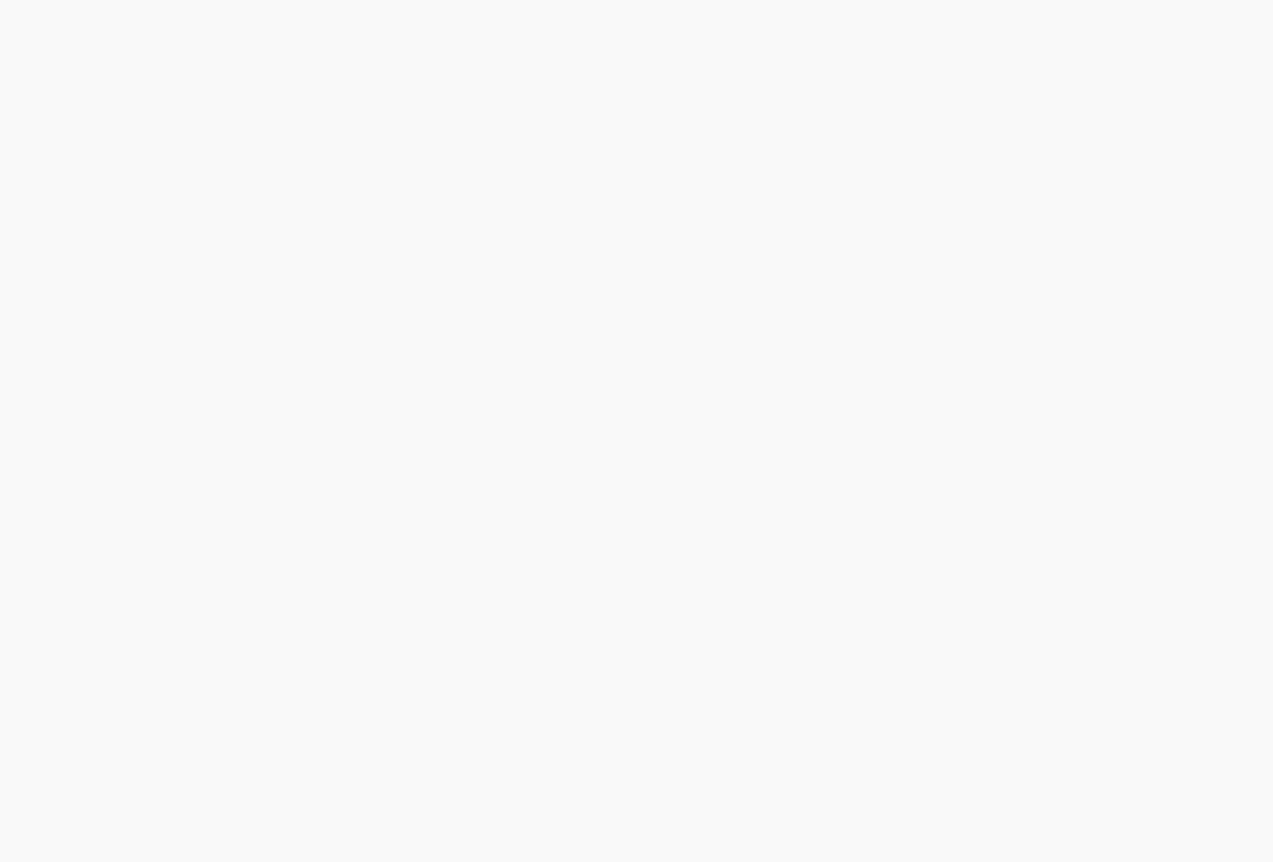 scroll, scrollTop: 0, scrollLeft: 0, axis: both 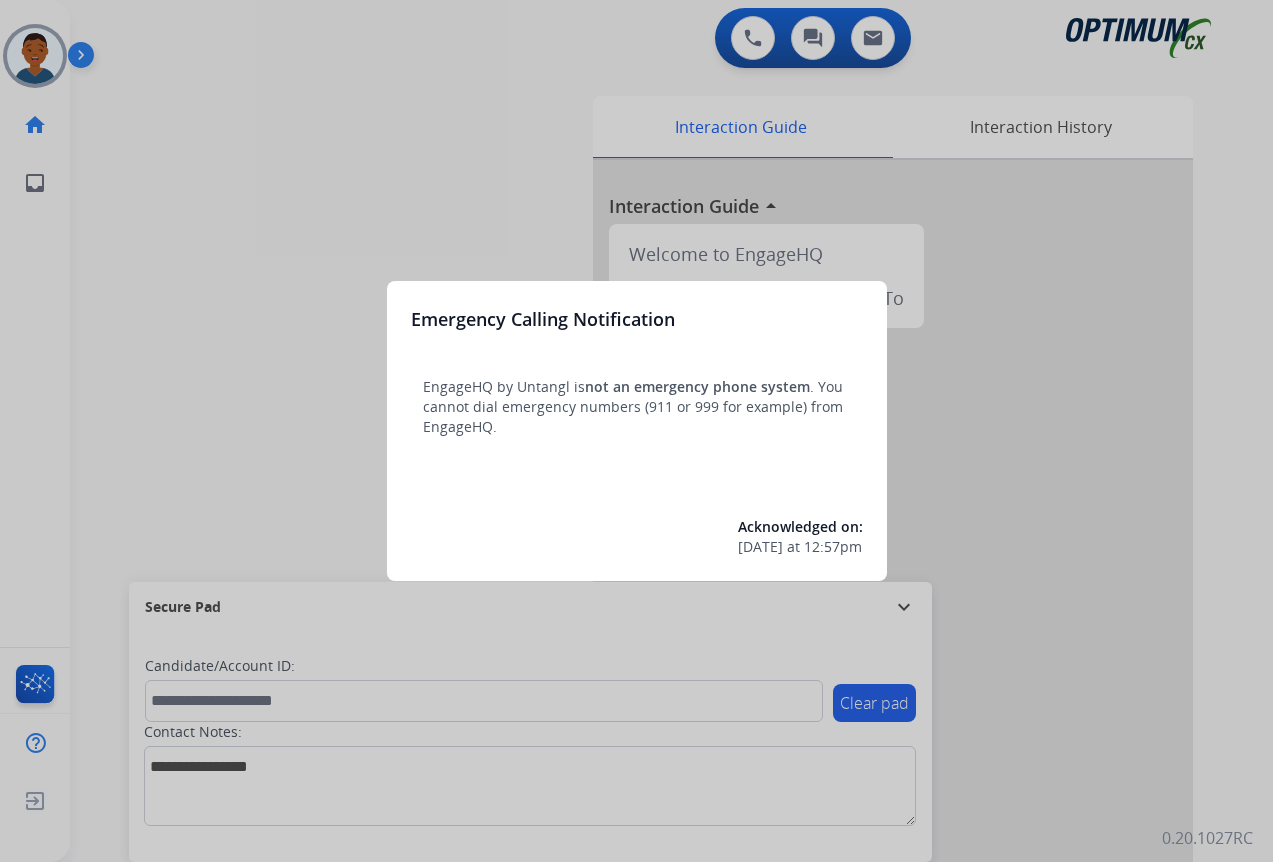 click at bounding box center [636, 431] 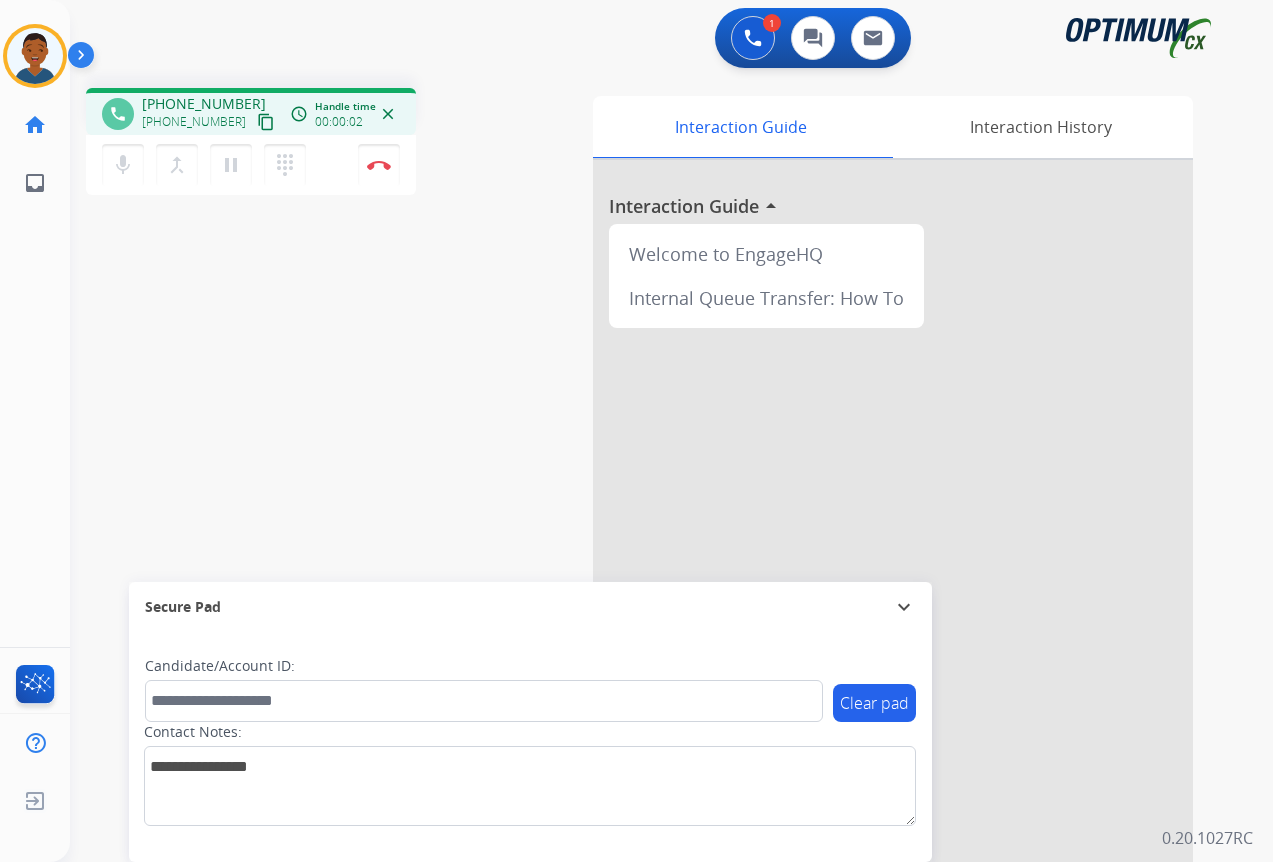 click on "content_copy" at bounding box center (266, 122) 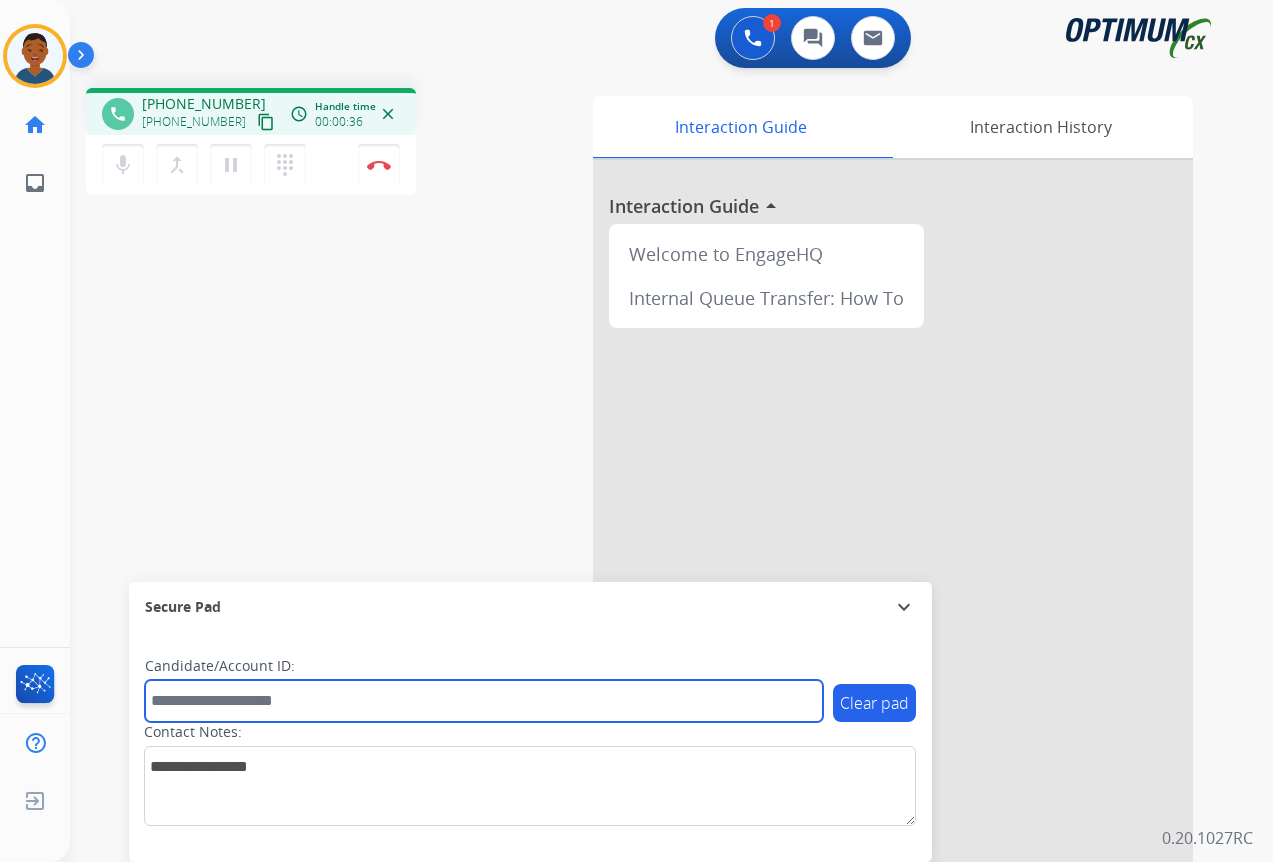 click at bounding box center (484, 701) 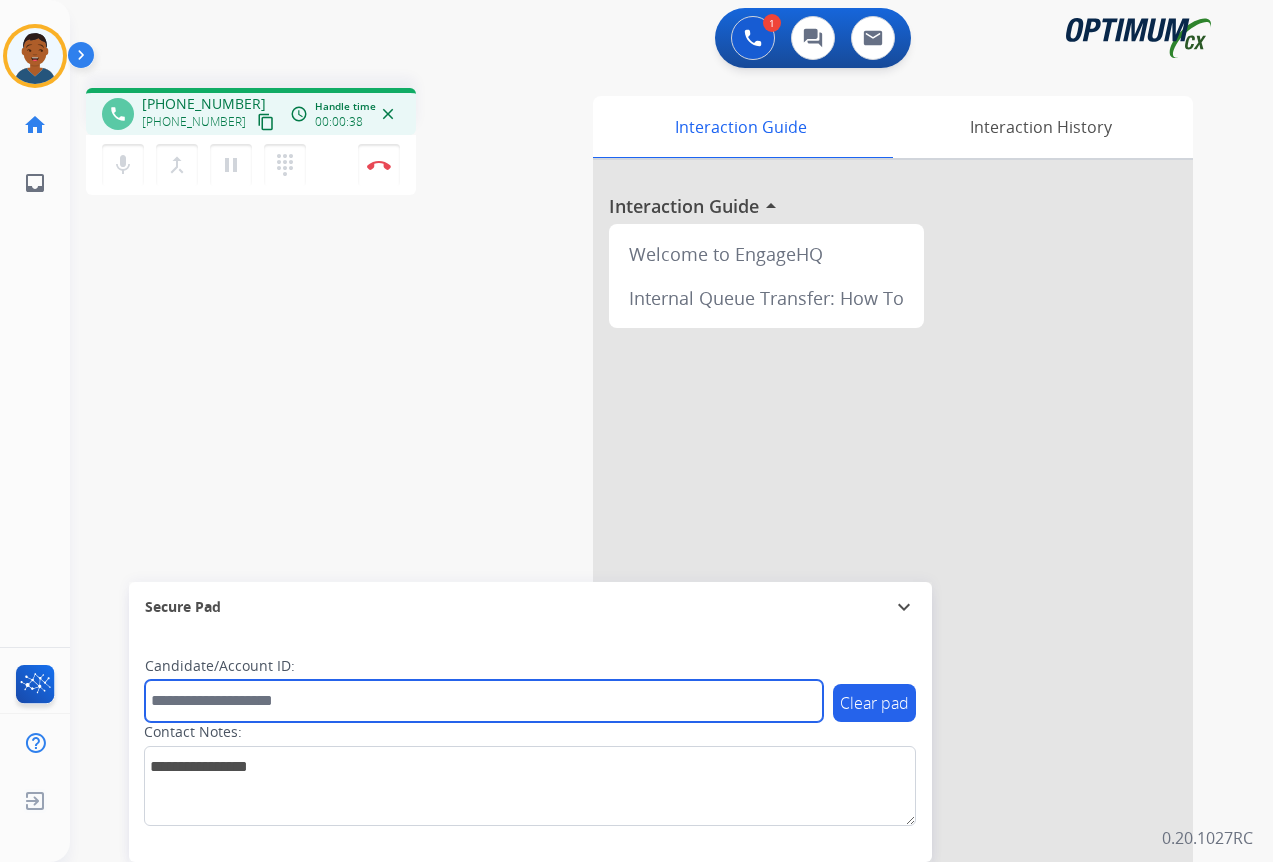 paste on "*********" 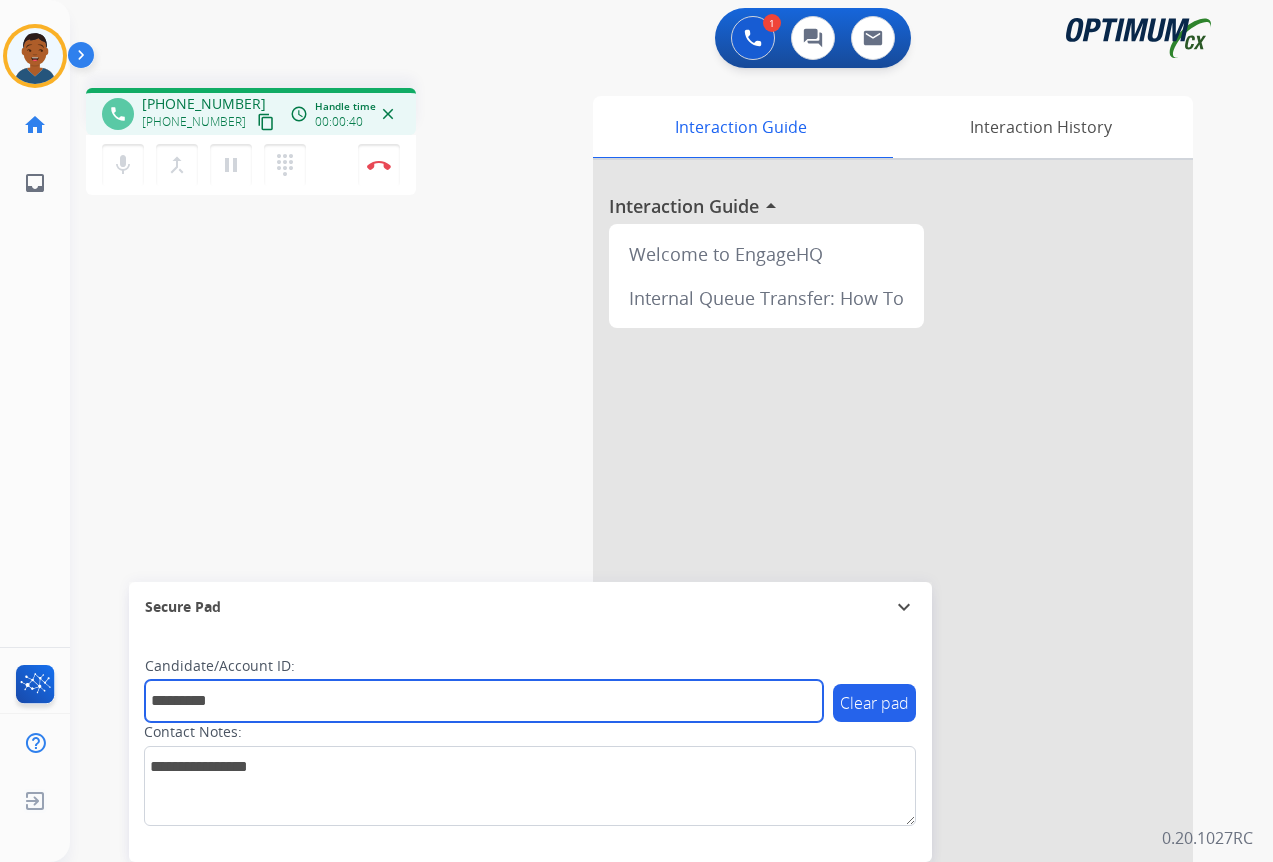 type on "*********" 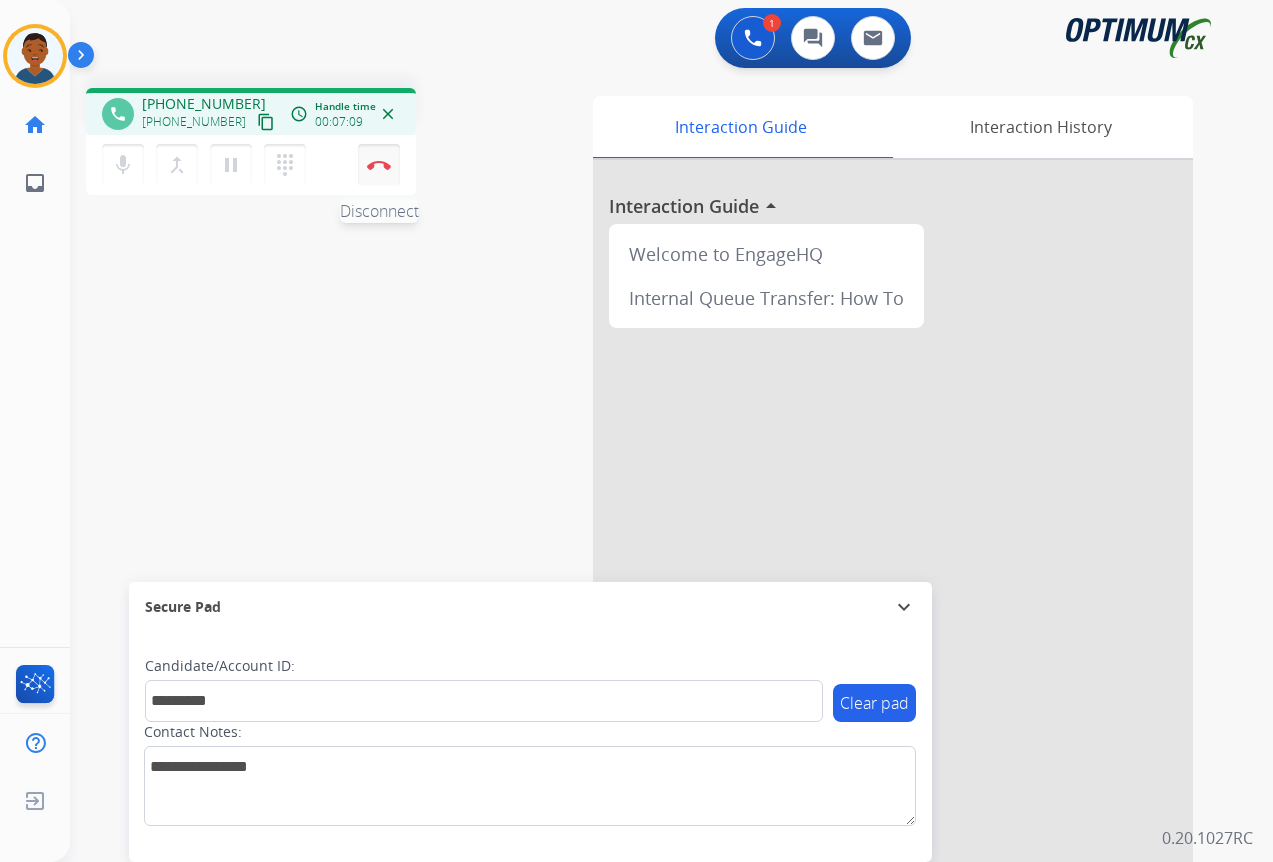 click at bounding box center (379, 165) 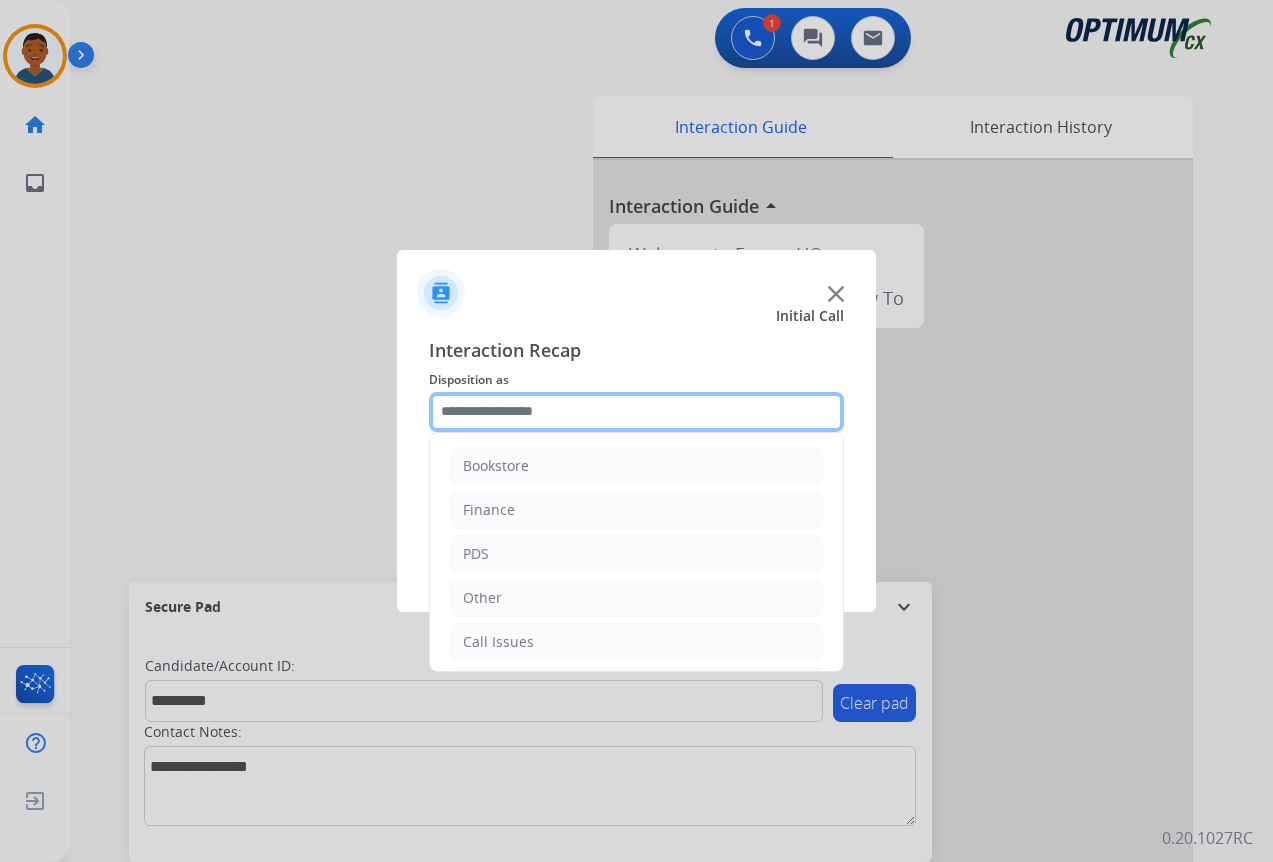 click 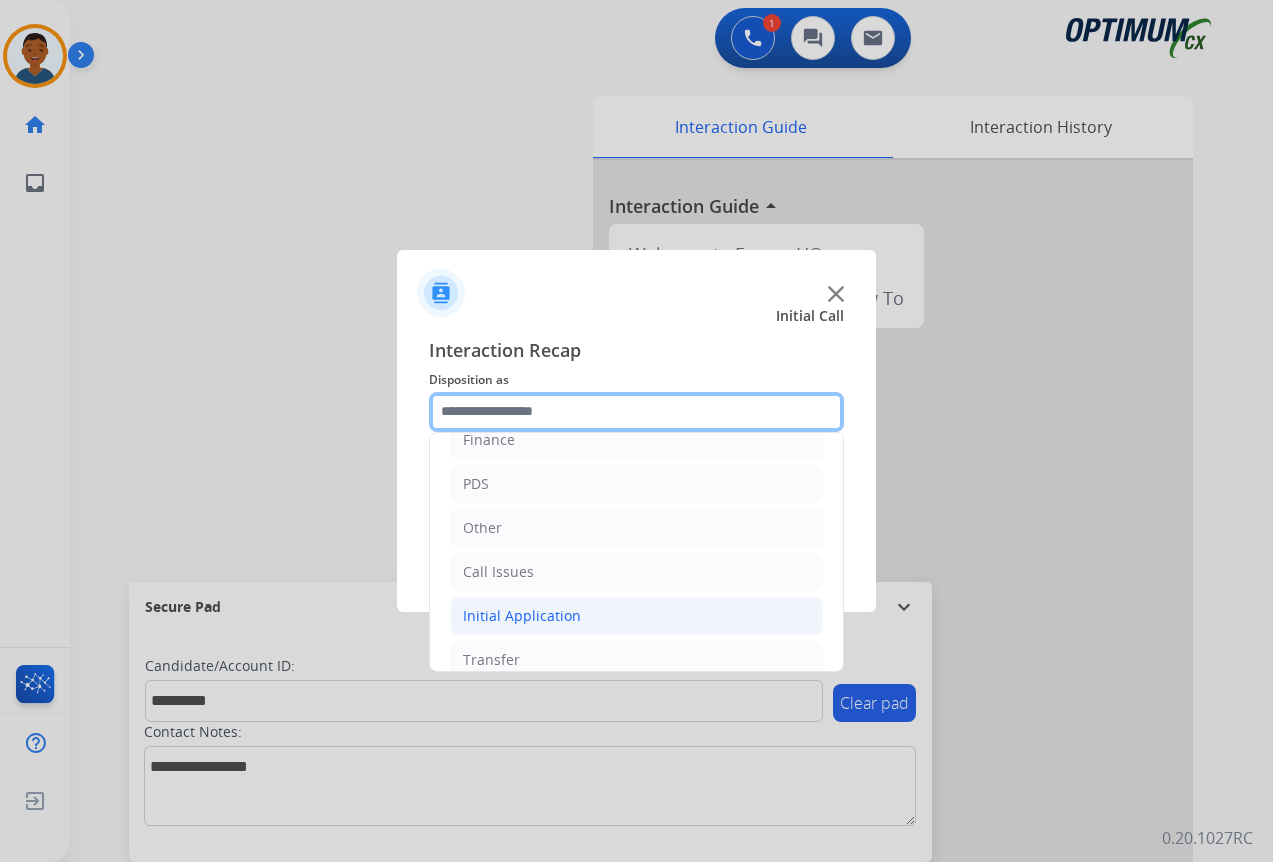 scroll, scrollTop: 0, scrollLeft: 0, axis: both 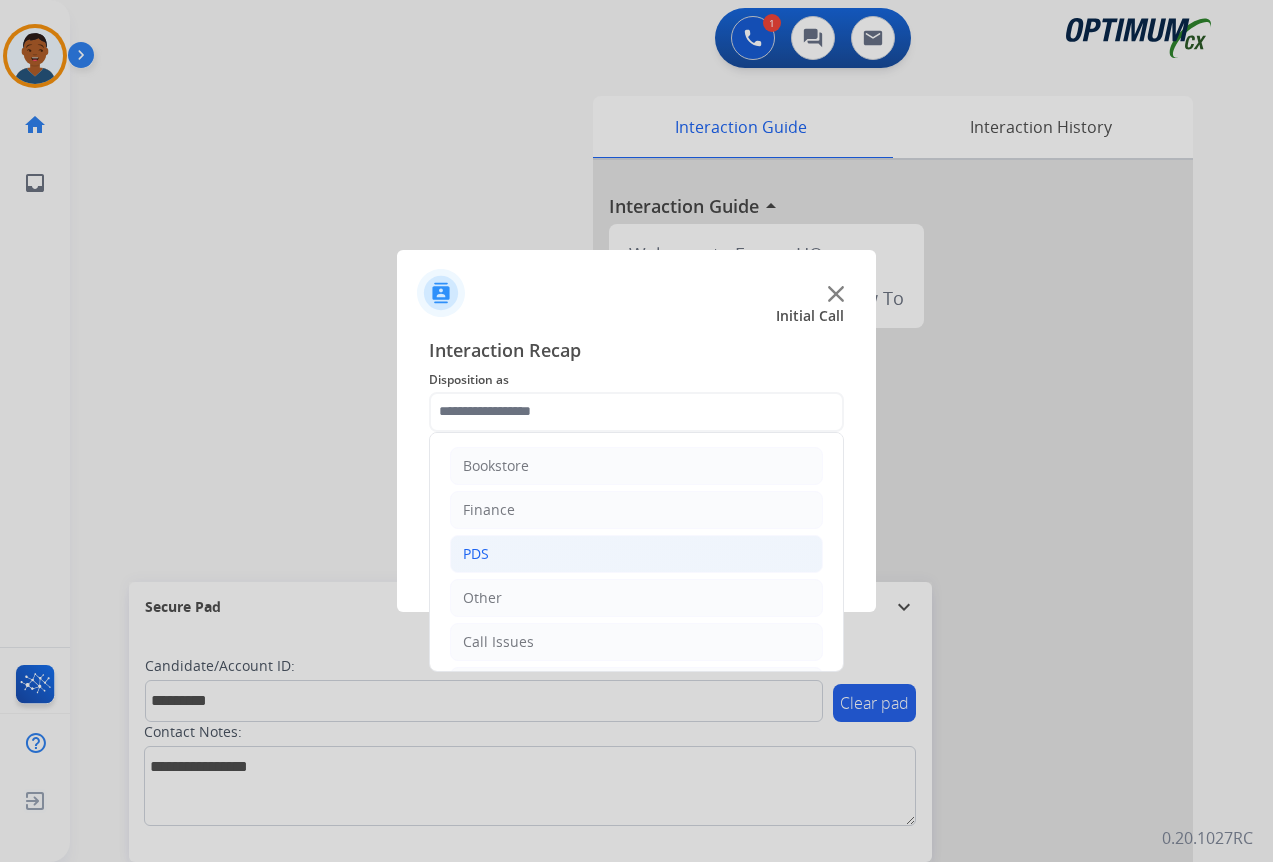 click on "PDS" 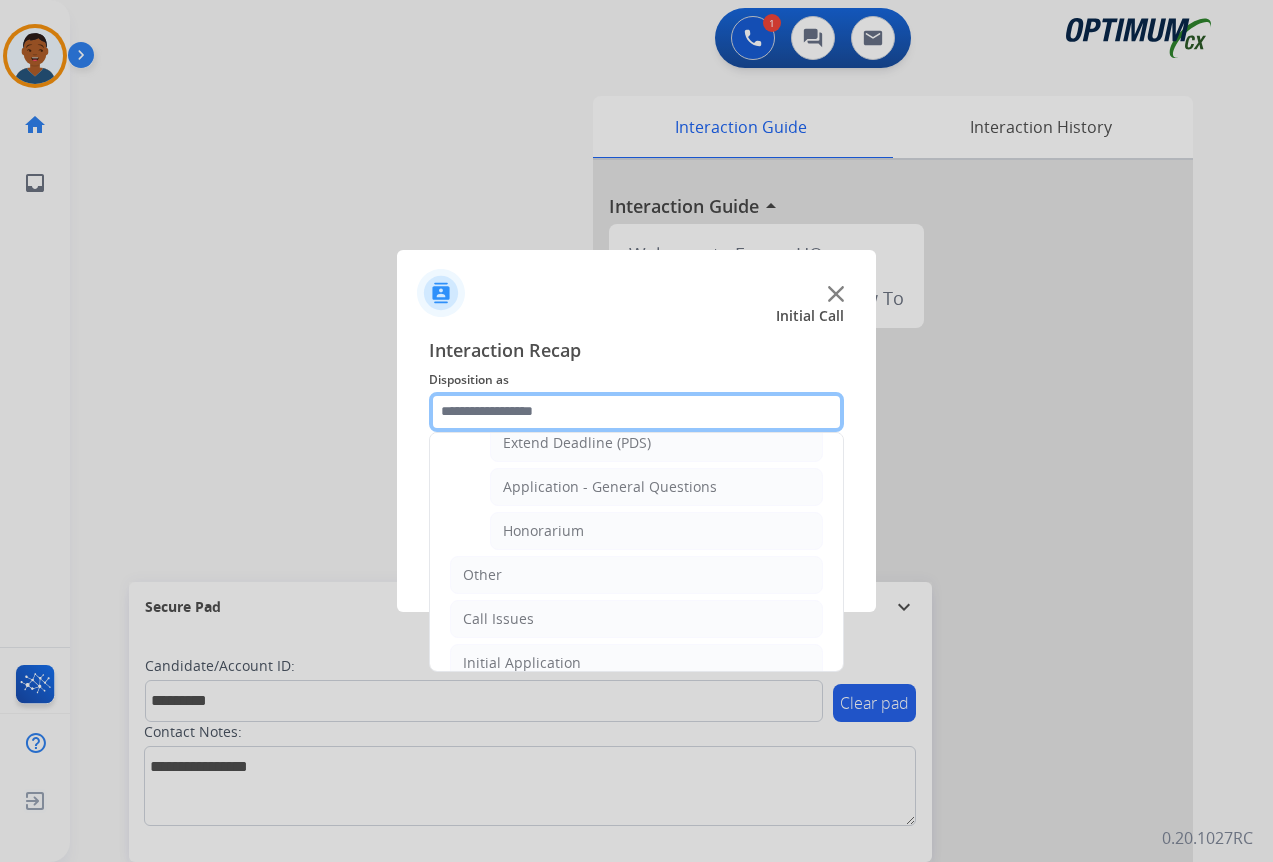 scroll, scrollTop: 600, scrollLeft: 0, axis: vertical 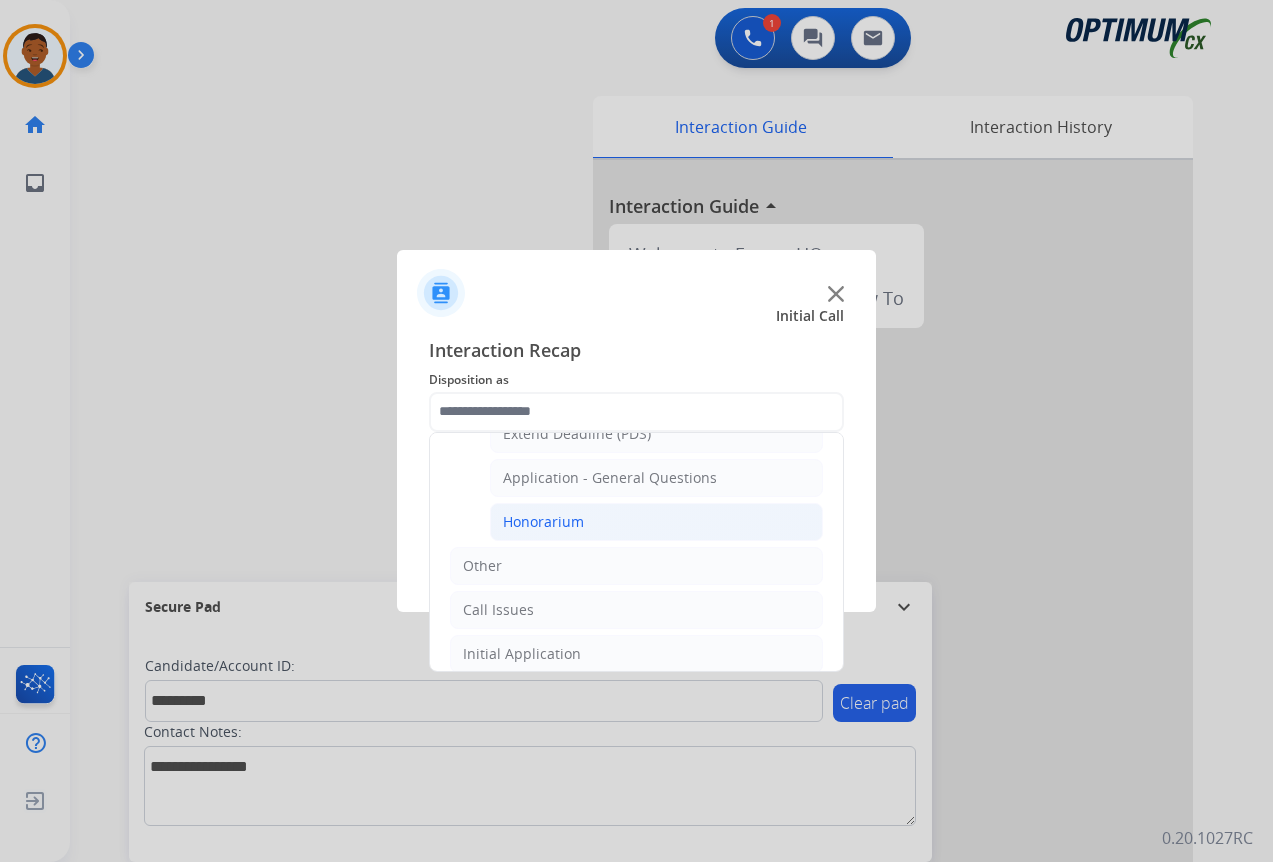 click on "Honorarium" 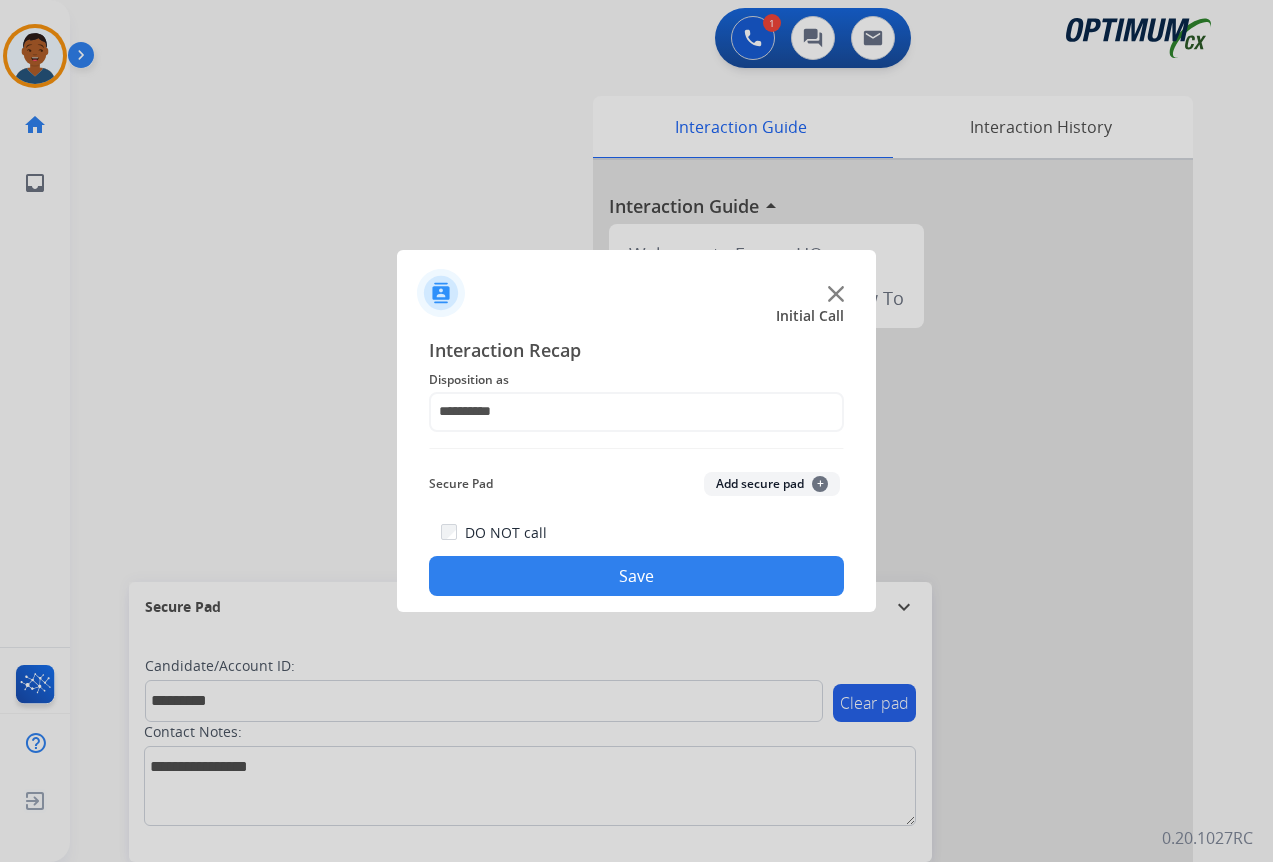 click on "Add secure pad  +" 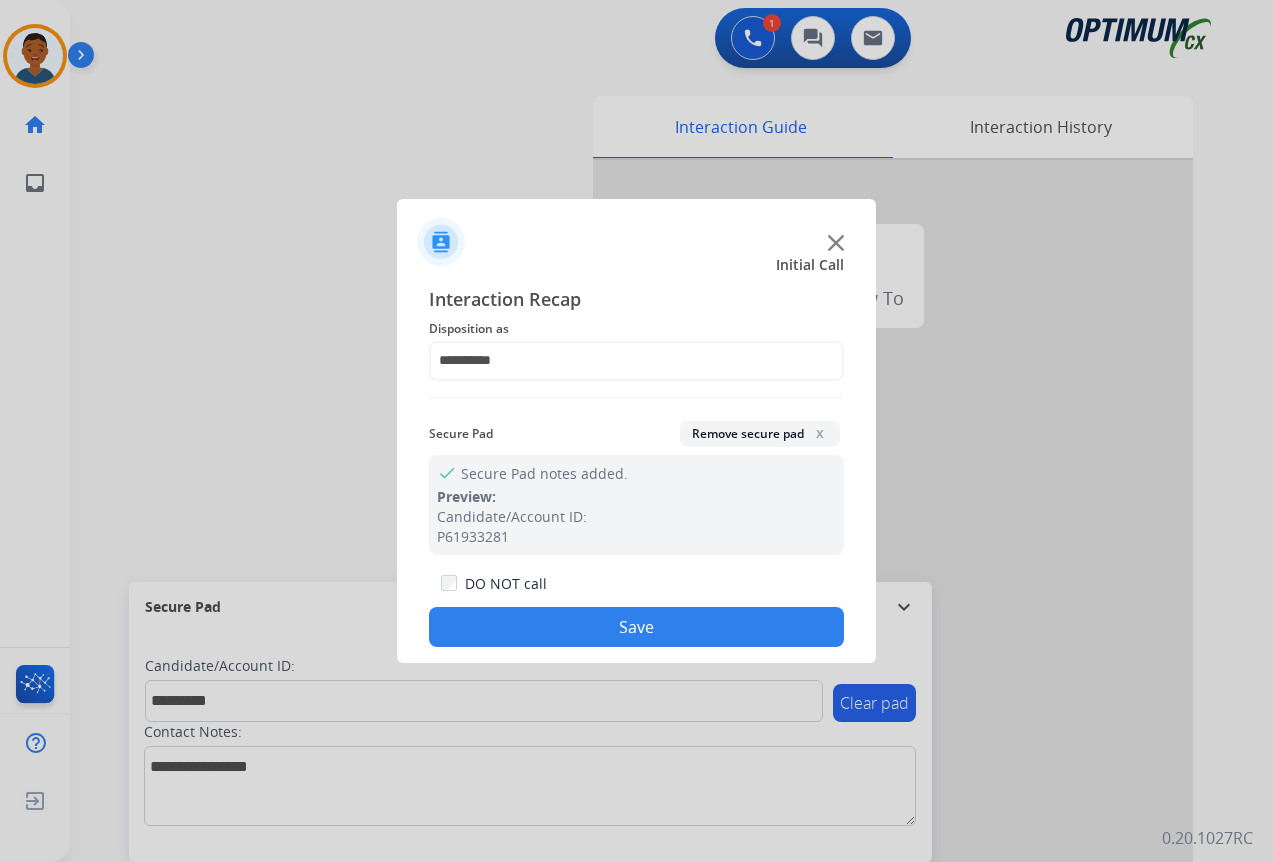click on "Save" 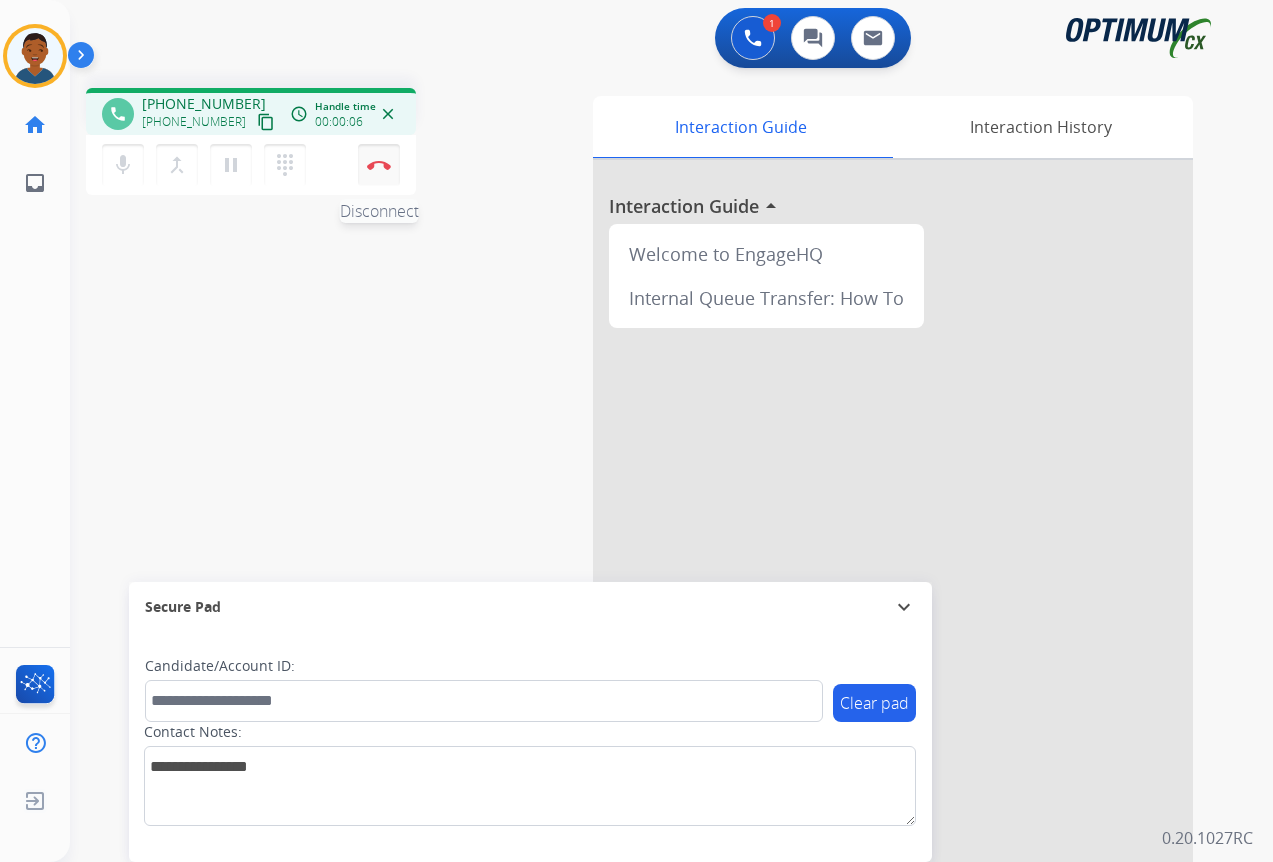 click on "Disconnect" at bounding box center [379, 165] 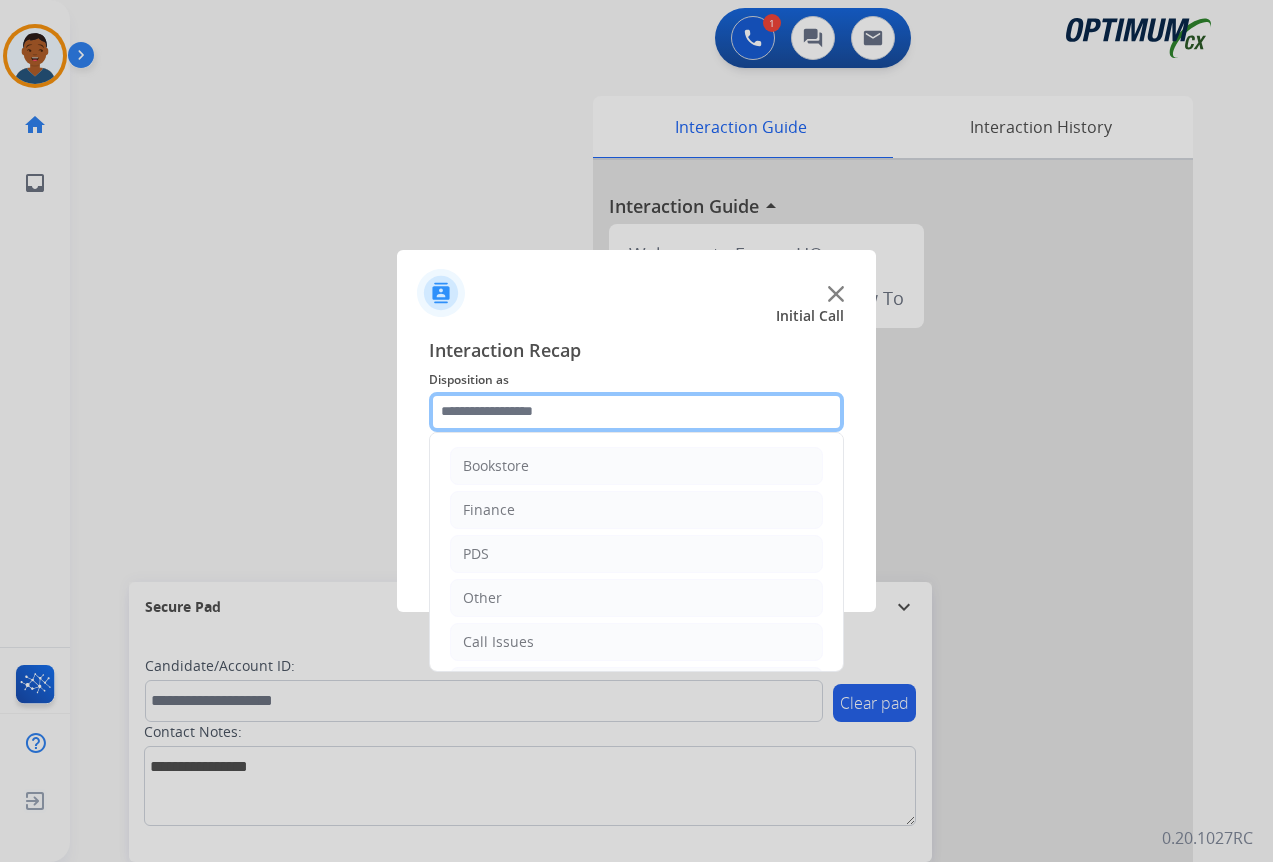 click 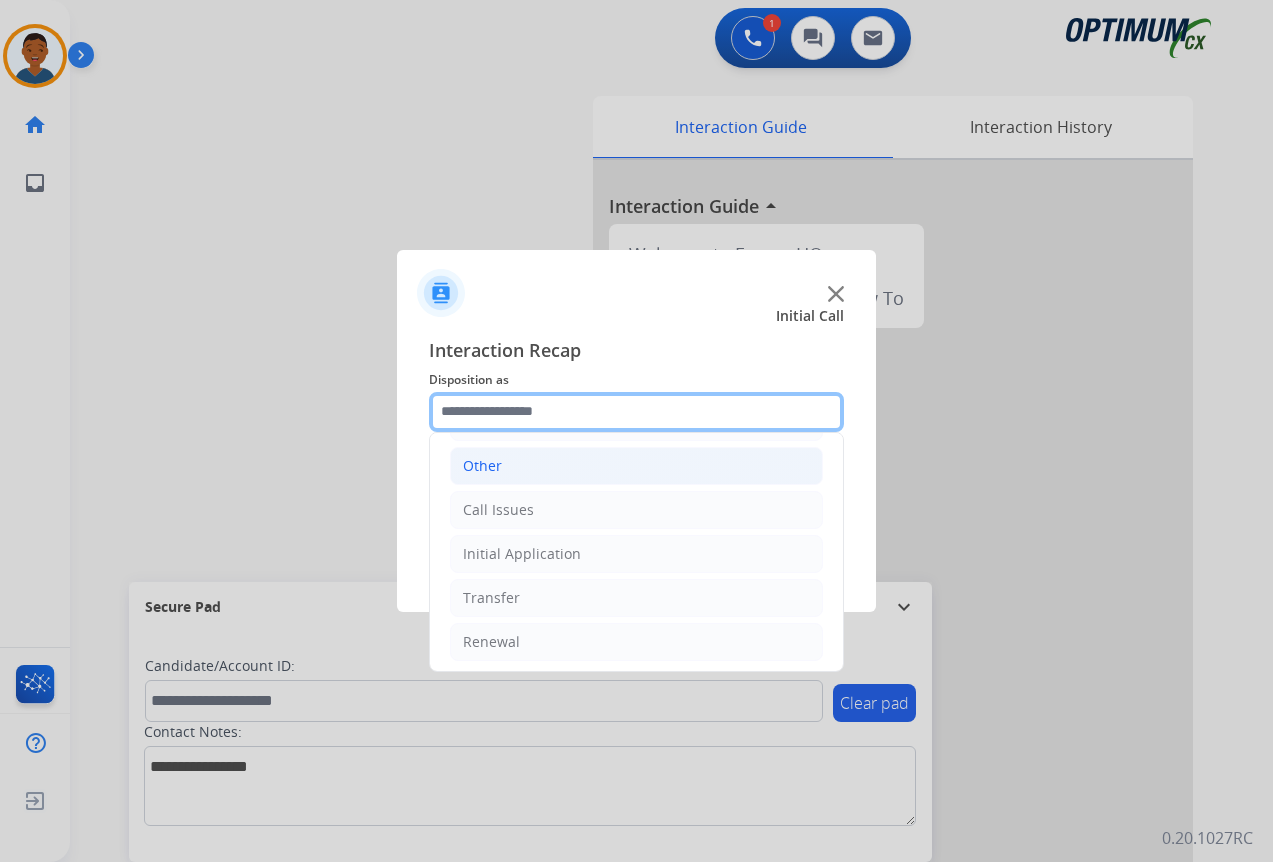 scroll, scrollTop: 136, scrollLeft: 0, axis: vertical 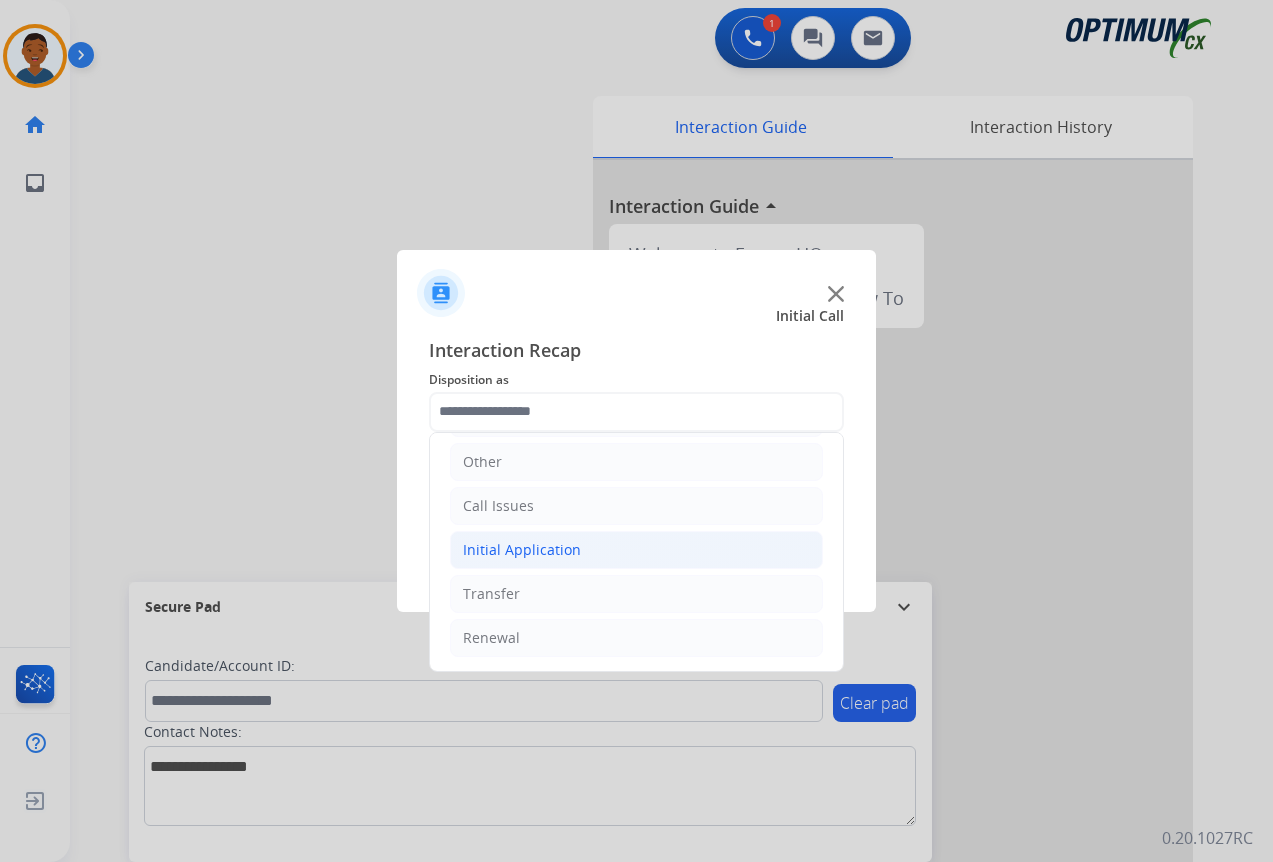click on "Initial Application" 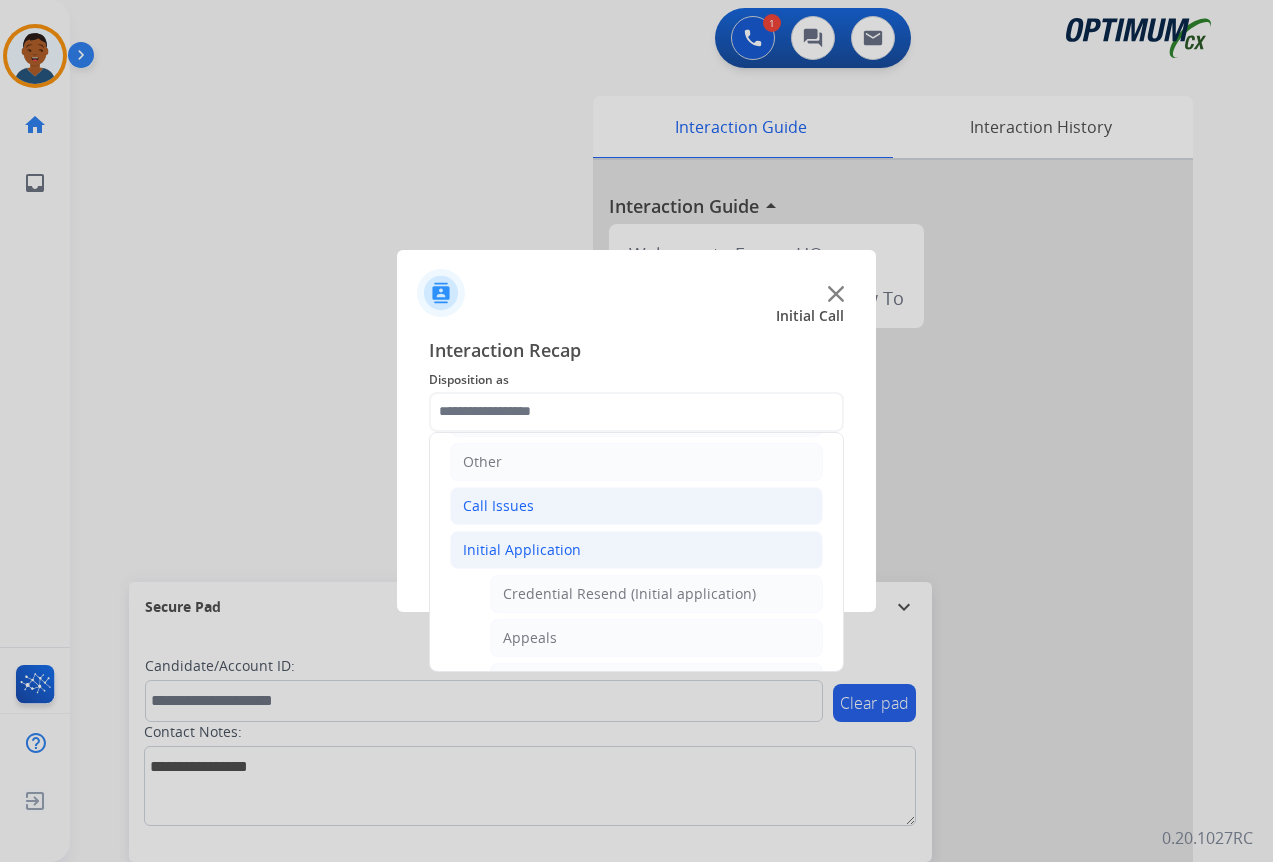 click on "Call Issues" 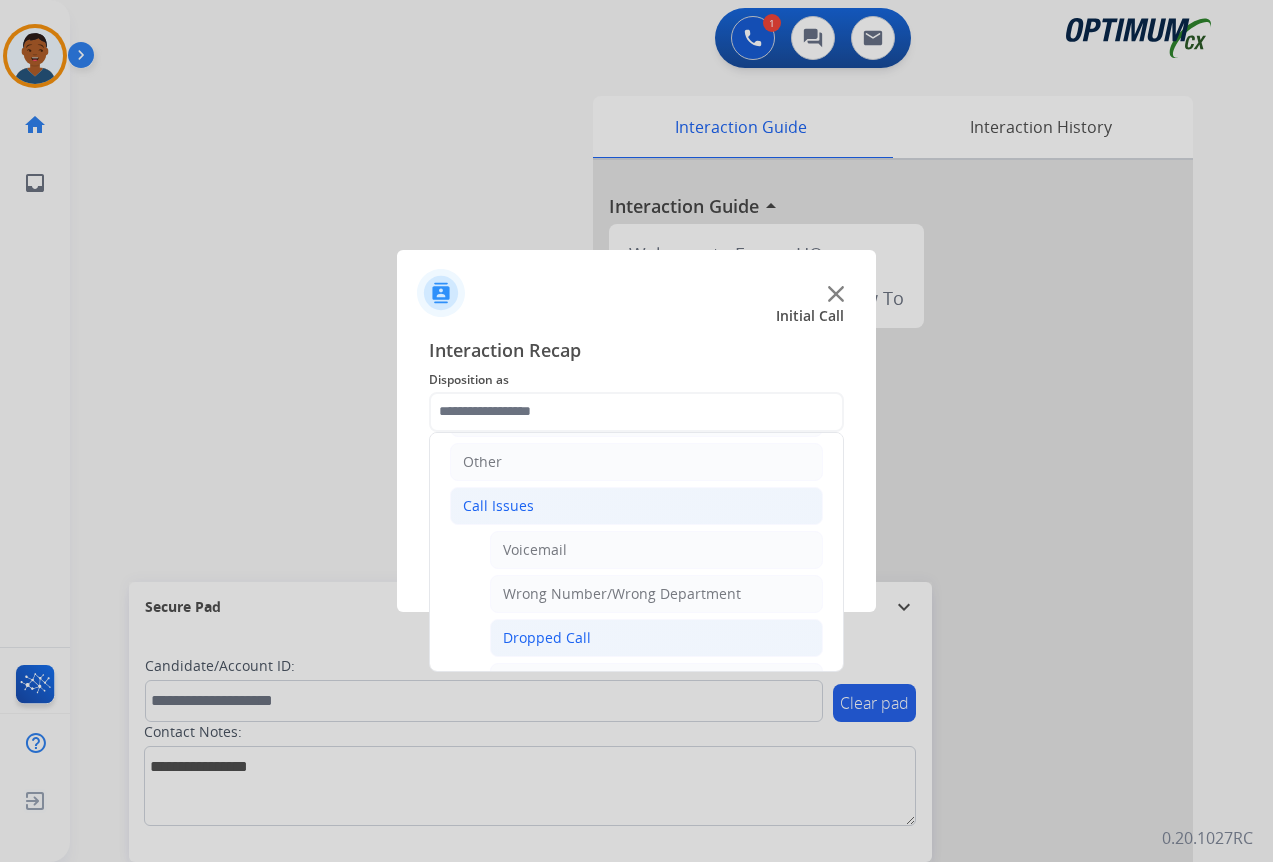 click on "Dropped Call" 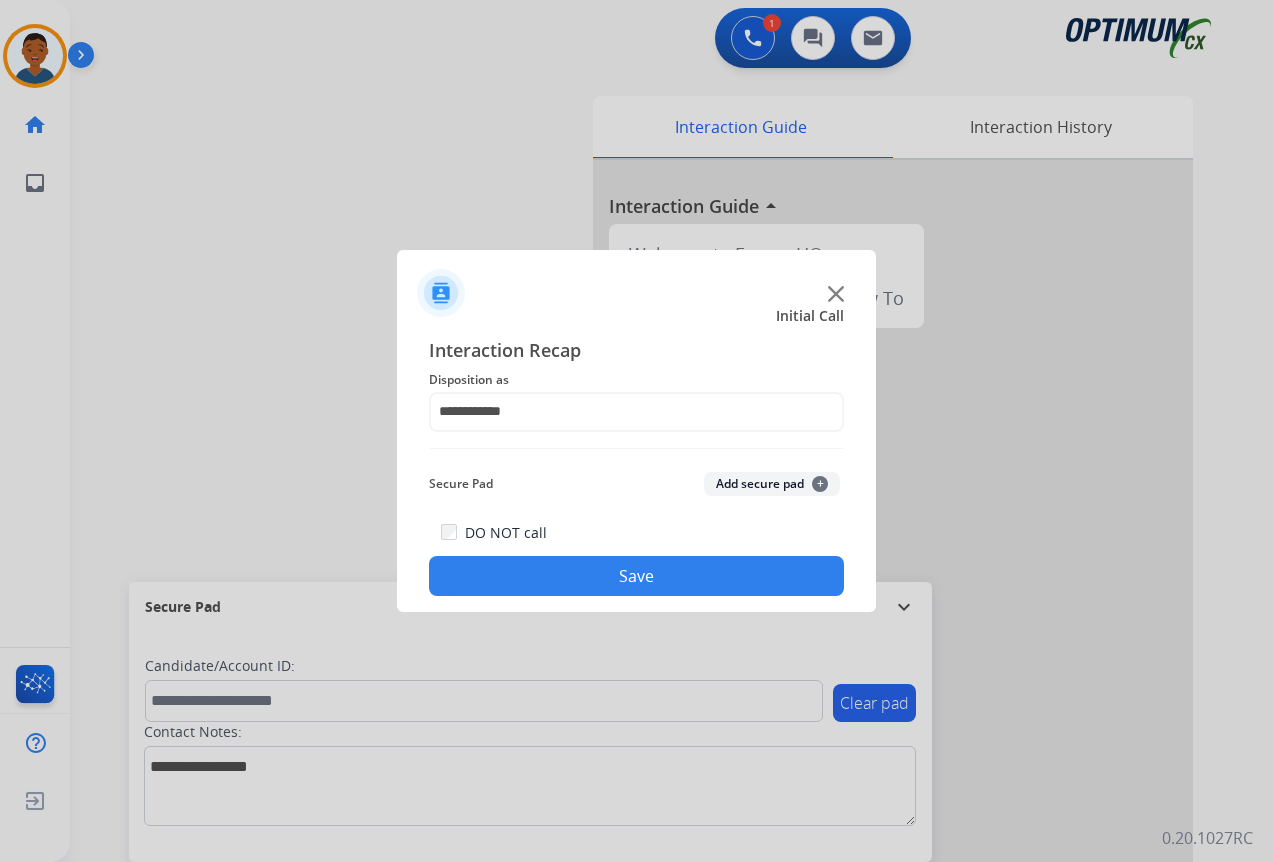 click on "Save" 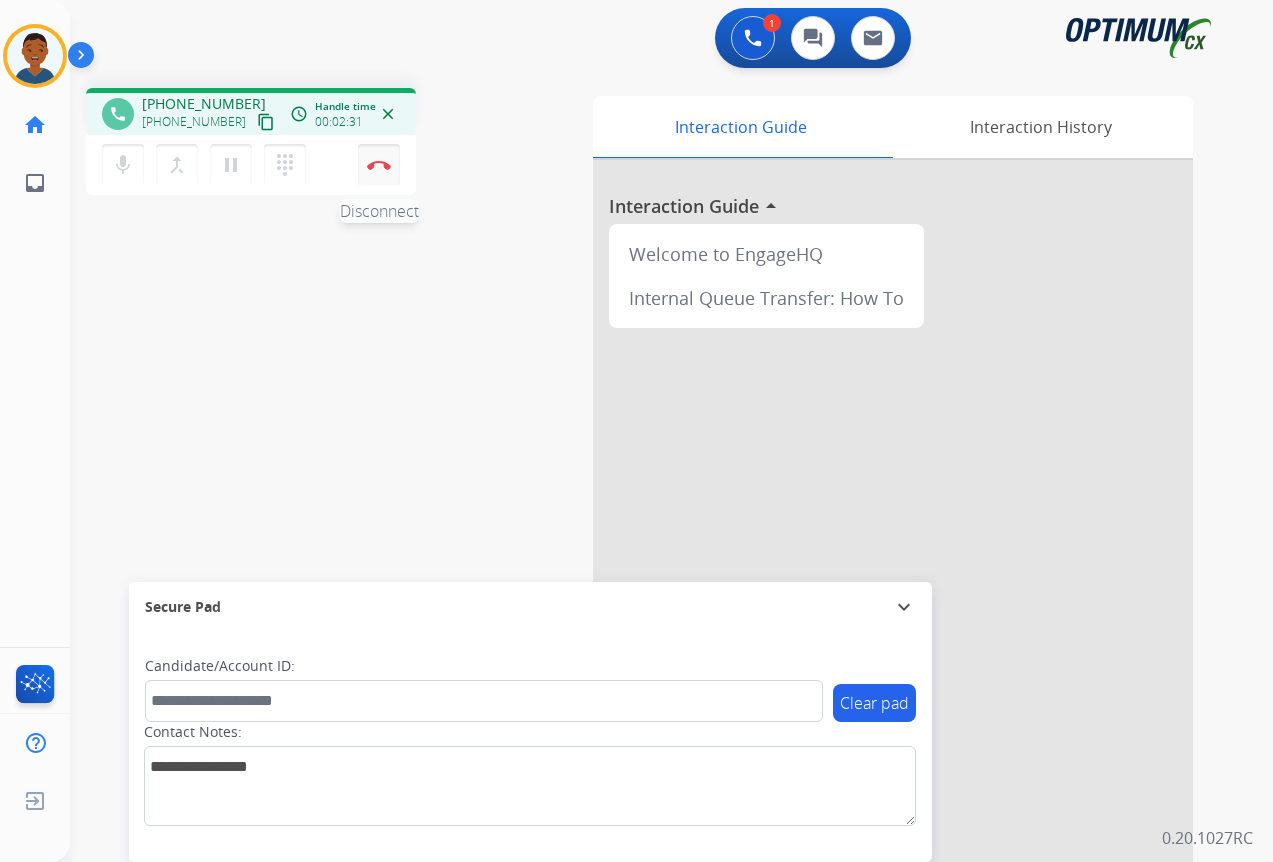 click on "Disconnect" at bounding box center [379, 165] 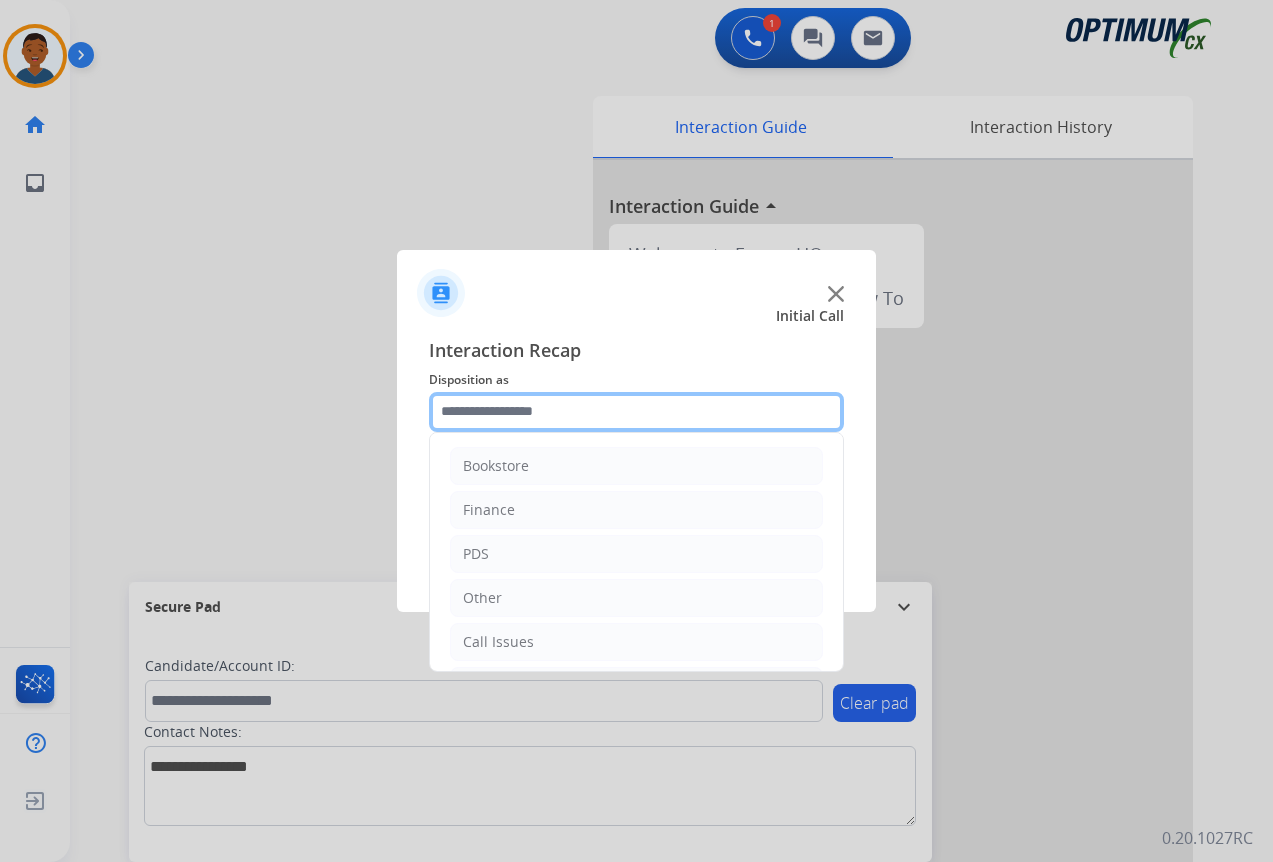 click 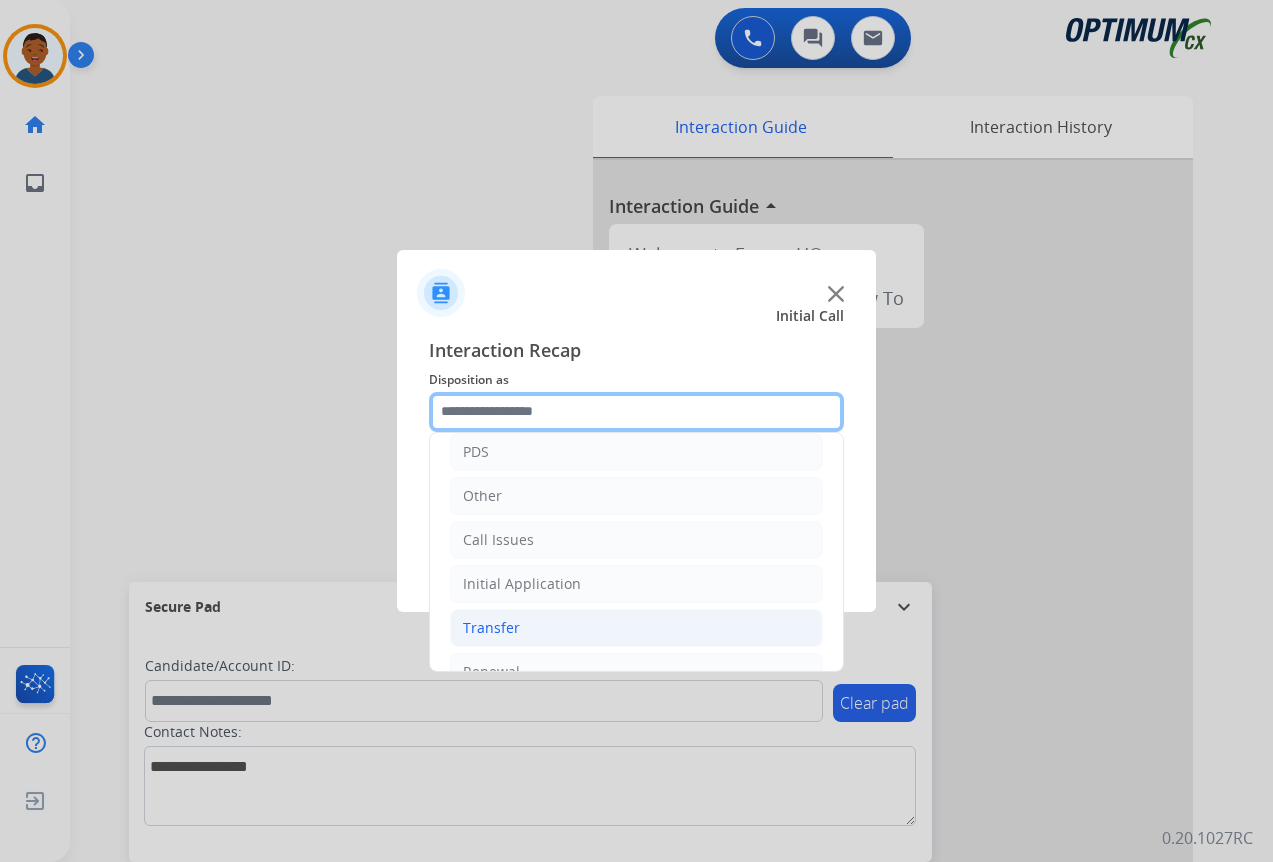 scroll, scrollTop: 136, scrollLeft: 0, axis: vertical 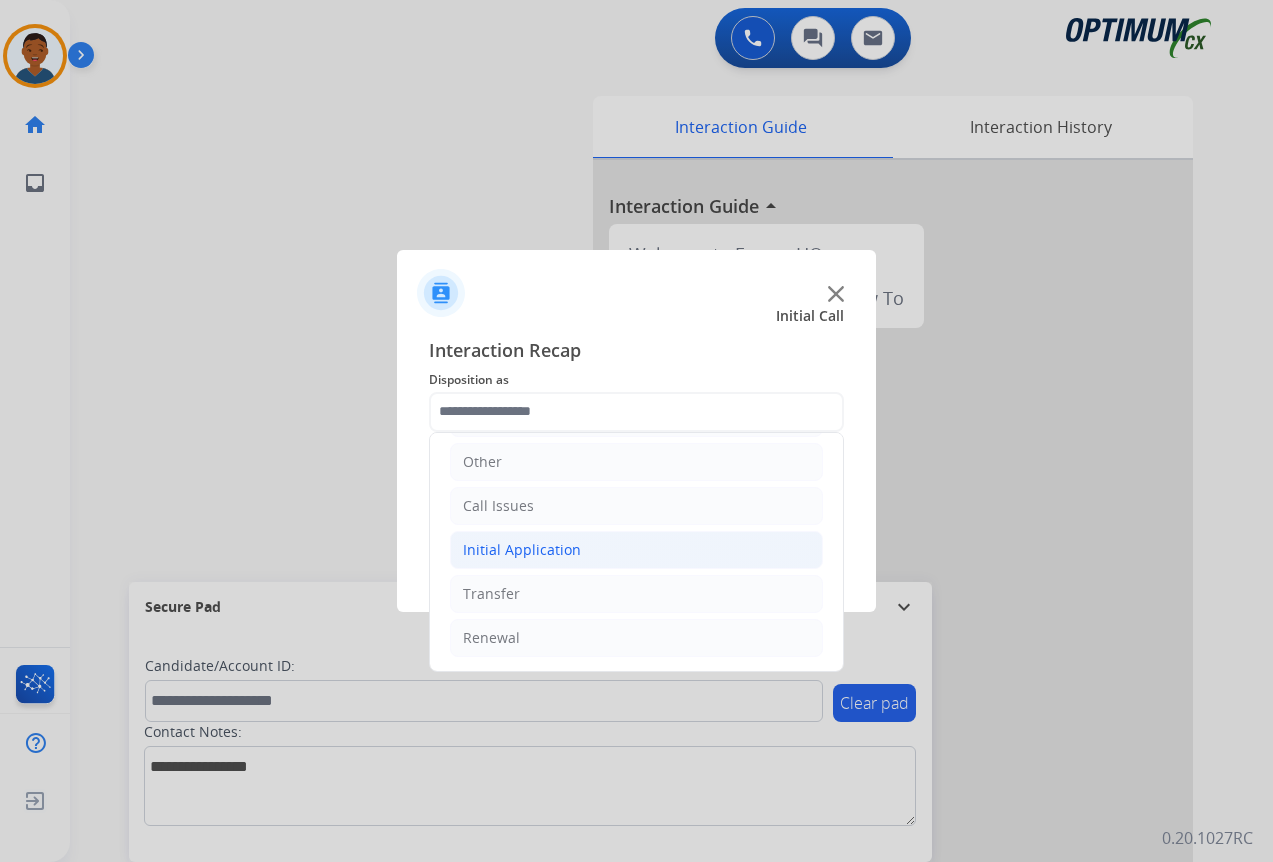 click on "Initial Application" 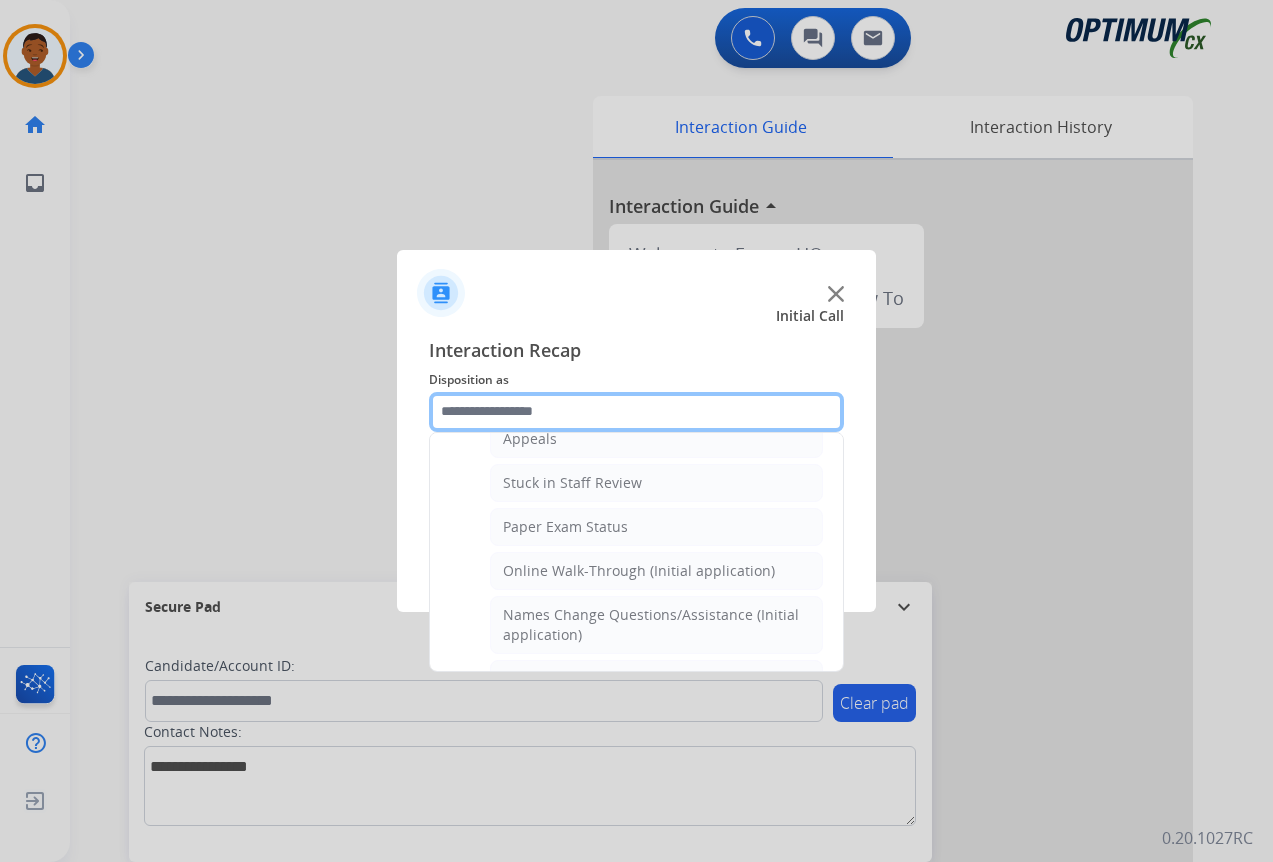 scroll, scrollTop: 336, scrollLeft: 0, axis: vertical 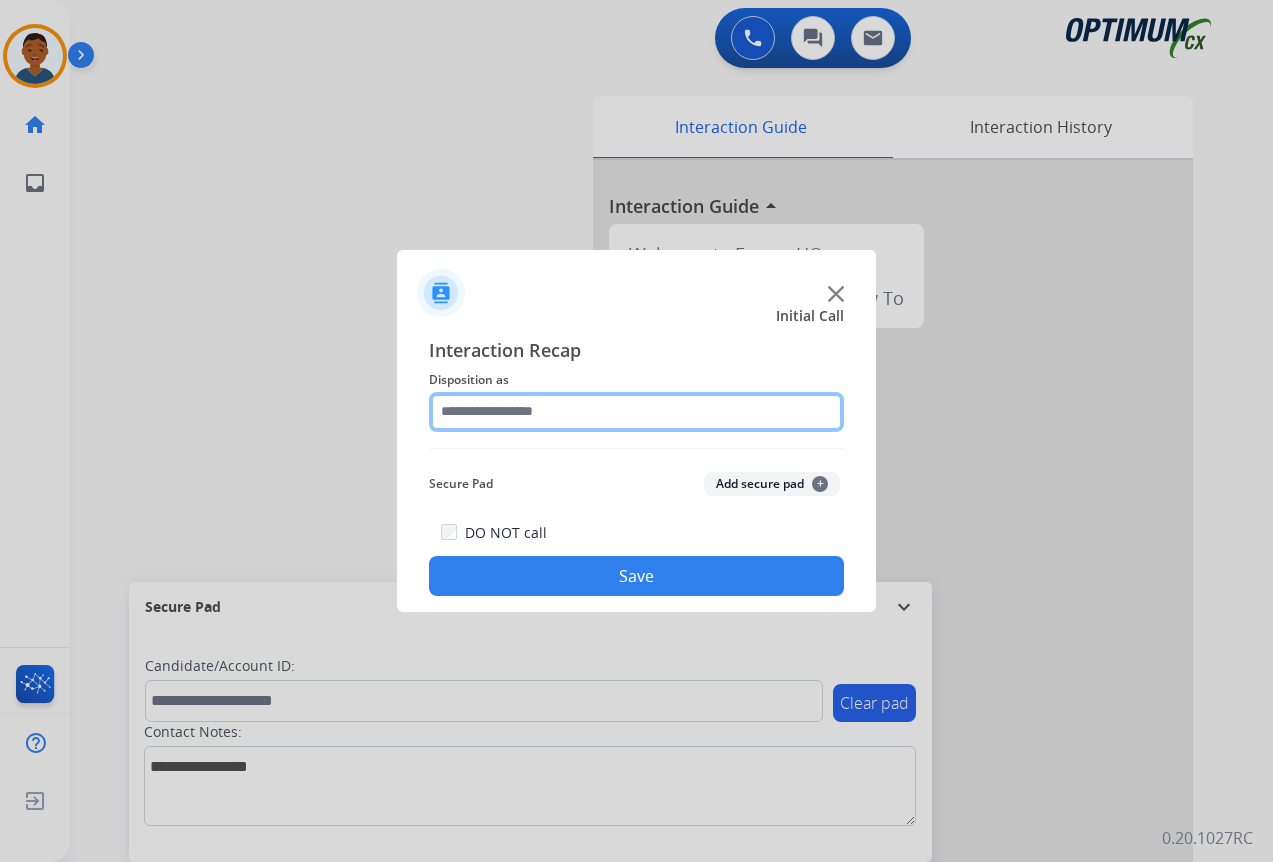 click 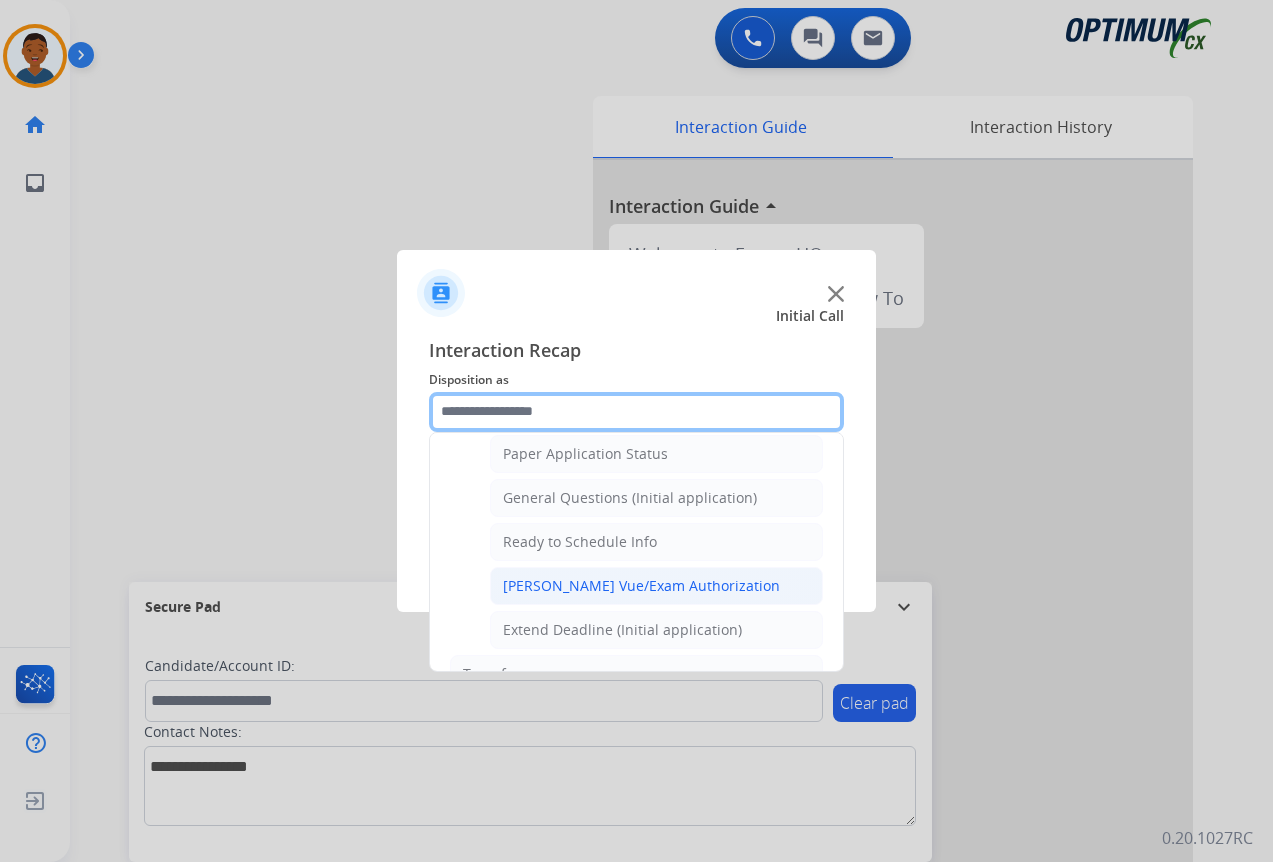 scroll, scrollTop: 1100, scrollLeft: 0, axis: vertical 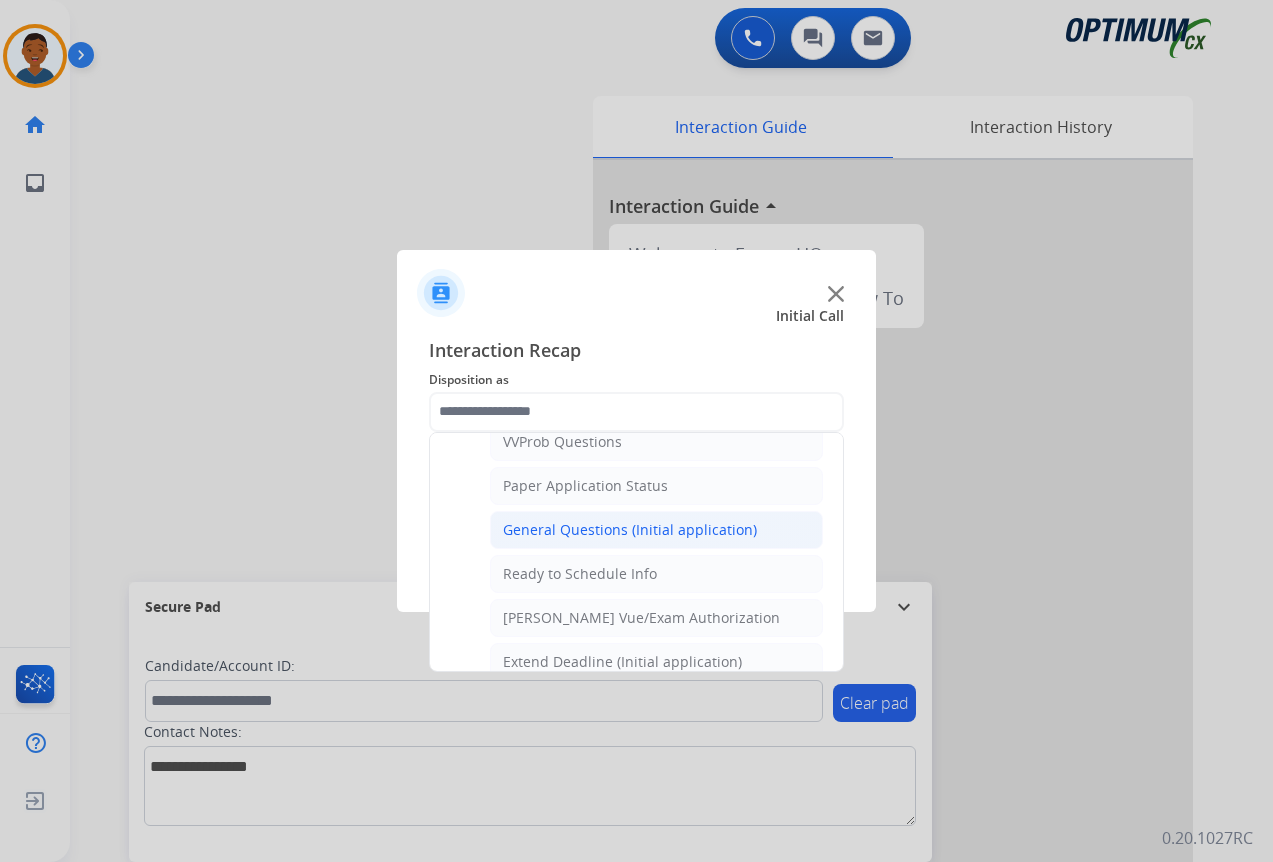click on "General Questions (Initial application)" 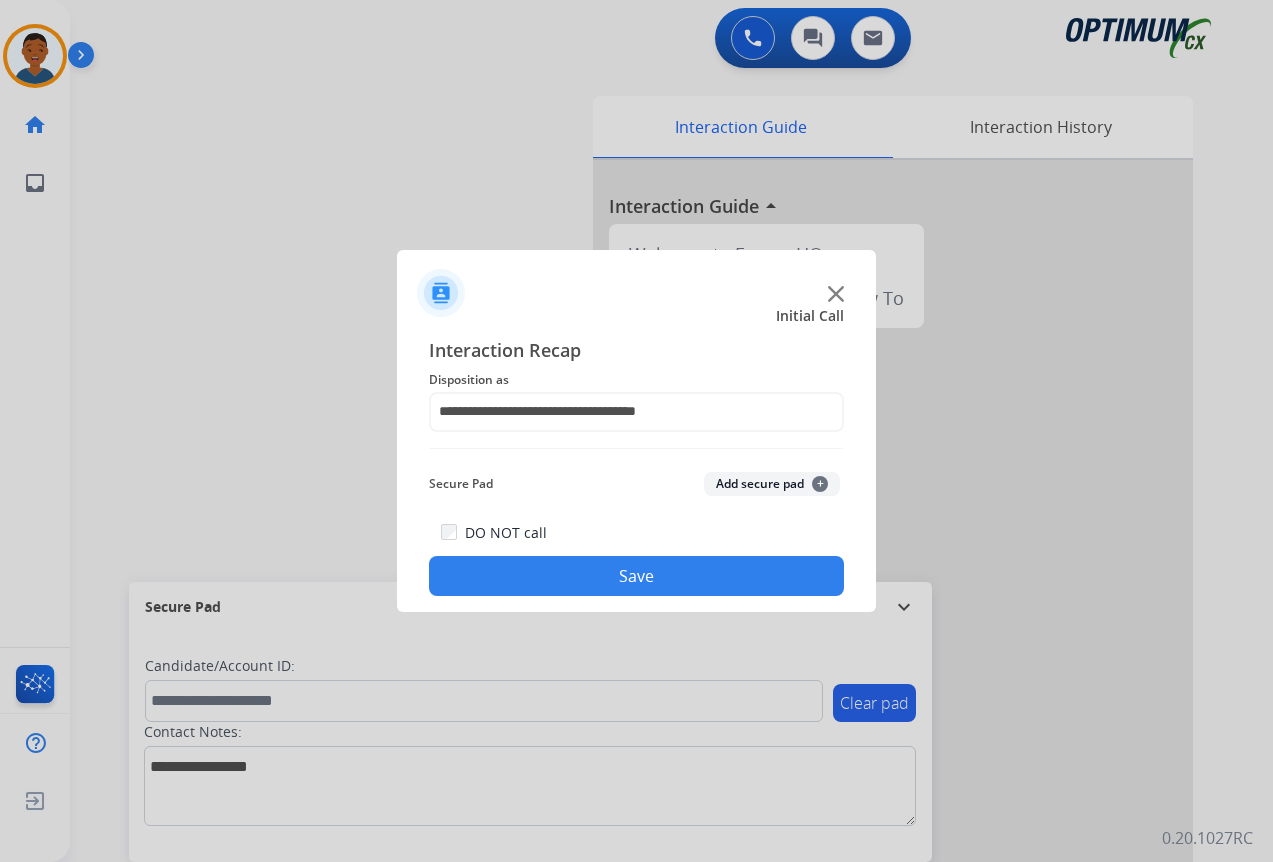 click on "Save" 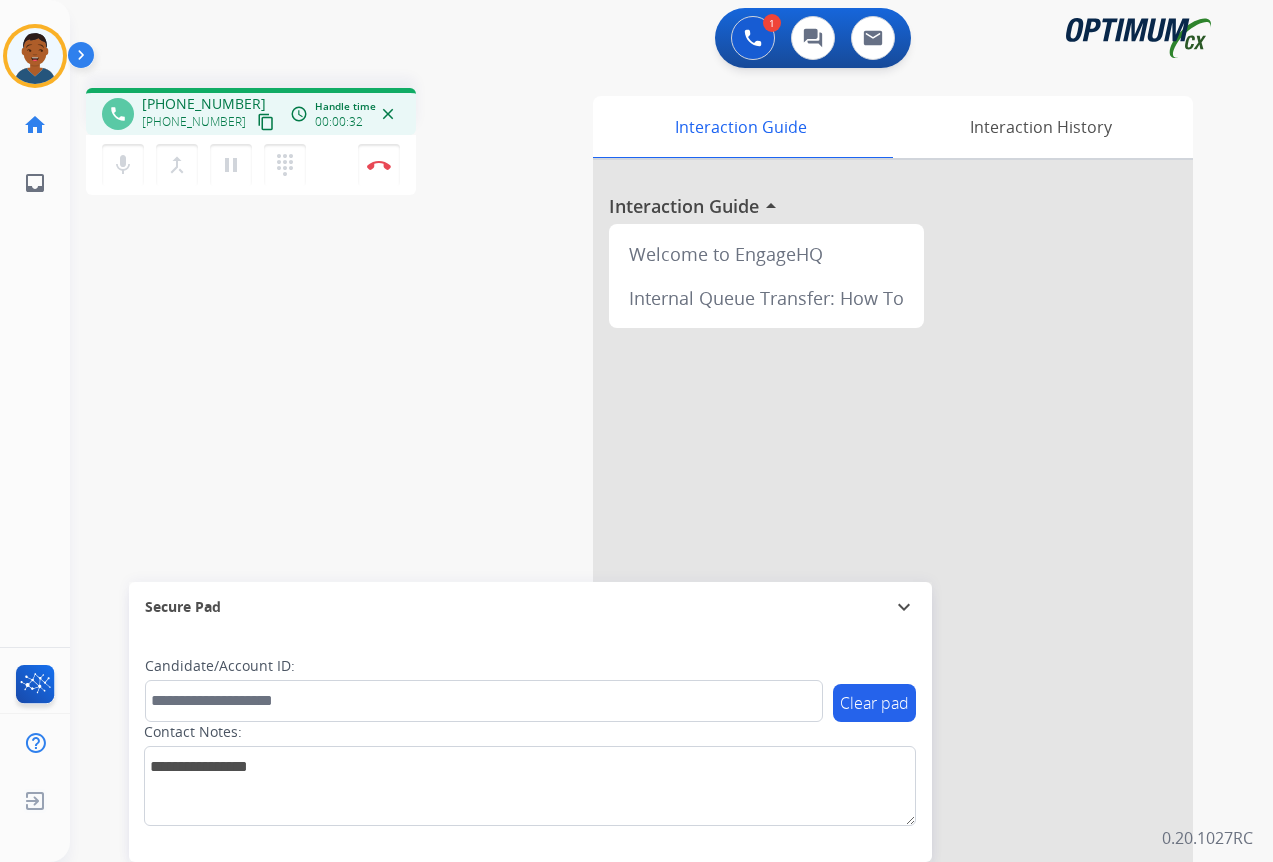 click on "content_copy" at bounding box center (266, 122) 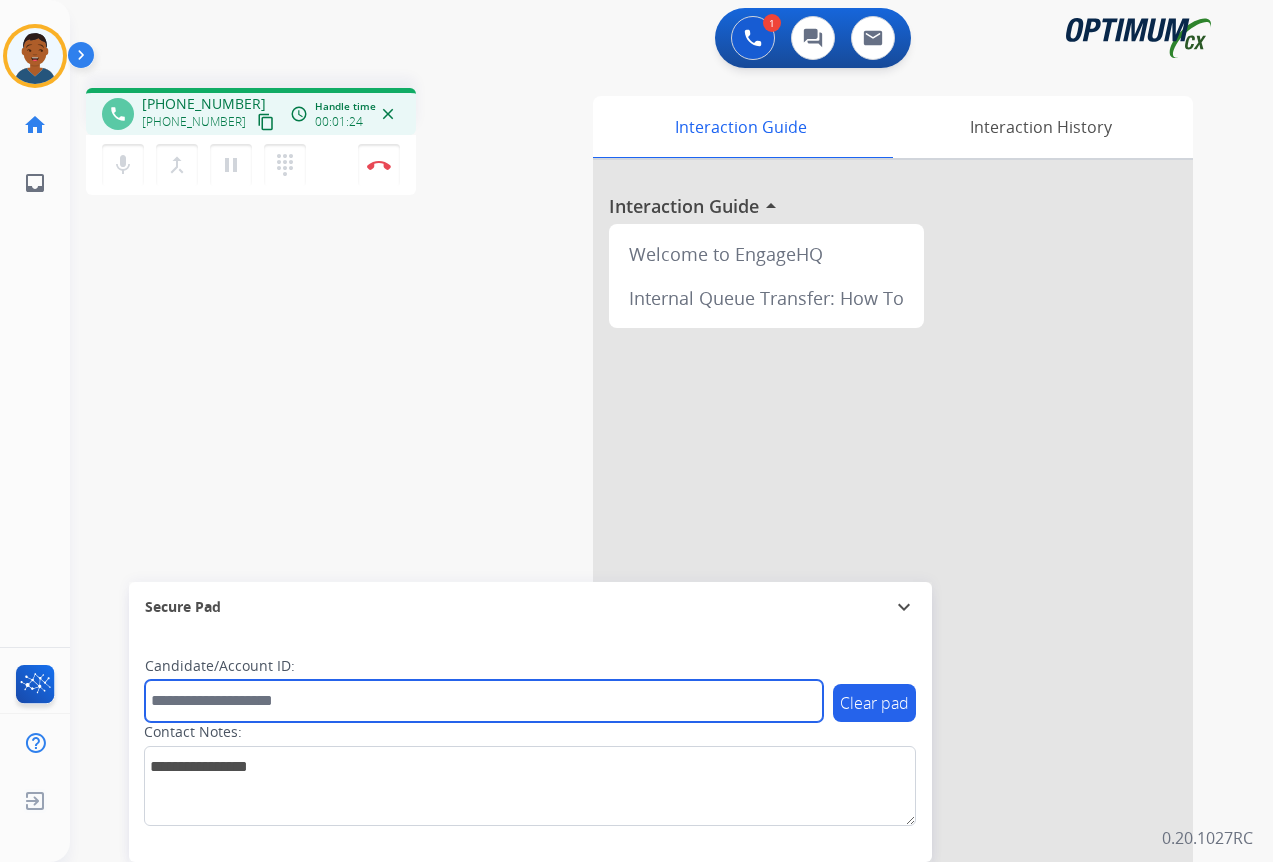 click at bounding box center (484, 701) 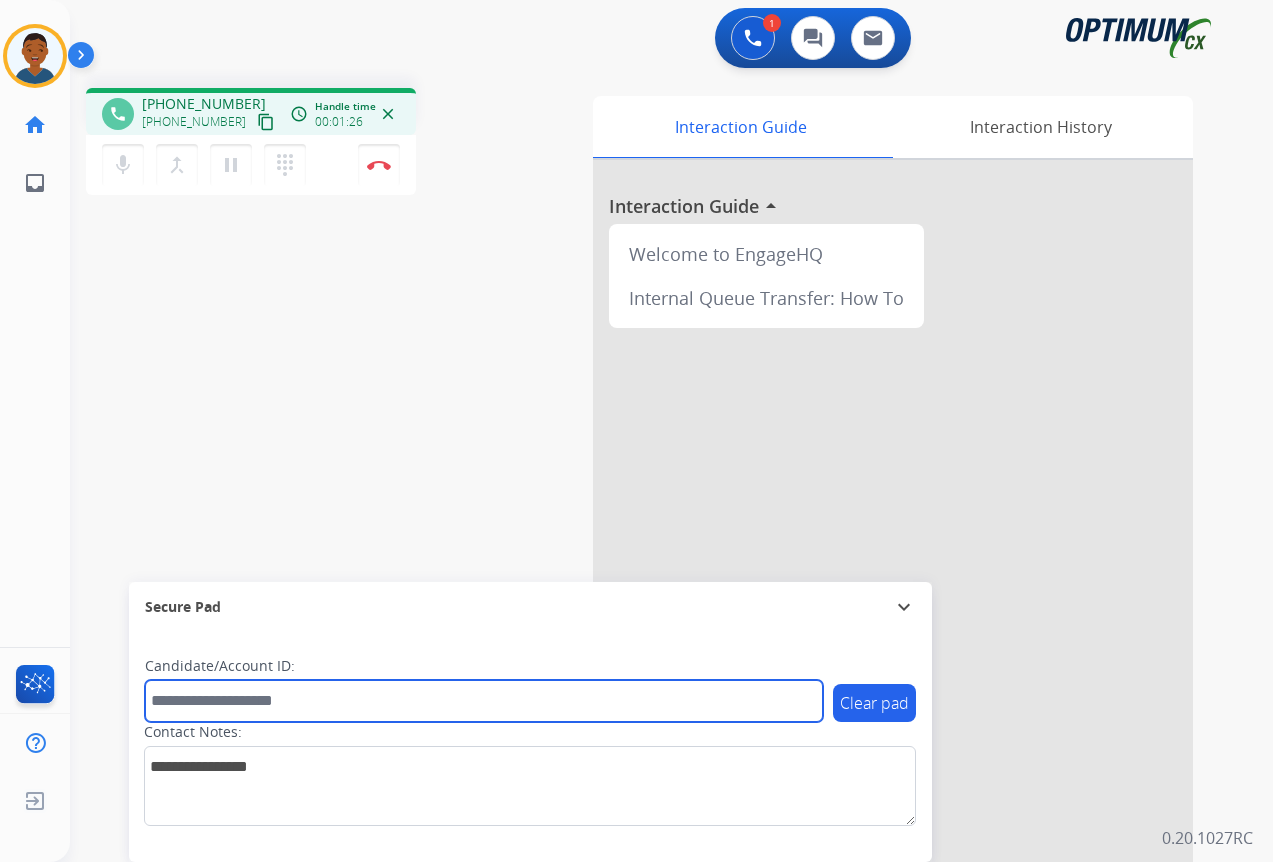 paste on "*******" 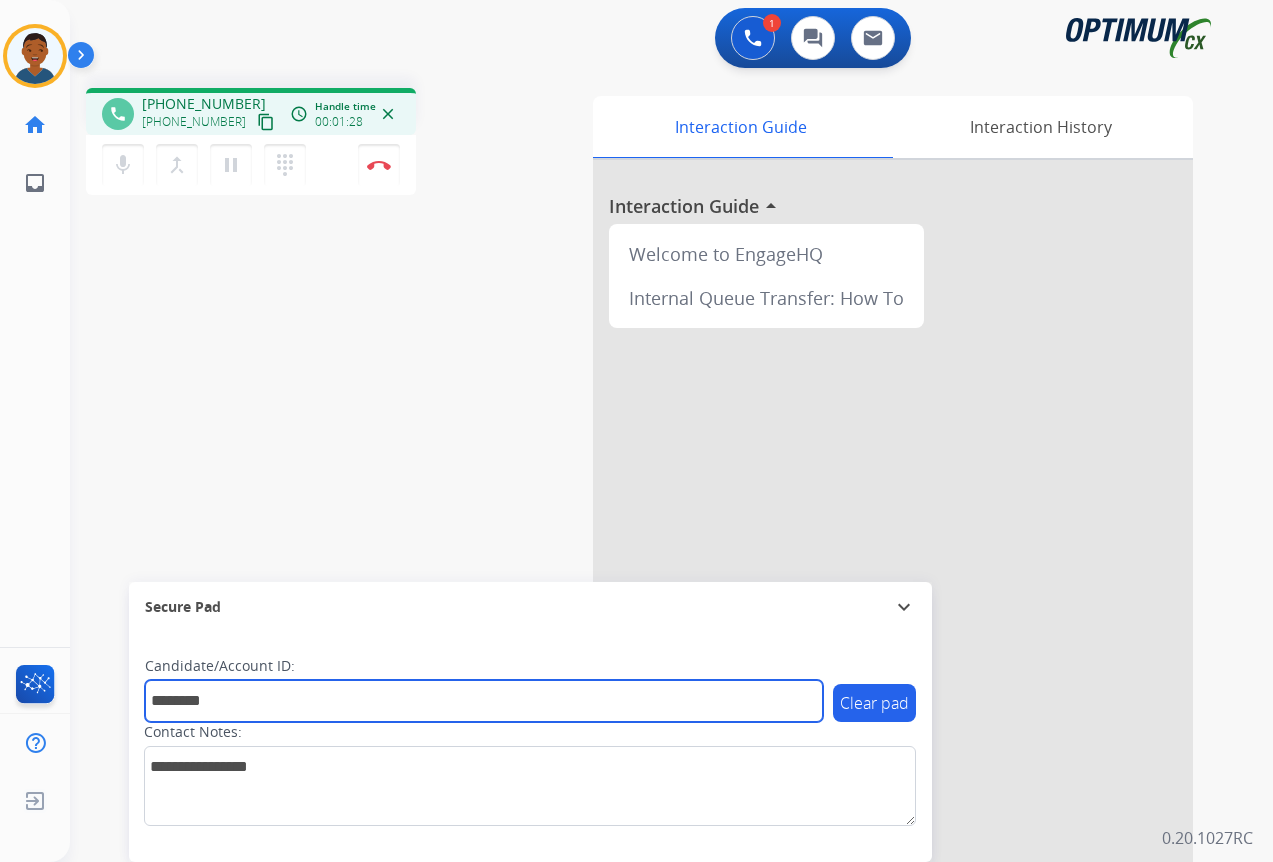 type on "*******" 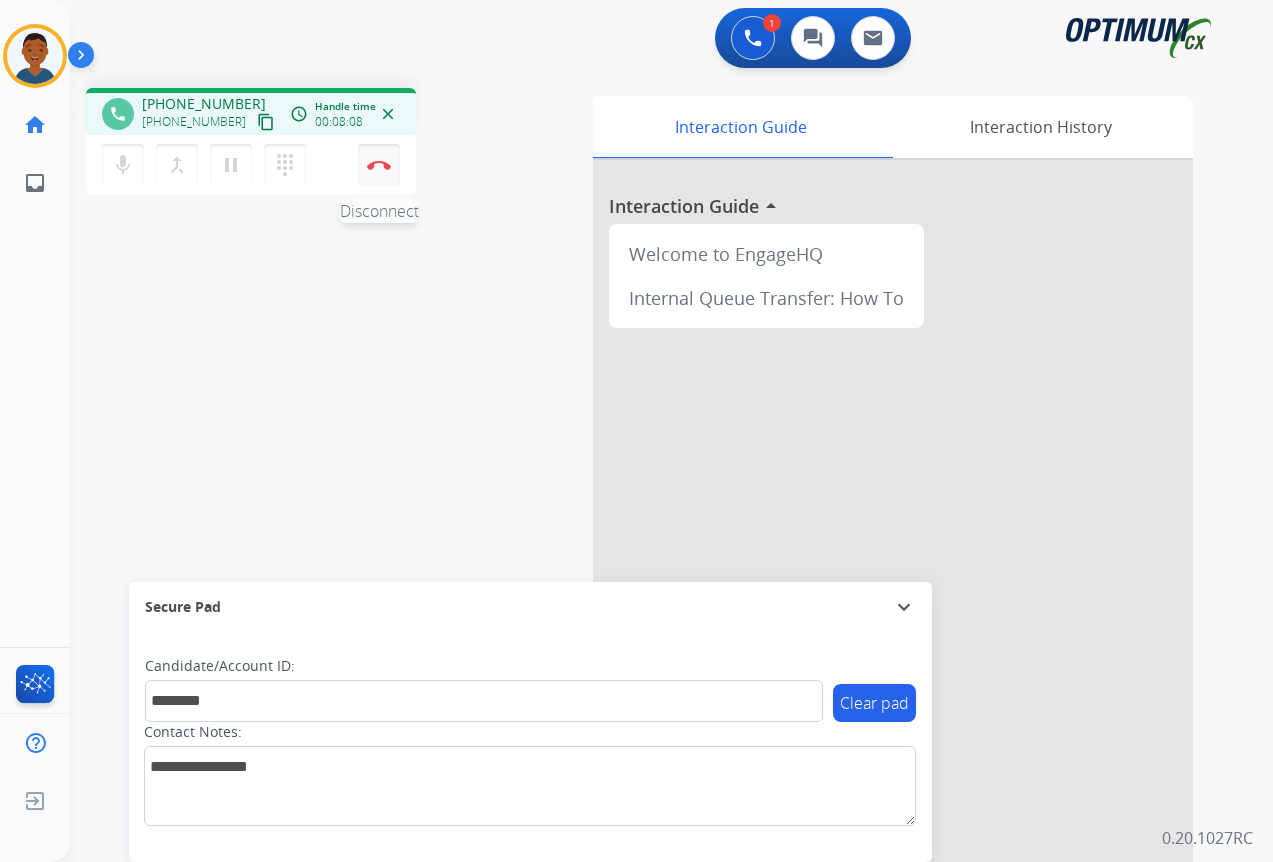 click at bounding box center [379, 165] 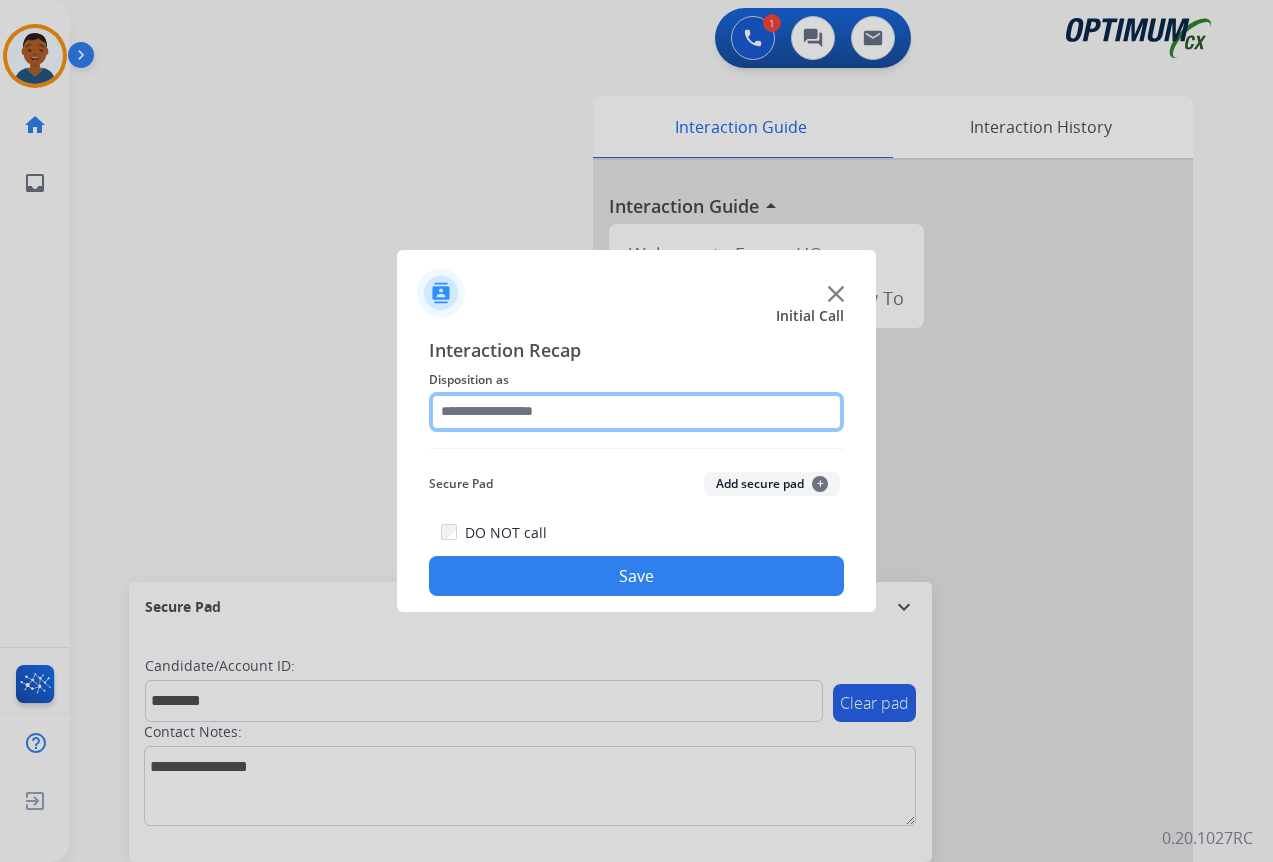 click 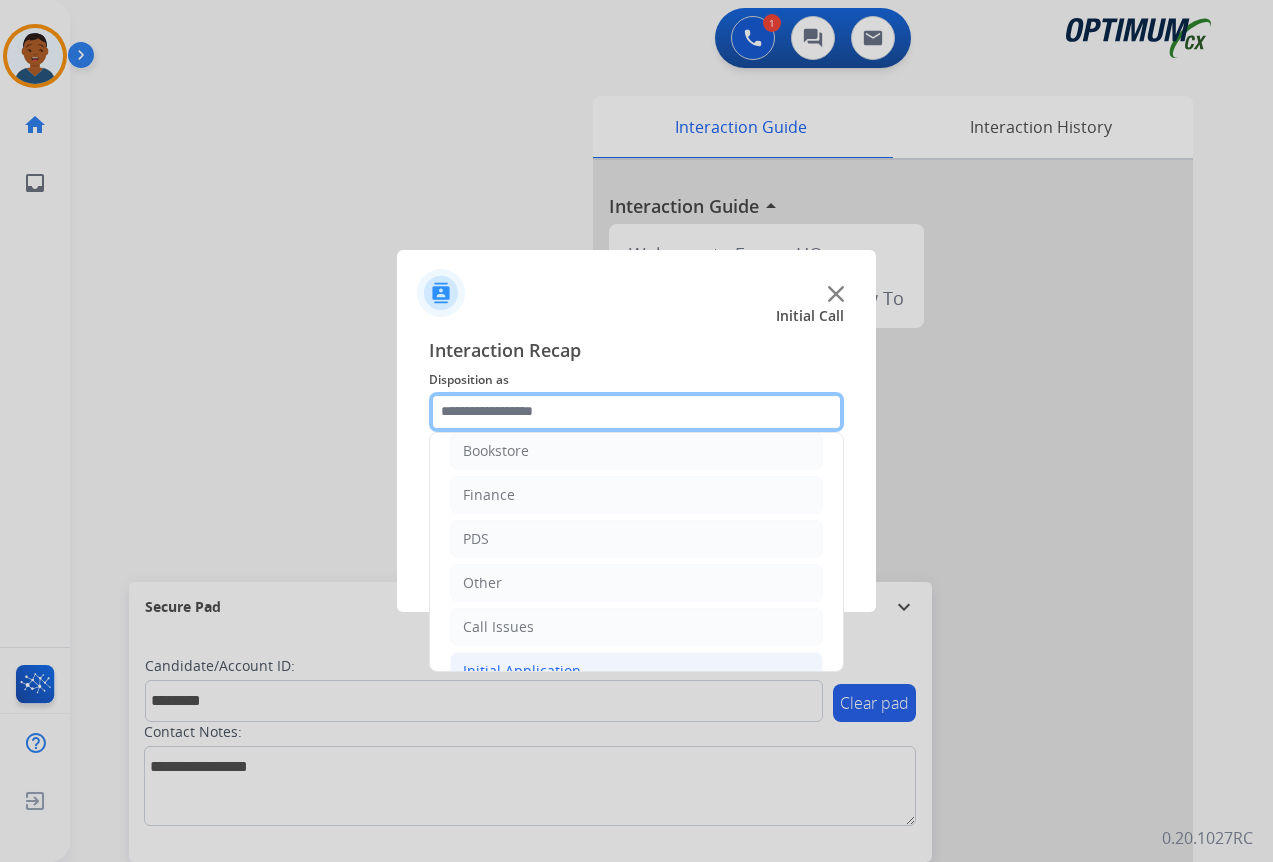 scroll, scrollTop: 0, scrollLeft: 0, axis: both 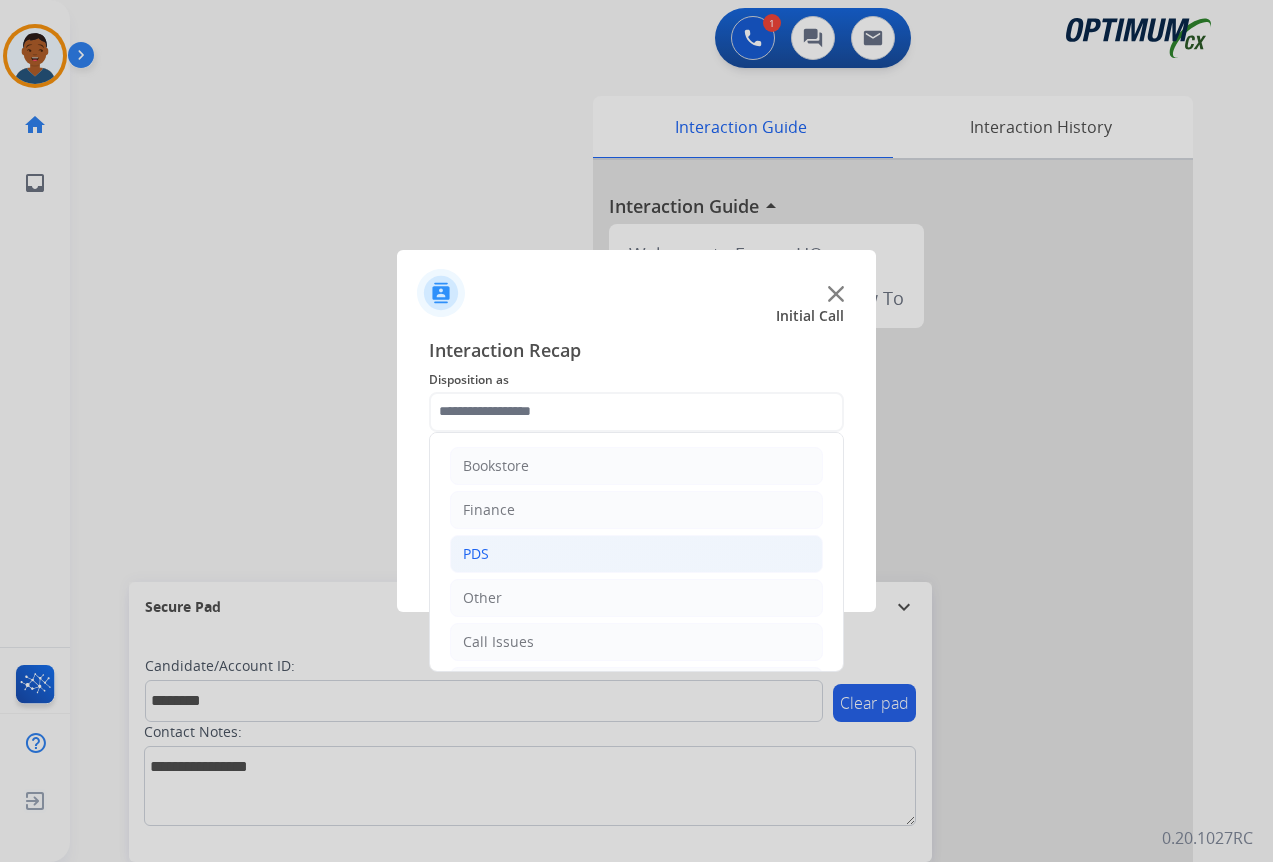 click on "PDS" 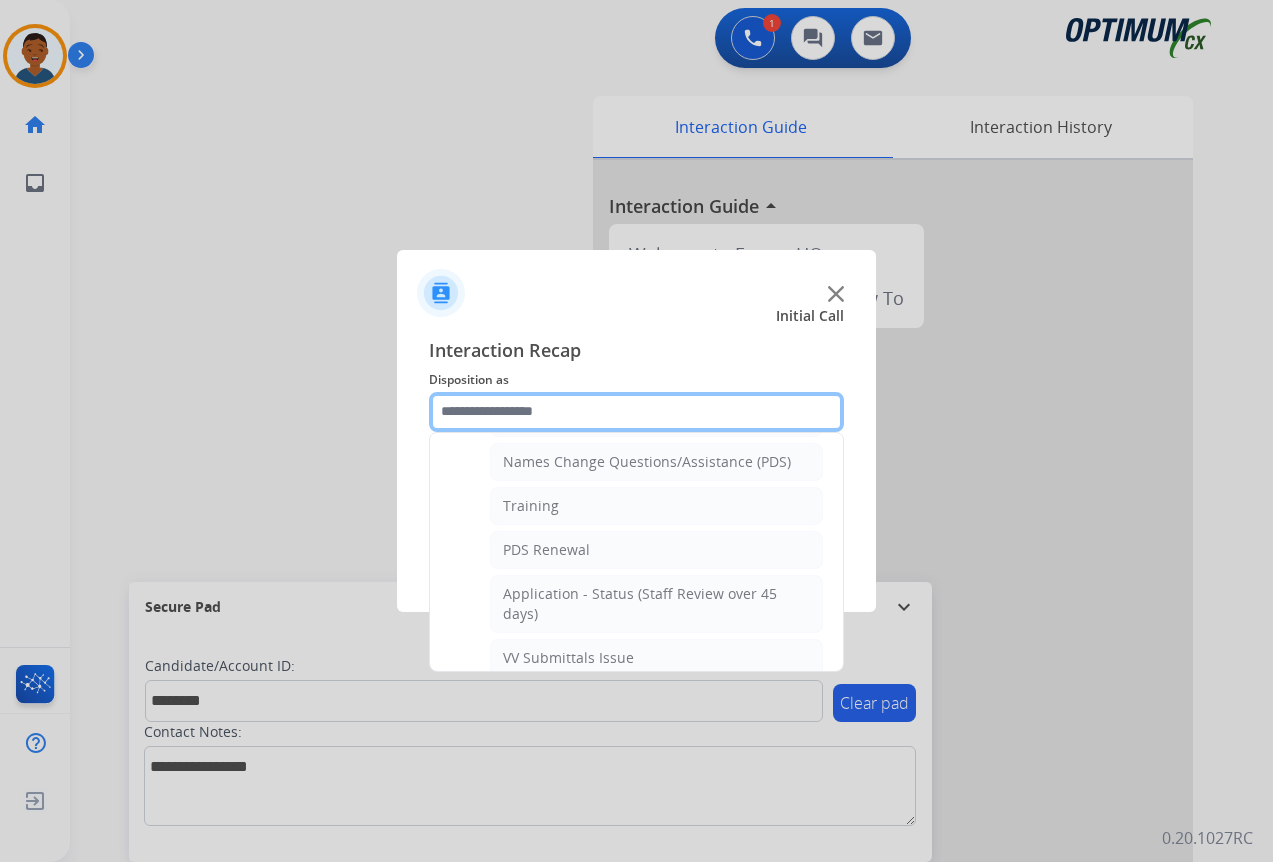 scroll, scrollTop: 100, scrollLeft: 0, axis: vertical 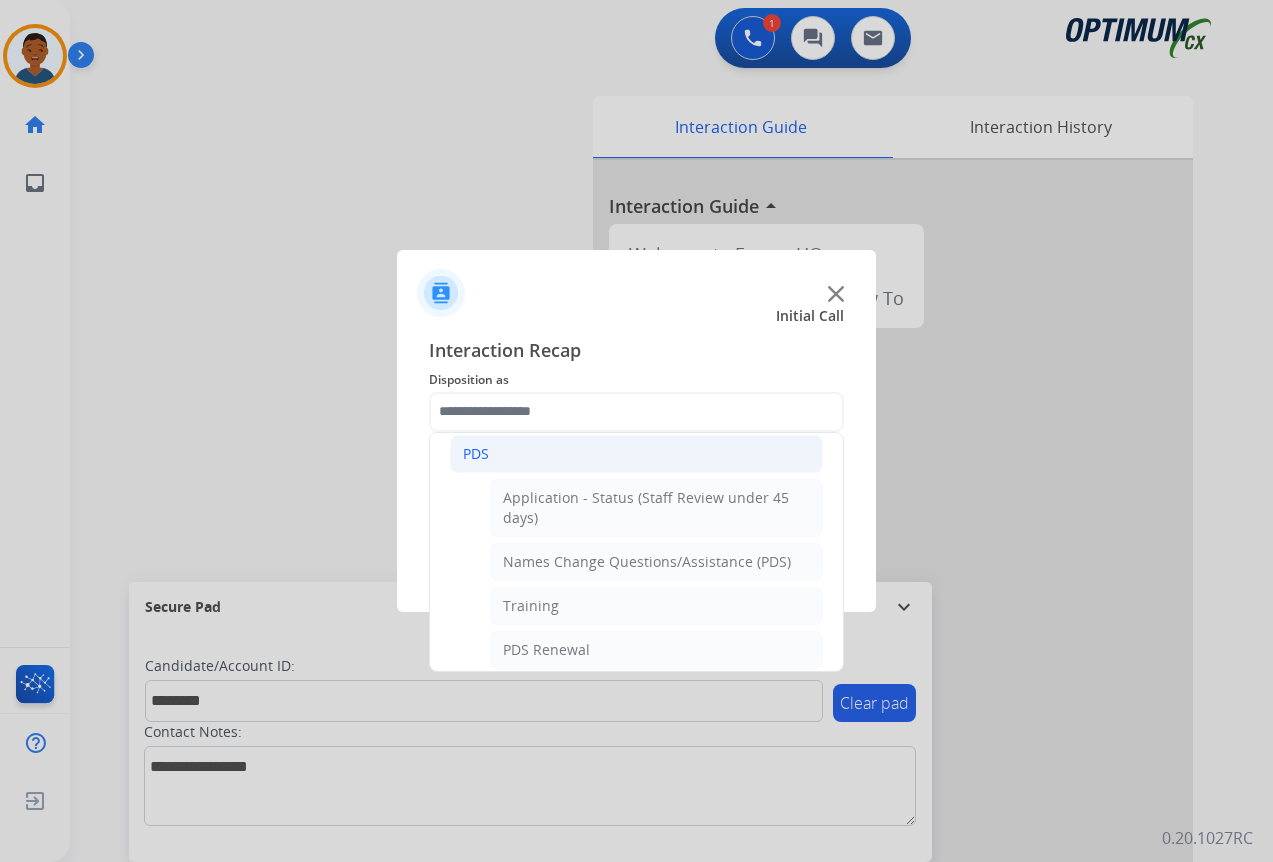 click on "PDS" 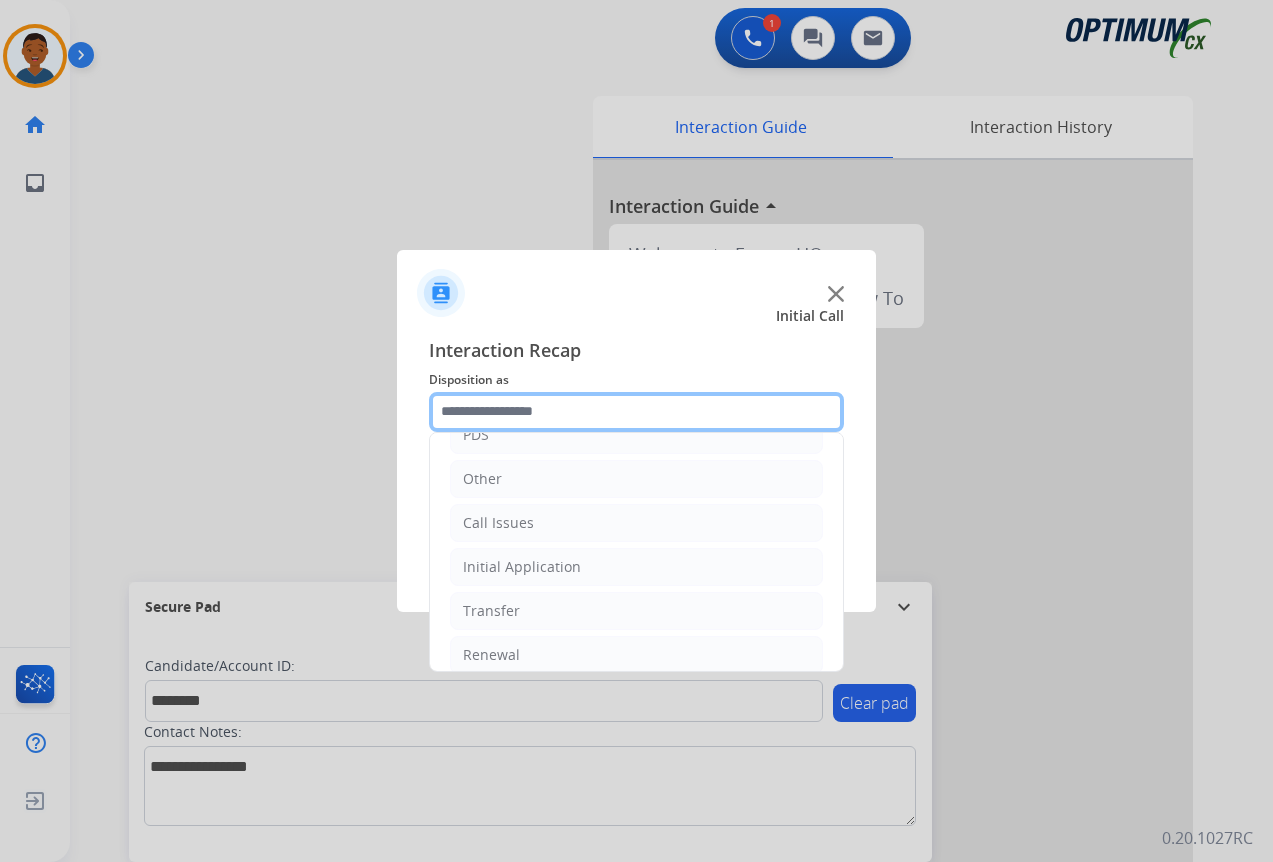 scroll, scrollTop: 136, scrollLeft: 0, axis: vertical 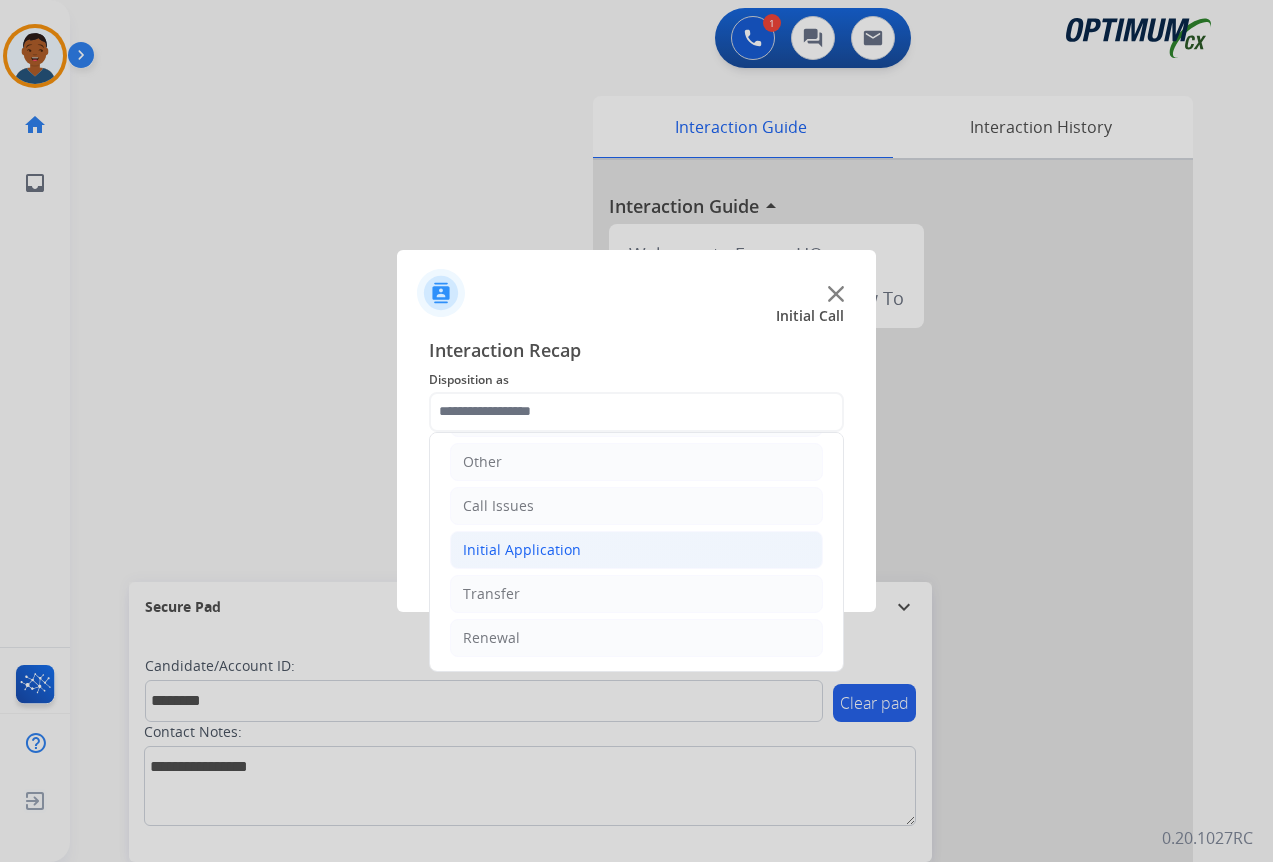 click on "Initial Application" 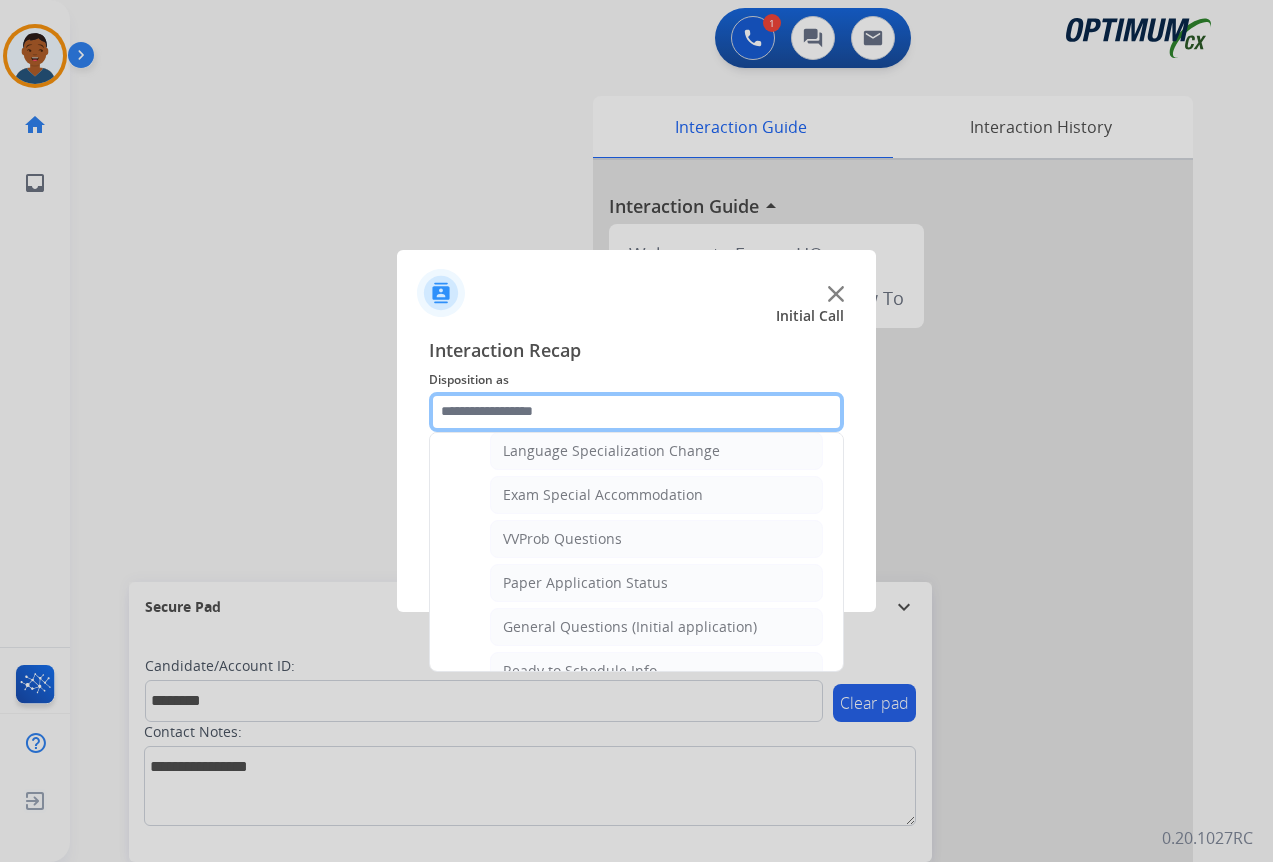 scroll, scrollTop: 1036, scrollLeft: 0, axis: vertical 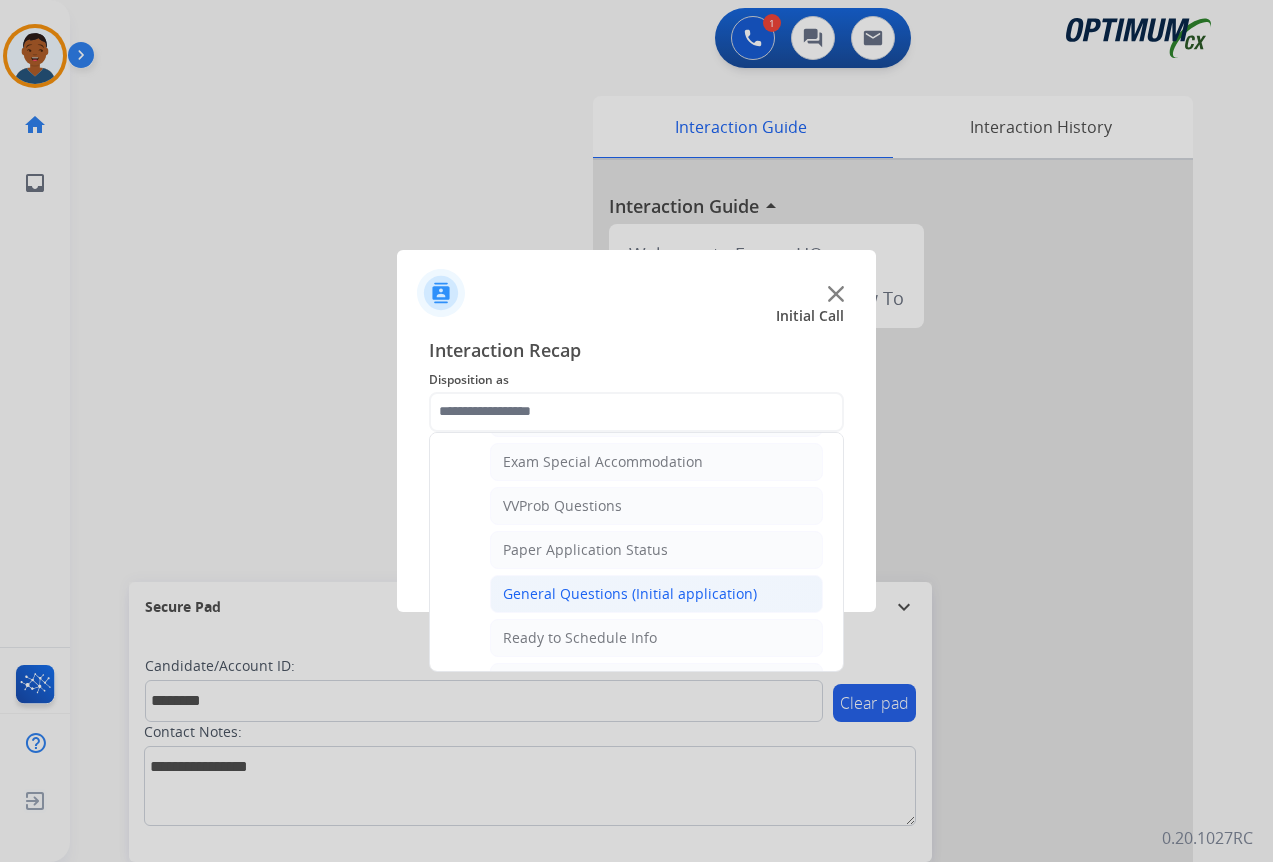 click on "General Questions (Initial application)" 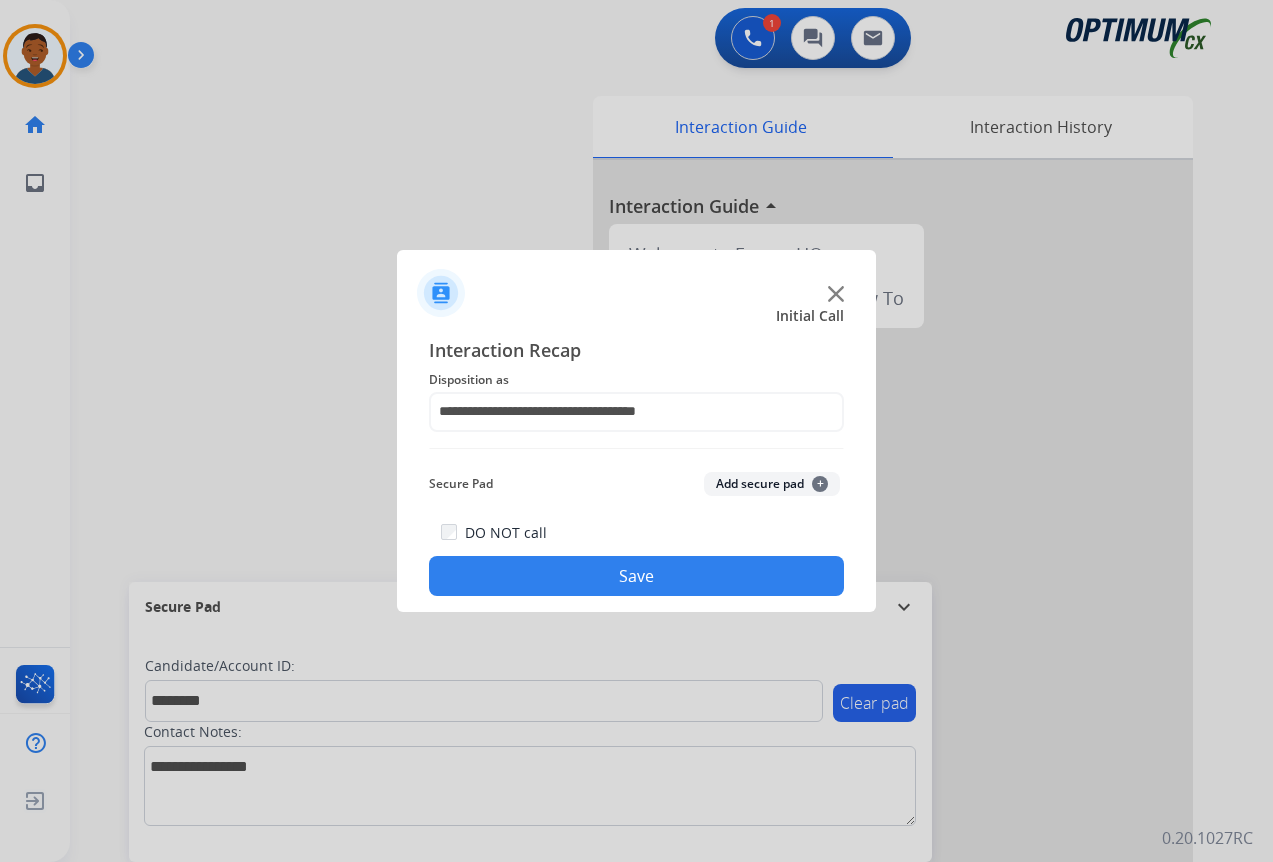click on "Add secure pad  +" 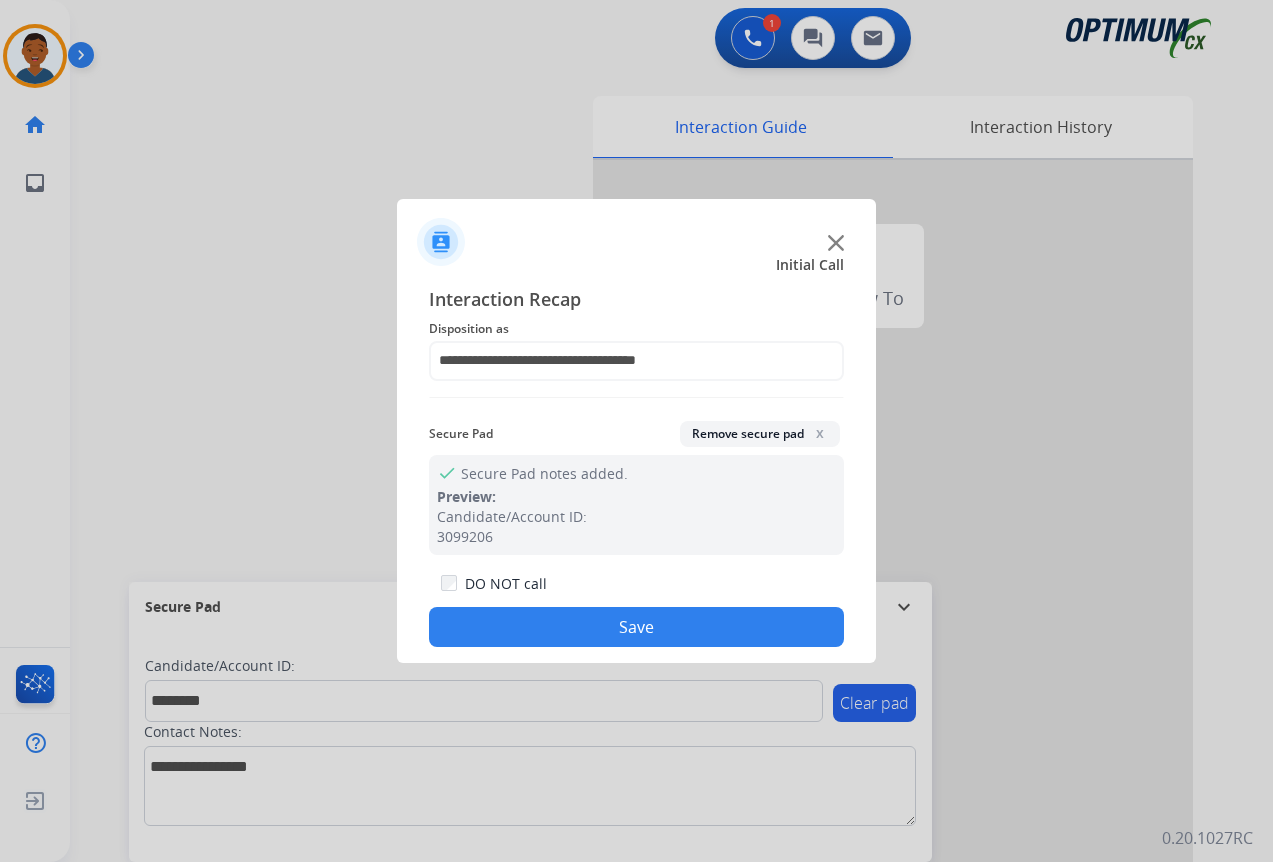 click on "Save" 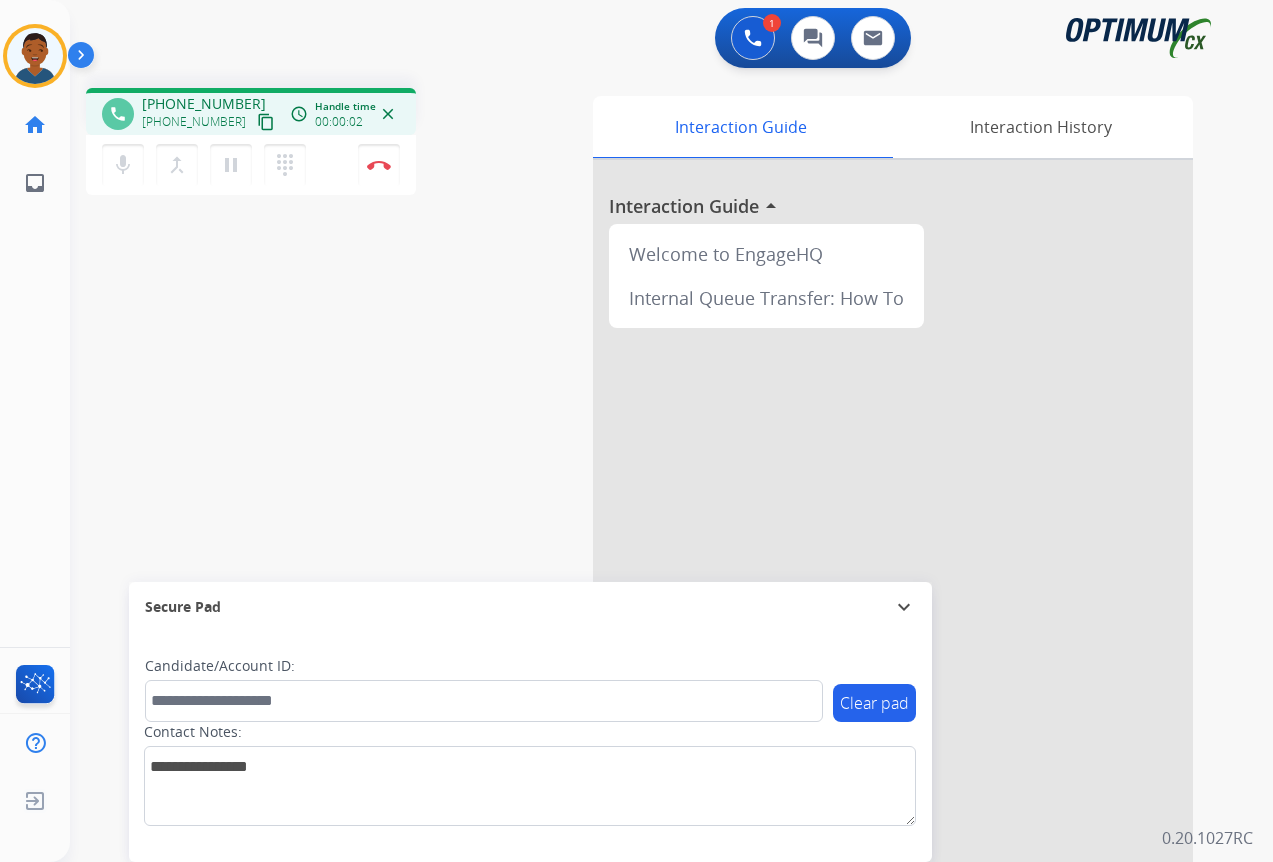 click on "content_copy" at bounding box center [266, 122] 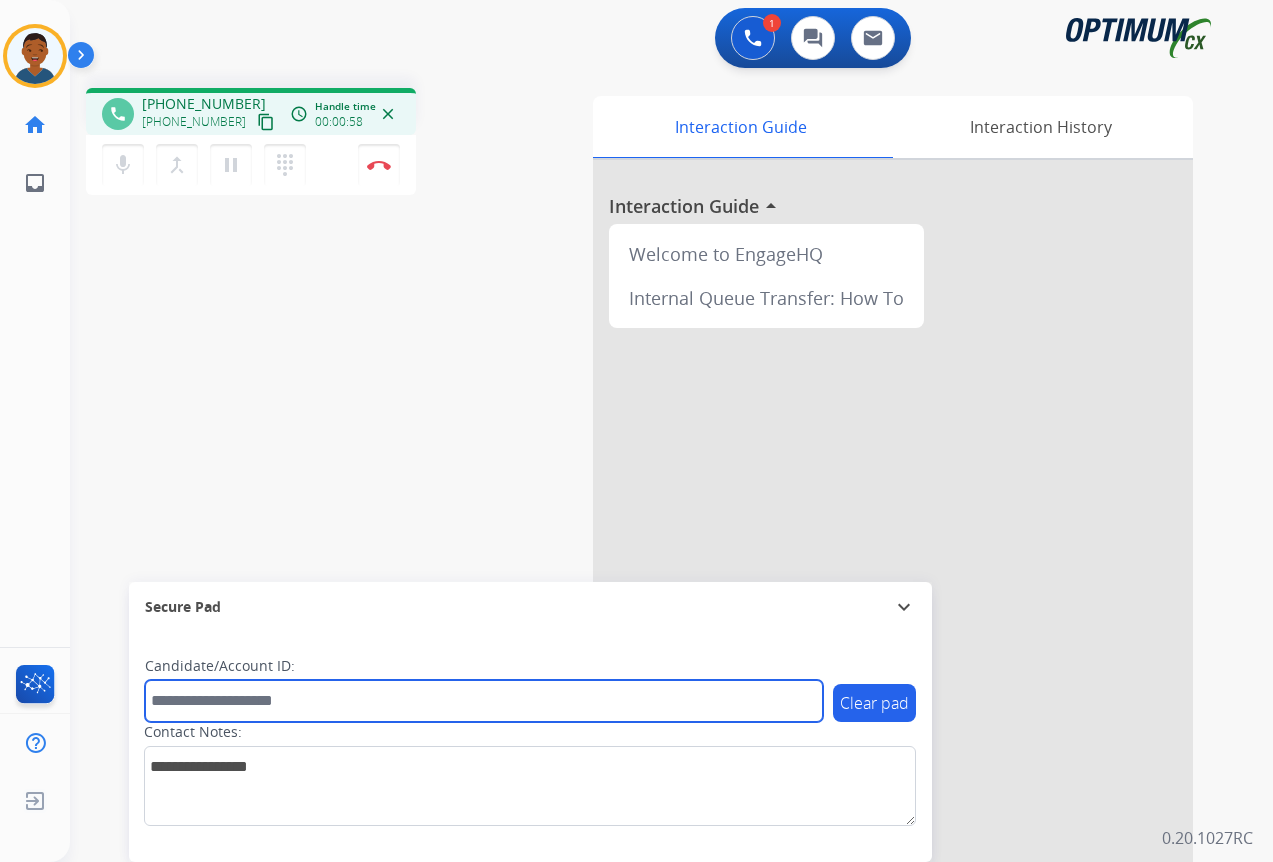 click at bounding box center (484, 701) 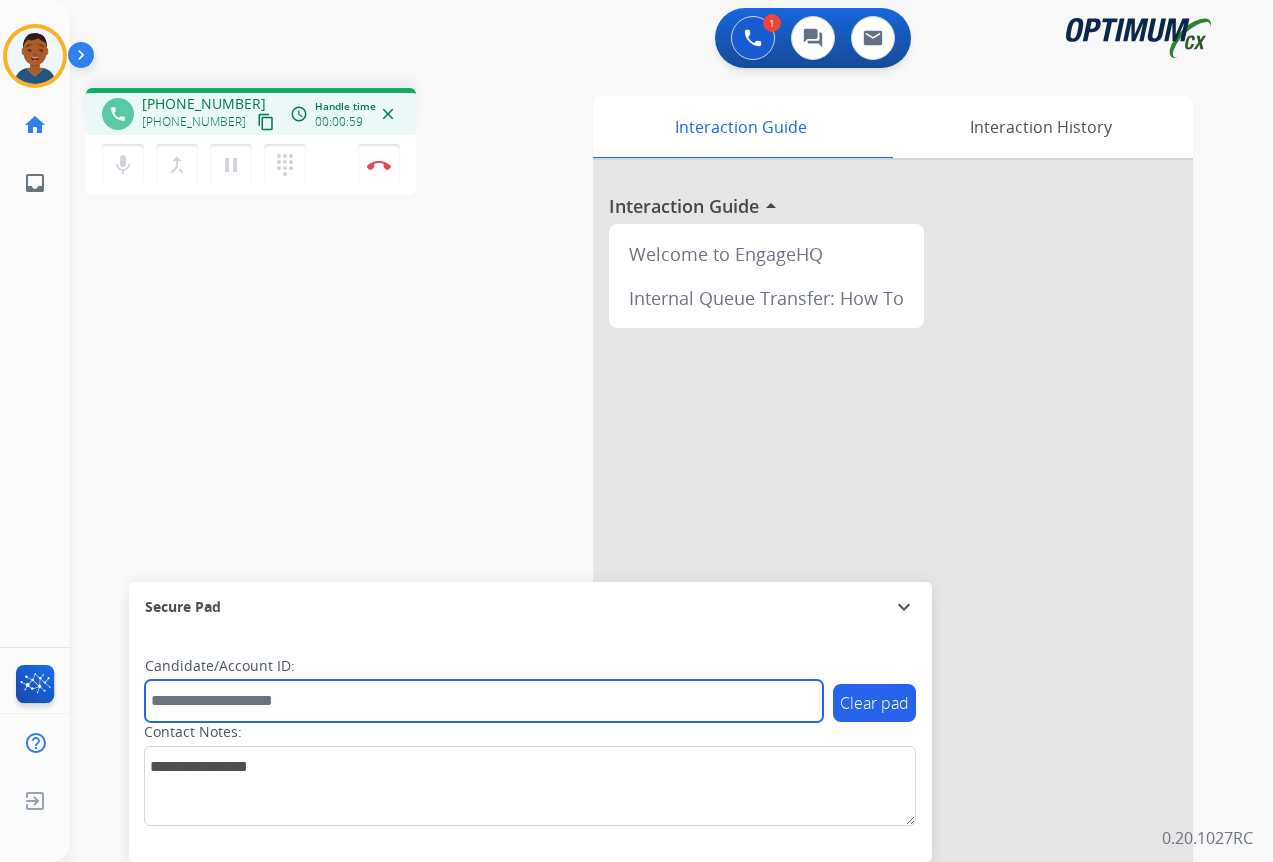 paste on "*******" 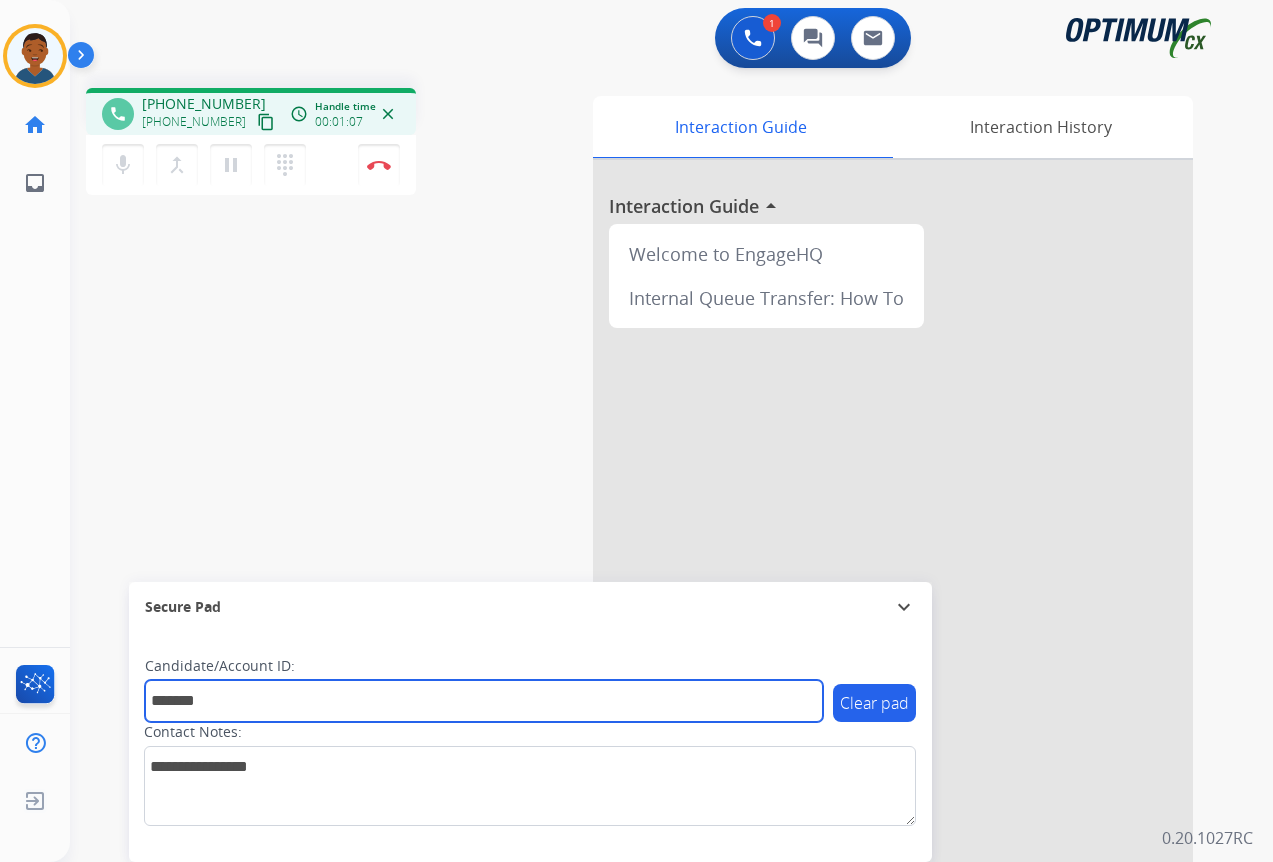 type on "*******" 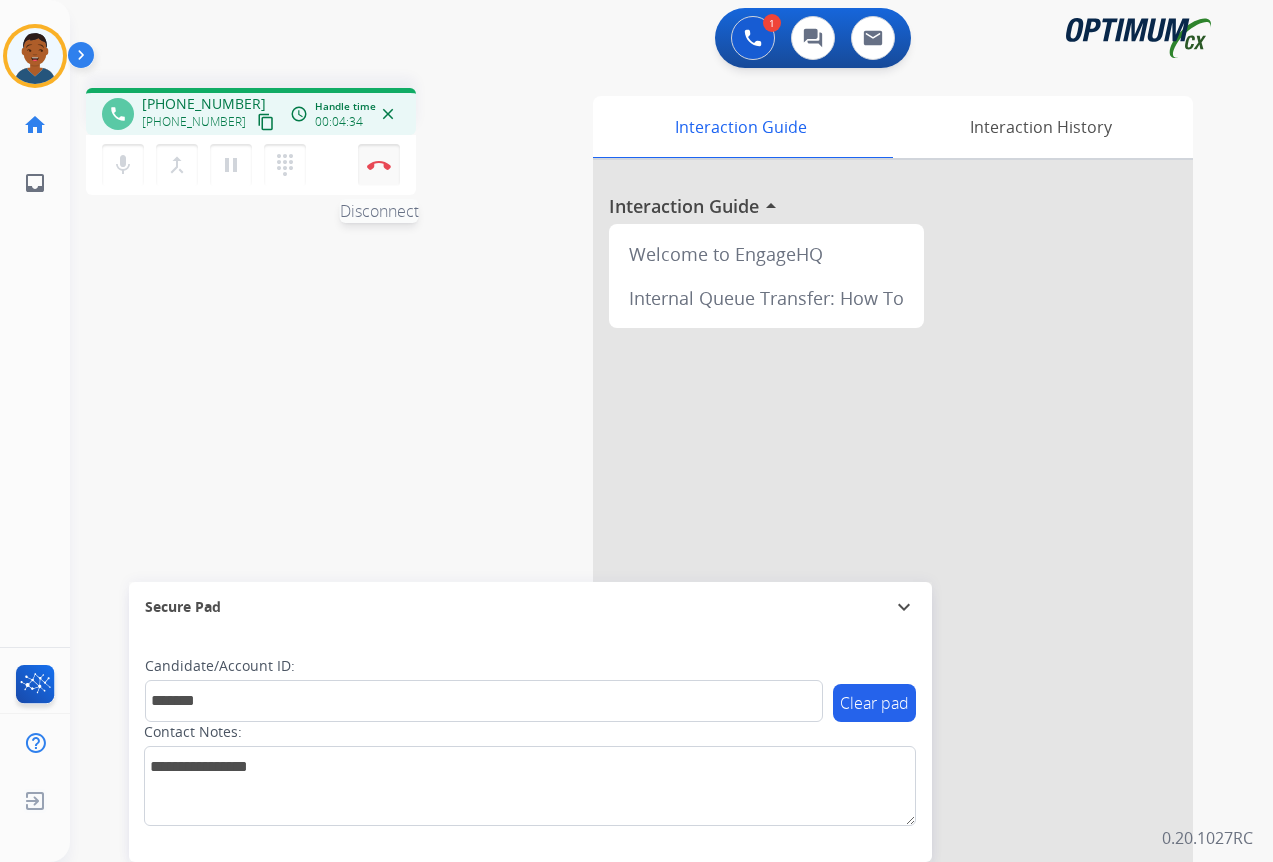 click on "Disconnect" at bounding box center (379, 165) 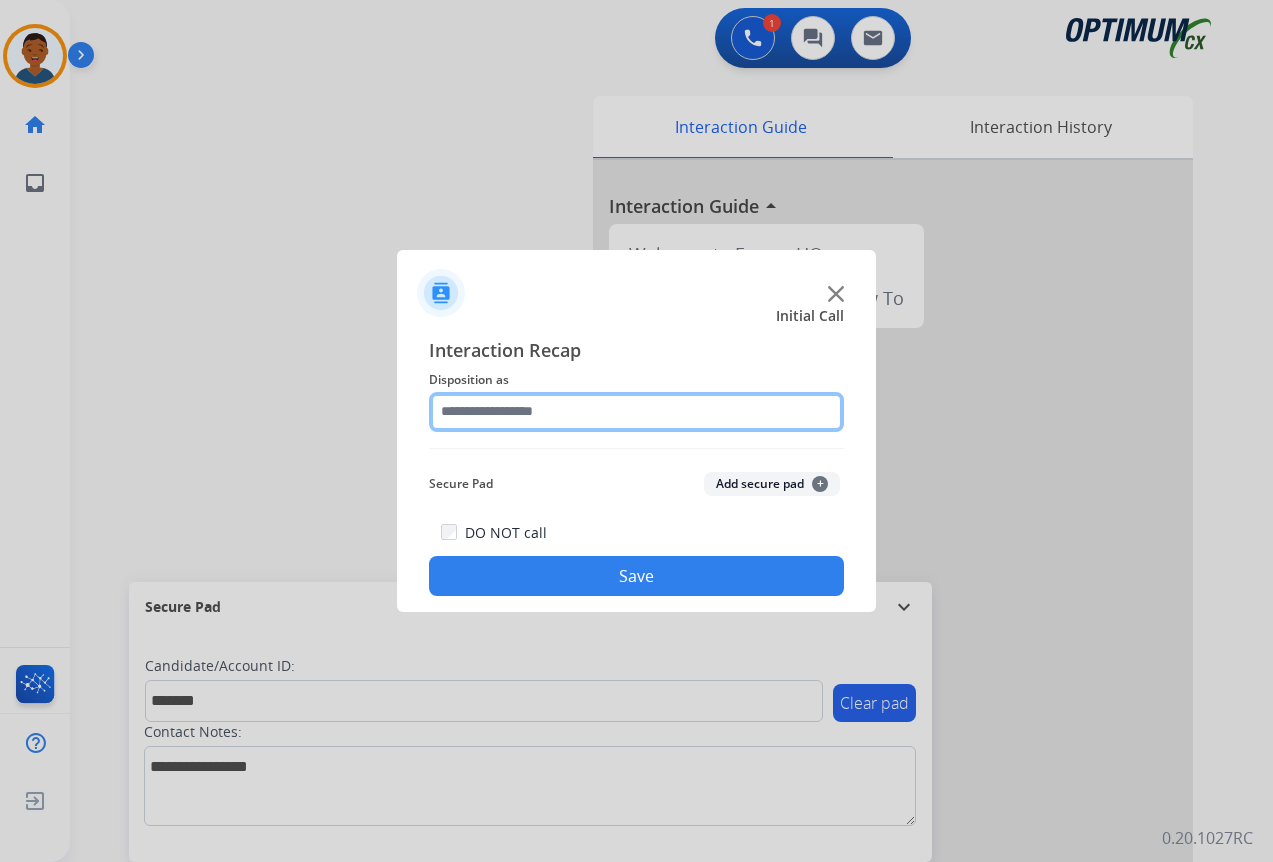 click 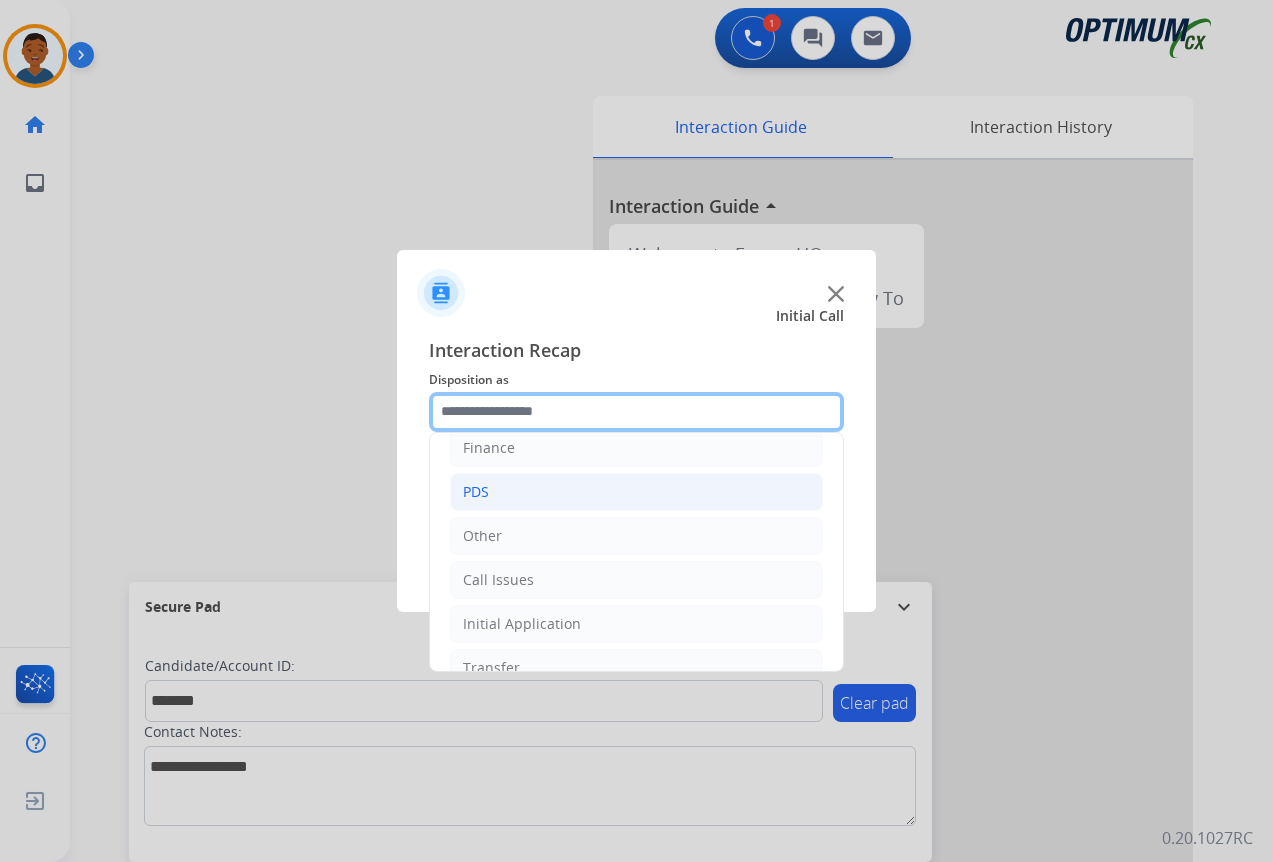 scroll, scrollTop: 136, scrollLeft: 0, axis: vertical 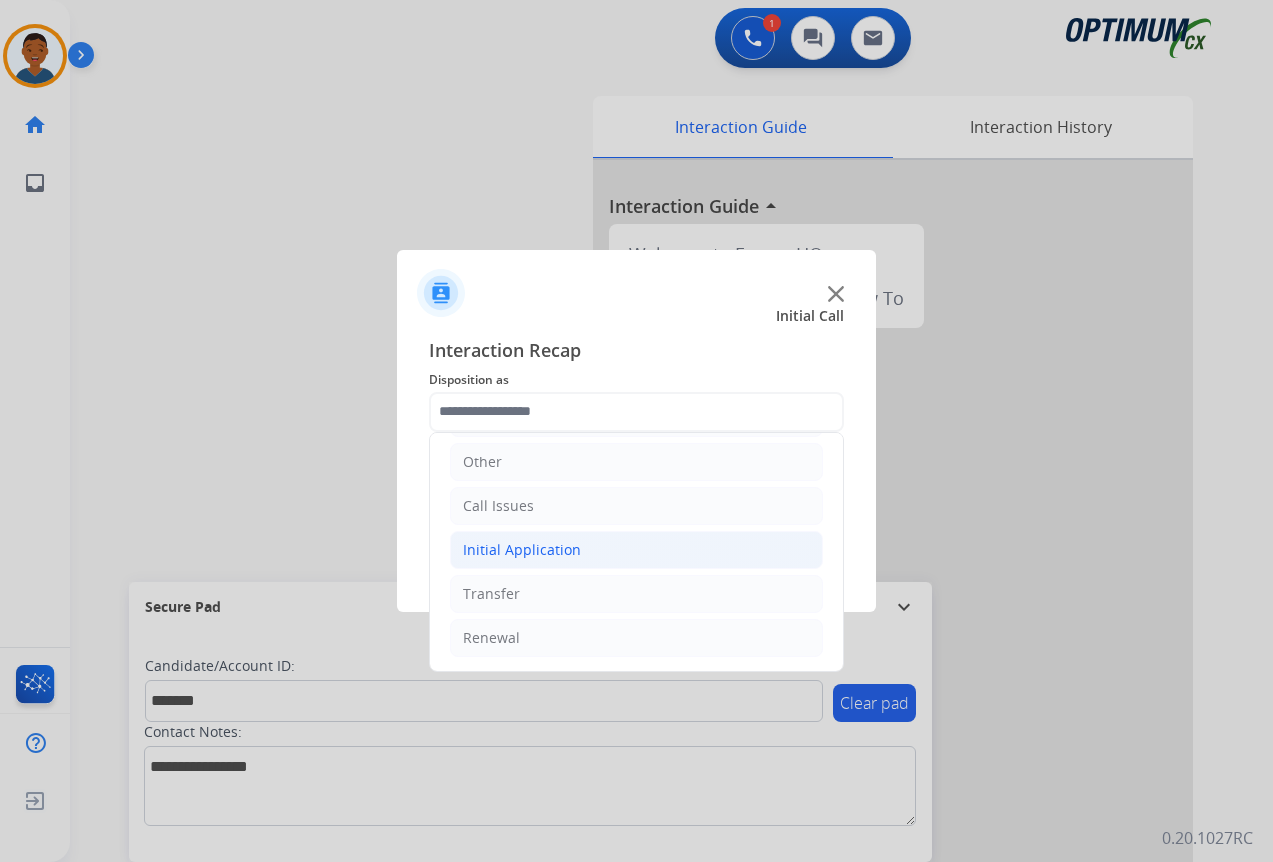 click on "Initial Application" 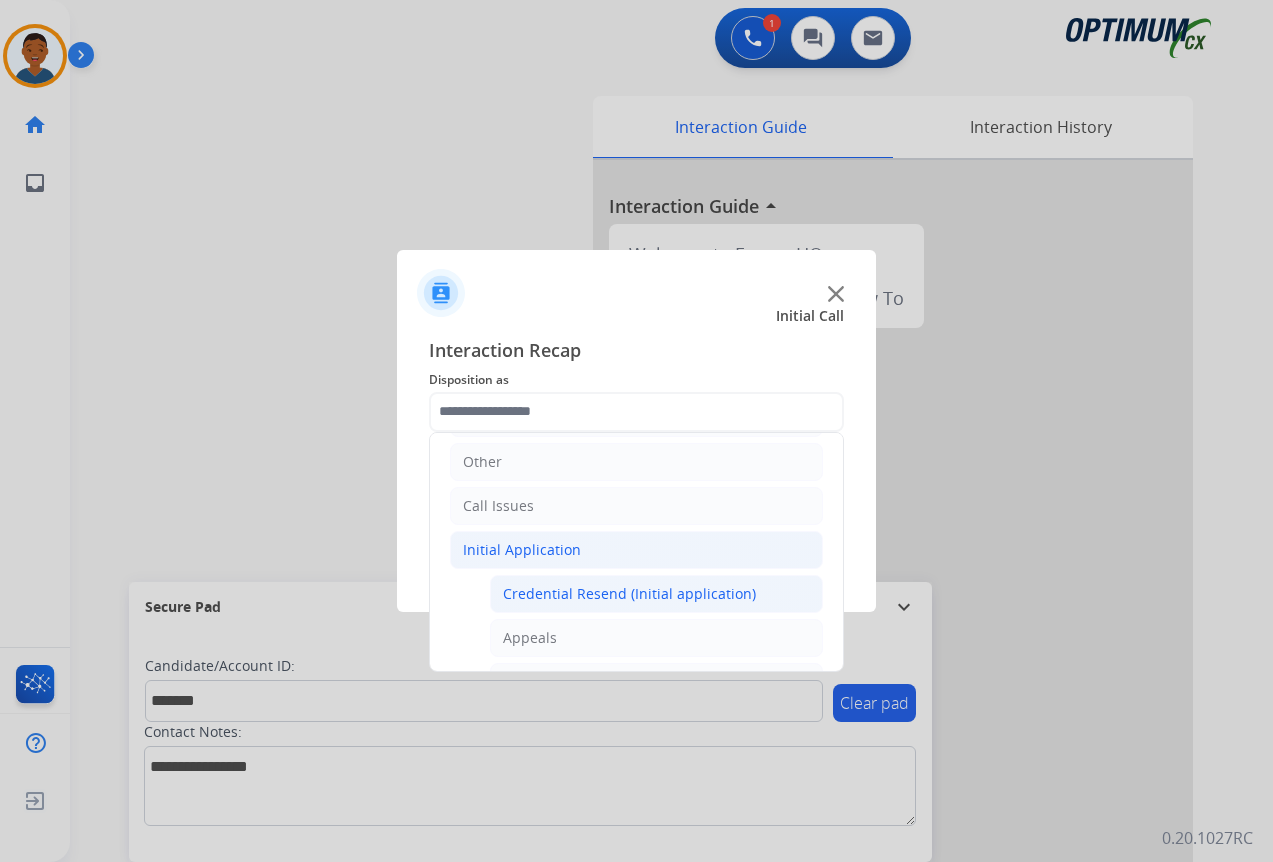 click on "Credential Resend (Initial application)" 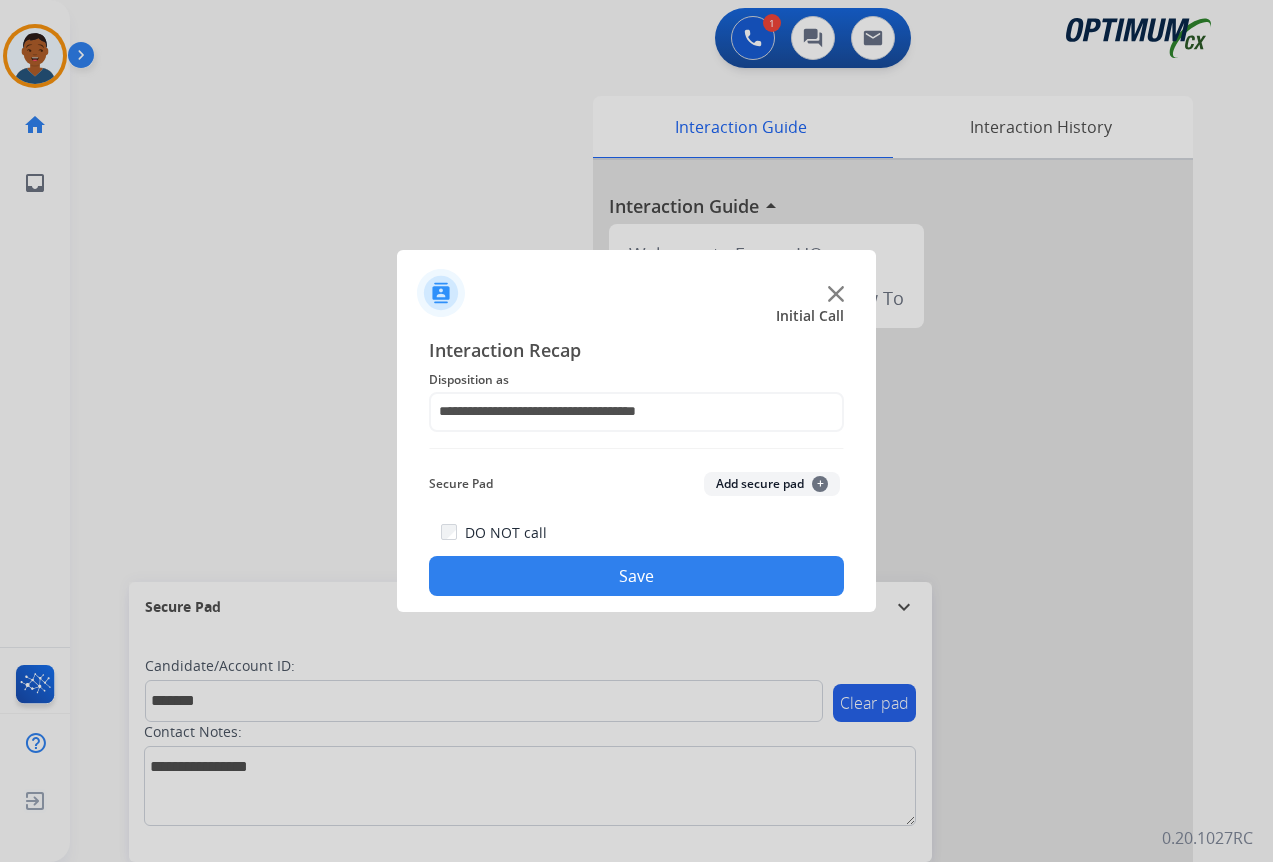 click on "Add secure pad  +" 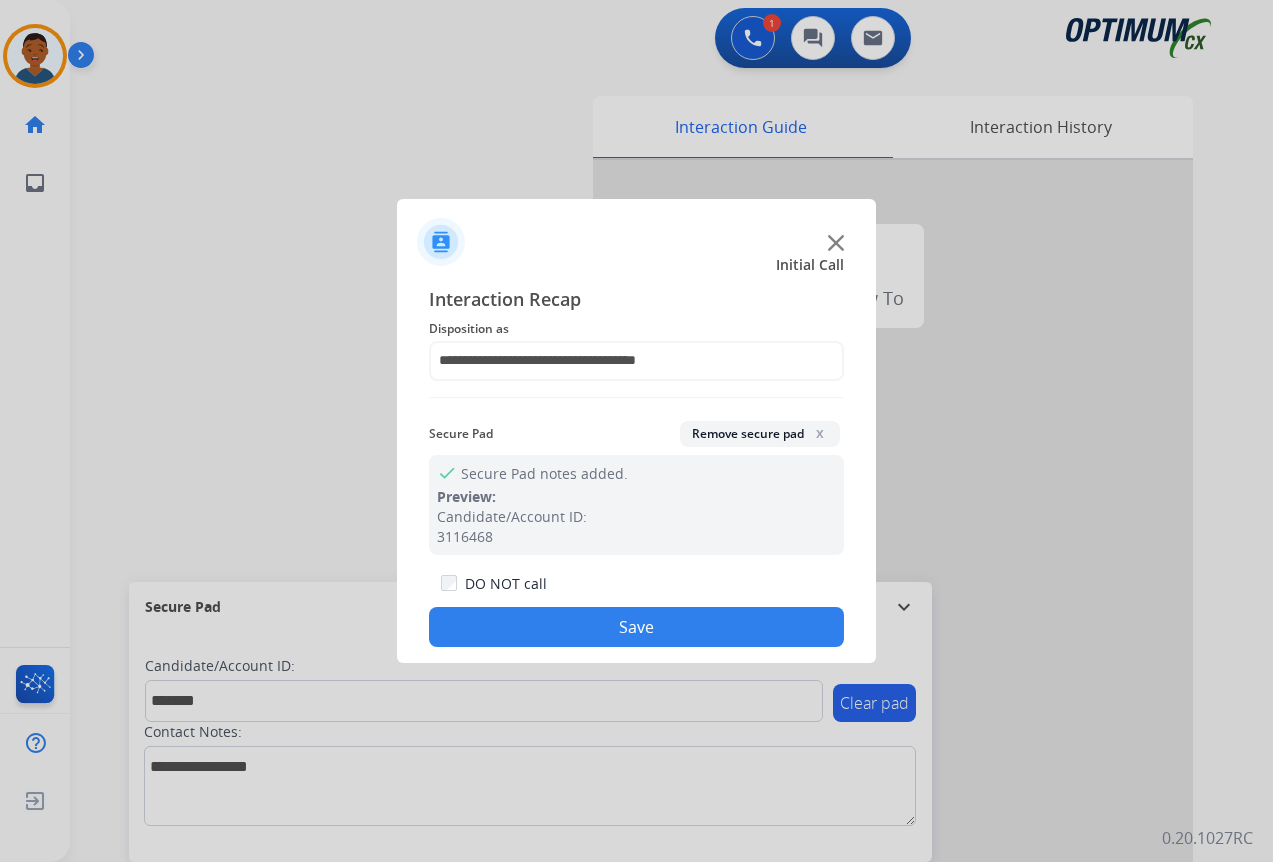 click on "Save" 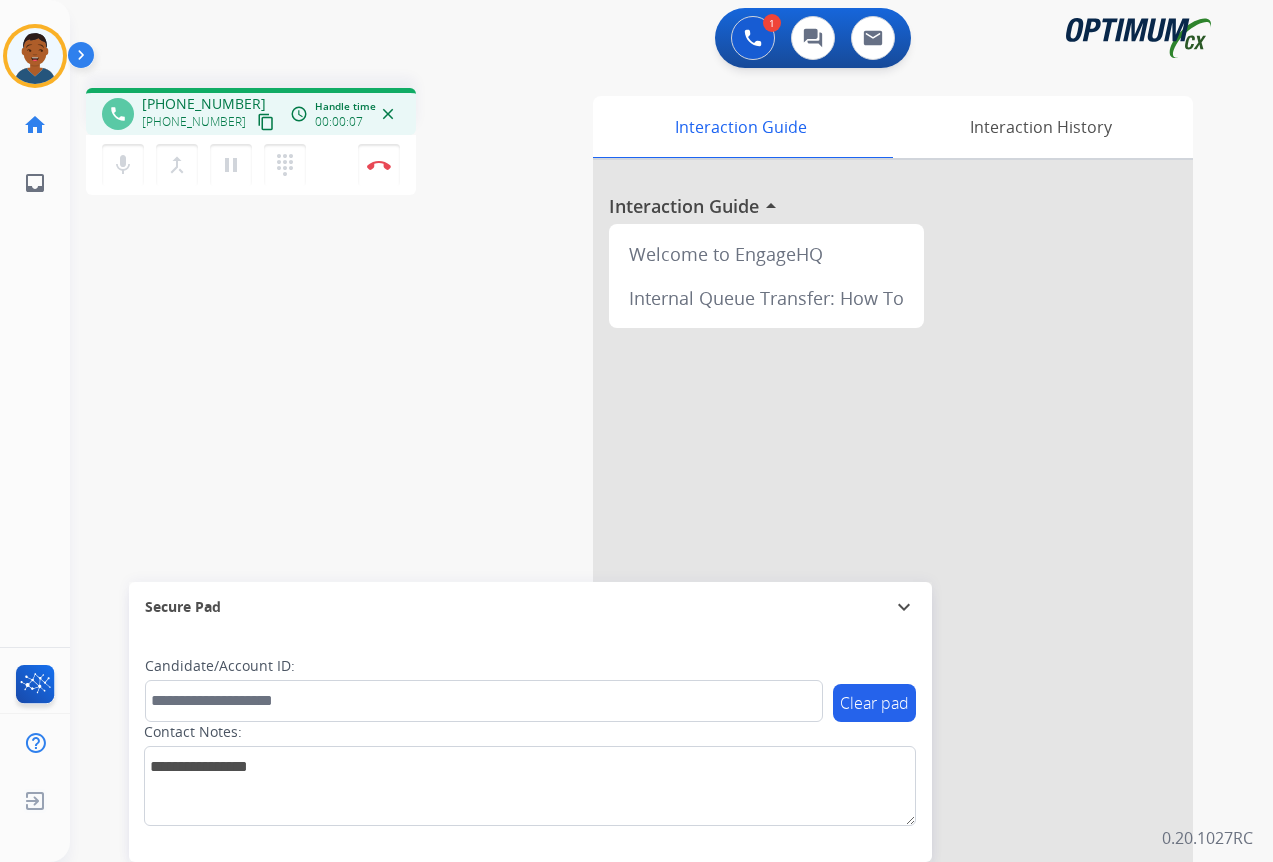 click on "content_copy" at bounding box center [266, 122] 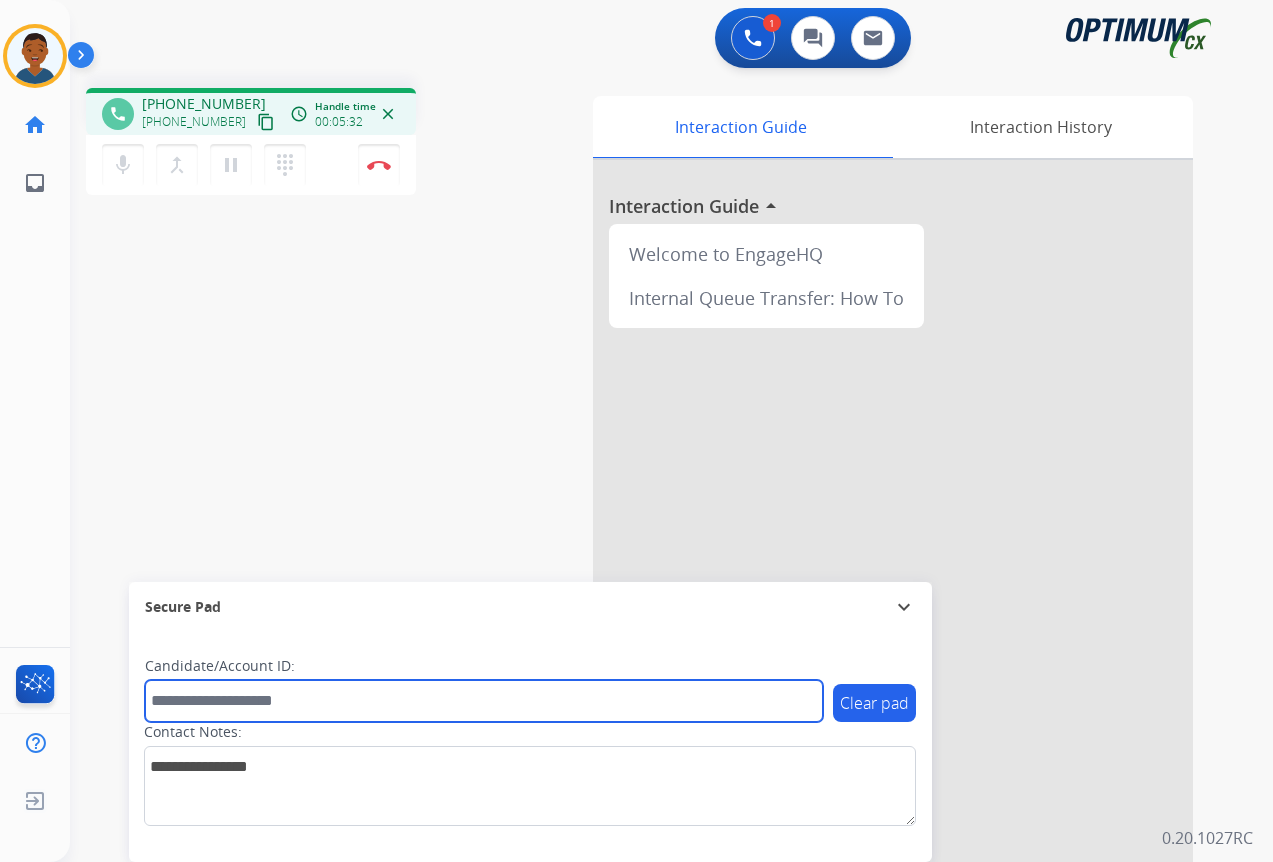 click at bounding box center (484, 701) 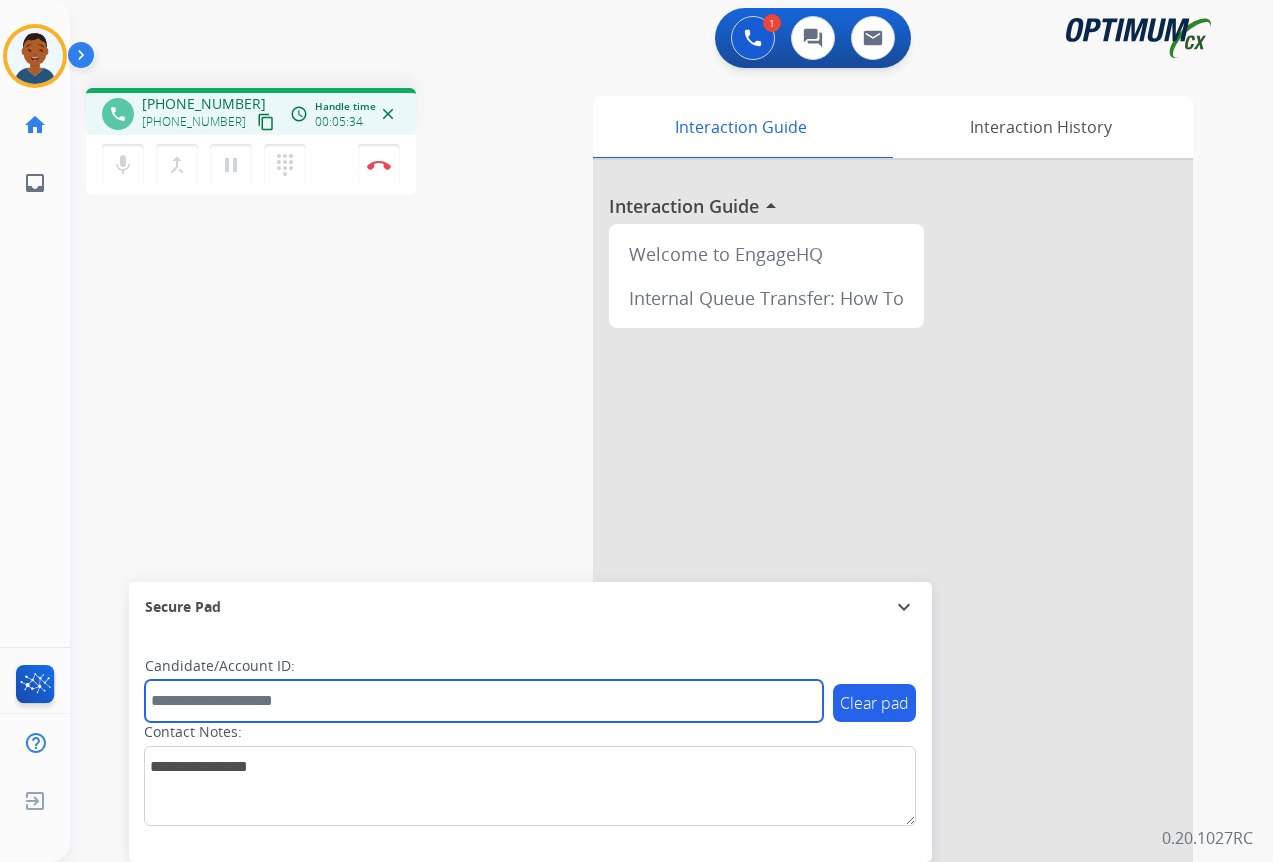 paste on "*******" 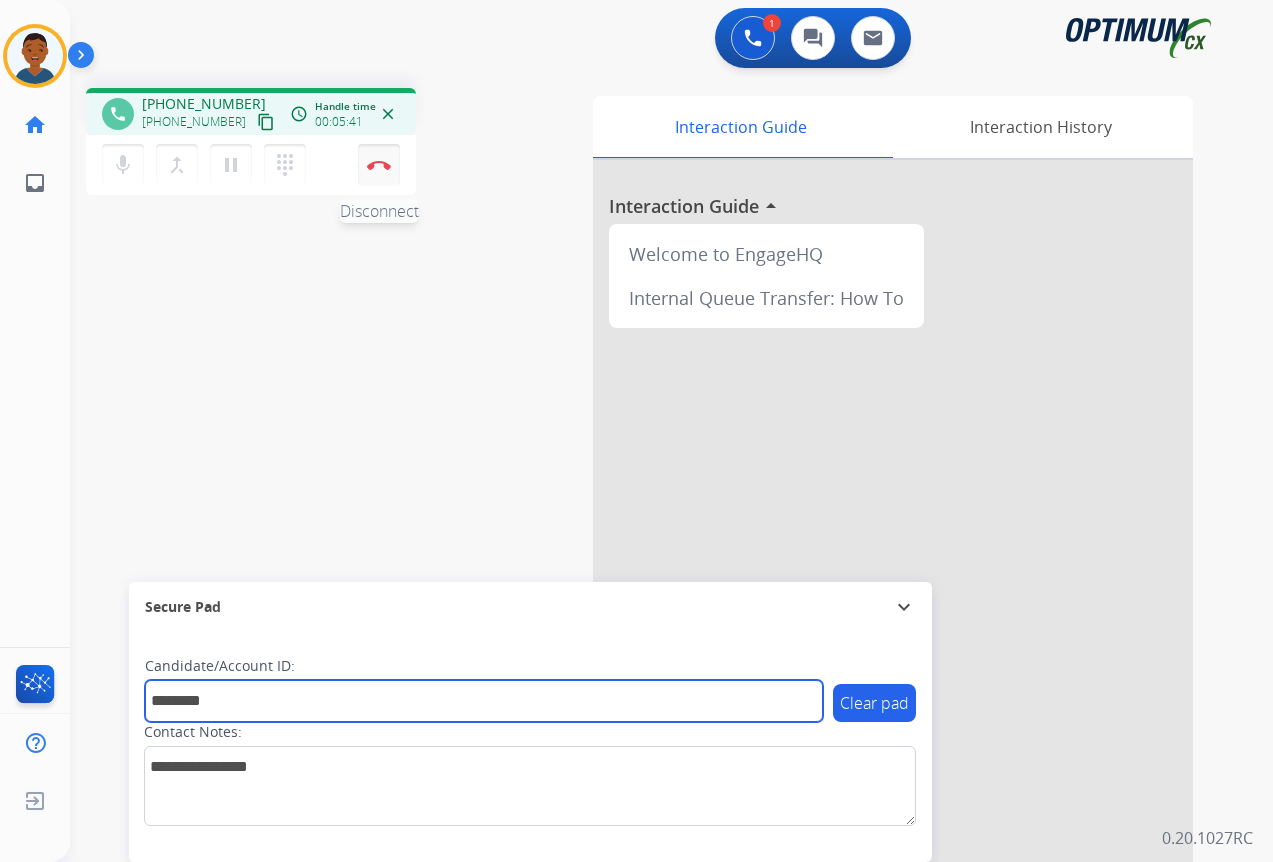 type on "*******" 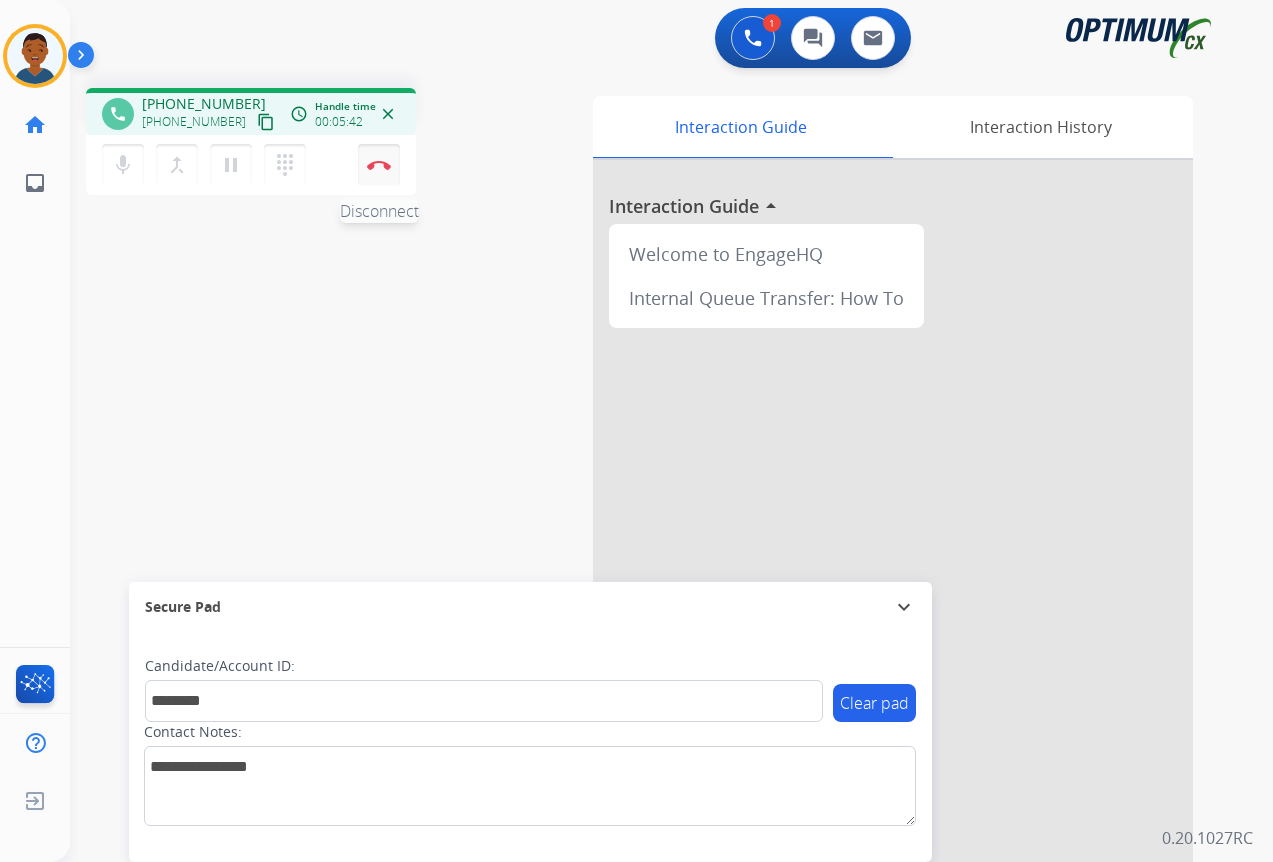 click on "Disconnect" at bounding box center (379, 165) 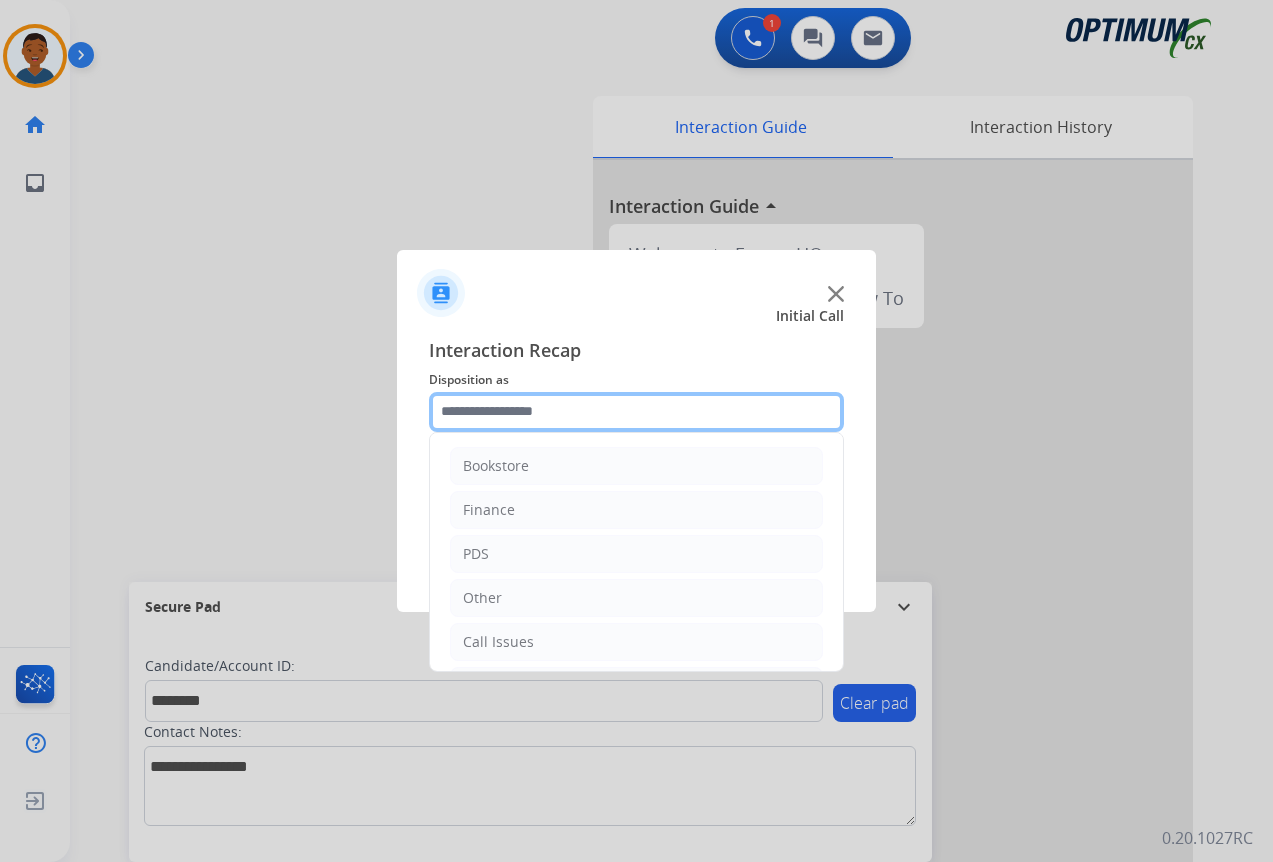 drag, startPoint x: 463, startPoint y: 408, endPoint x: 481, endPoint y: 427, distance: 26.172504 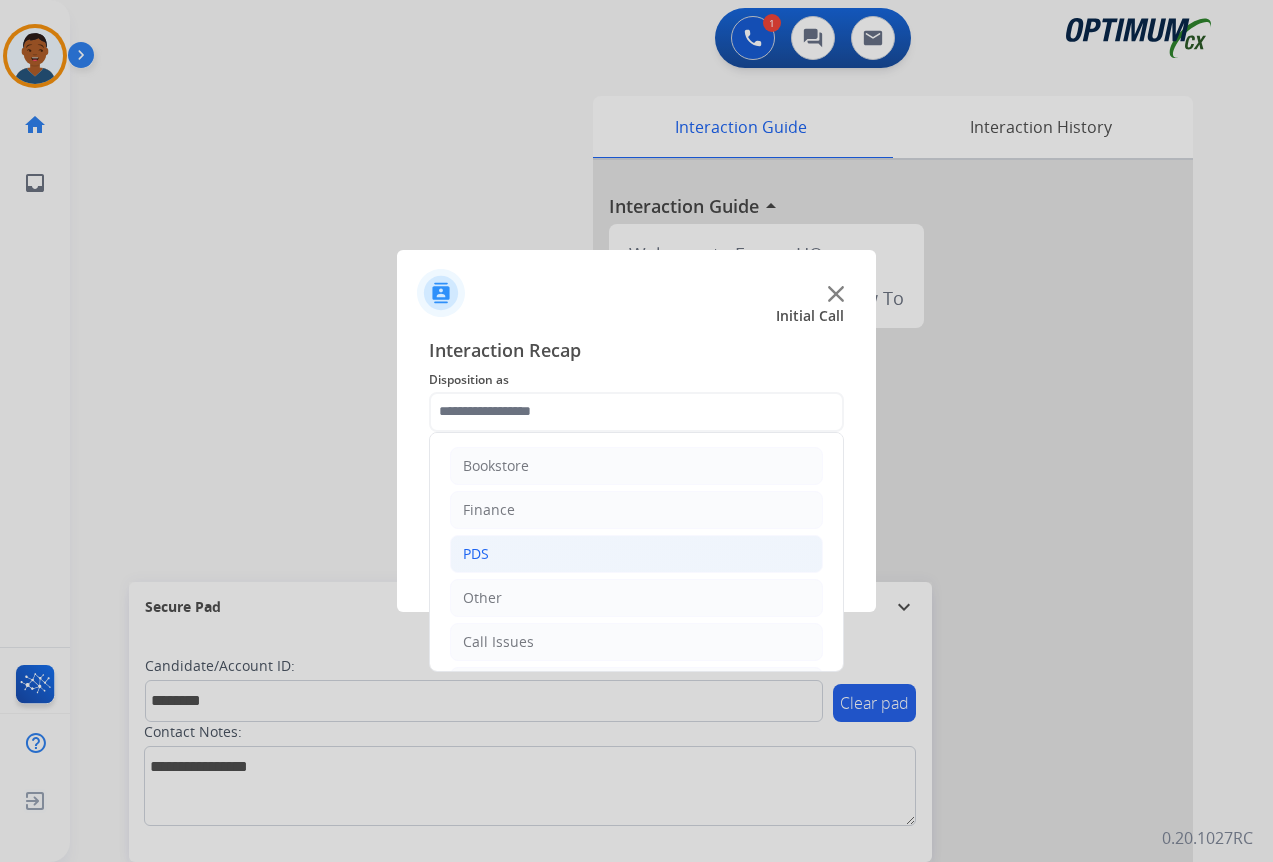 click on "PDS" 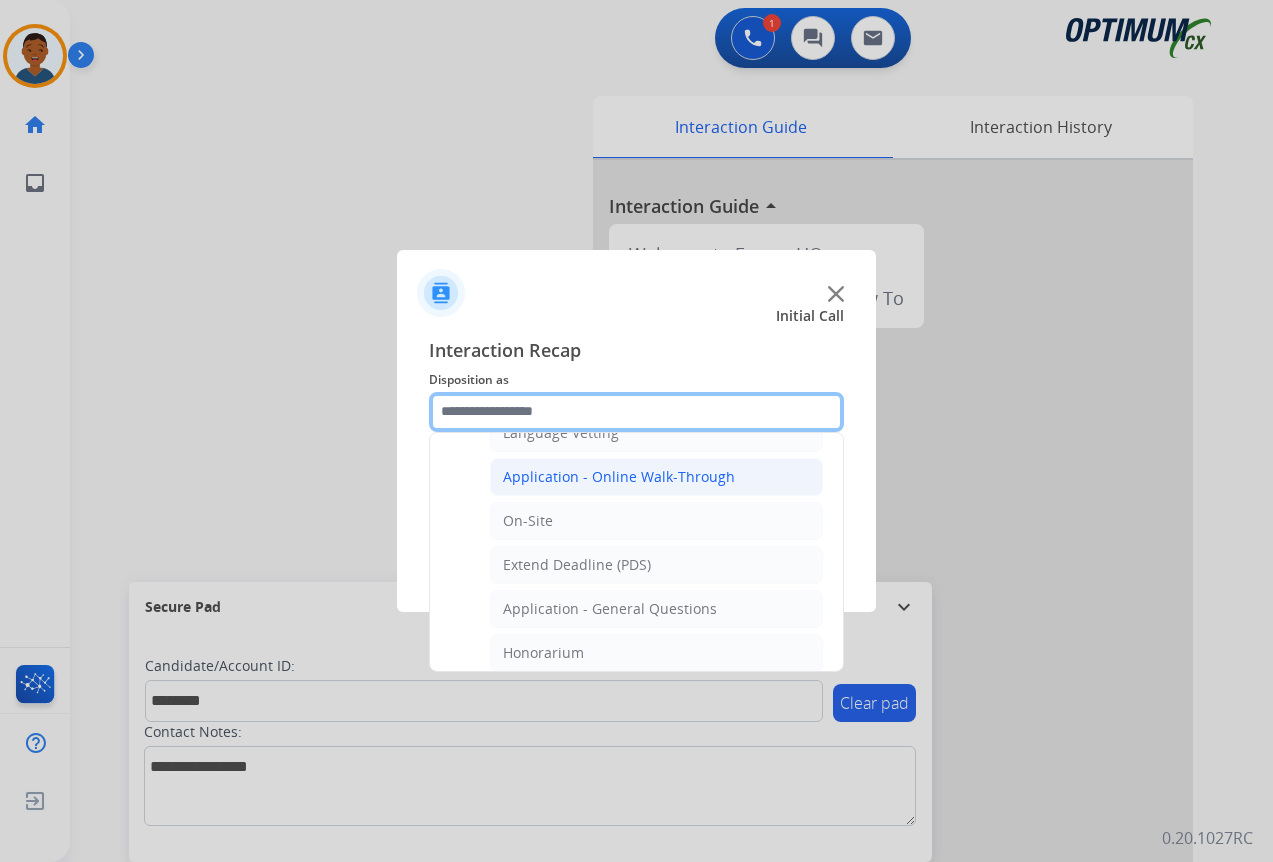 scroll, scrollTop: 500, scrollLeft: 0, axis: vertical 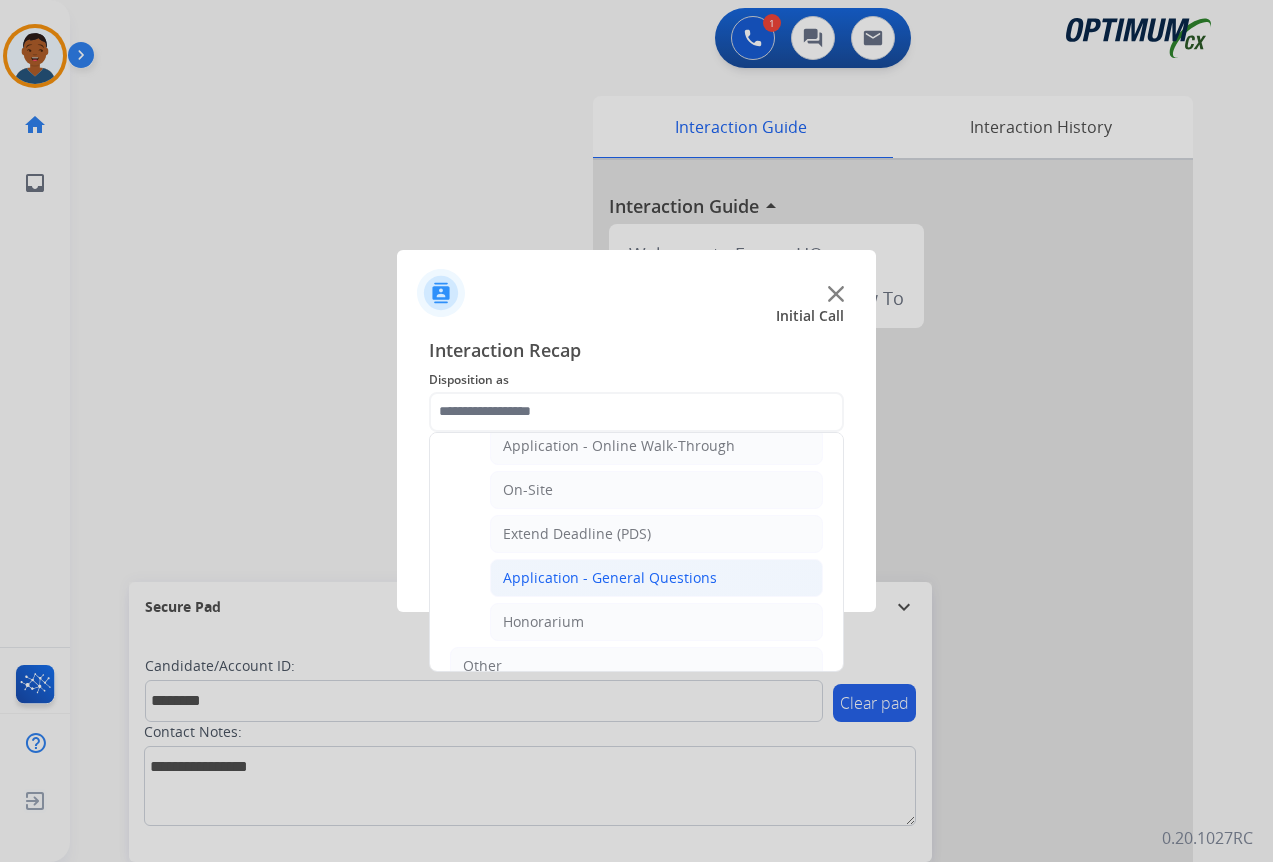 click on "Application - General Questions" 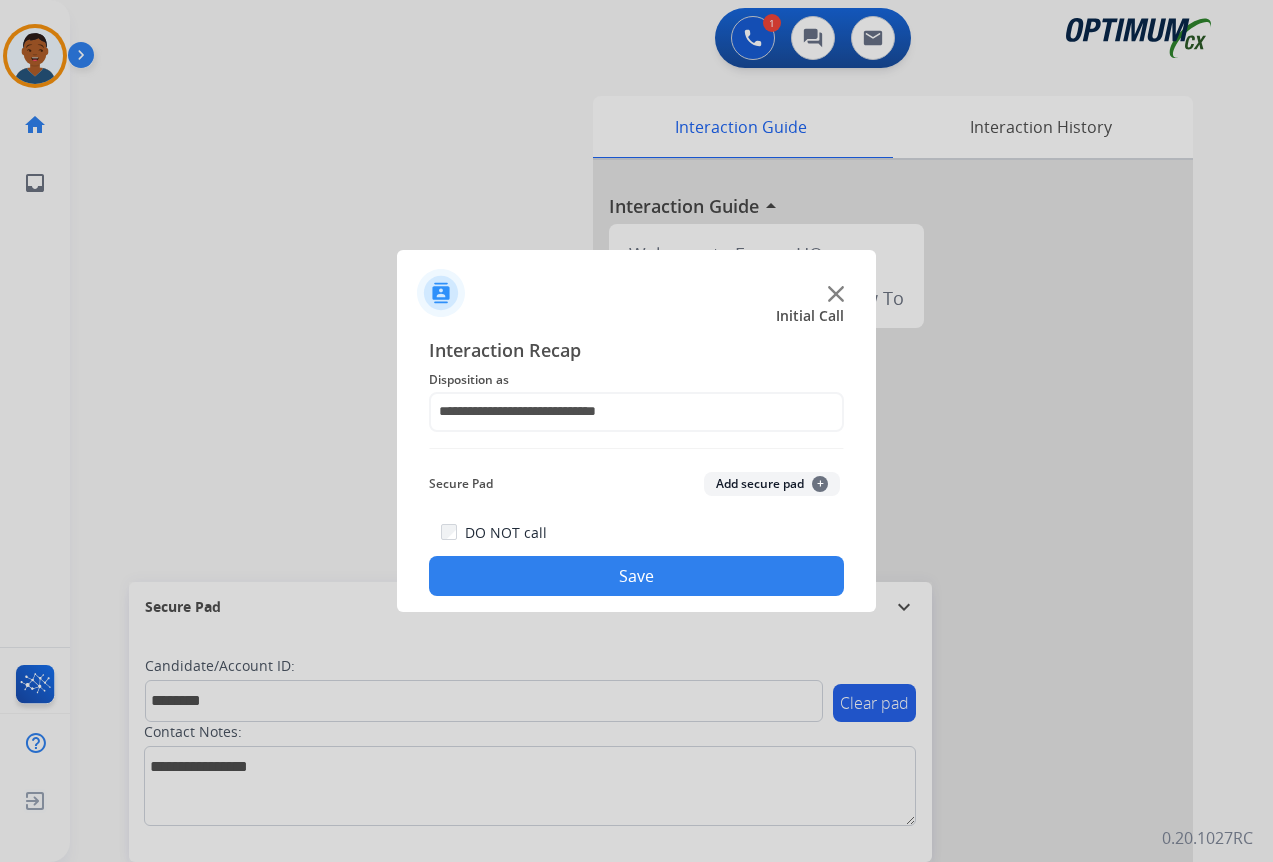 click on "Add secure pad  +" 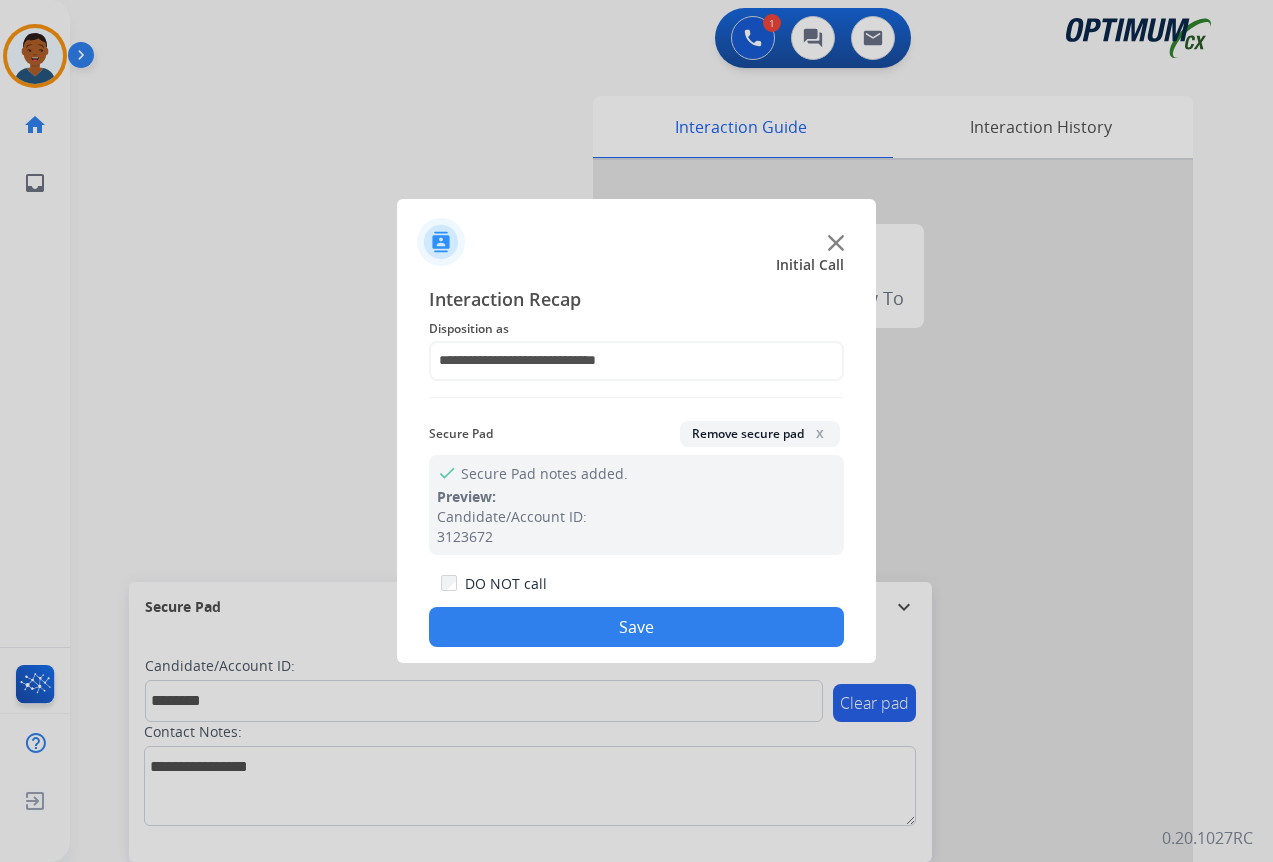 click on "Save" 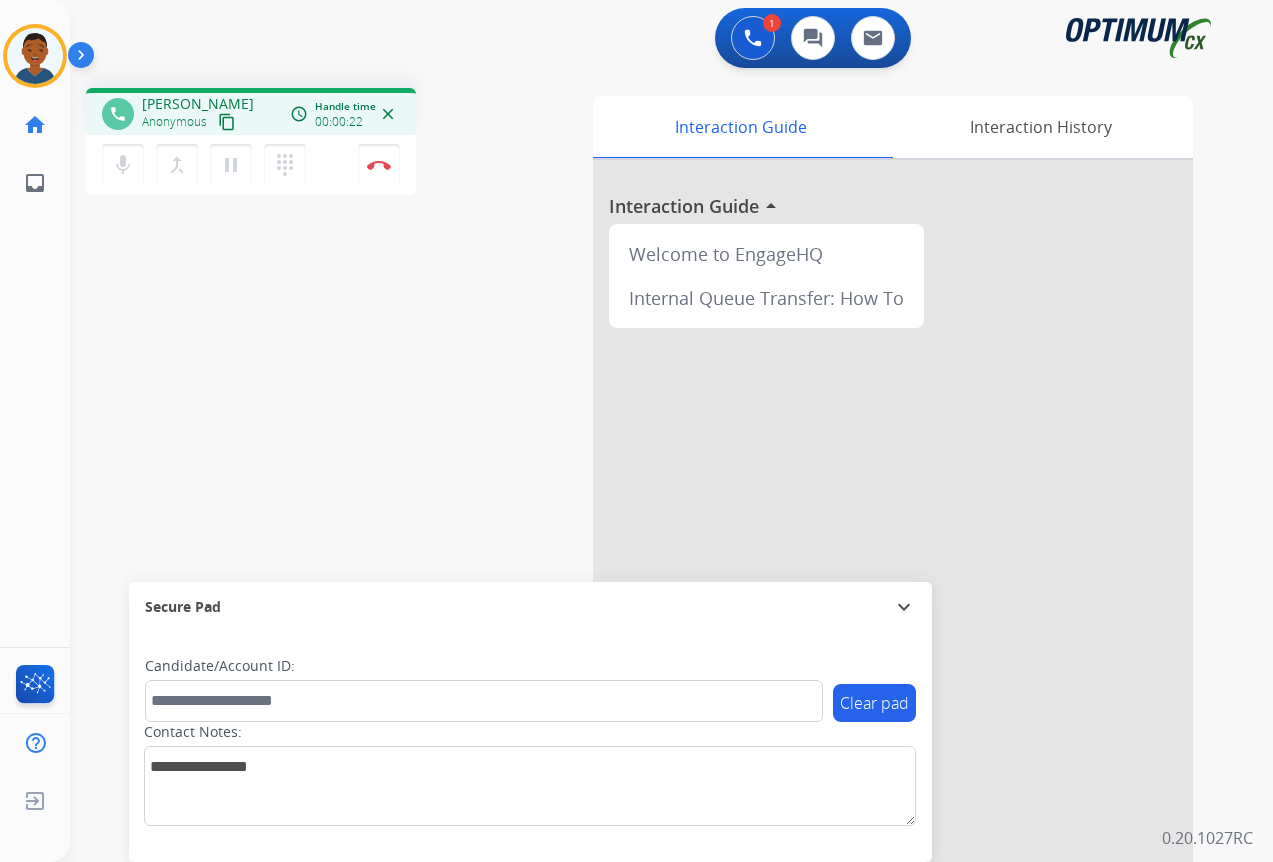 click on "content_copy" at bounding box center [227, 122] 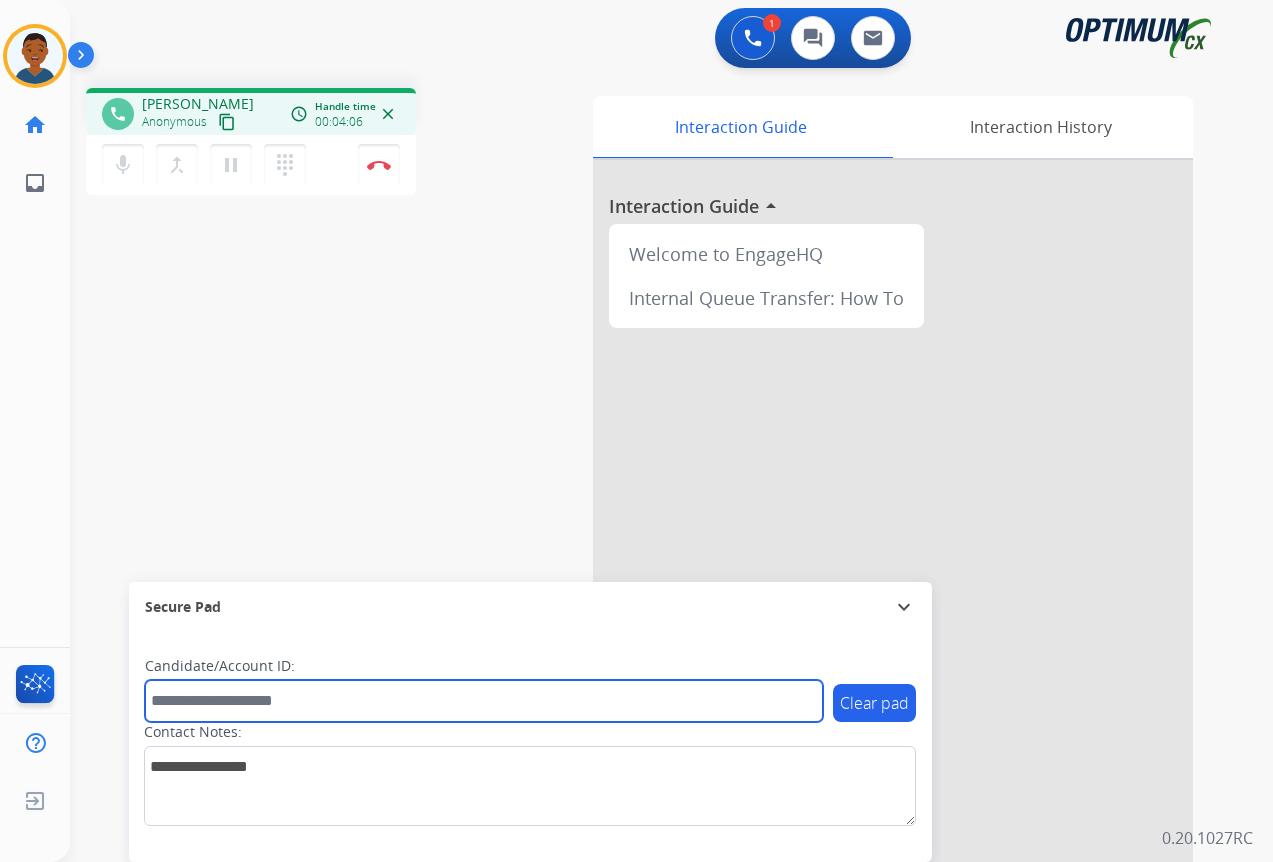 click at bounding box center (484, 701) 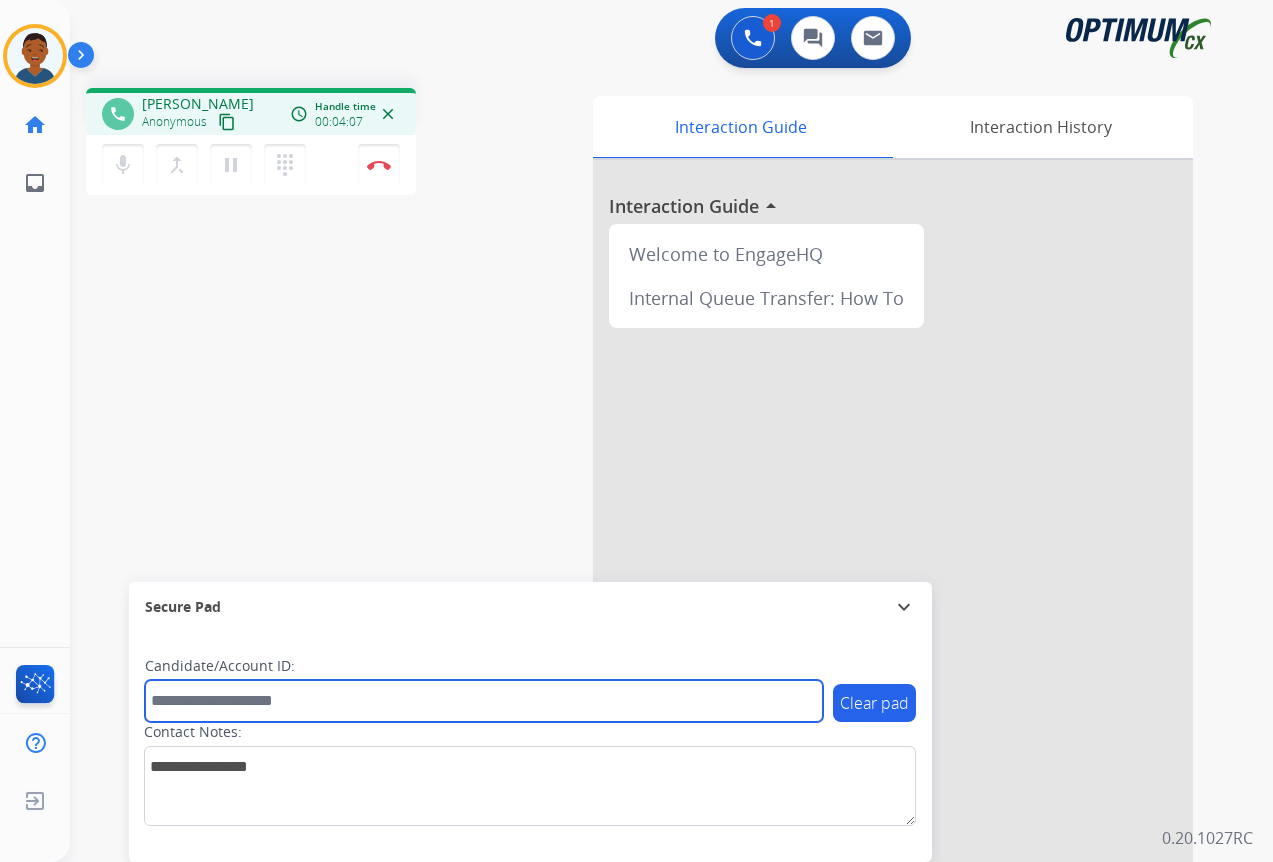 paste on "*******" 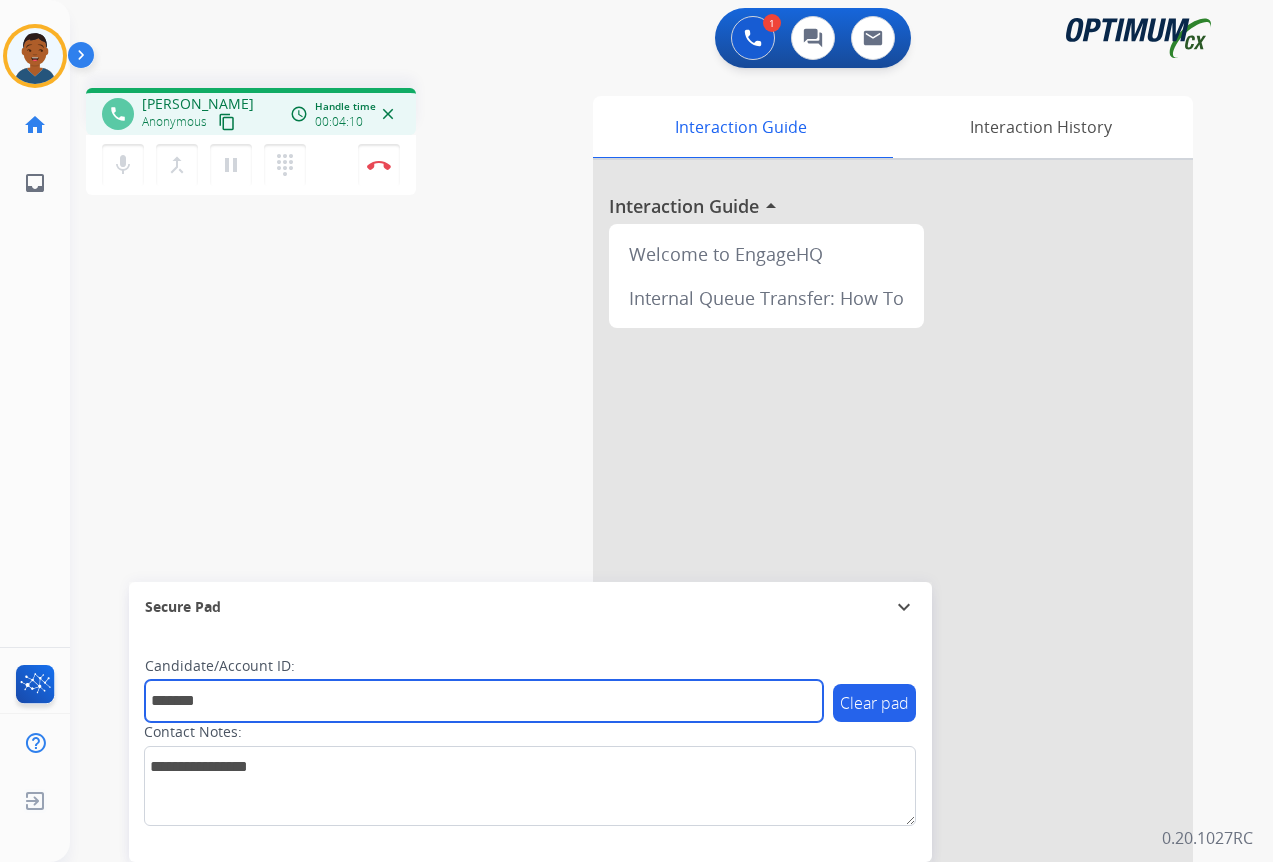 type on "*******" 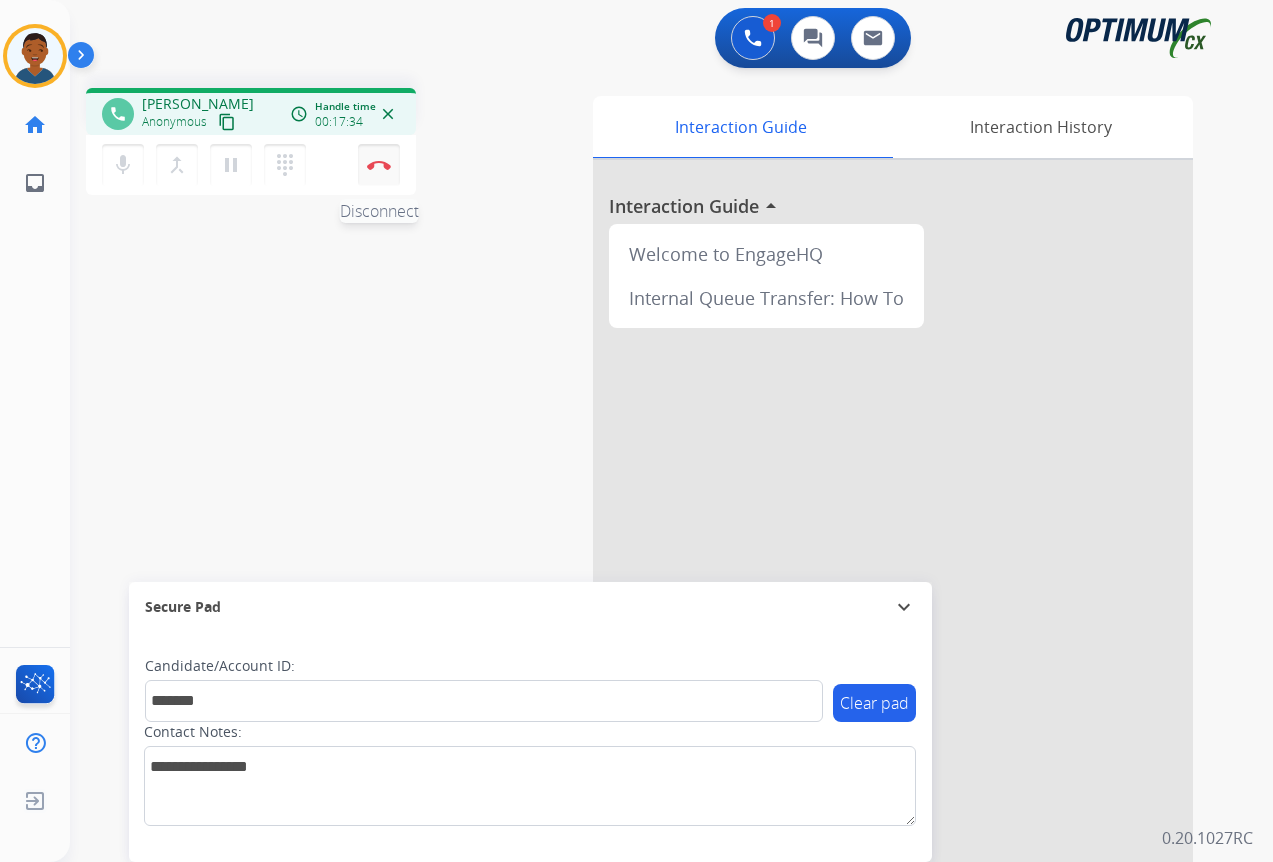 click at bounding box center (379, 165) 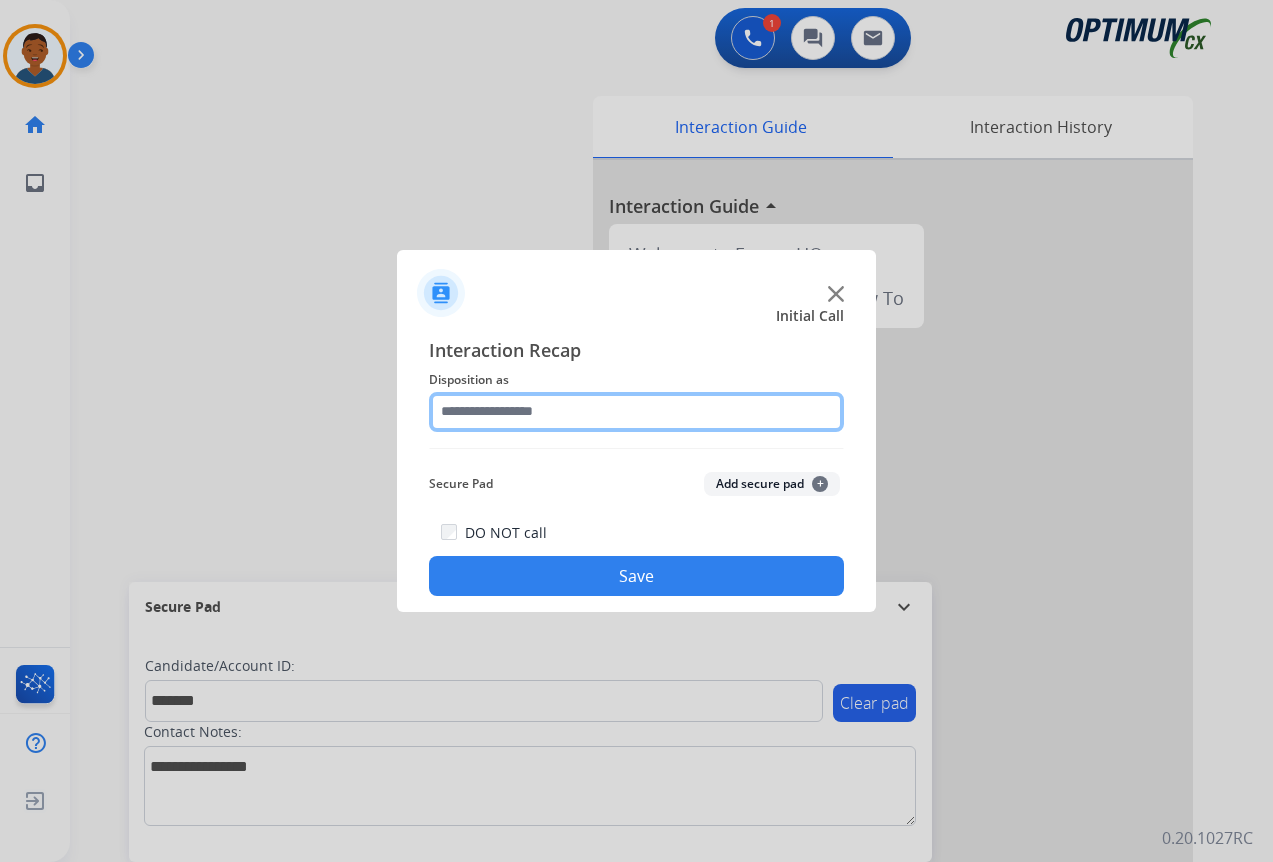 click 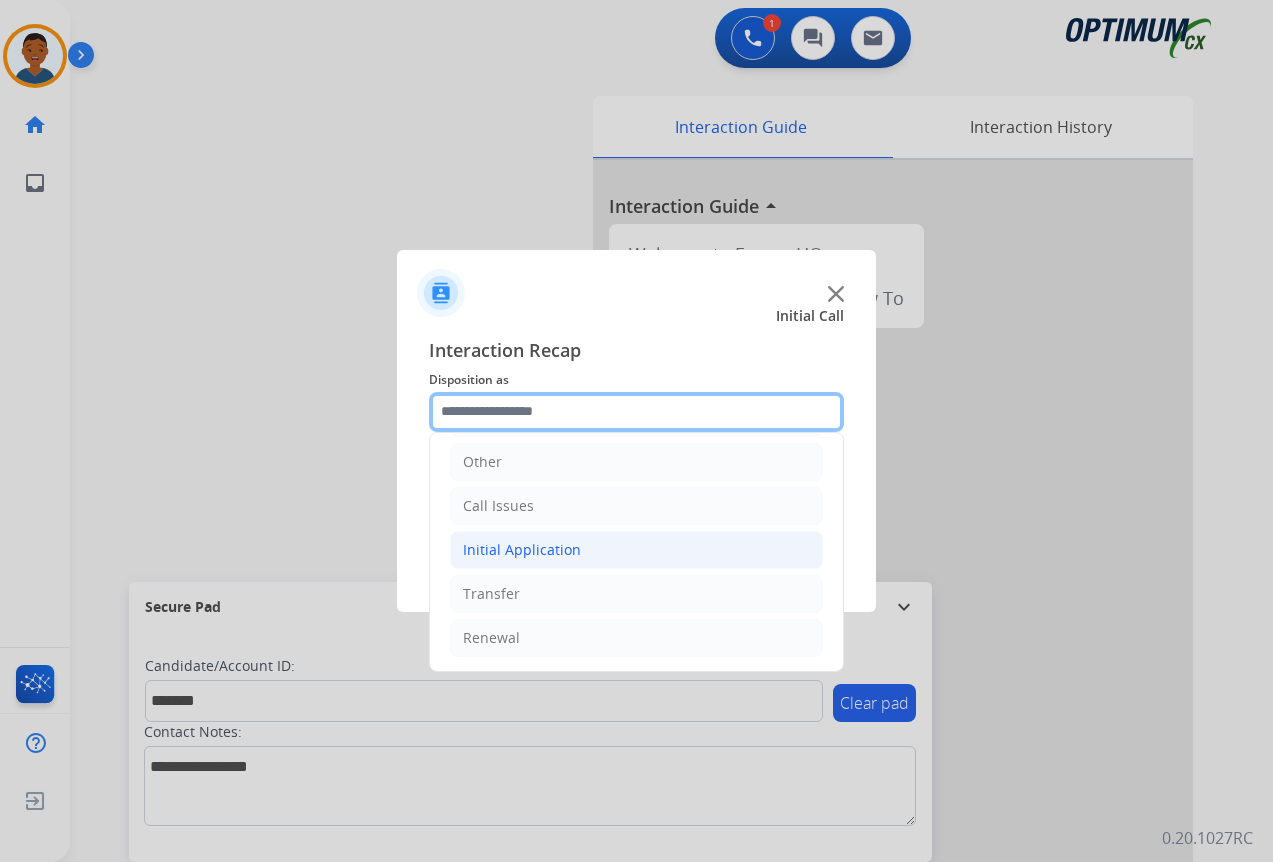 scroll, scrollTop: 0, scrollLeft: 0, axis: both 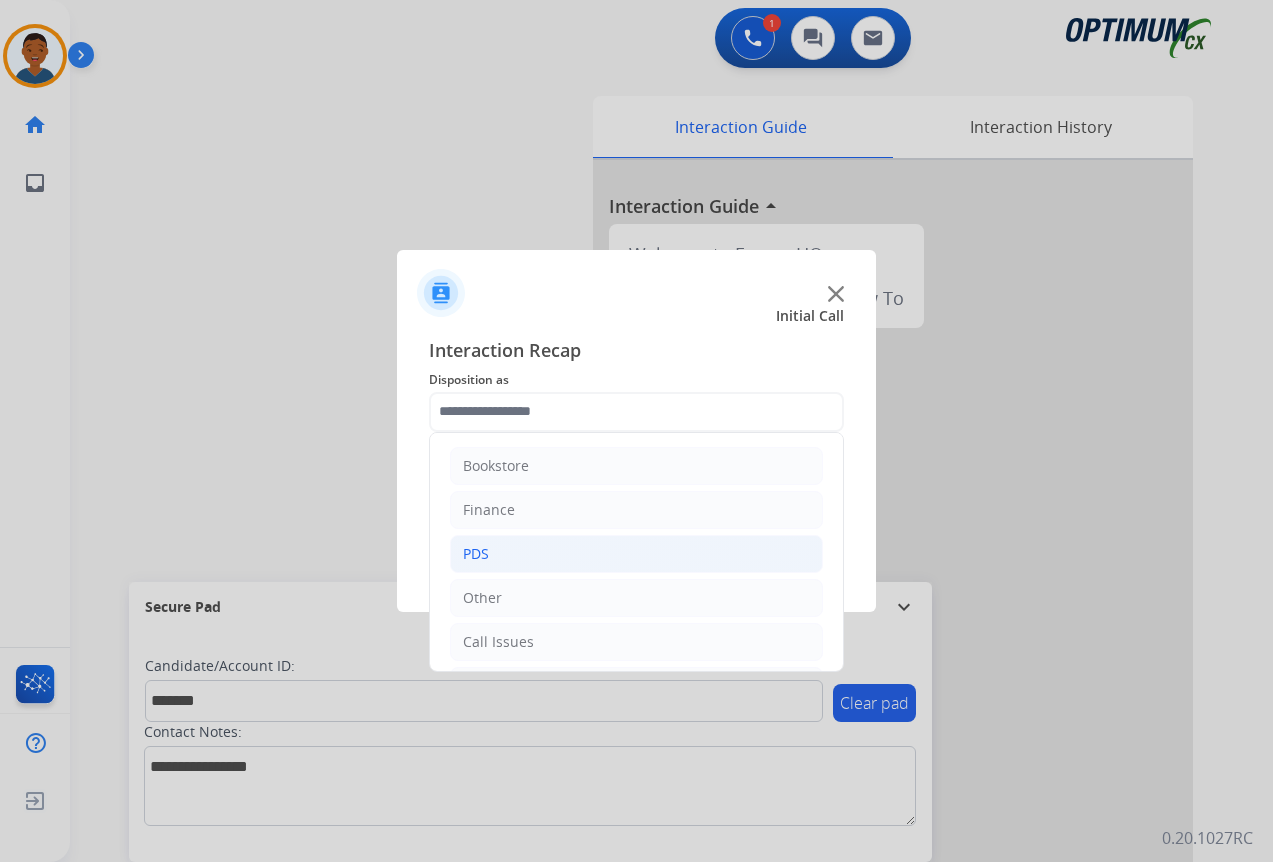 click on "PDS" 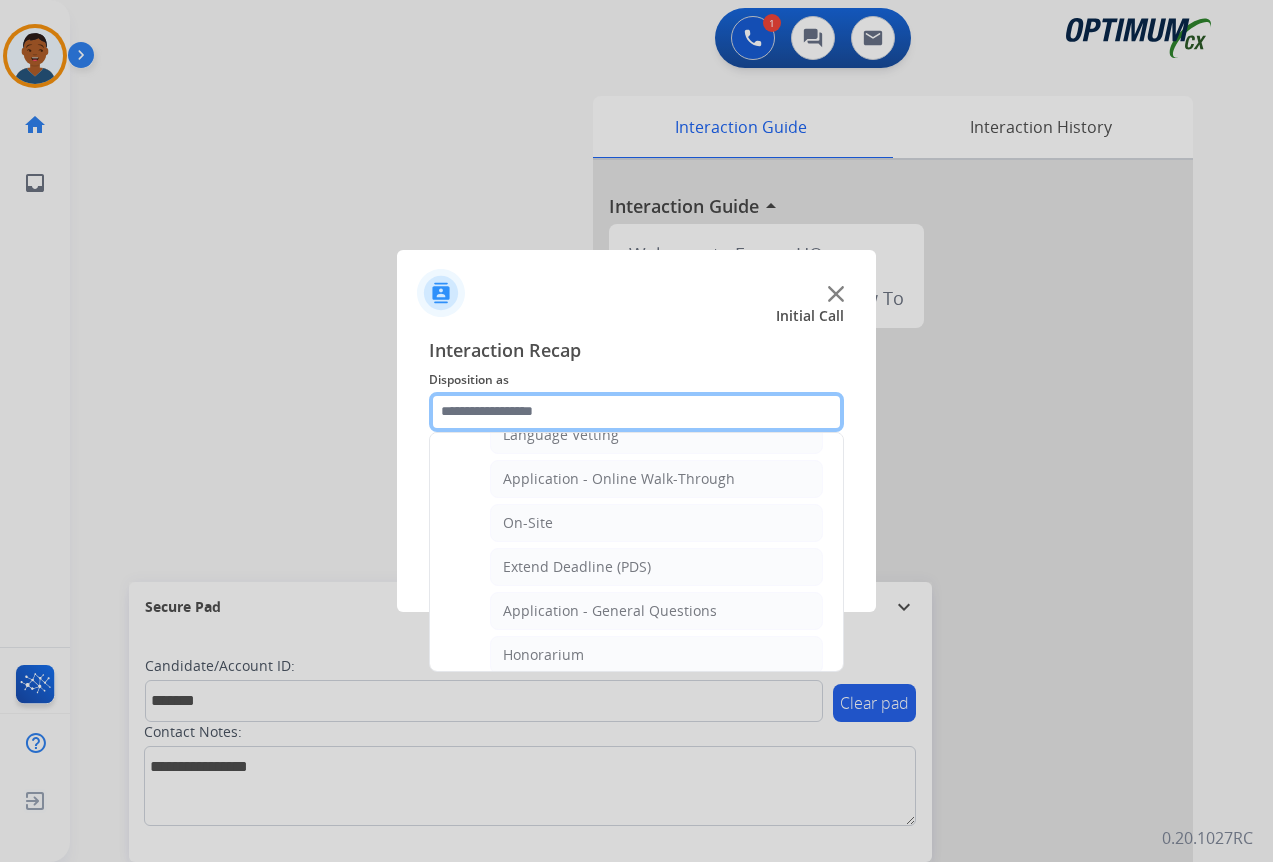 scroll, scrollTop: 500, scrollLeft: 0, axis: vertical 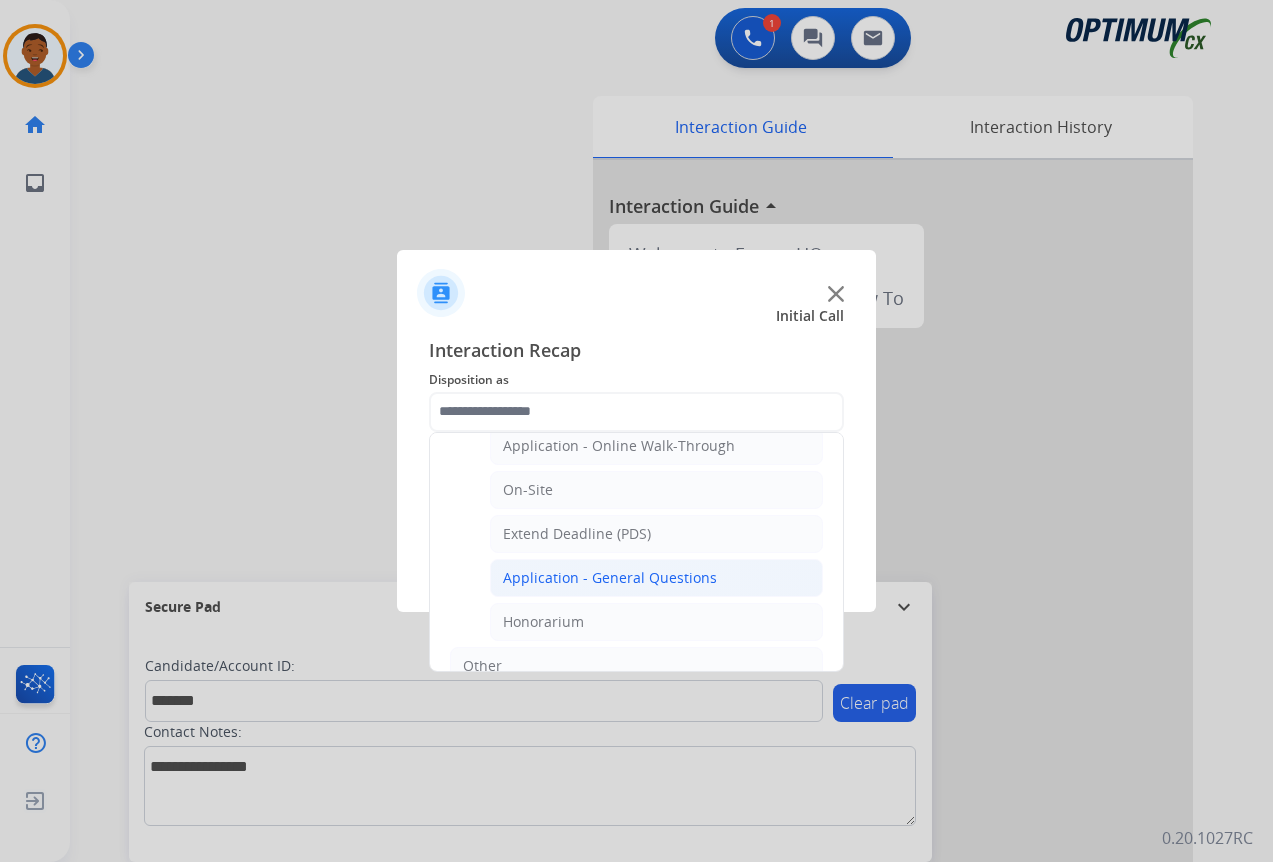 click on "Application - General Questions" 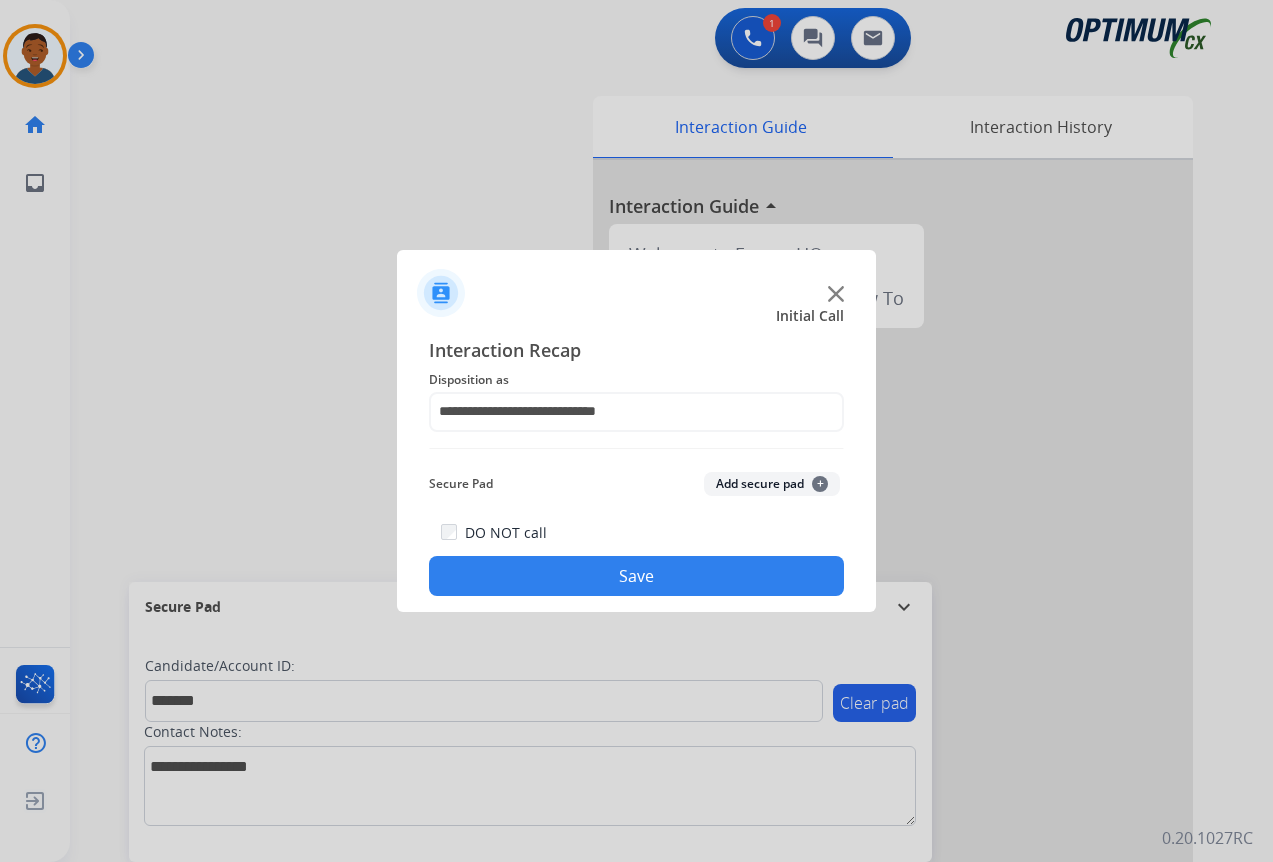 click on "Add secure pad  +" 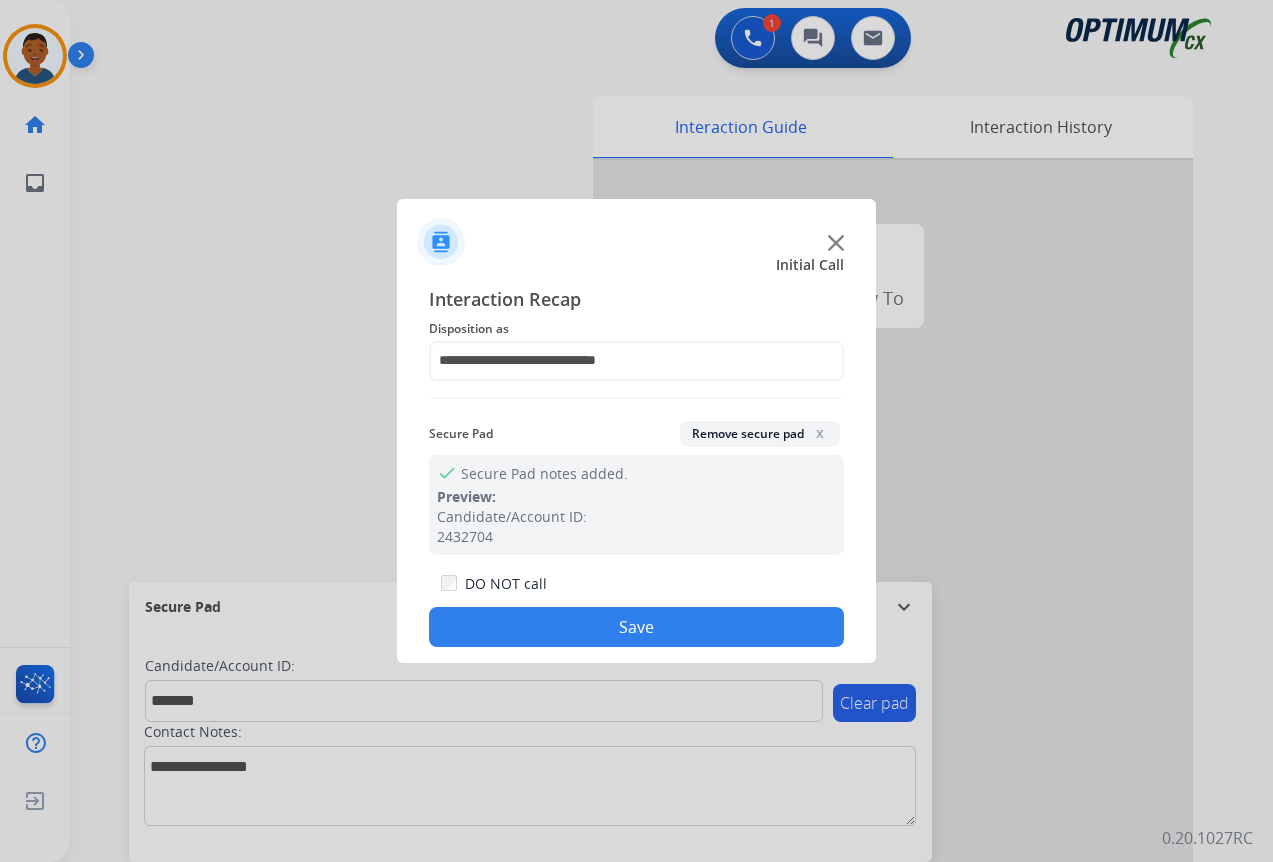 click on "Save" 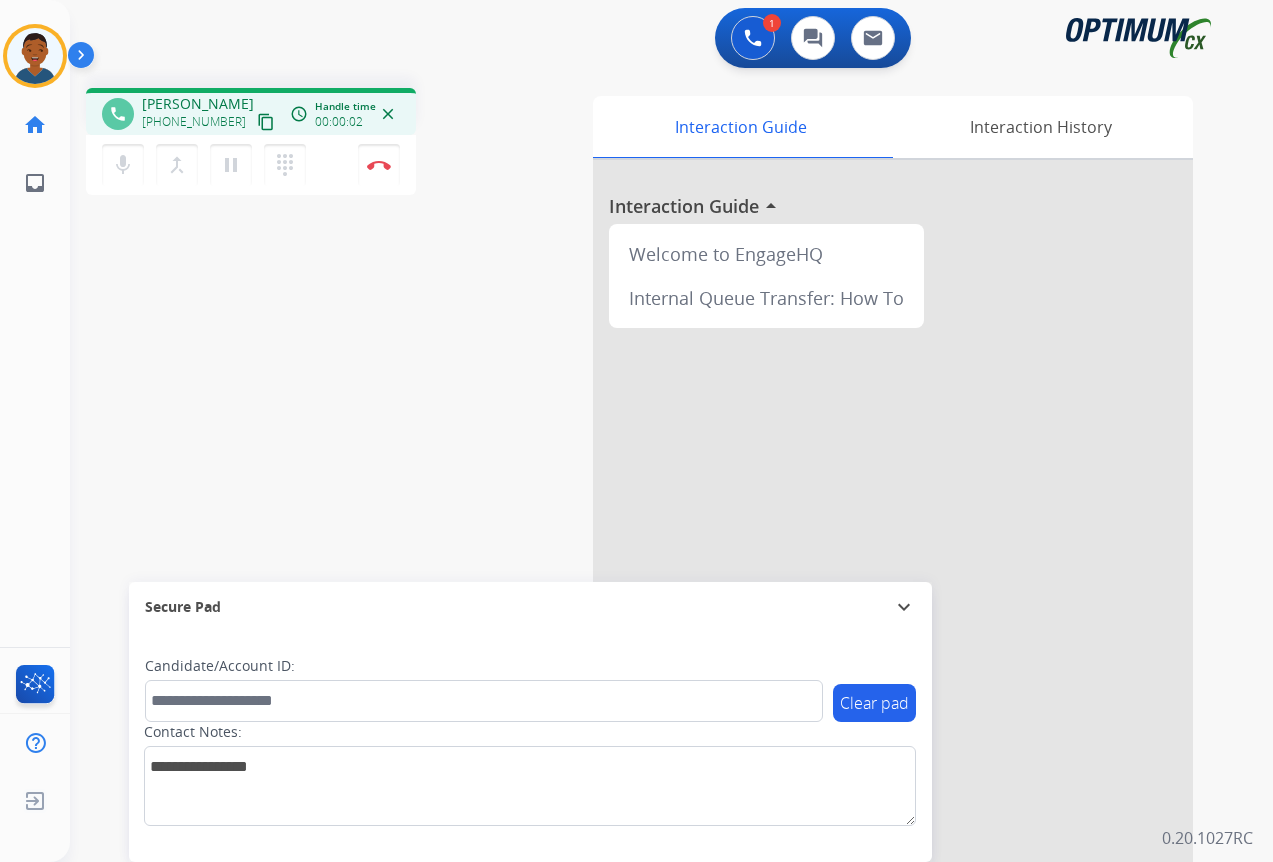 click on "content_copy" at bounding box center [266, 122] 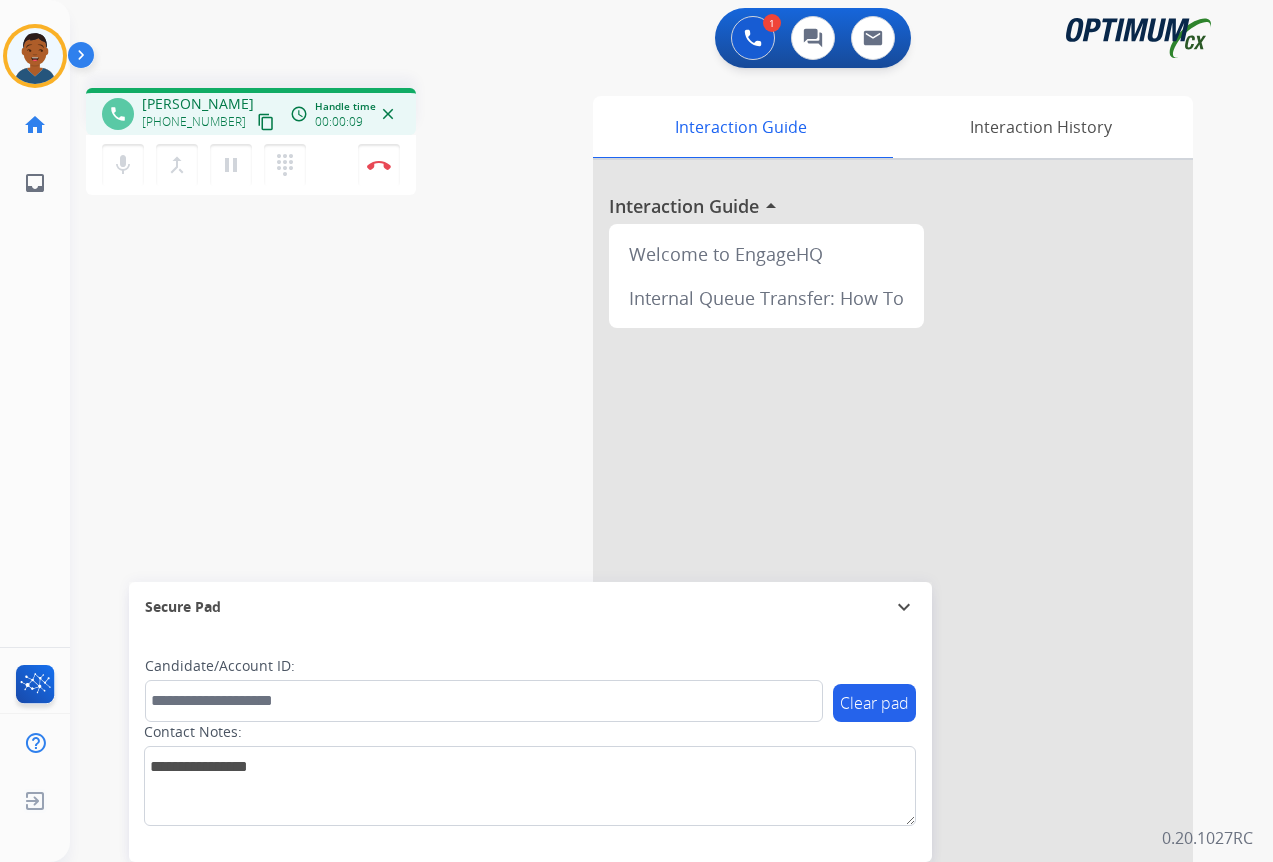 click on "content_copy" at bounding box center [266, 122] 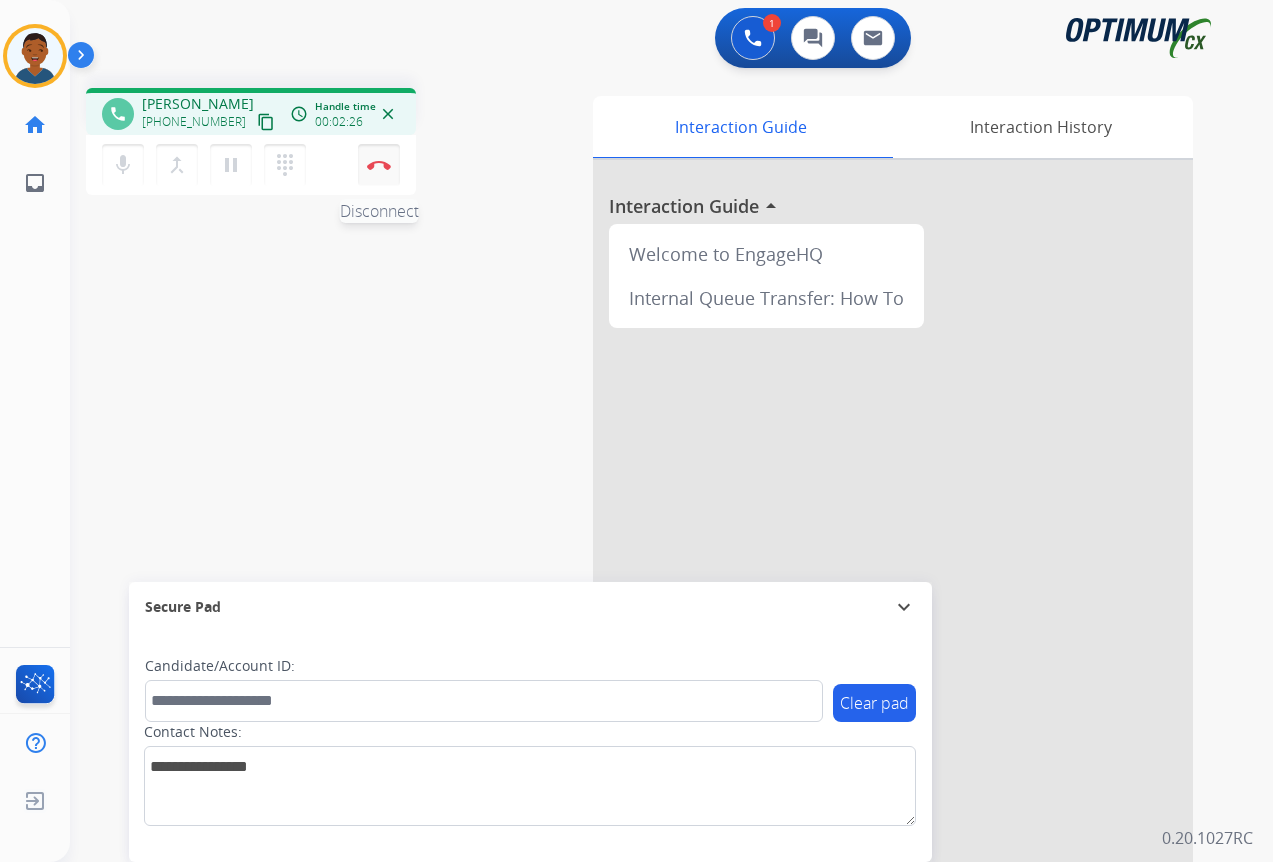 click on "Disconnect" at bounding box center (379, 165) 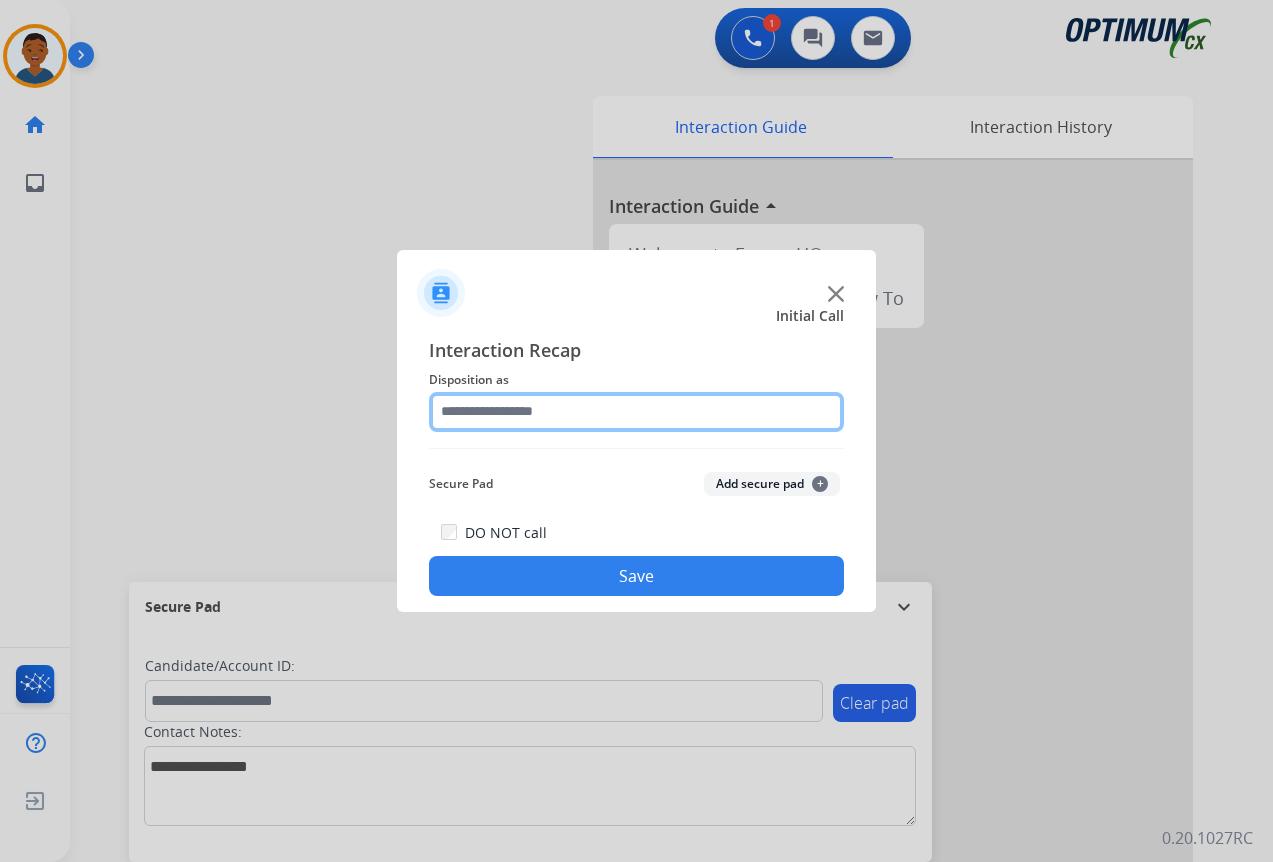 click 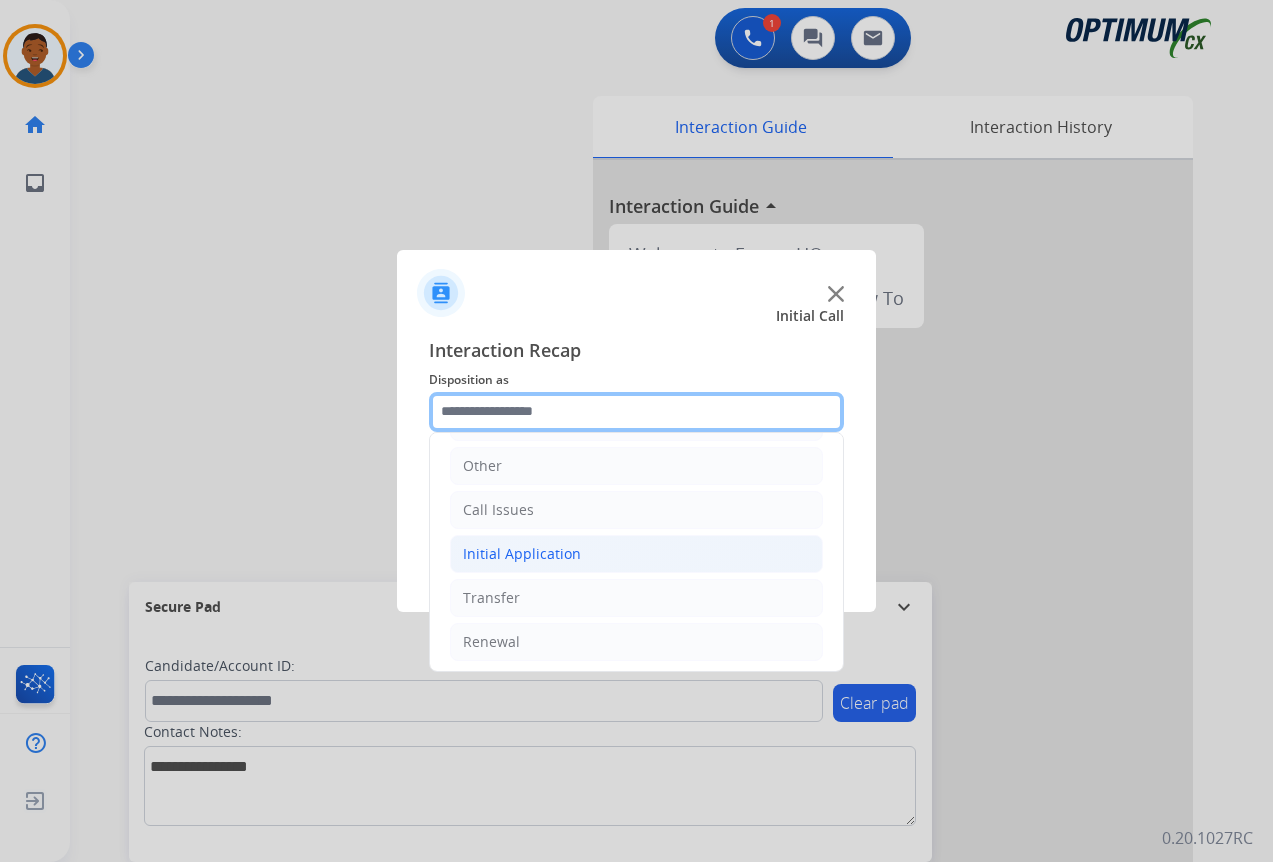 scroll, scrollTop: 136, scrollLeft: 0, axis: vertical 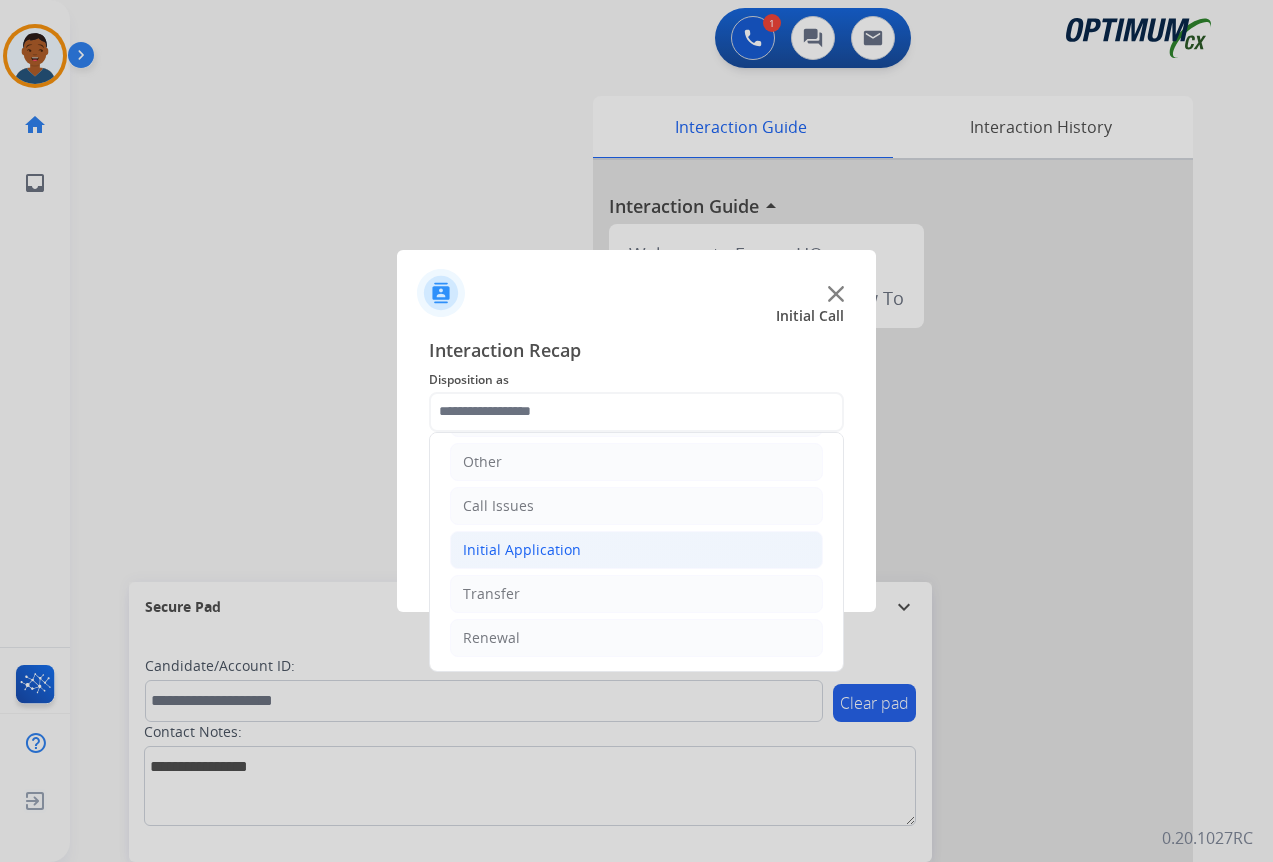 click on "Initial Application" 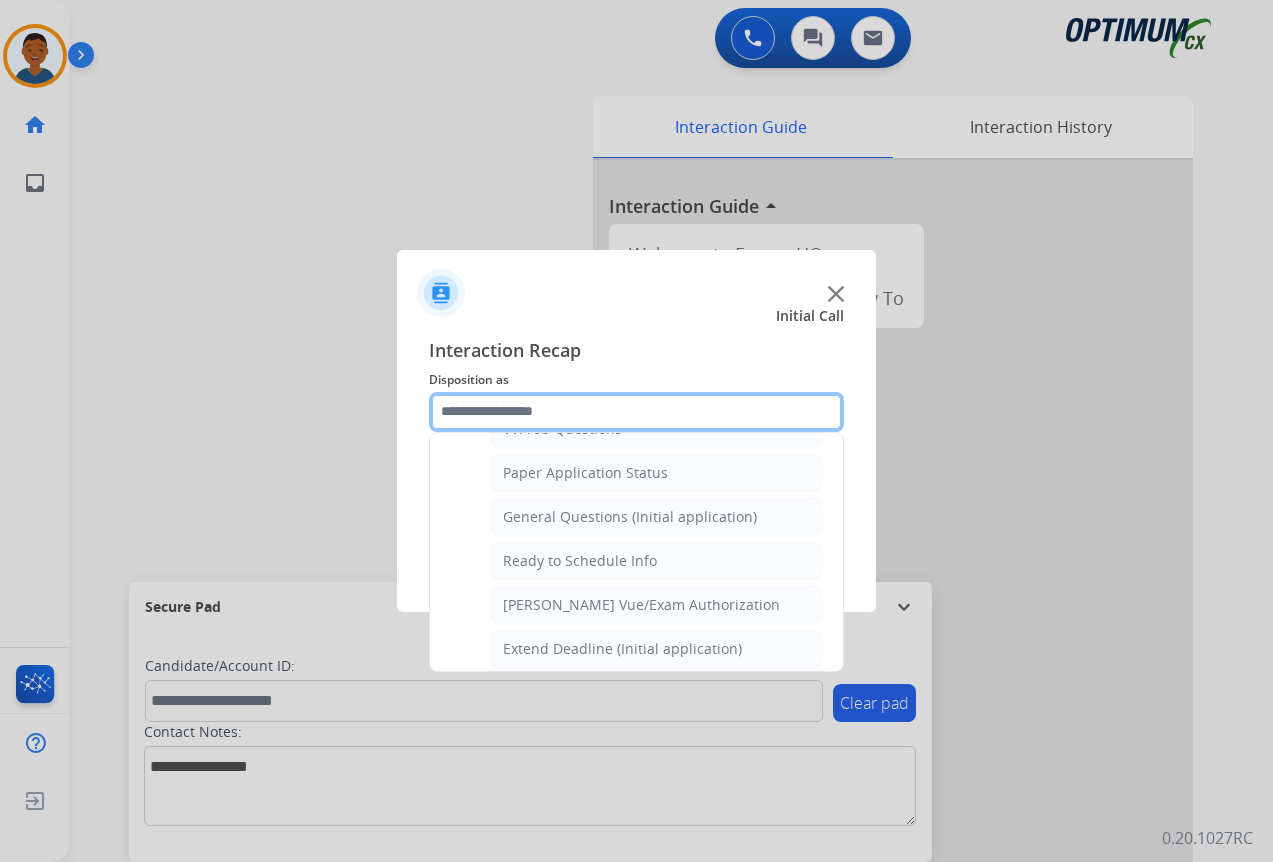 scroll, scrollTop: 1112, scrollLeft: 0, axis: vertical 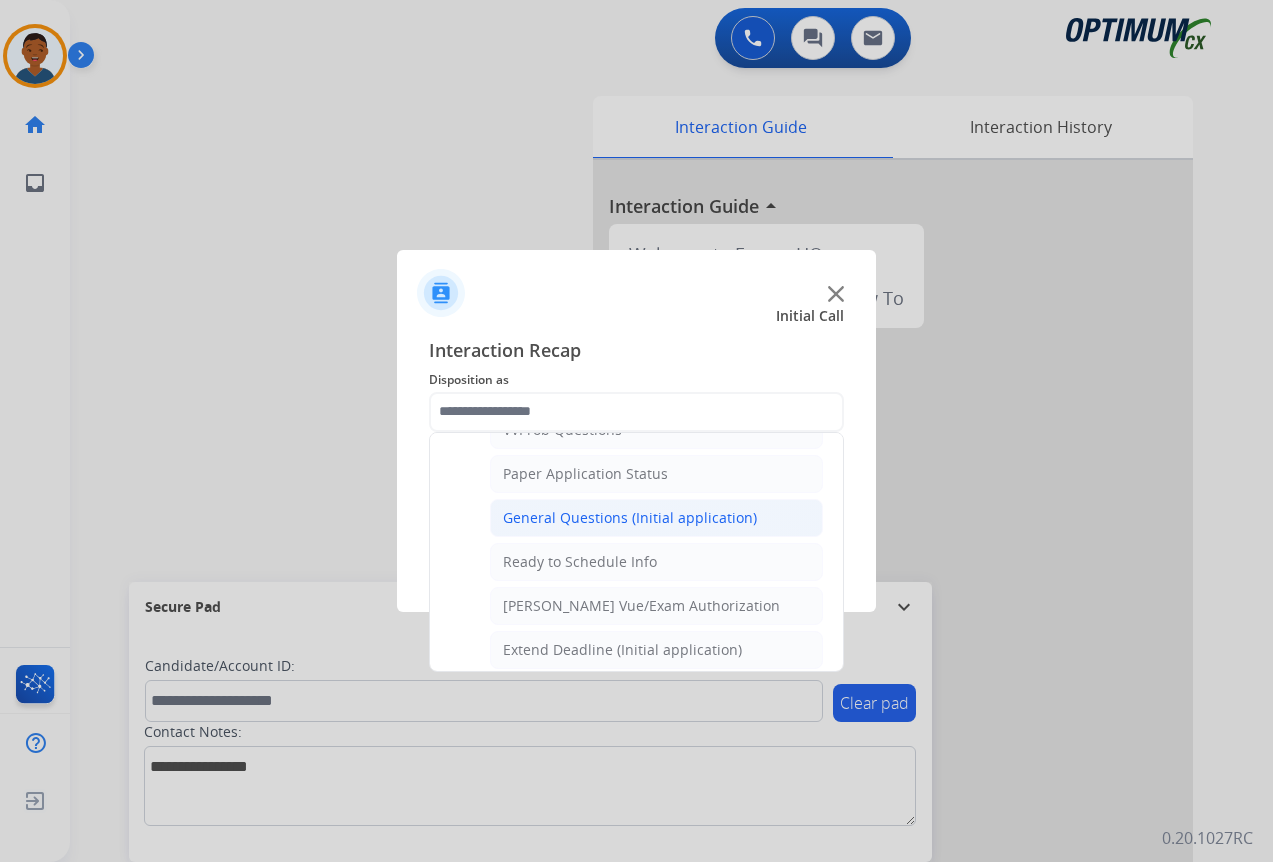 click on "General Questions (Initial application)" 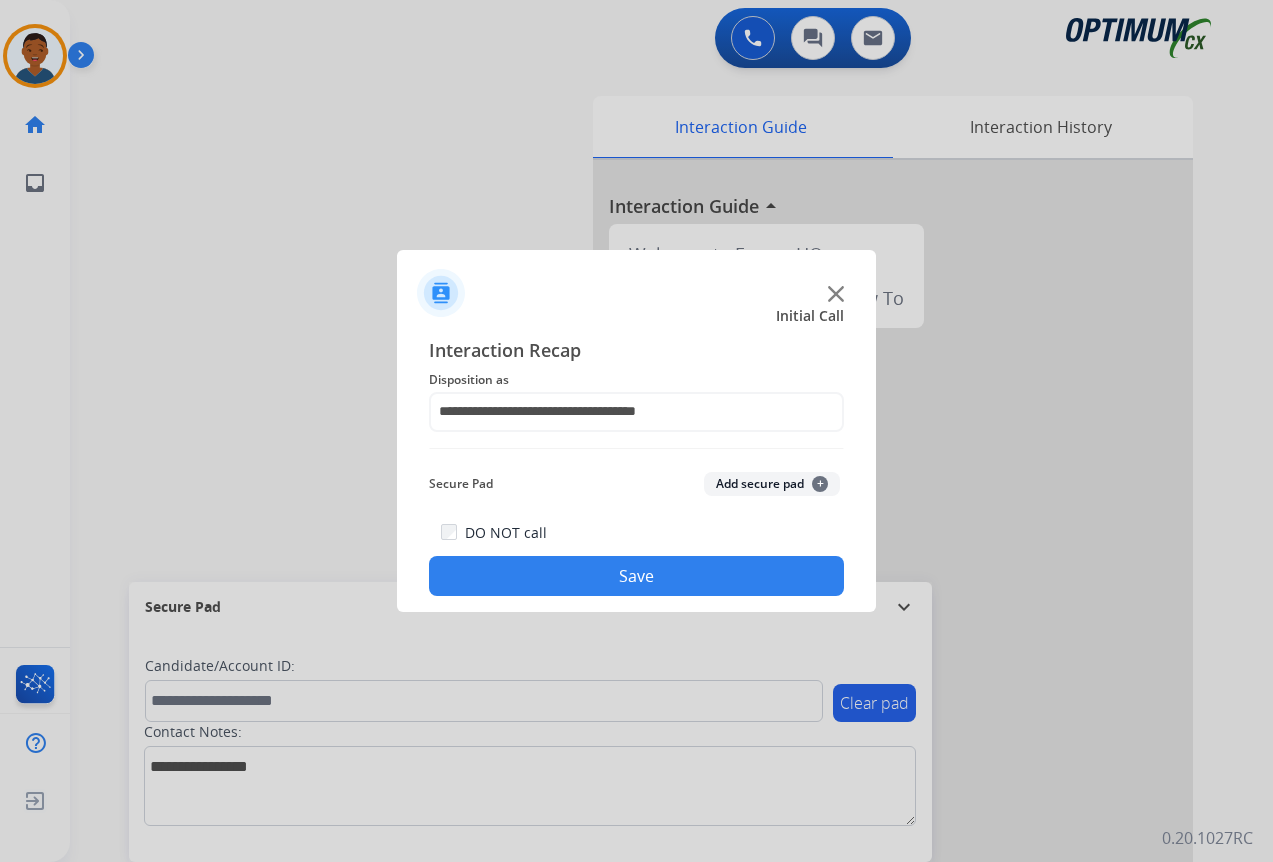 click on "Save" 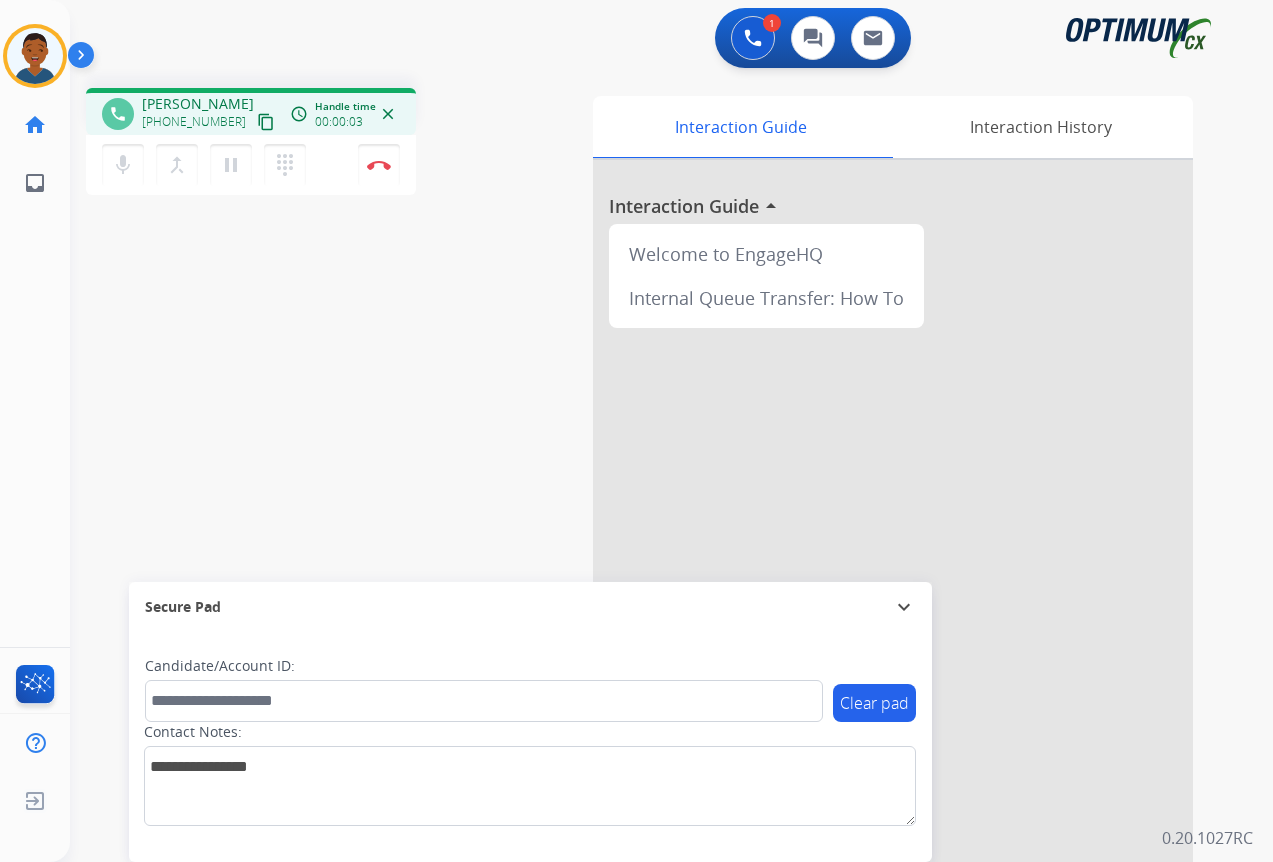 click on "content_copy" at bounding box center [266, 122] 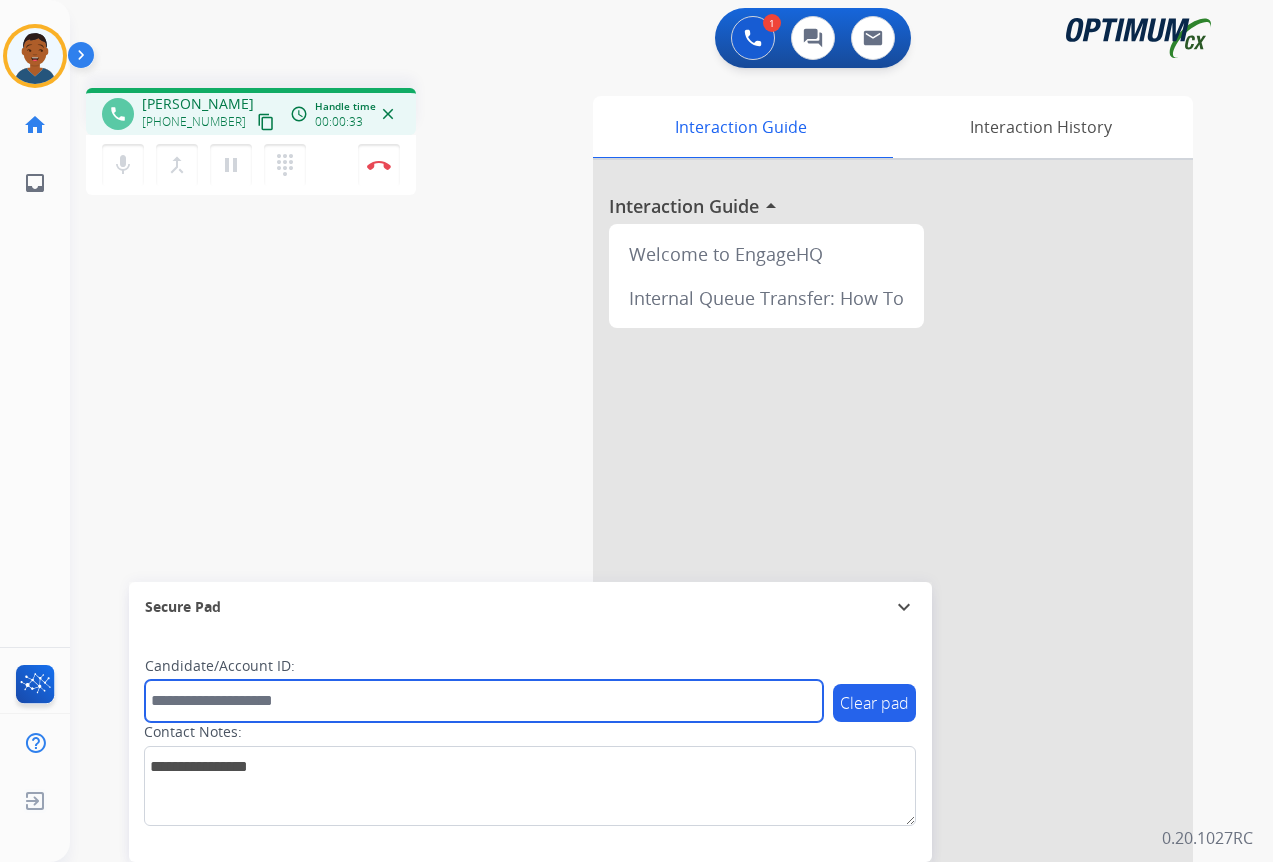 click at bounding box center (484, 701) 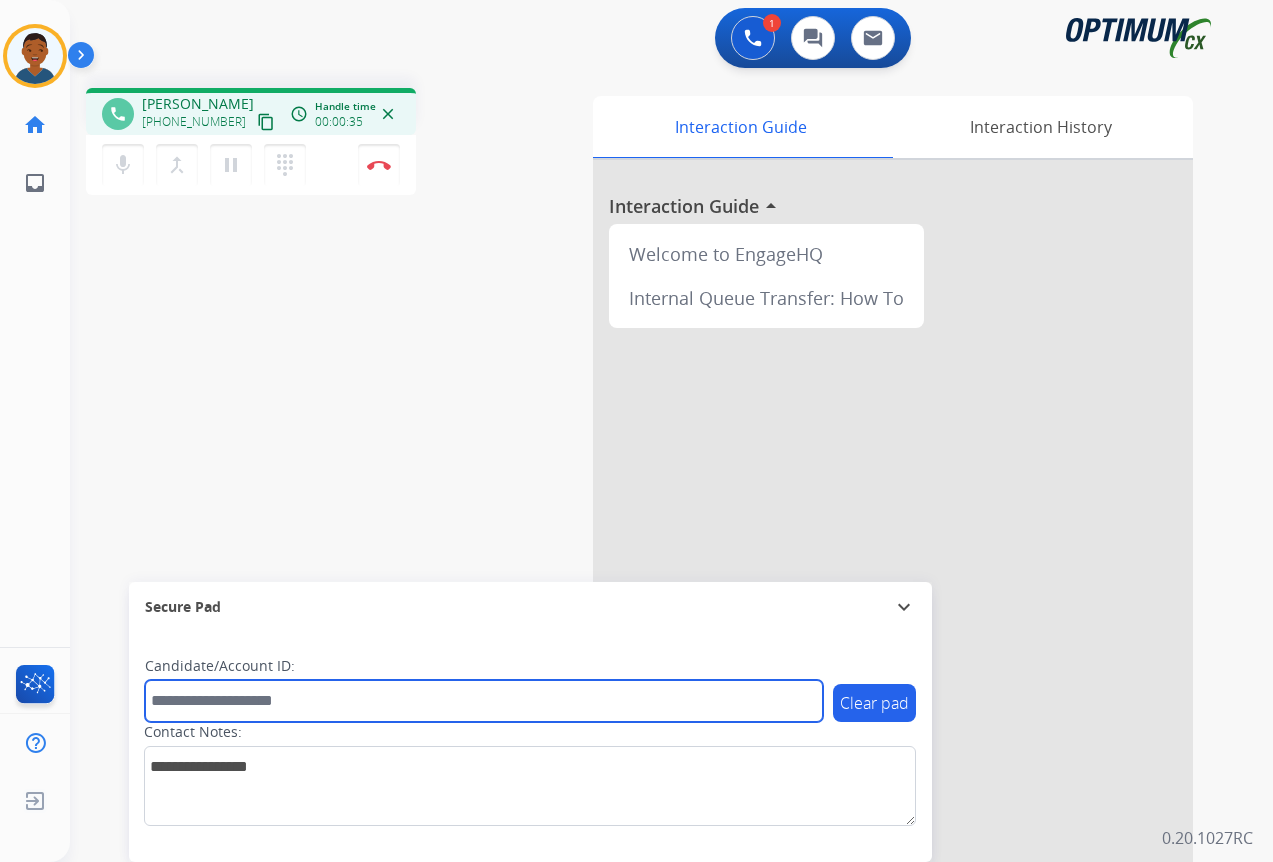 paste on "*******" 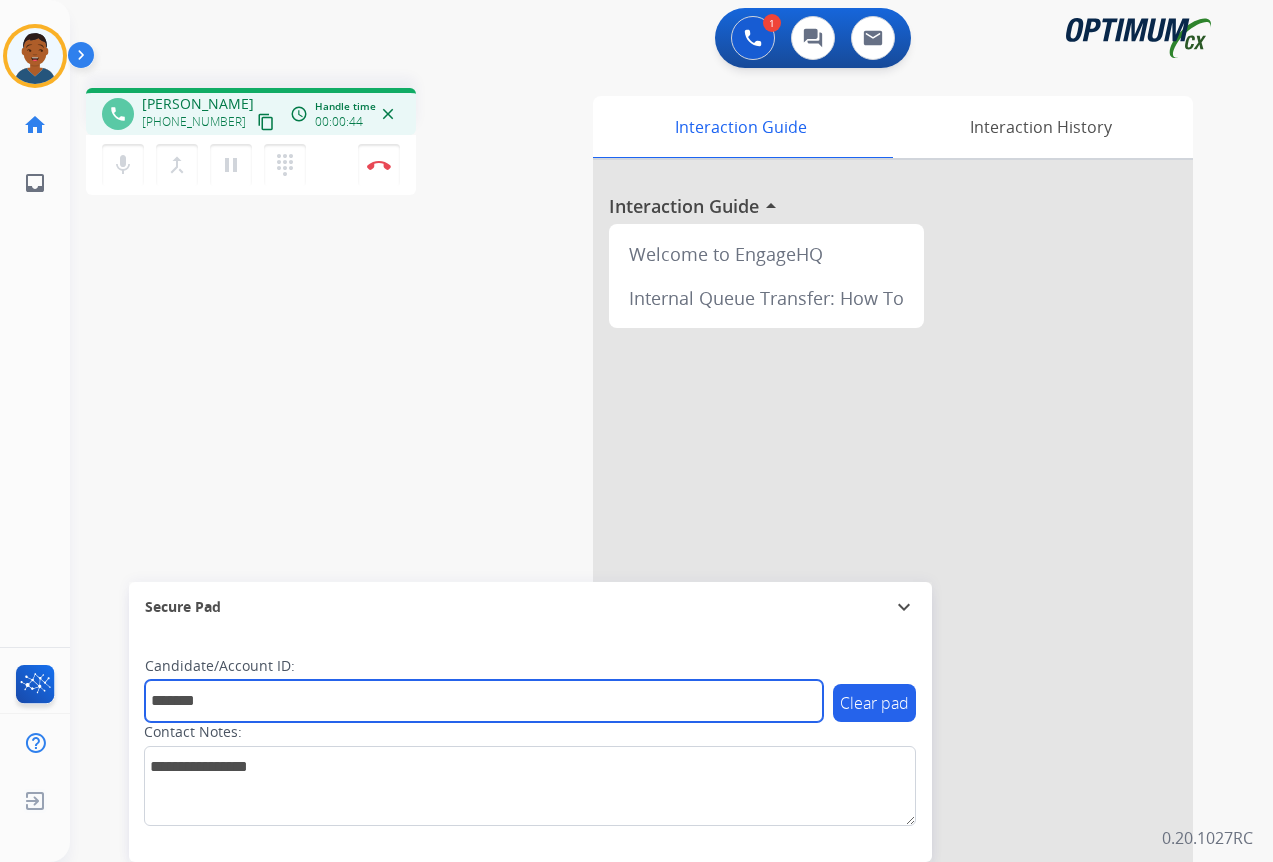 type on "*******" 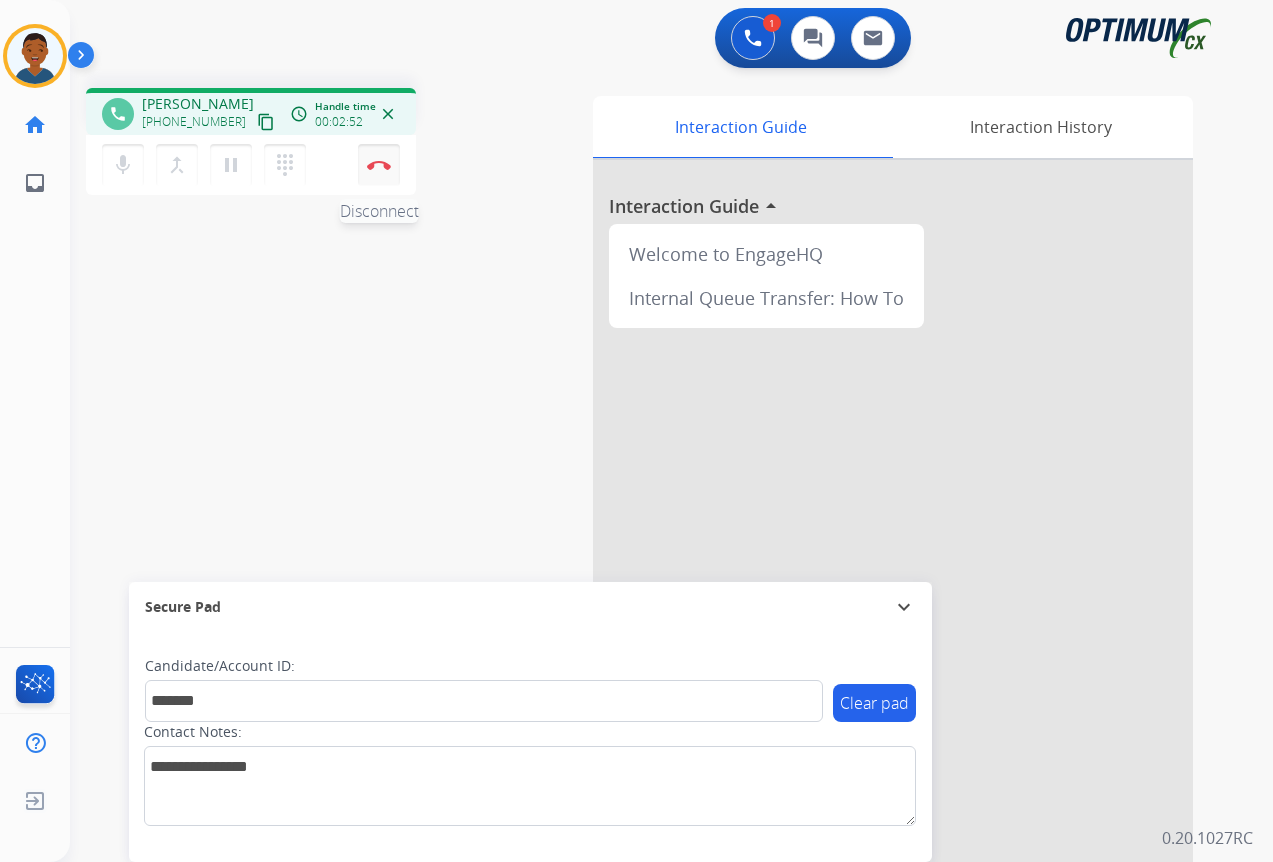 click at bounding box center (379, 165) 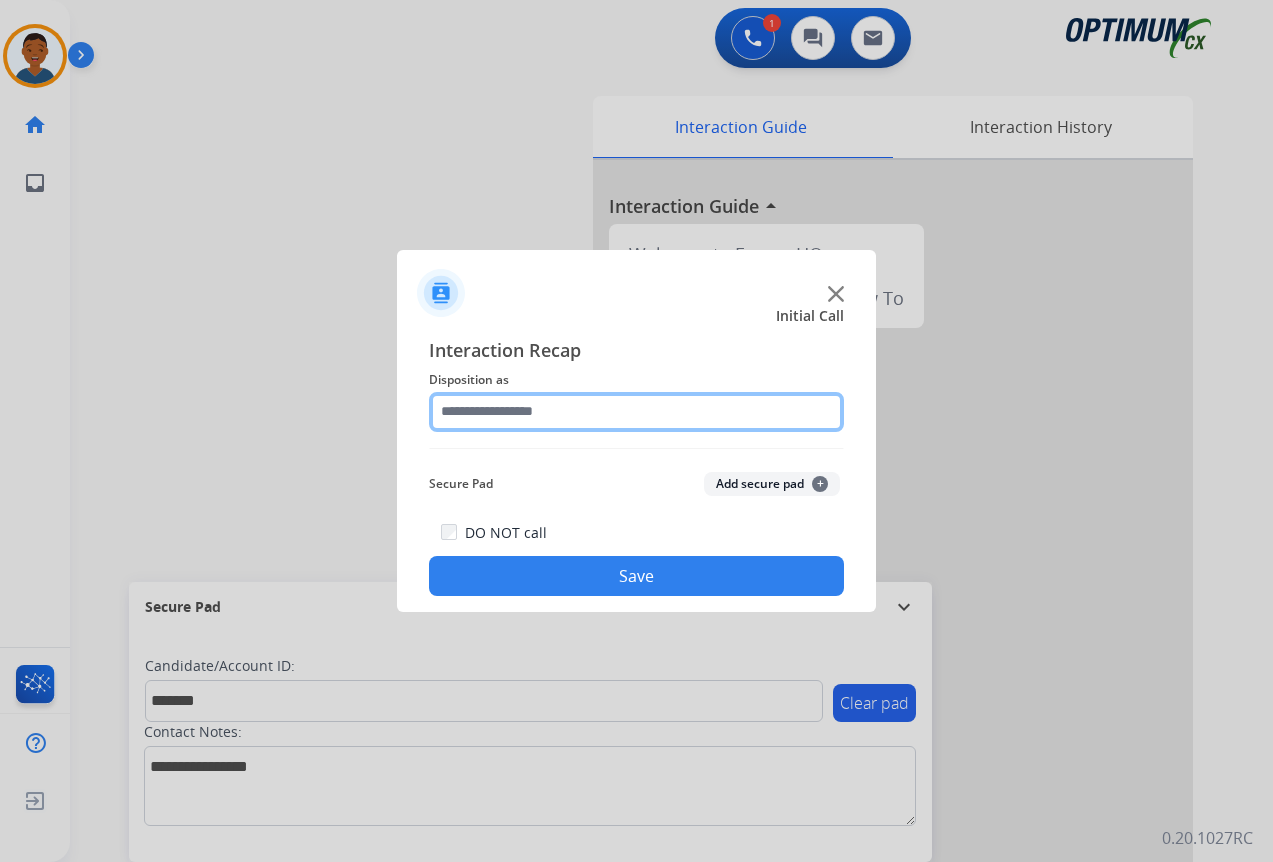 click 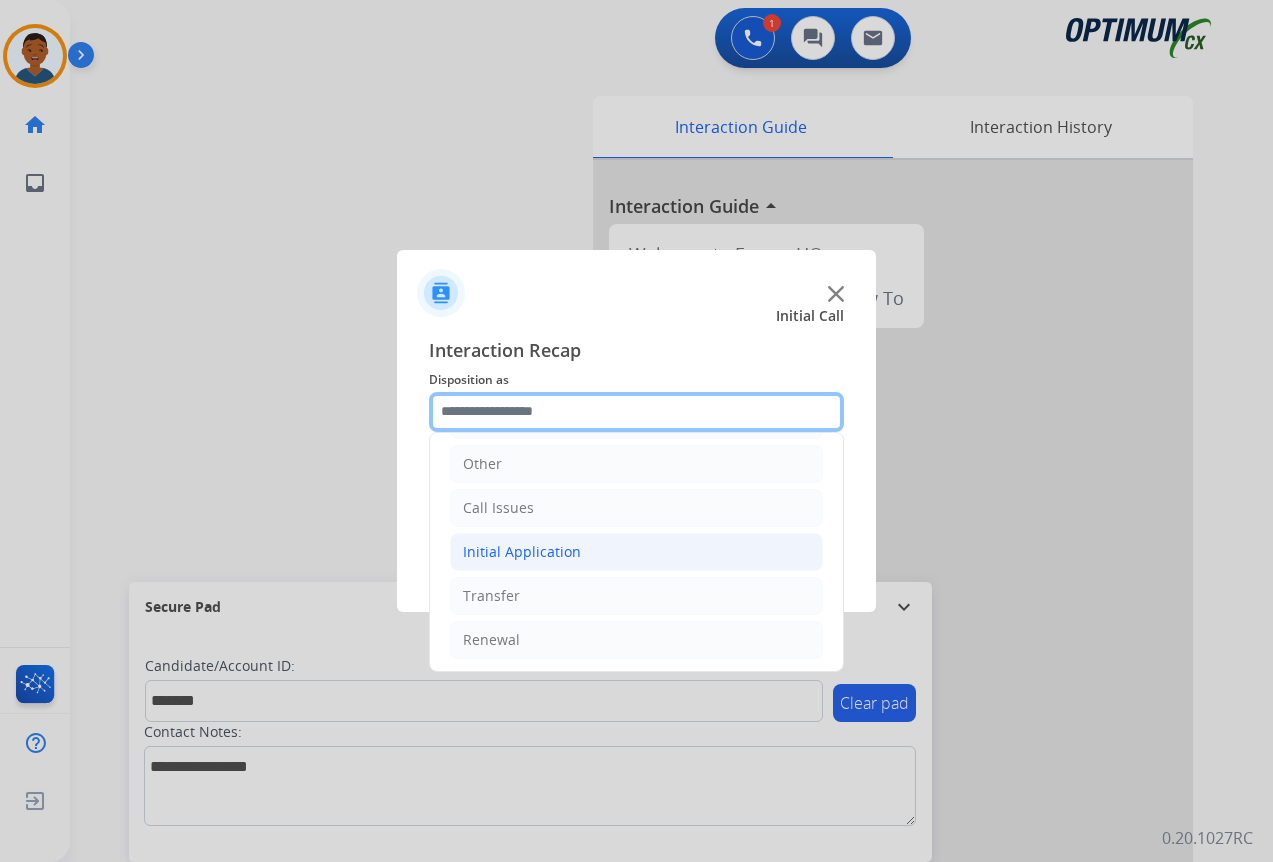 scroll, scrollTop: 136, scrollLeft: 0, axis: vertical 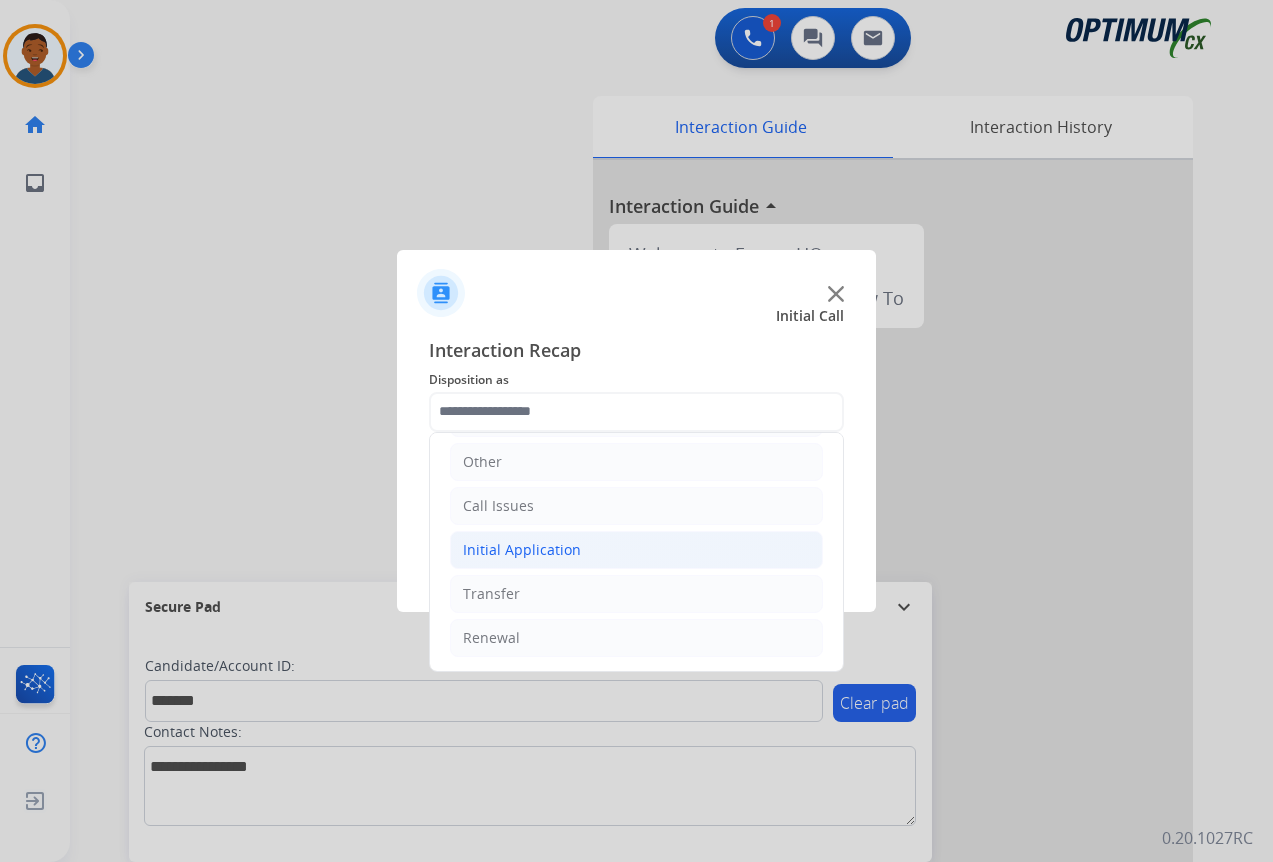 click on "Initial Application" 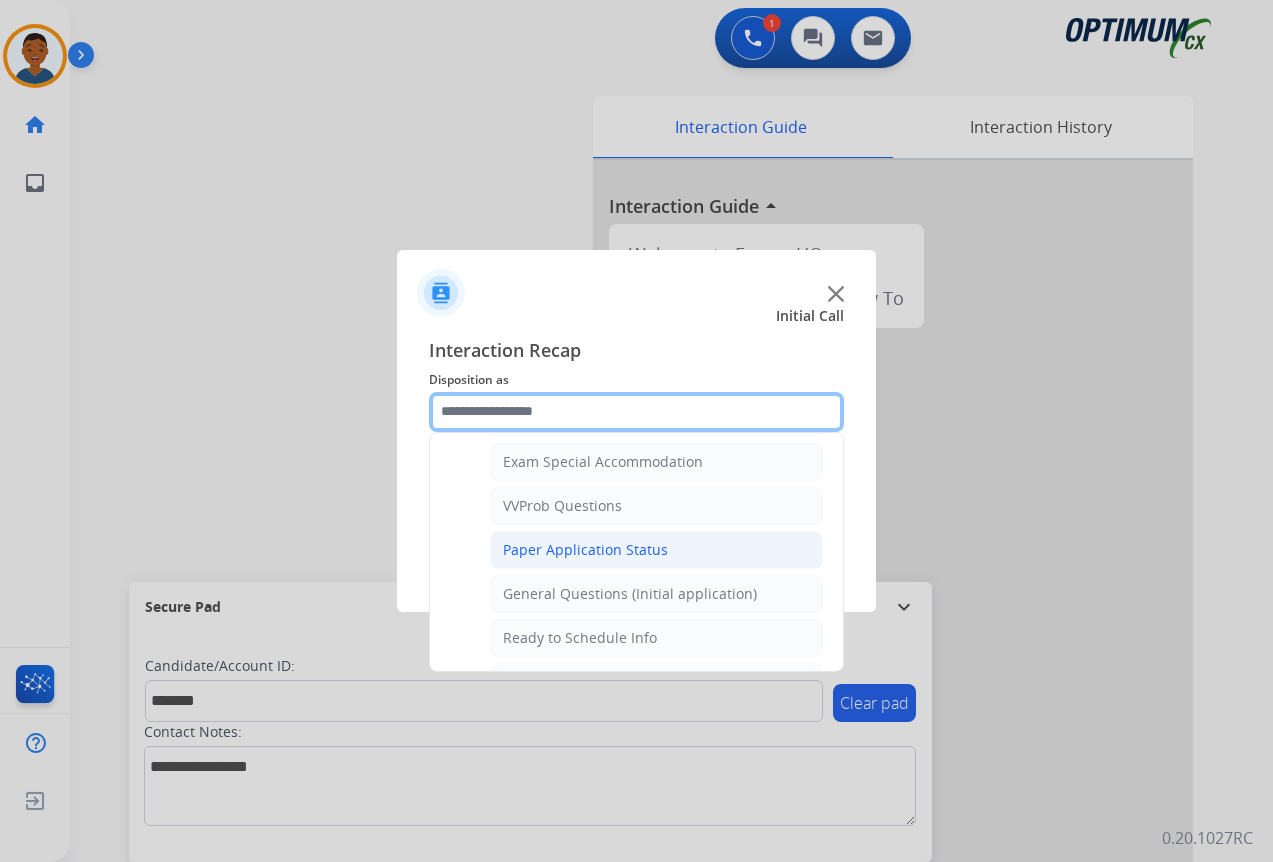 scroll, scrollTop: 1136, scrollLeft: 0, axis: vertical 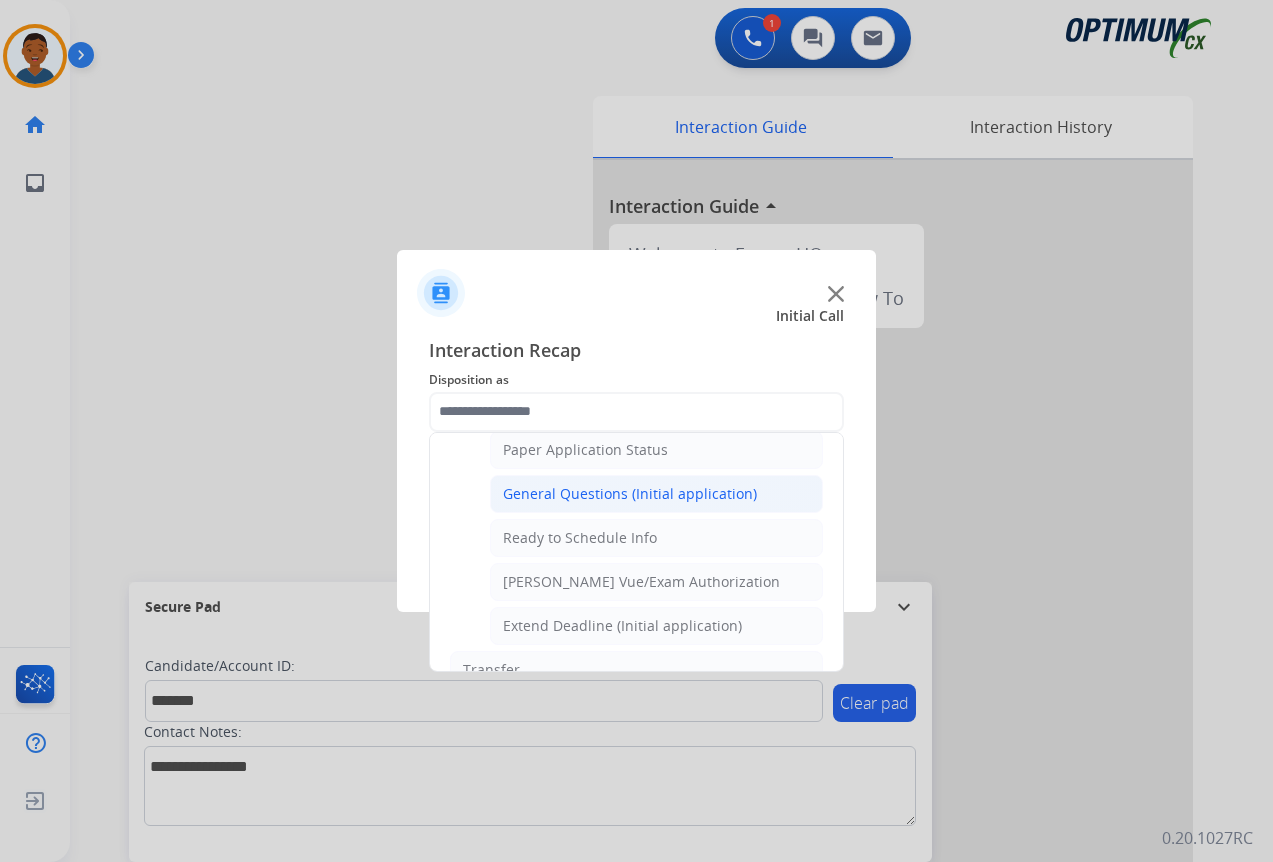 click on "General Questions (Initial application)" 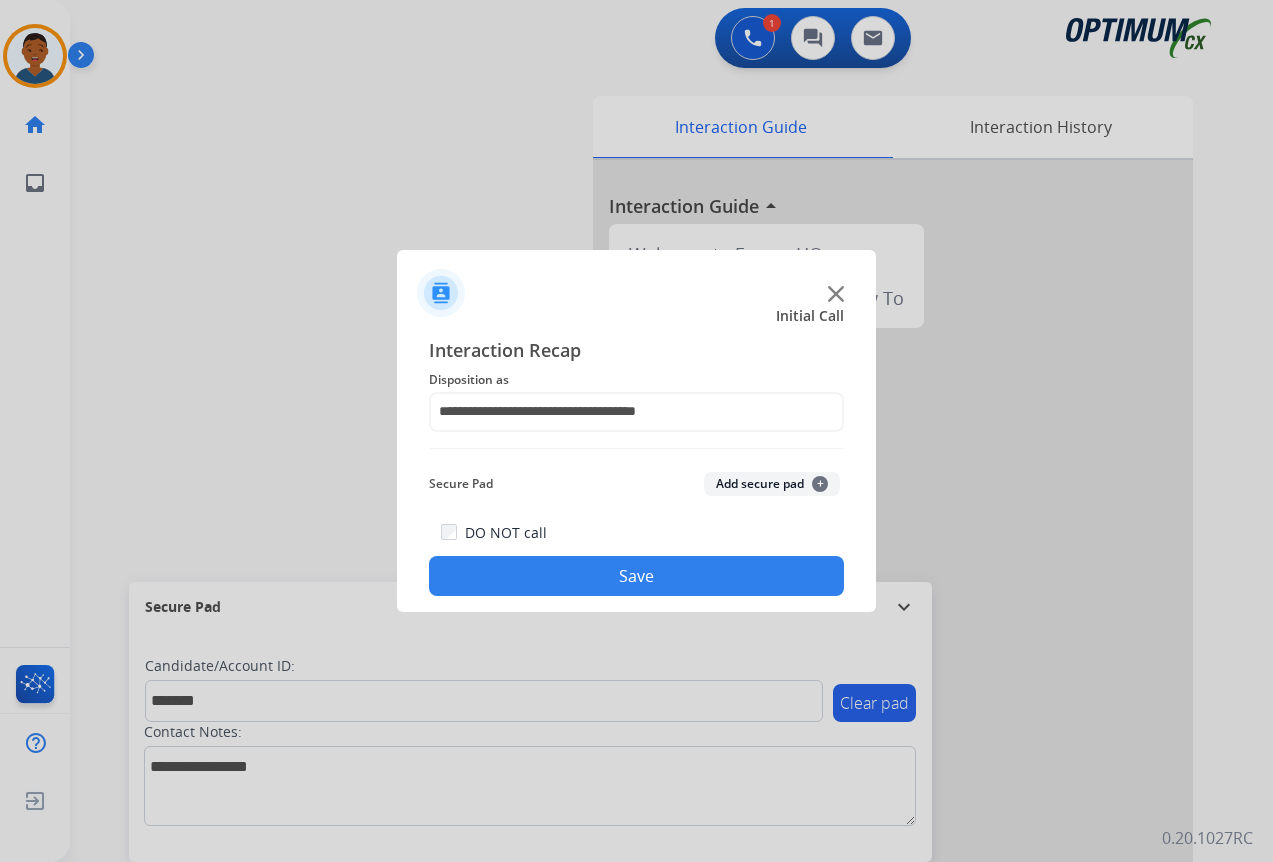 click on "Add secure pad  +" 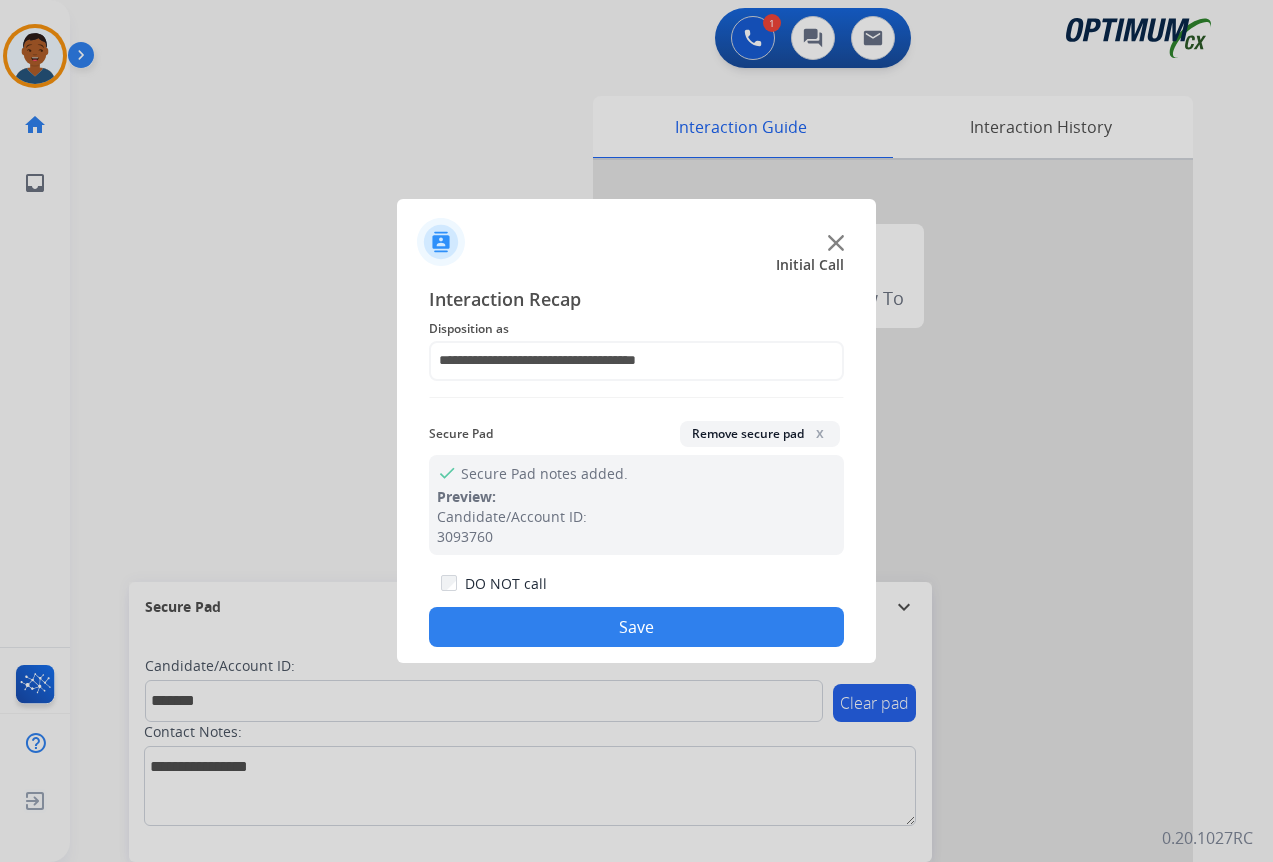 click on "Save" 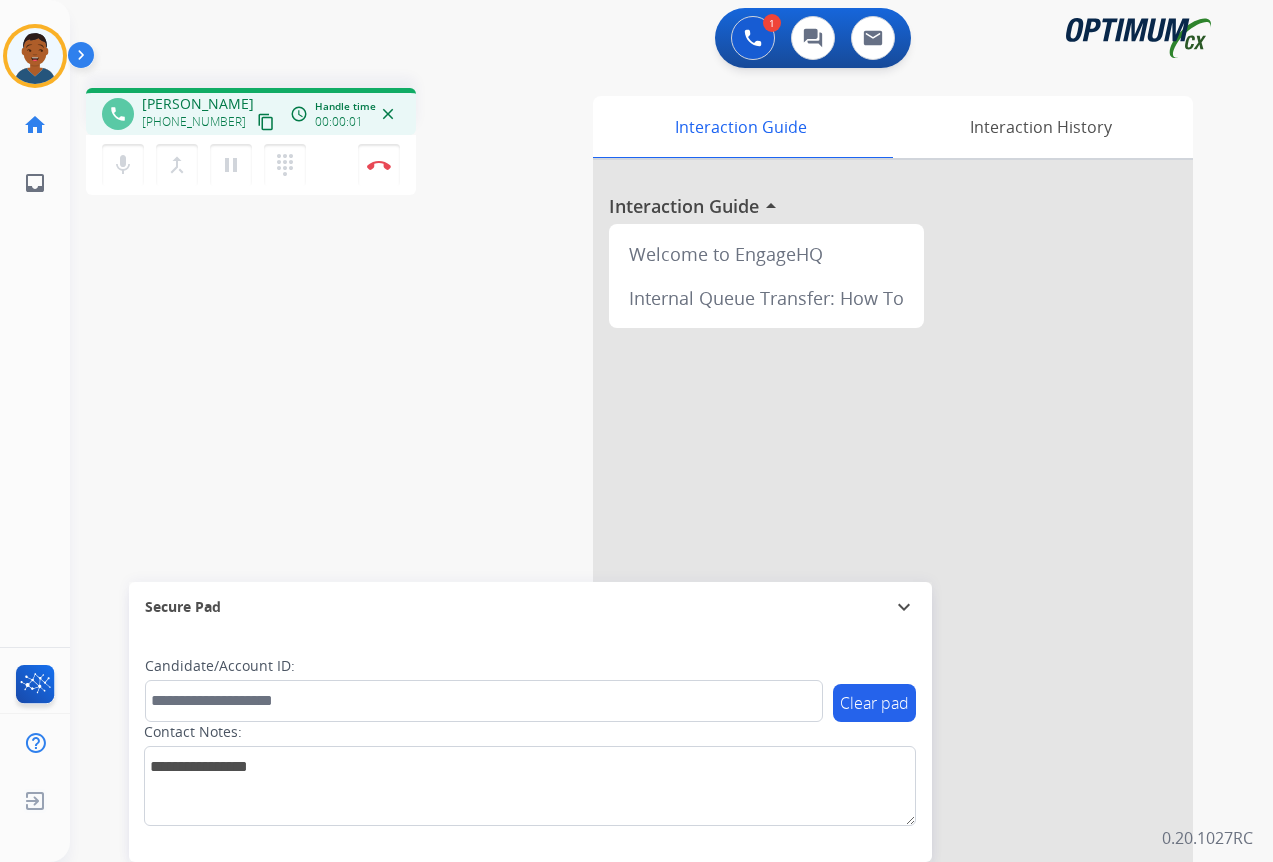 click on "content_copy" at bounding box center (266, 122) 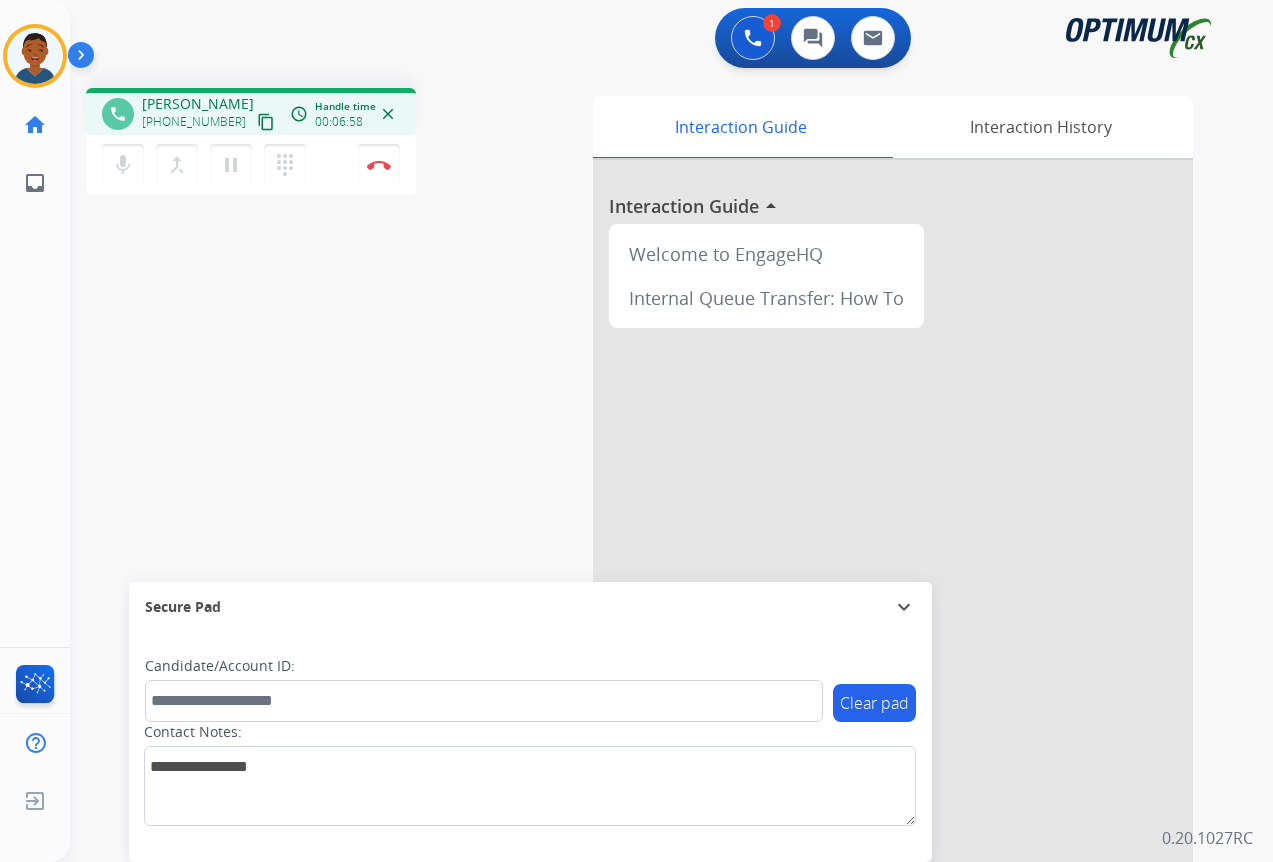 click on "content_copy" at bounding box center (266, 122) 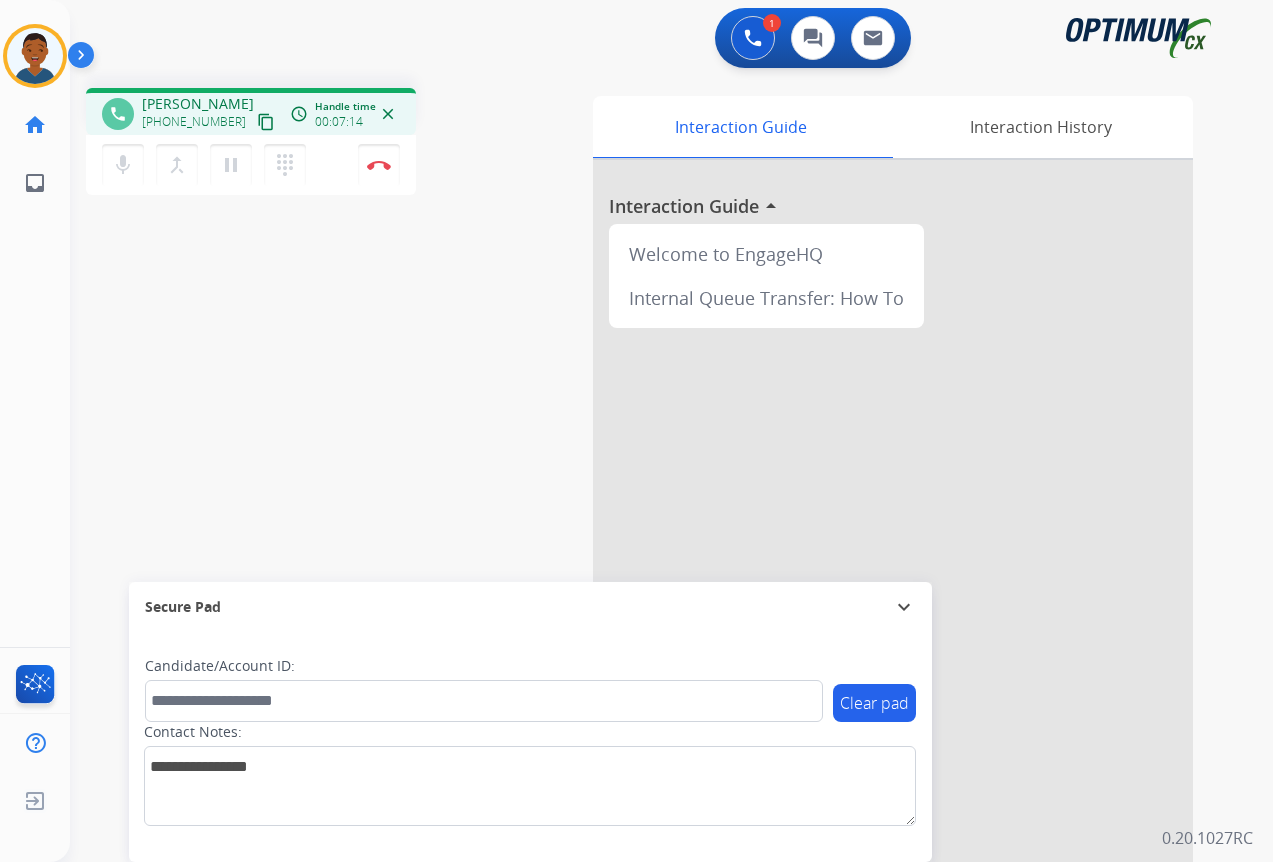 click on "content_copy" at bounding box center [266, 122] 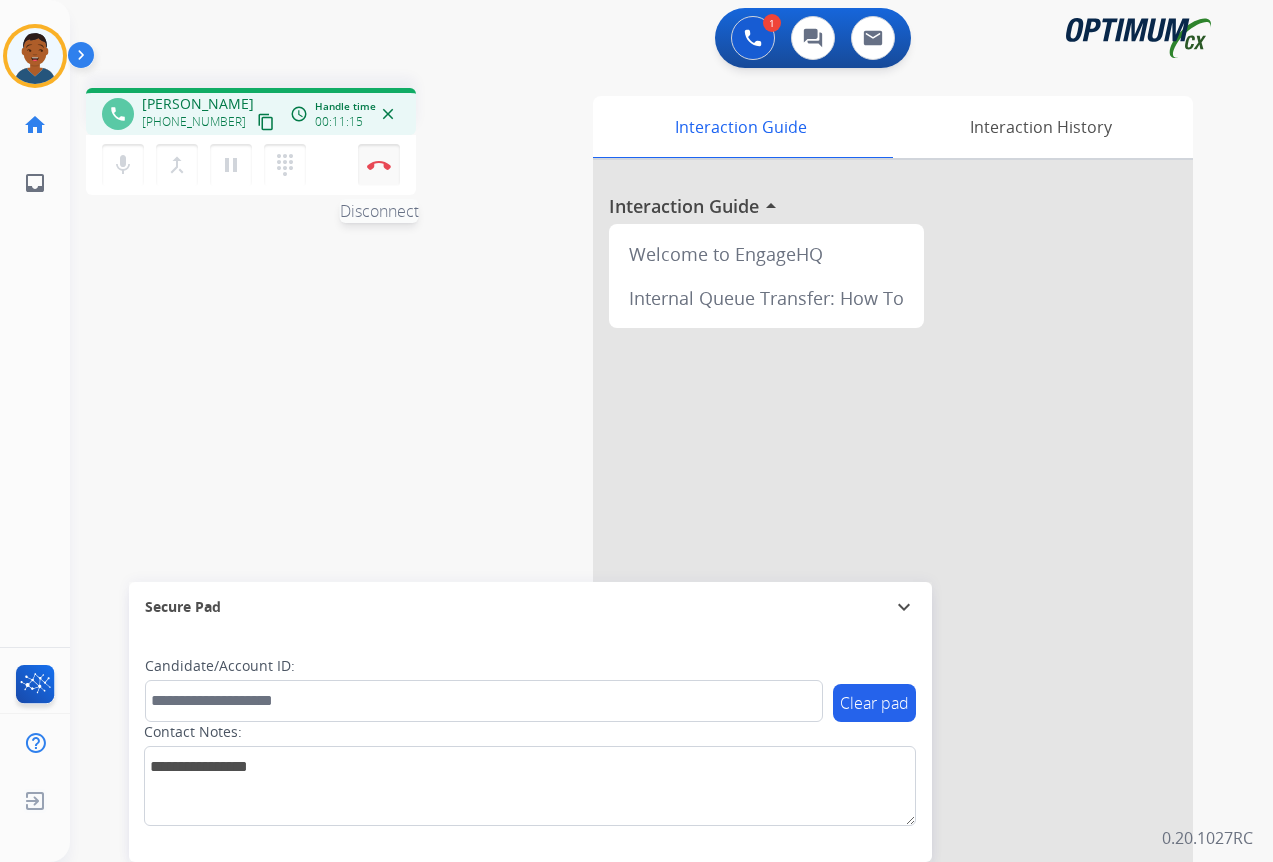 click on "Disconnect" at bounding box center [379, 165] 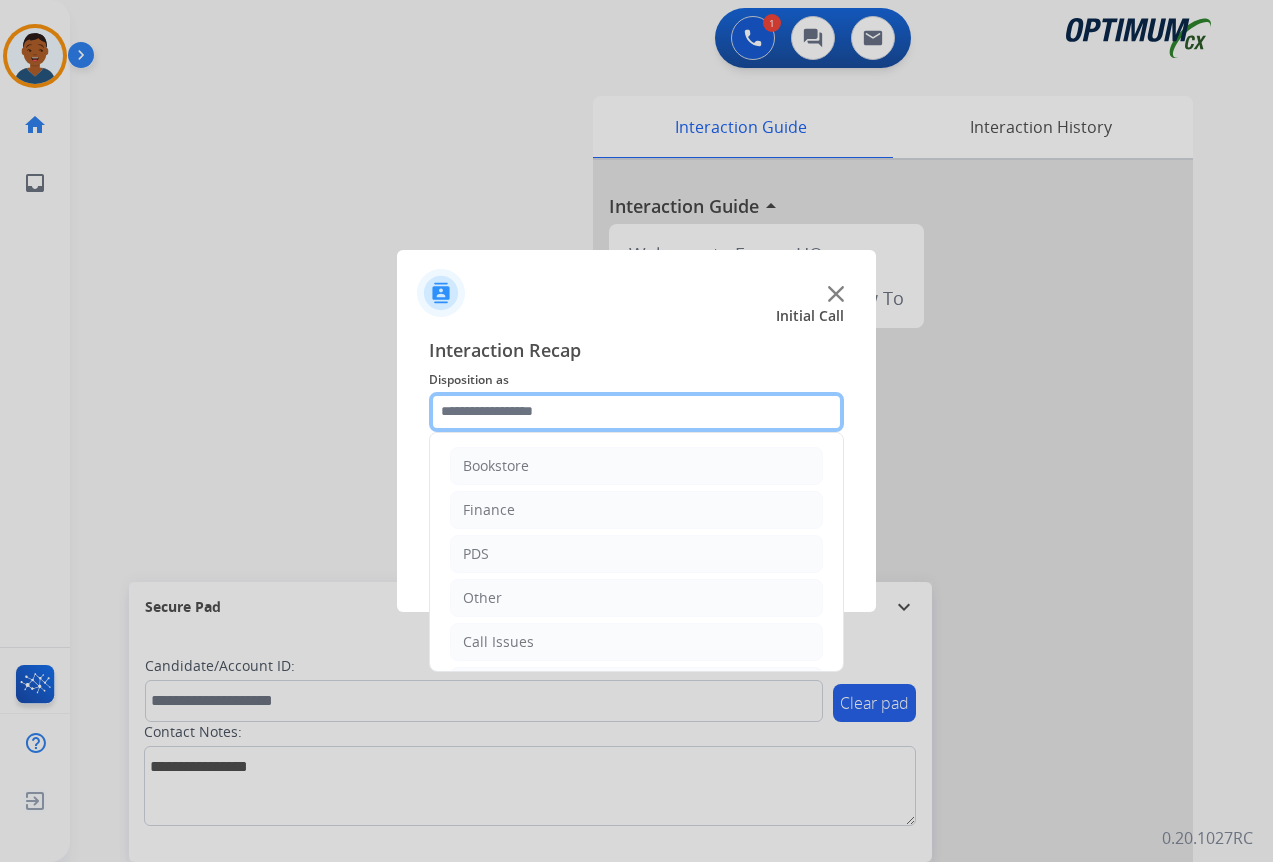 click 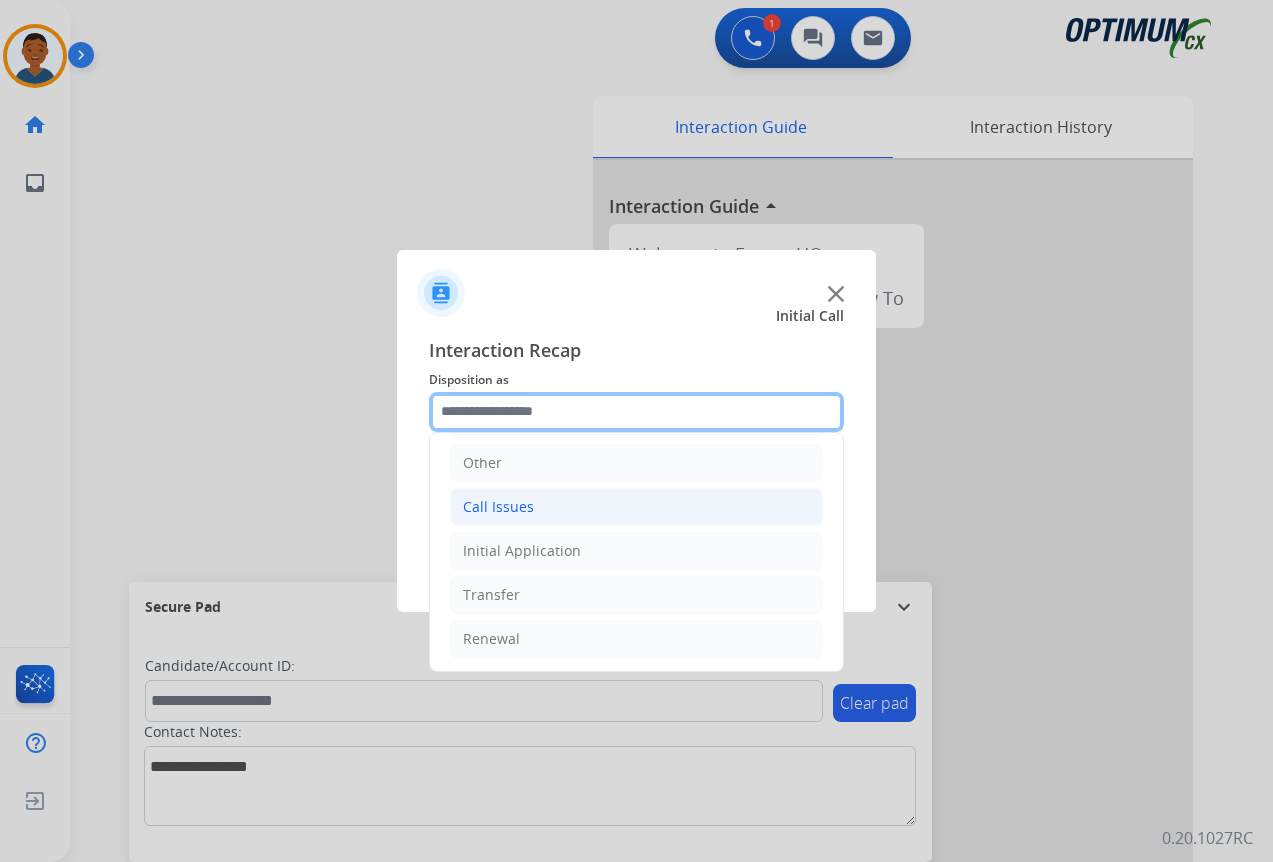 scroll, scrollTop: 136, scrollLeft: 0, axis: vertical 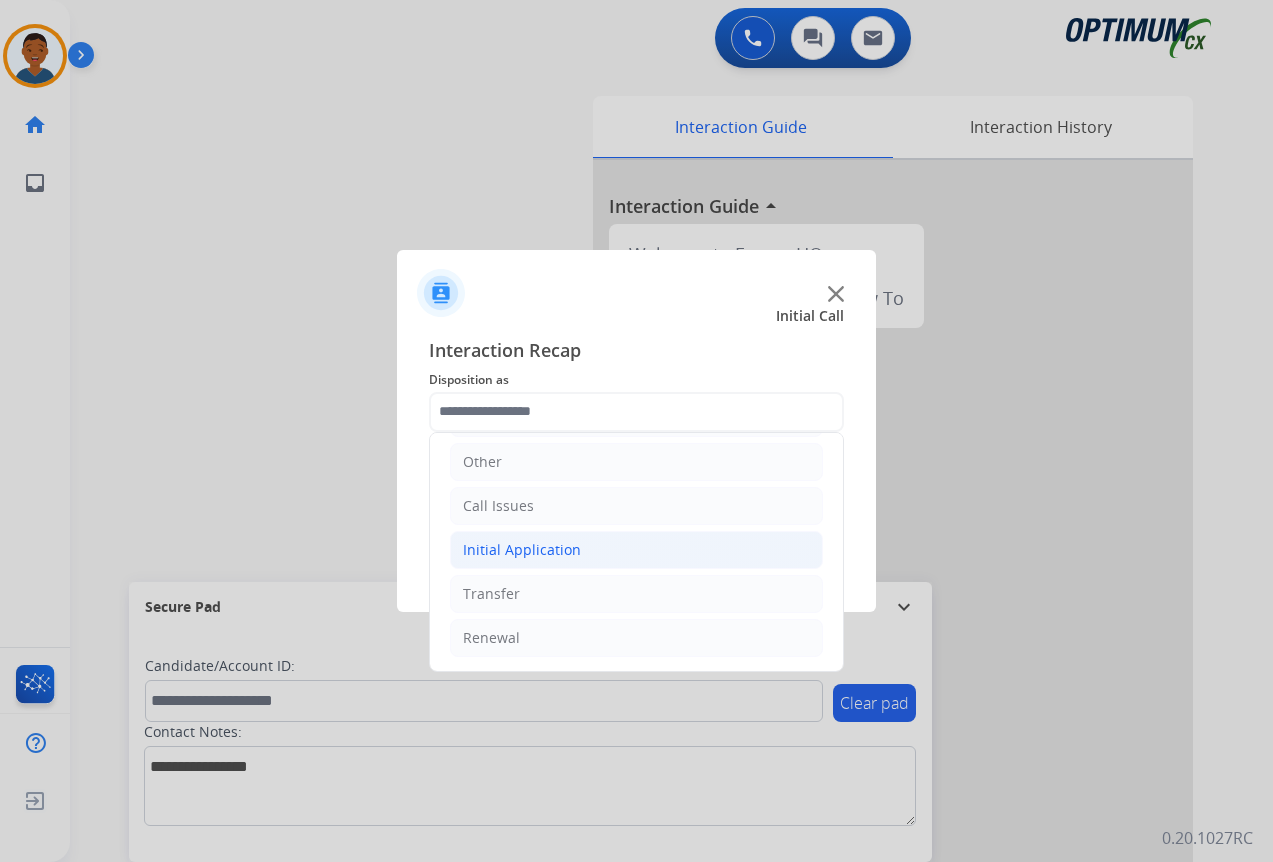 click on "Initial Application" 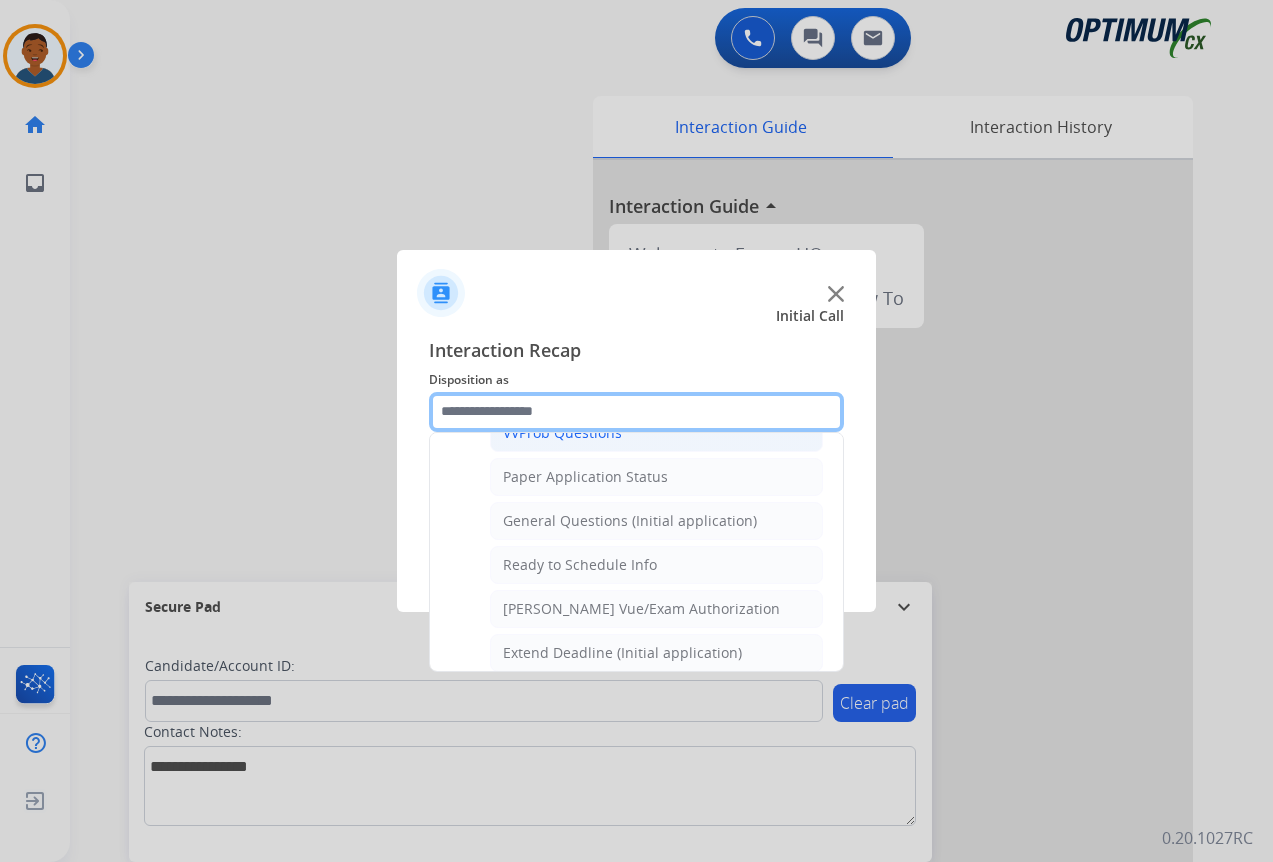 scroll, scrollTop: 1136, scrollLeft: 0, axis: vertical 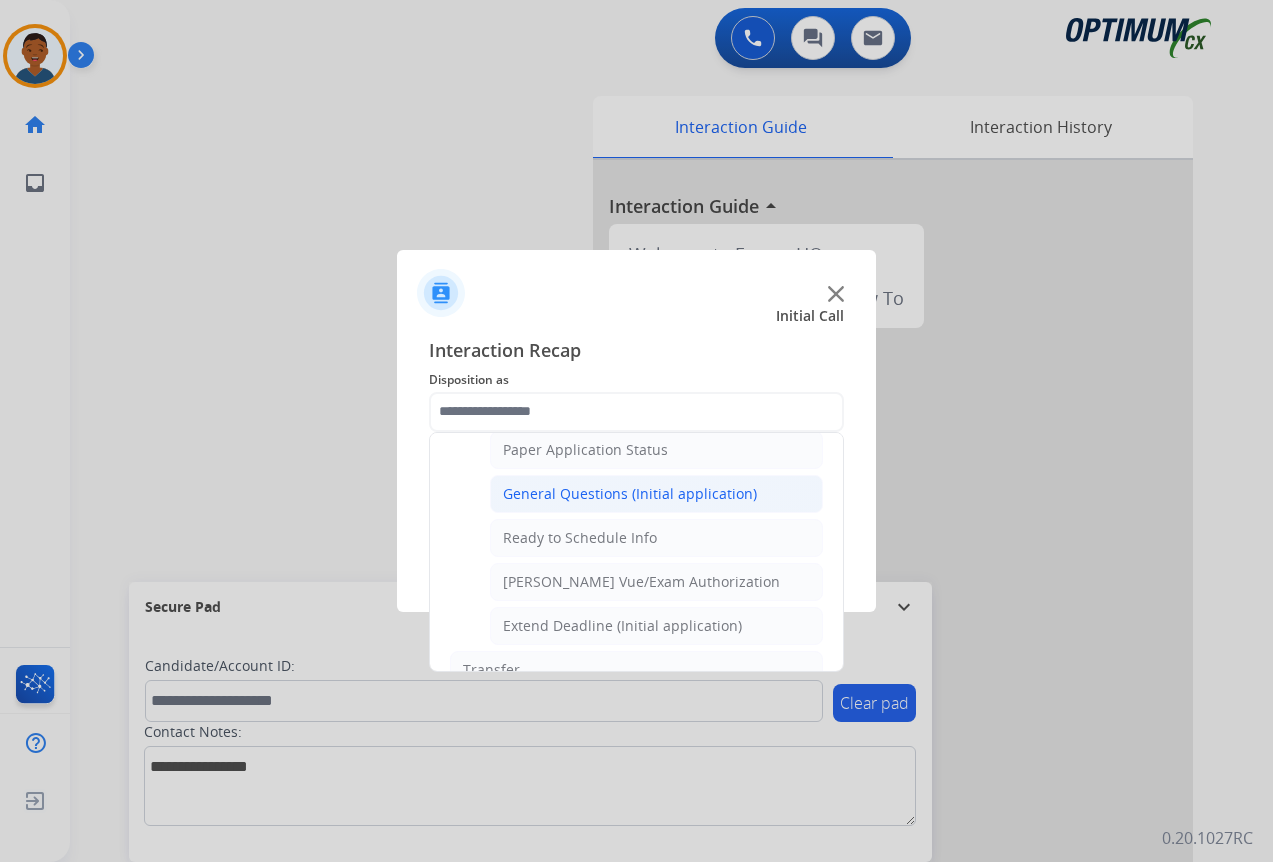 click on "General Questions (Initial application)" 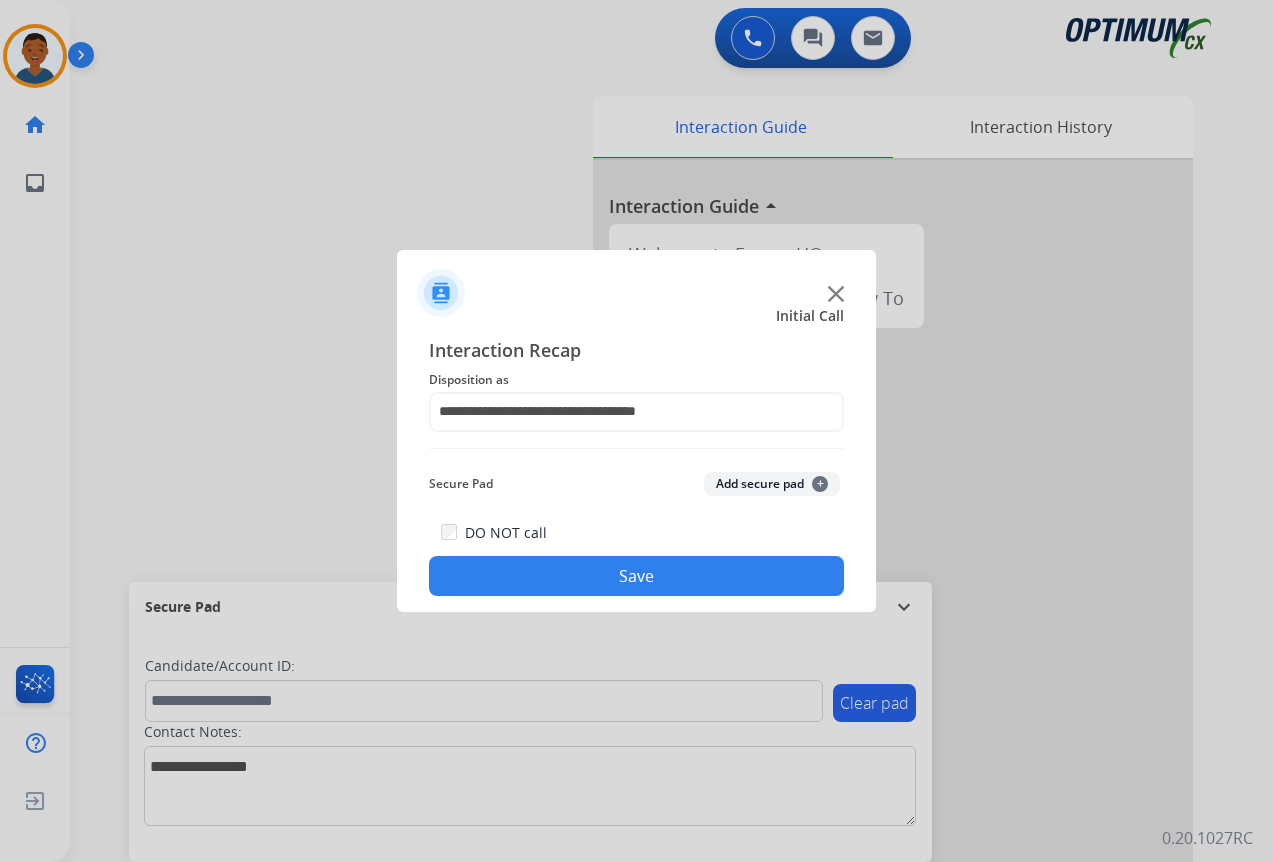 click on "Save" 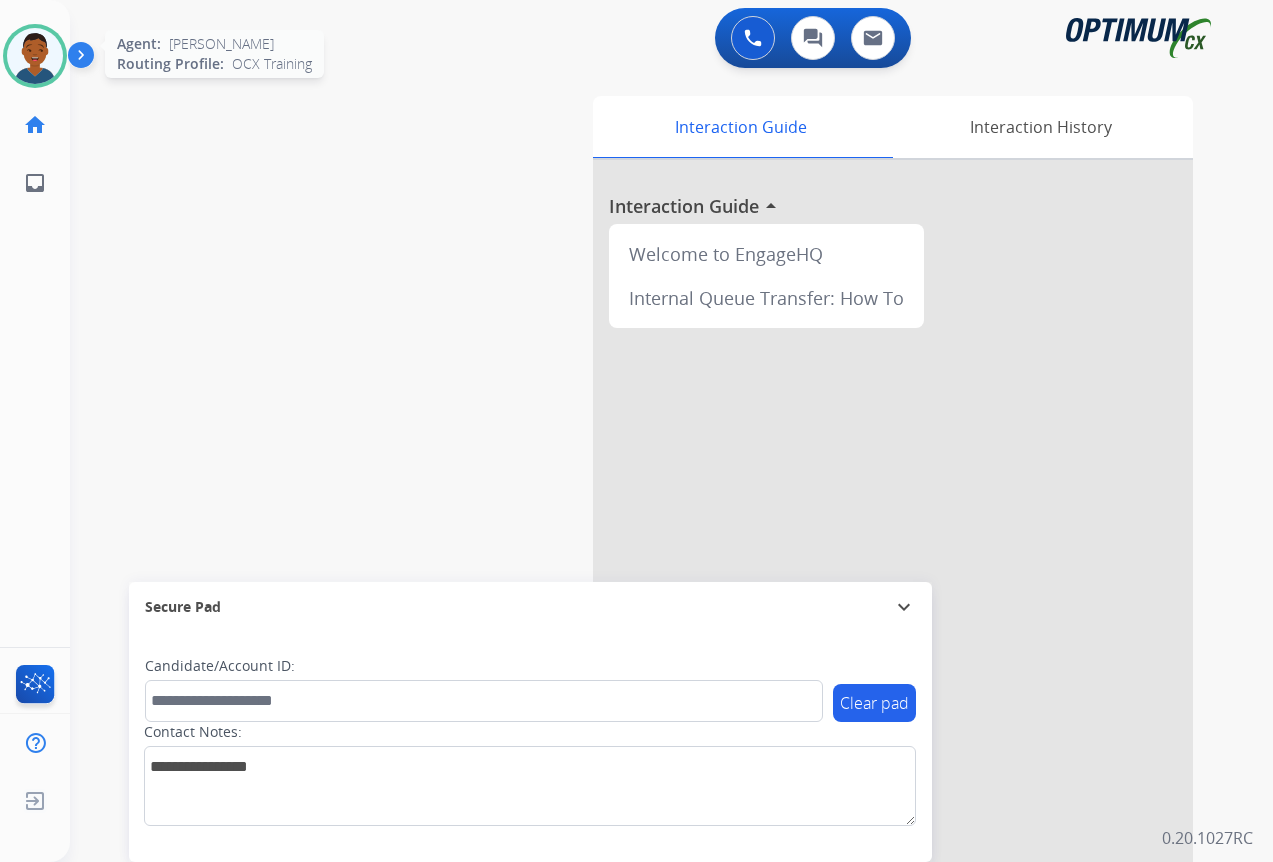 click at bounding box center (35, 56) 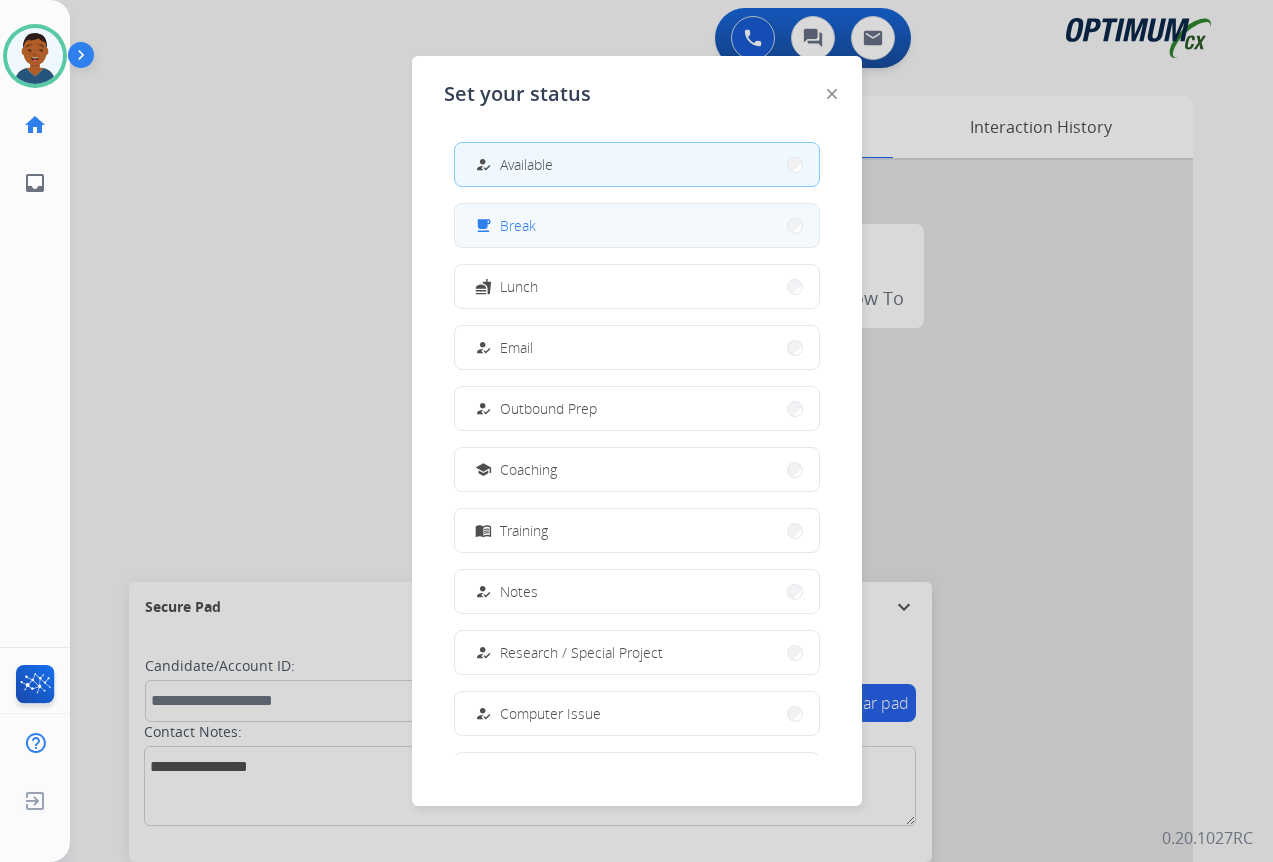 click on "Break" at bounding box center (518, 225) 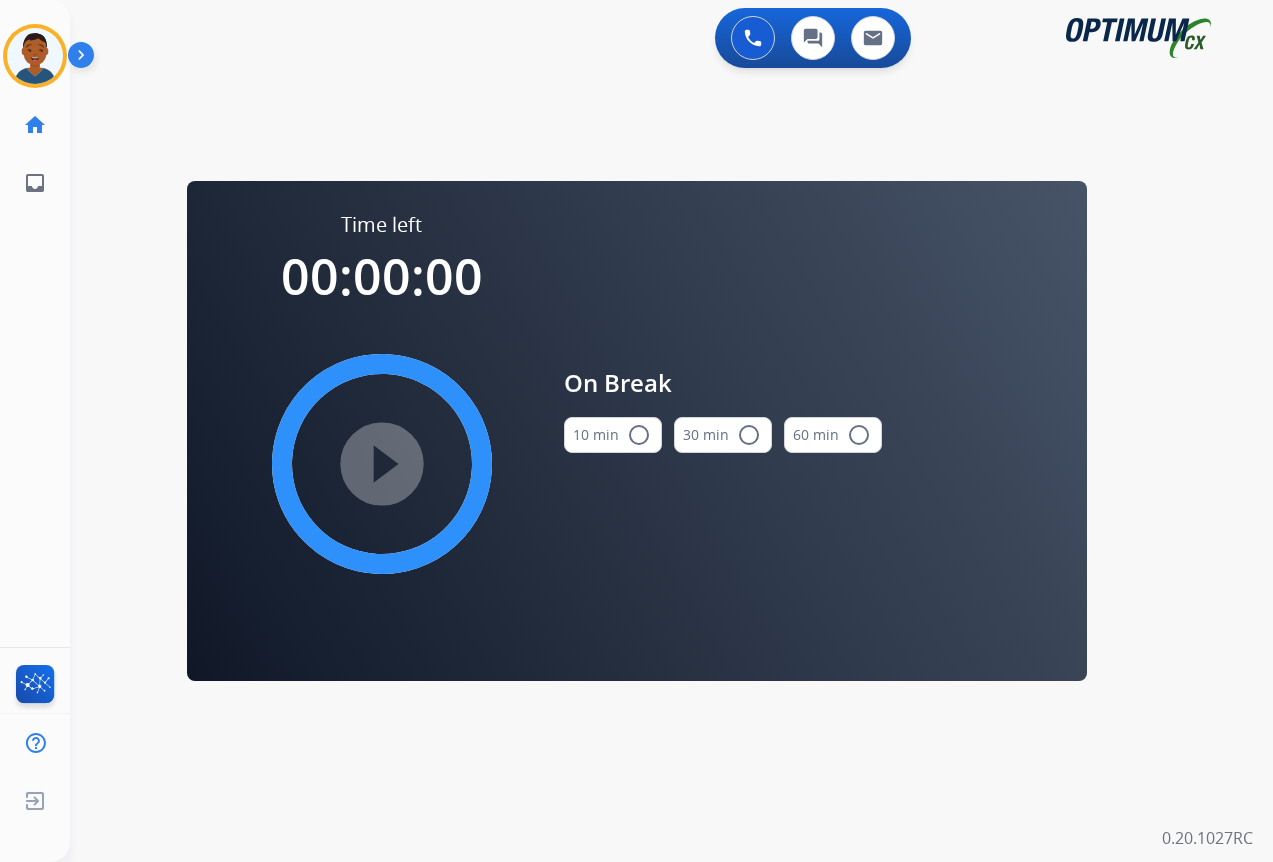 drag, startPoint x: 638, startPoint y: 433, endPoint x: 502, endPoint y: 458, distance: 138.2787 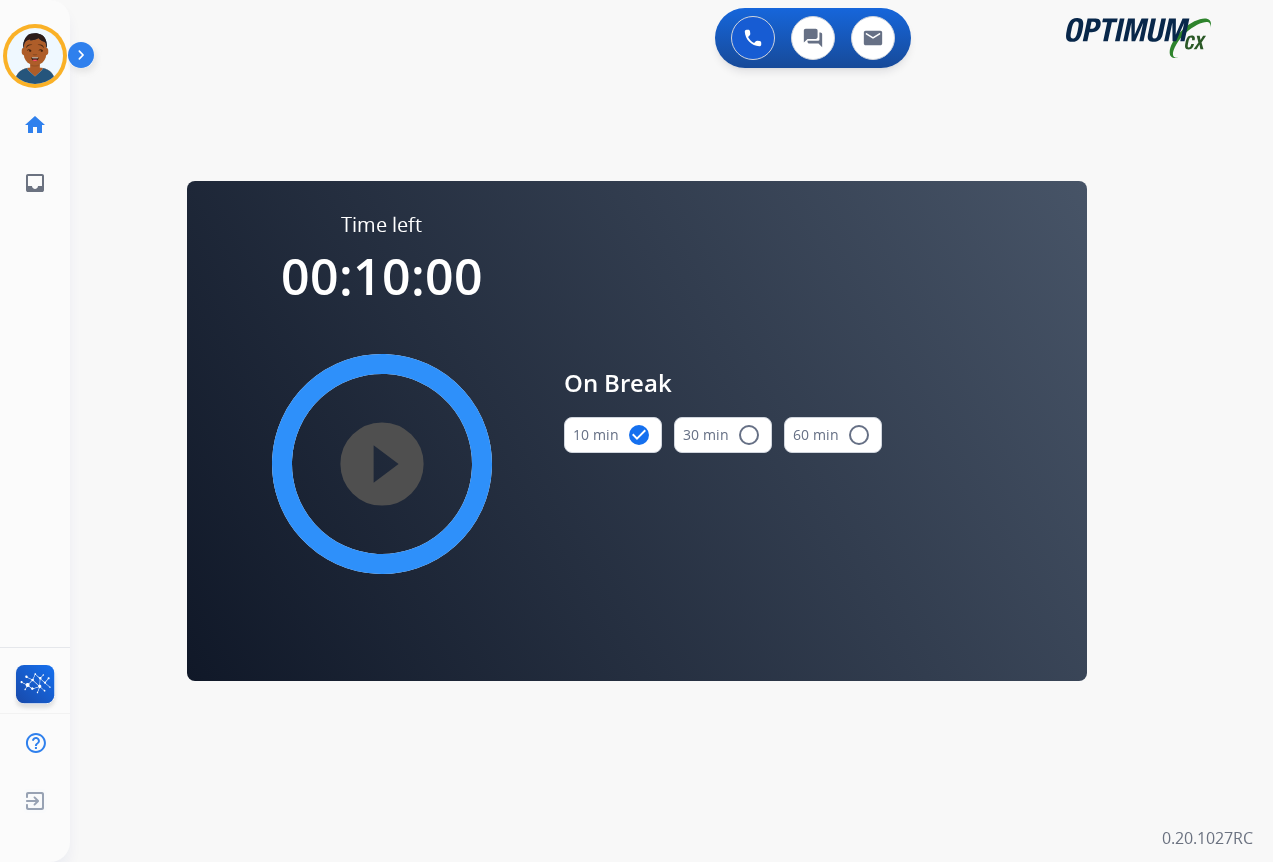 click on "play_circle_filled" at bounding box center (382, 464) 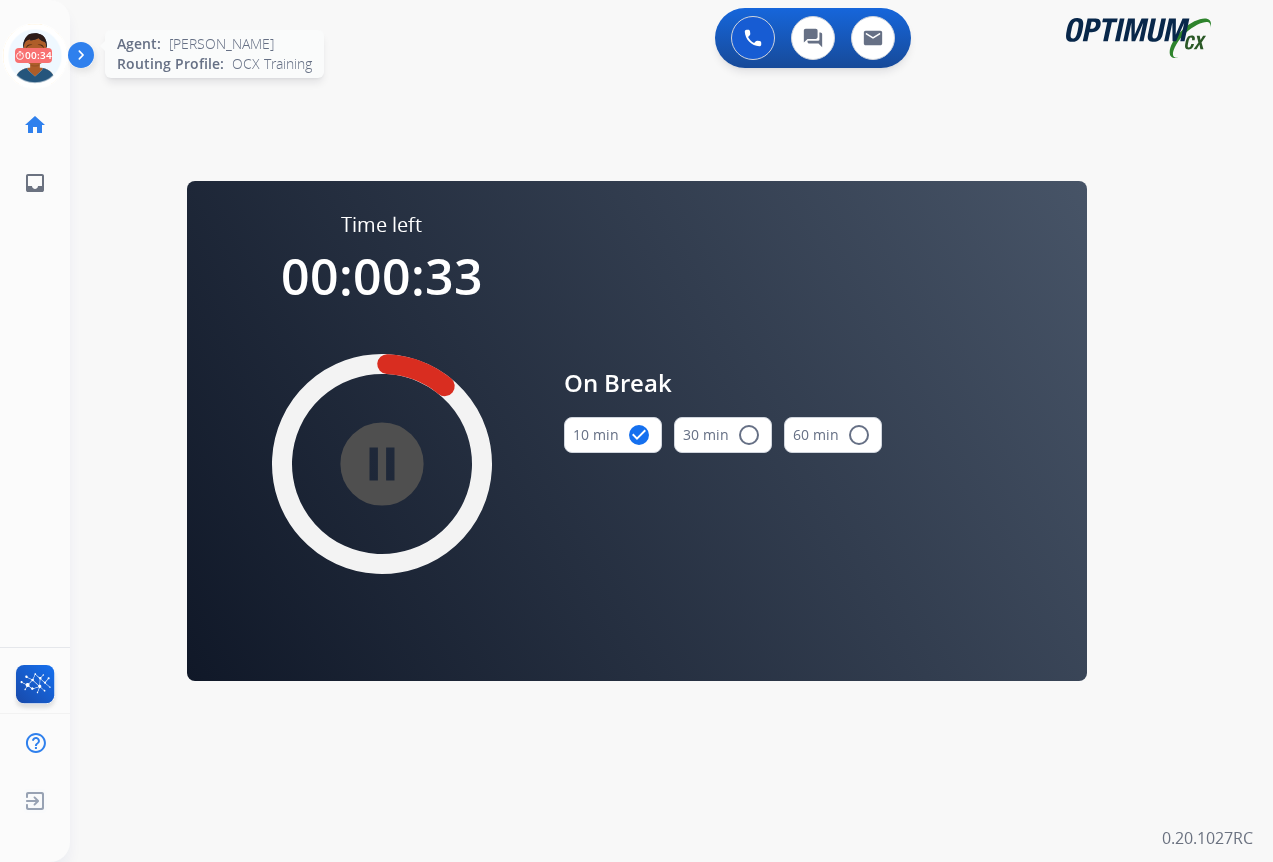 click 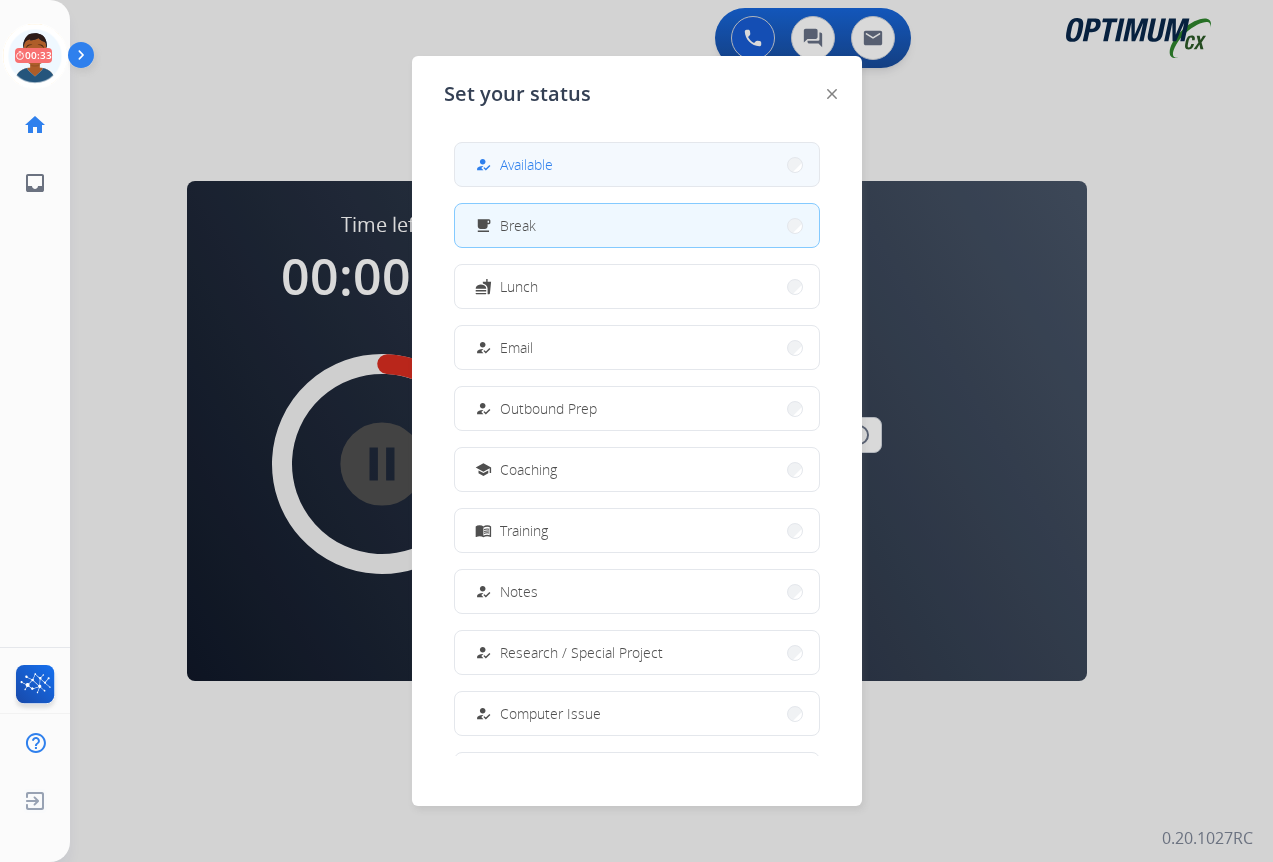 click on "Available" at bounding box center (526, 164) 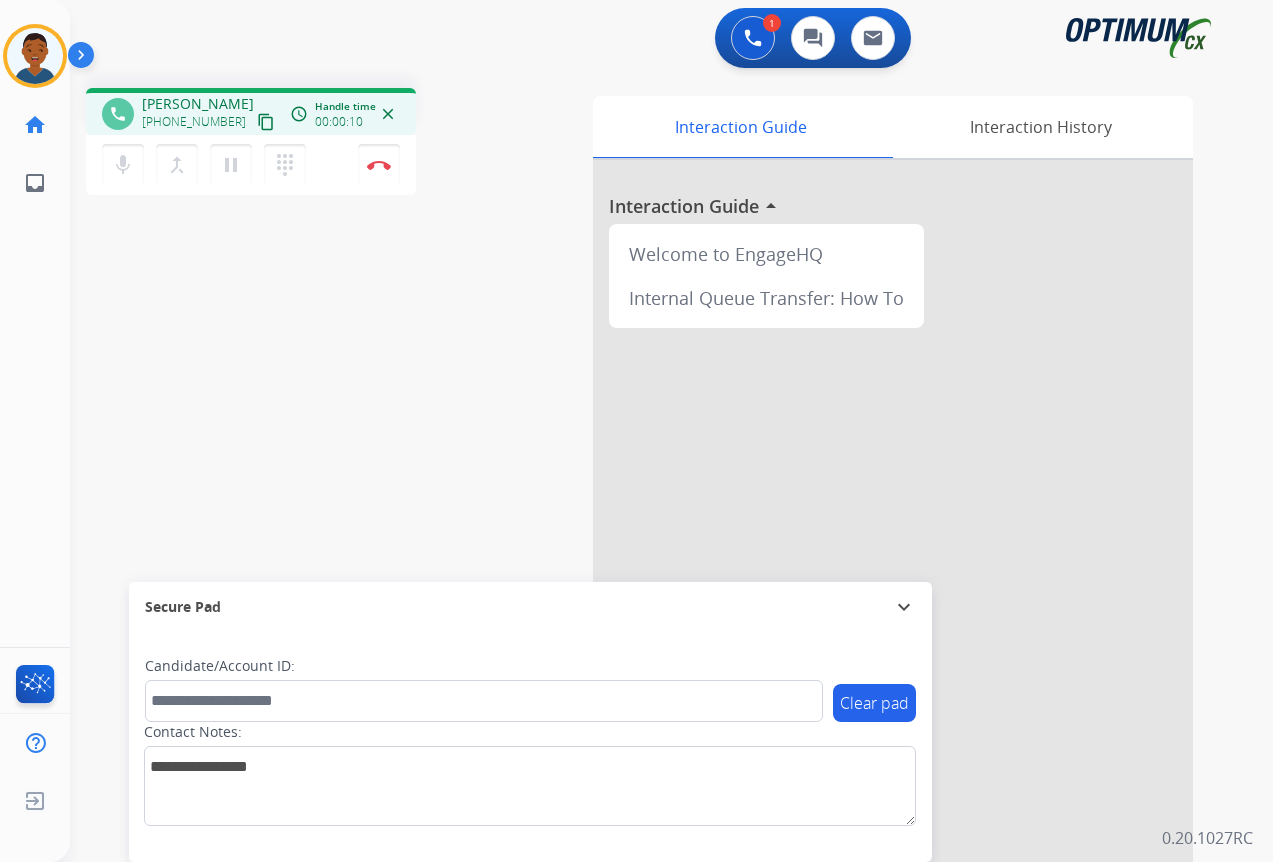 click on "content_copy" at bounding box center [266, 122] 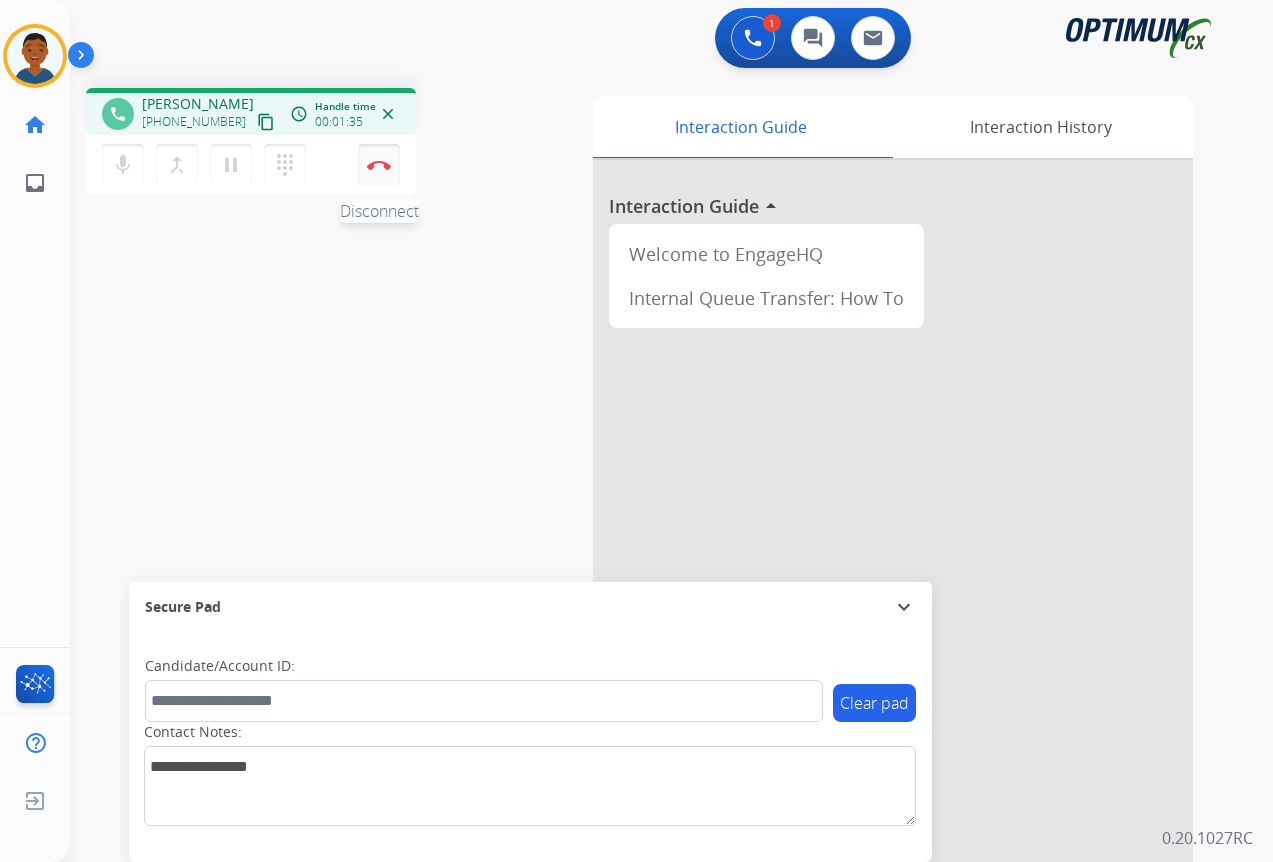 click on "Disconnect" at bounding box center [379, 165] 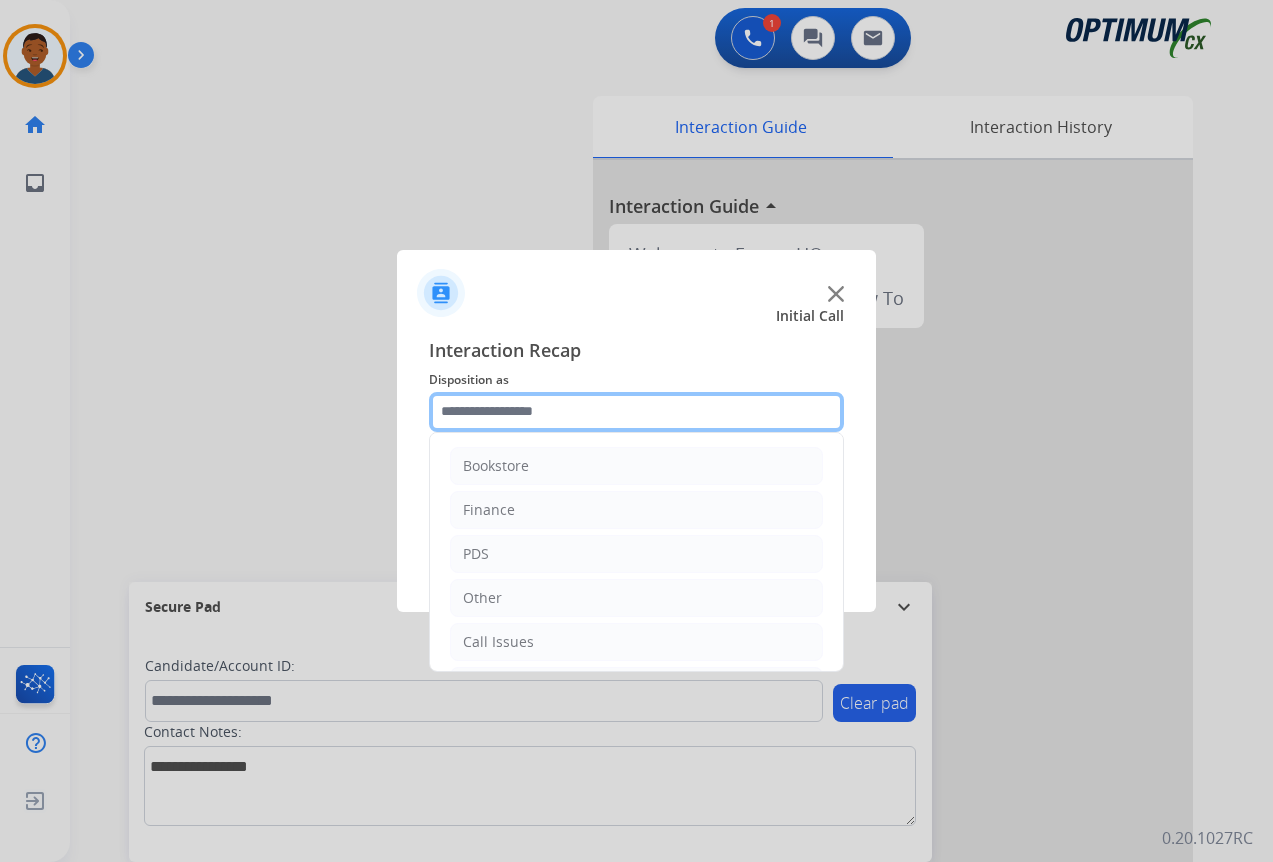 click 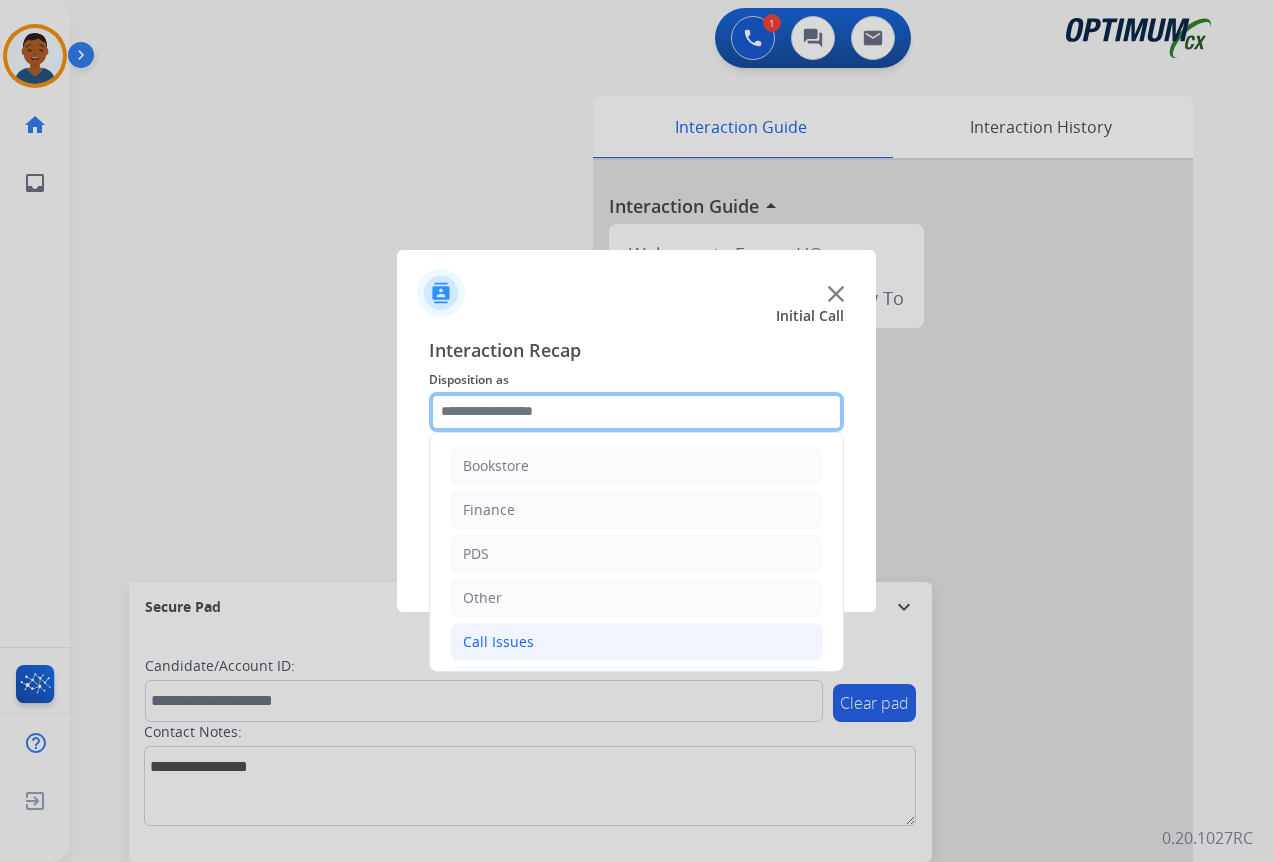 scroll, scrollTop: 136, scrollLeft: 0, axis: vertical 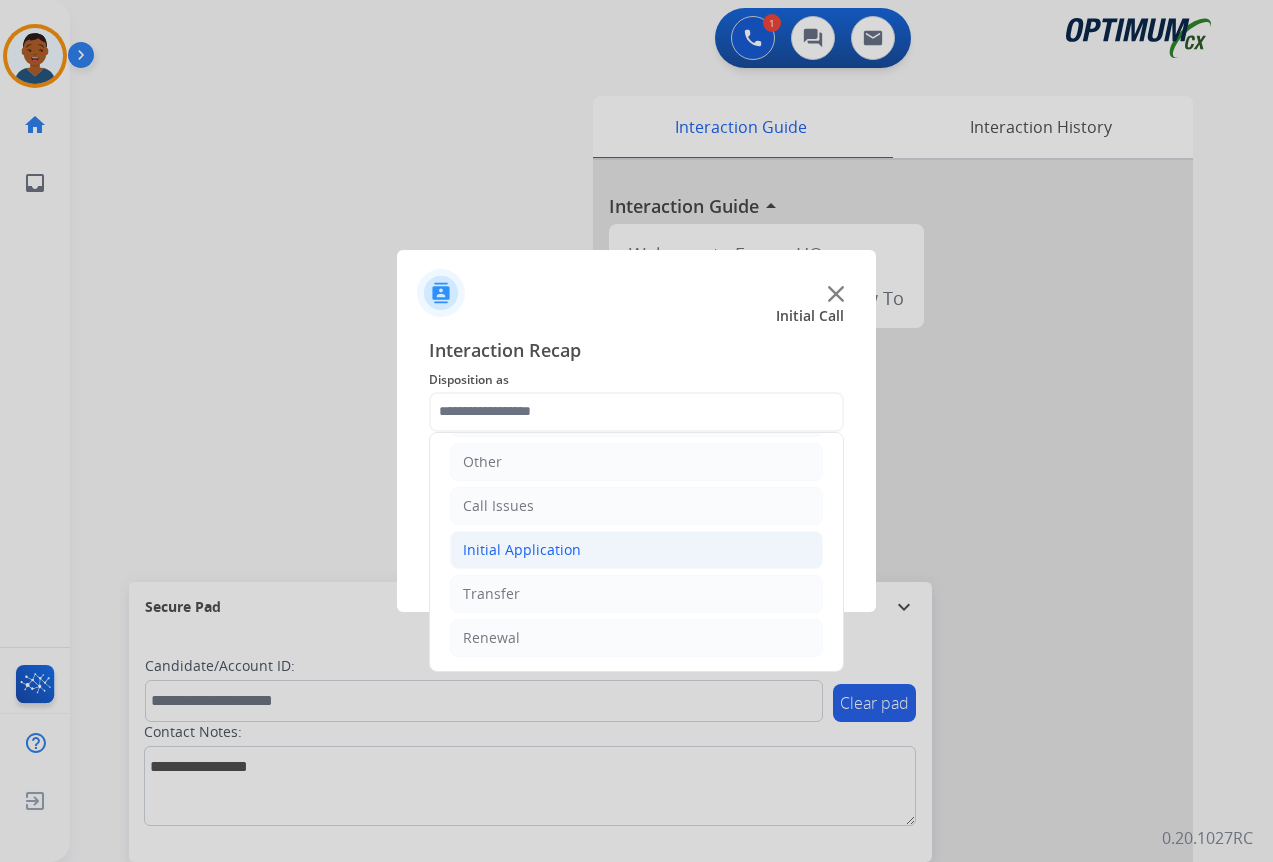 click on "Initial Application" 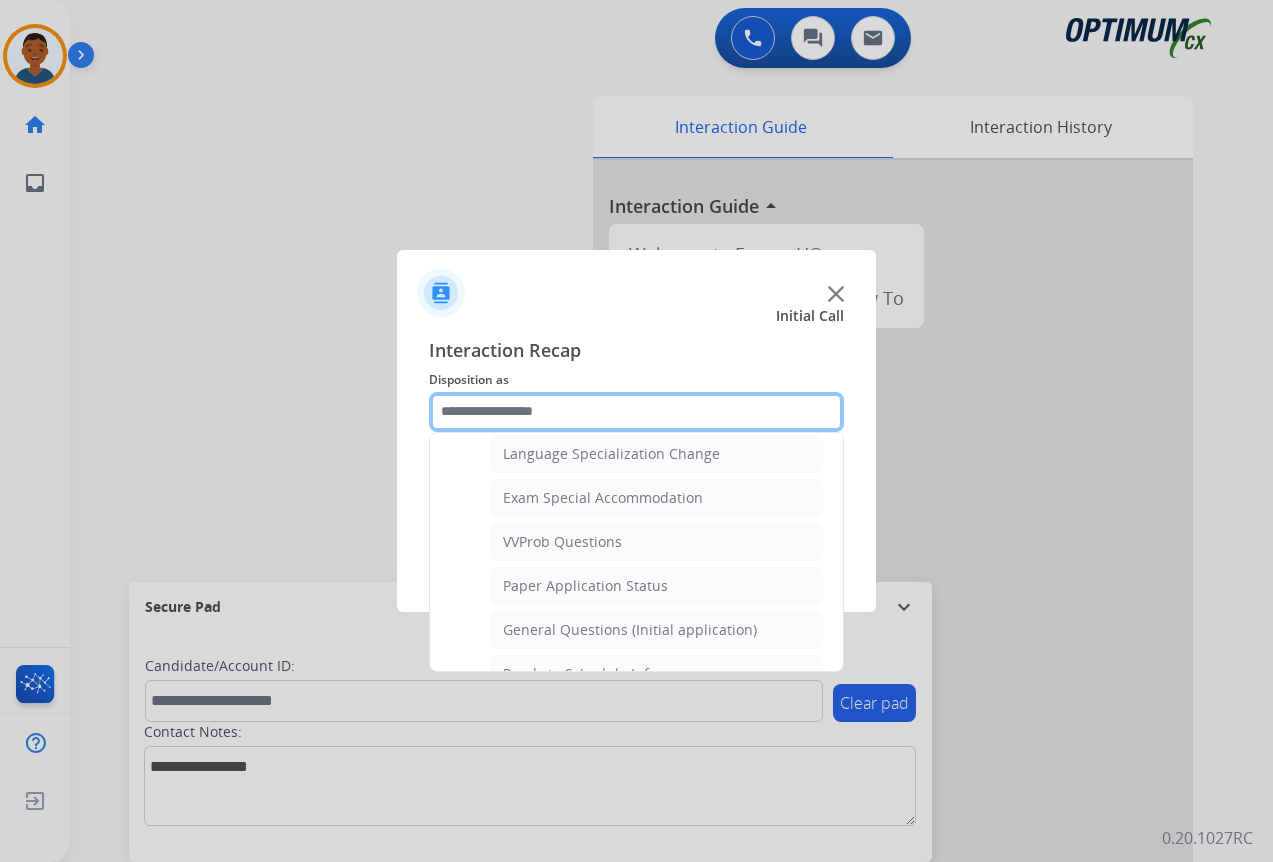 scroll, scrollTop: 1036, scrollLeft: 0, axis: vertical 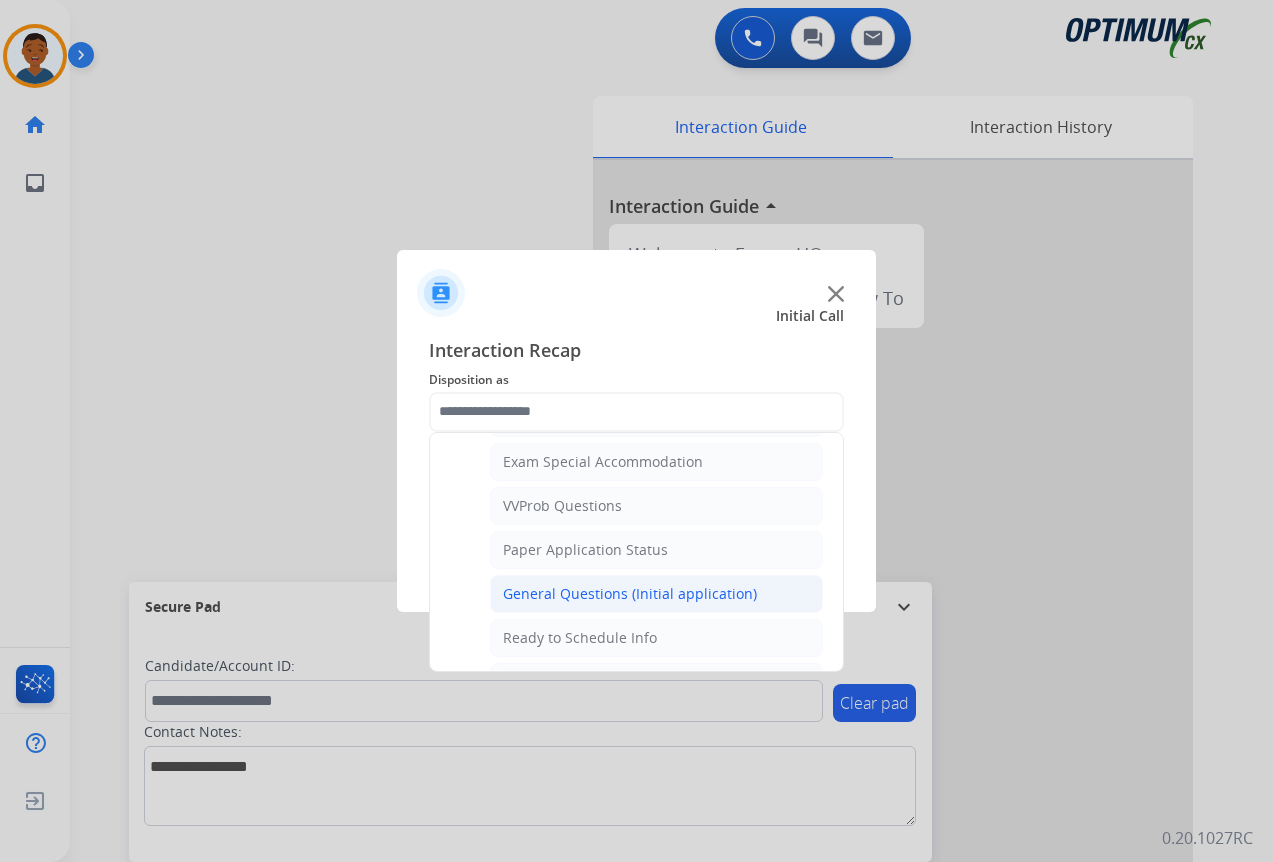 click on "General Questions (Initial application)" 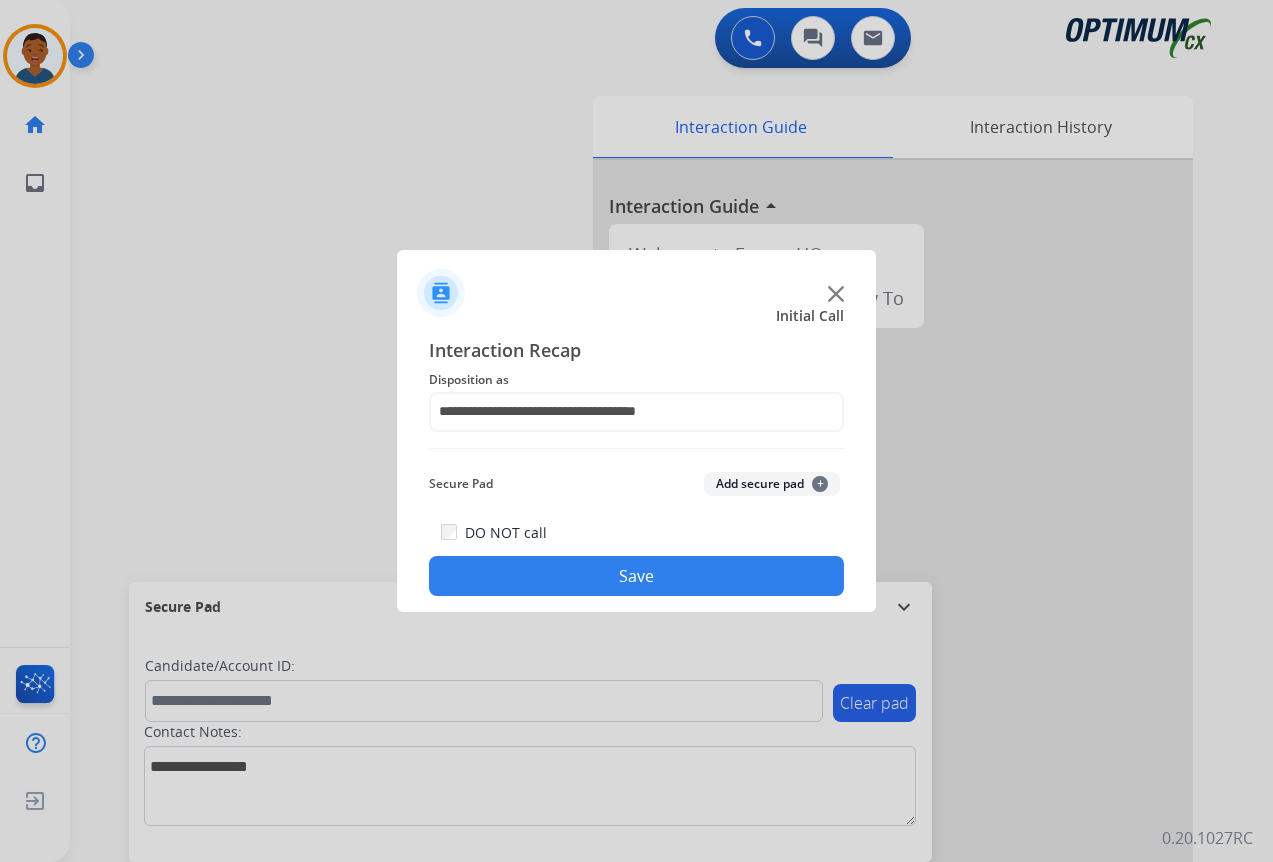click on "Save" 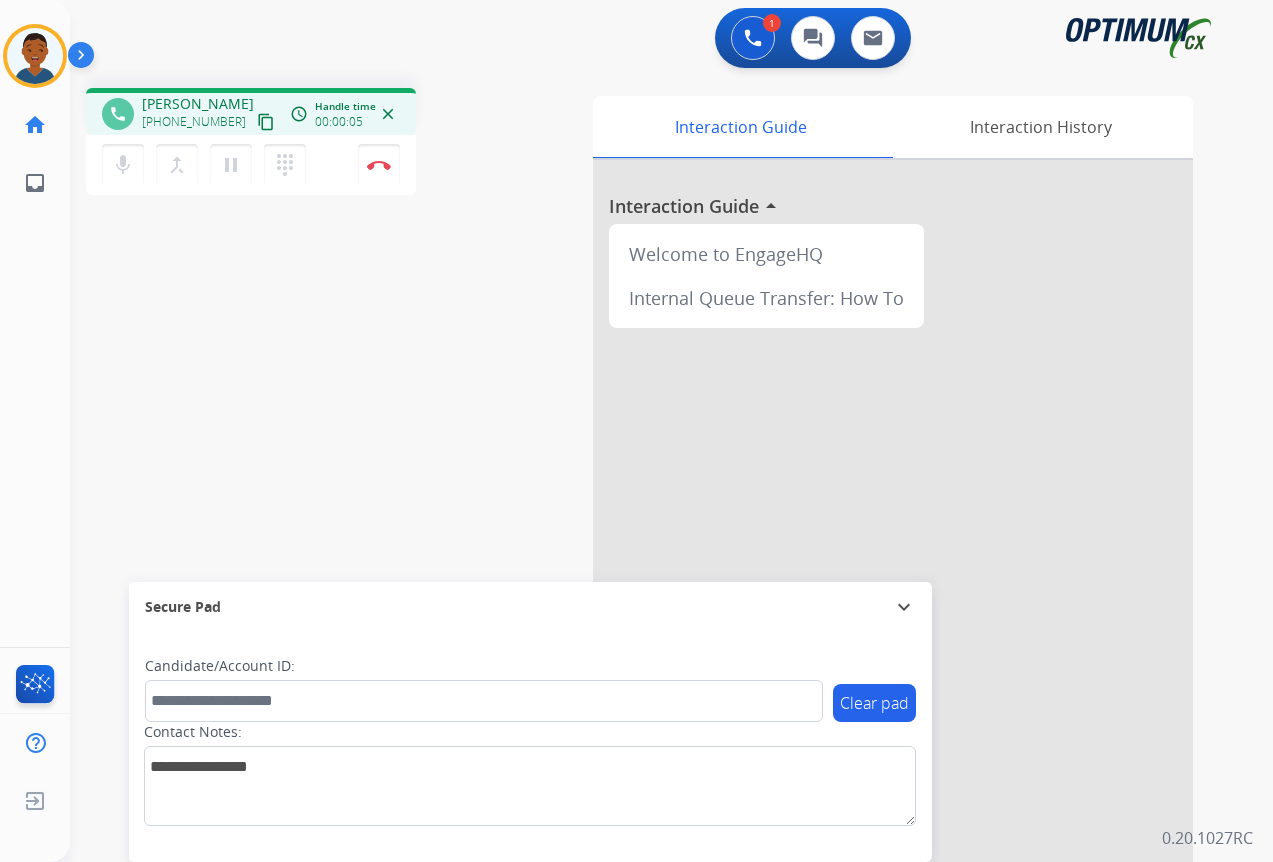 click on "content_copy" at bounding box center (266, 122) 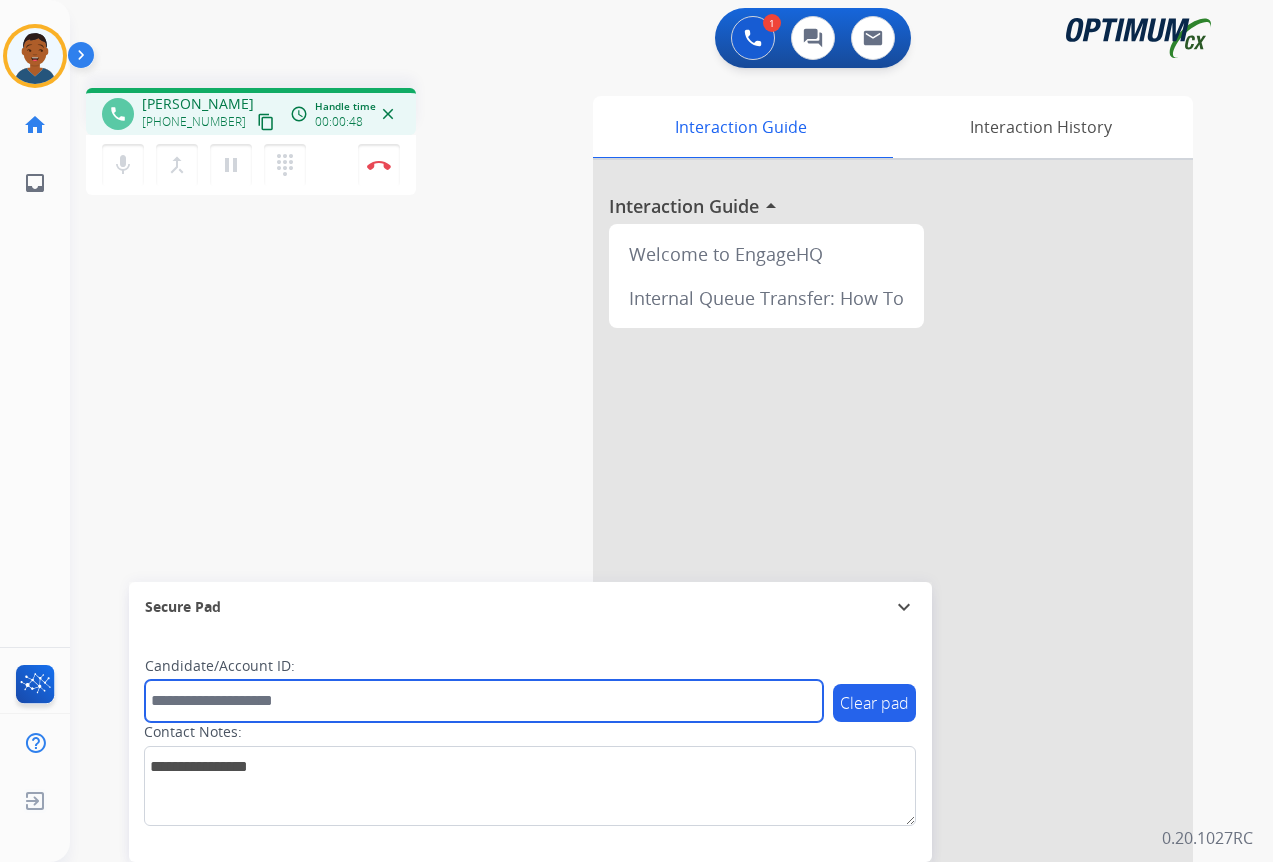 click at bounding box center [484, 701] 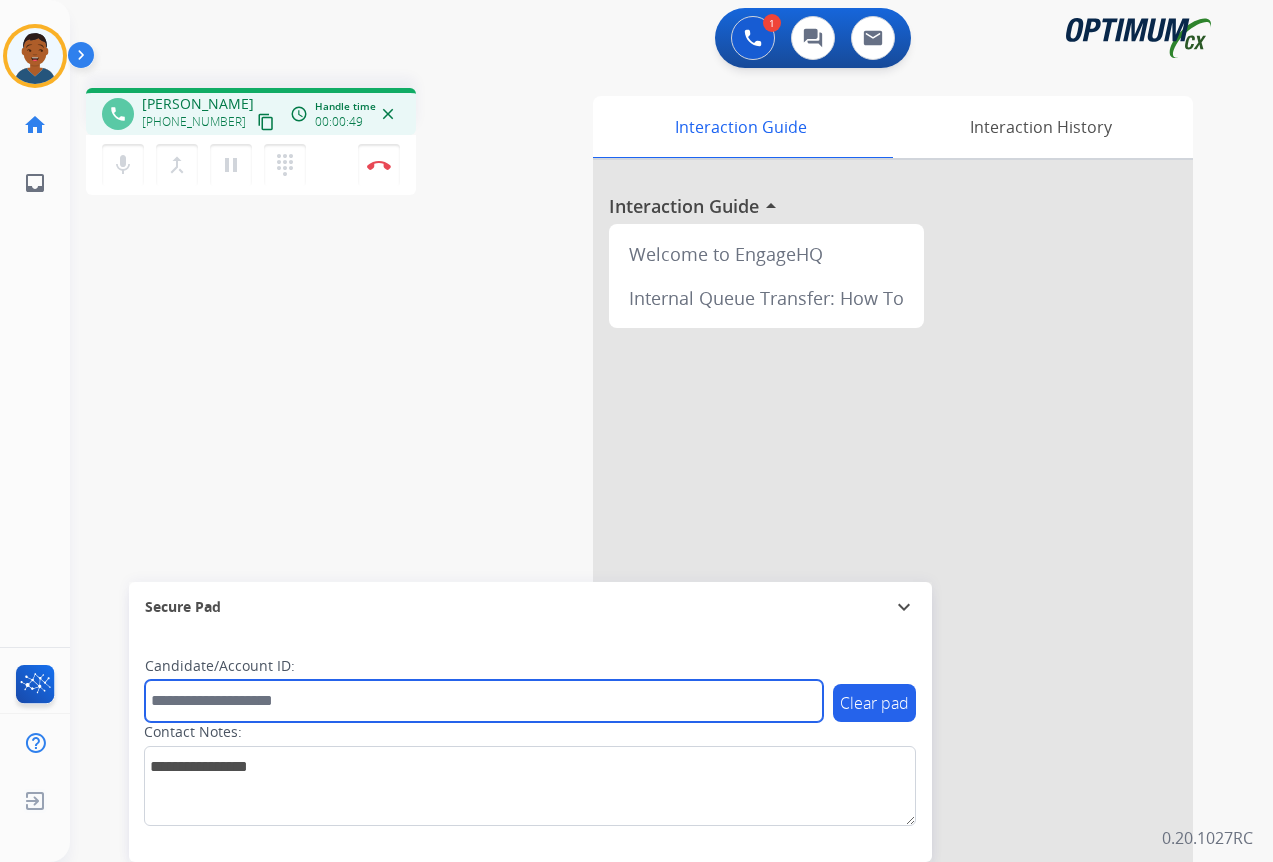 paste on "*********" 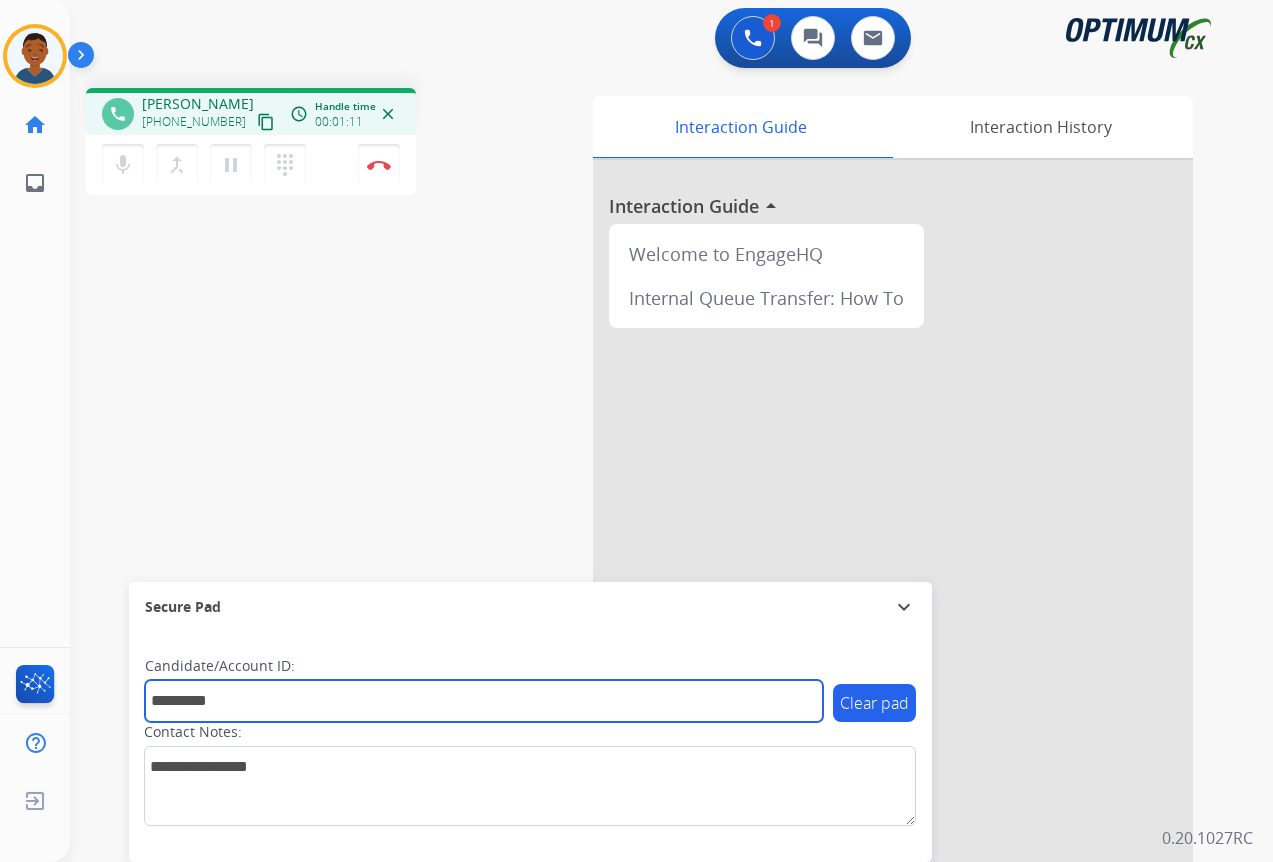 type on "*********" 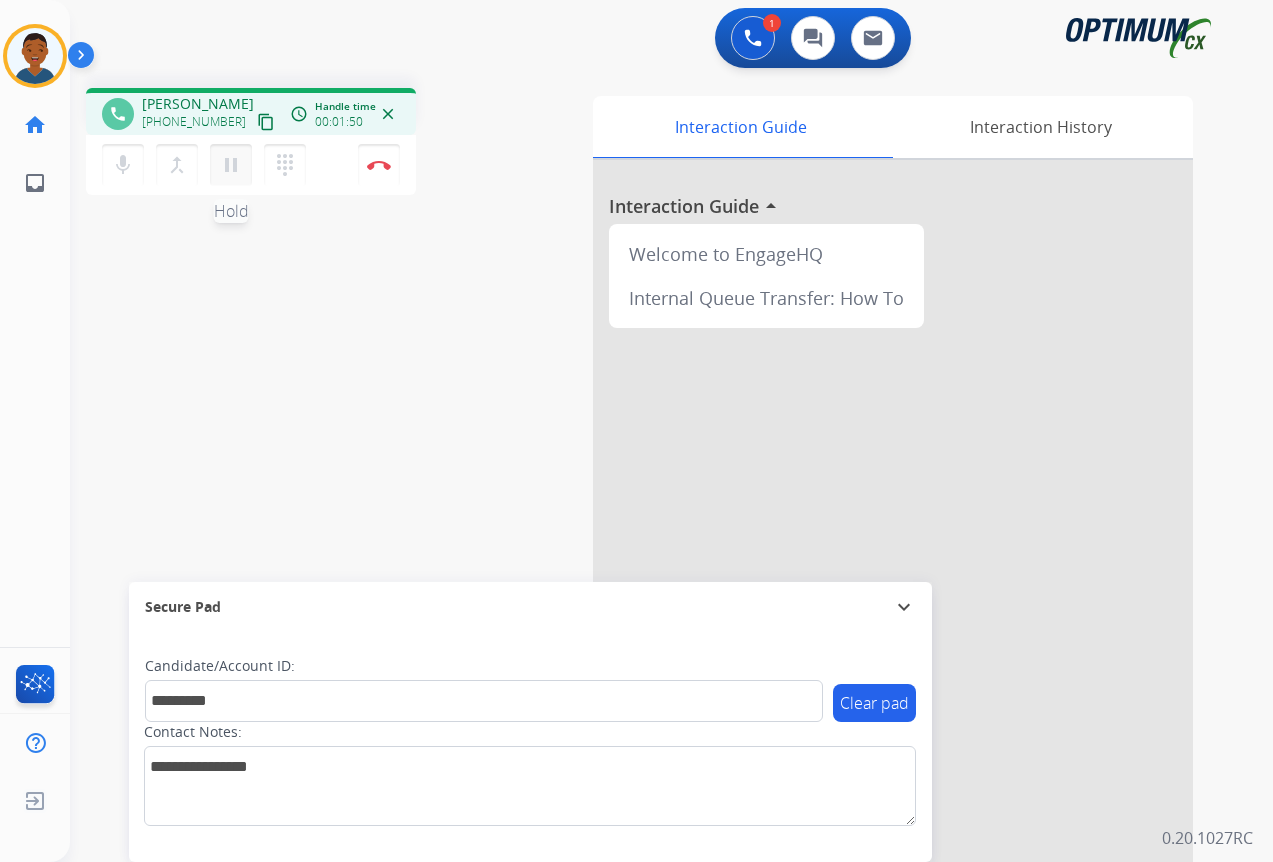 click on "pause" at bounding box center [231, 165] 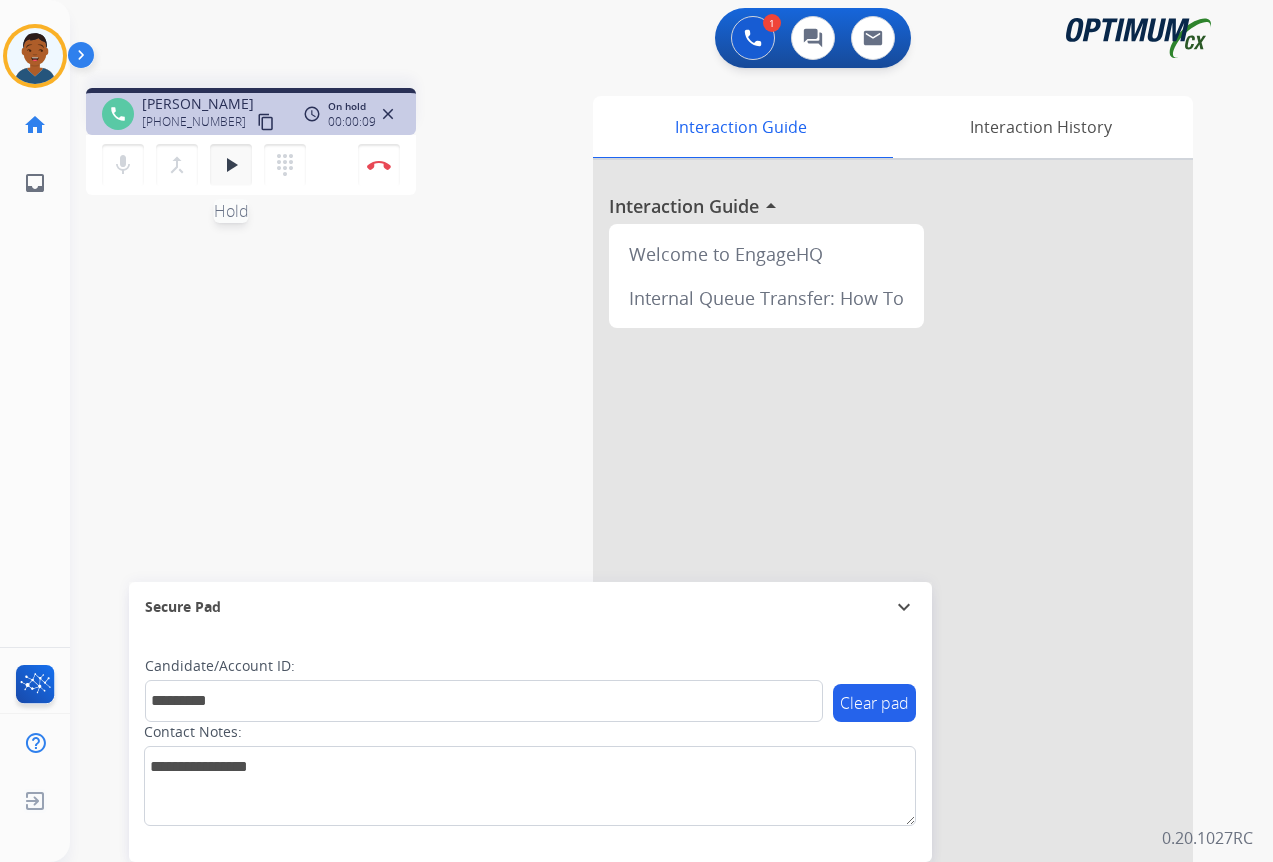 click on "play_arrow" at bounding box center (231, 165) 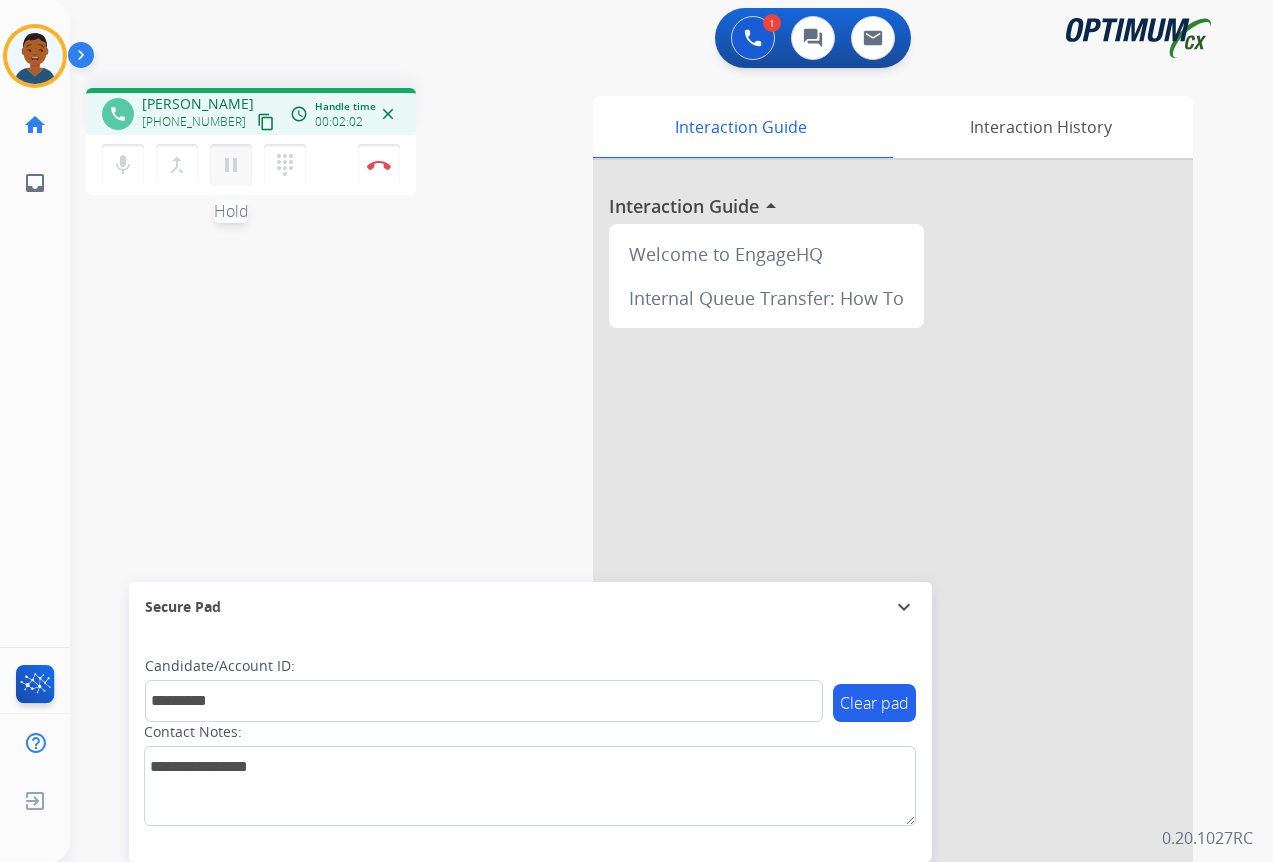 click on "pause" at bounding box center (231, 165) 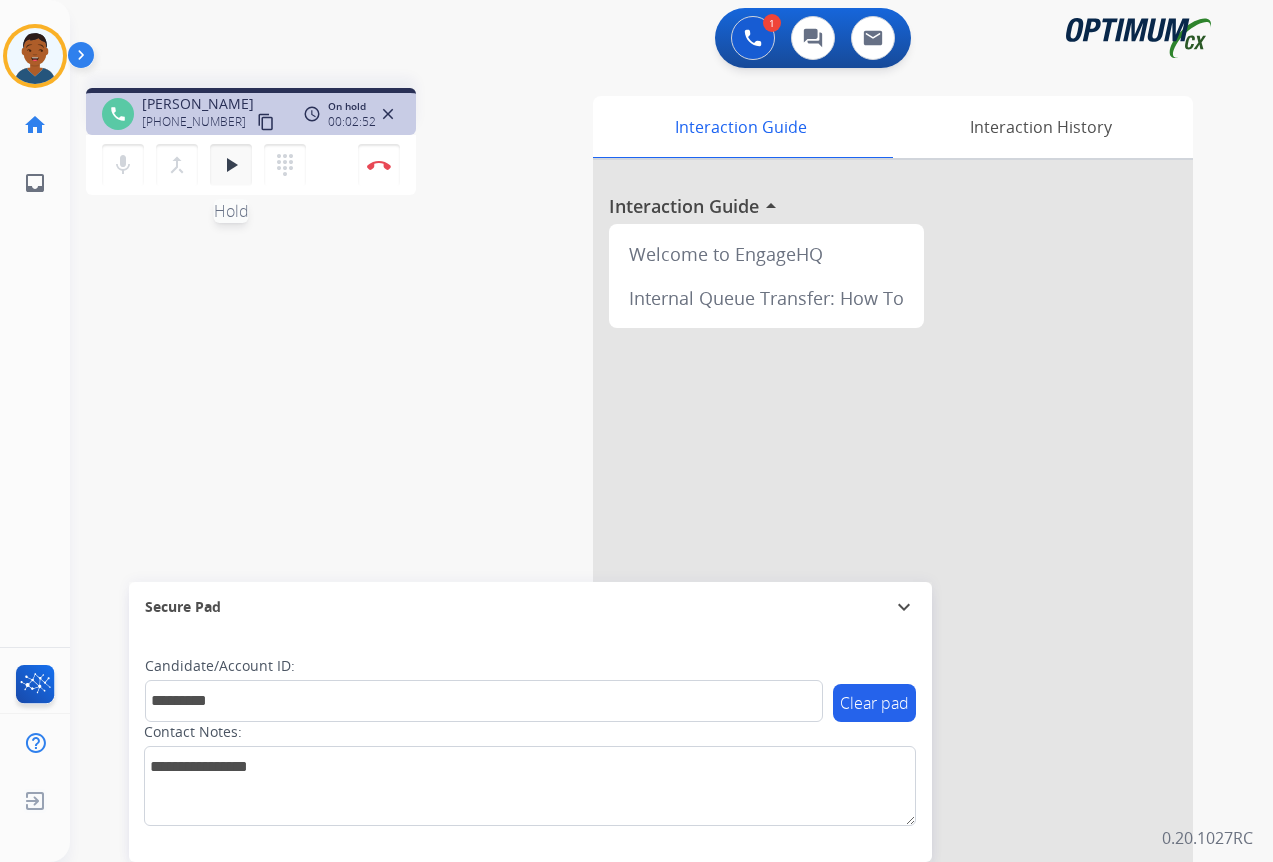 click on "play_arrow" at bounding box center (231, 165) 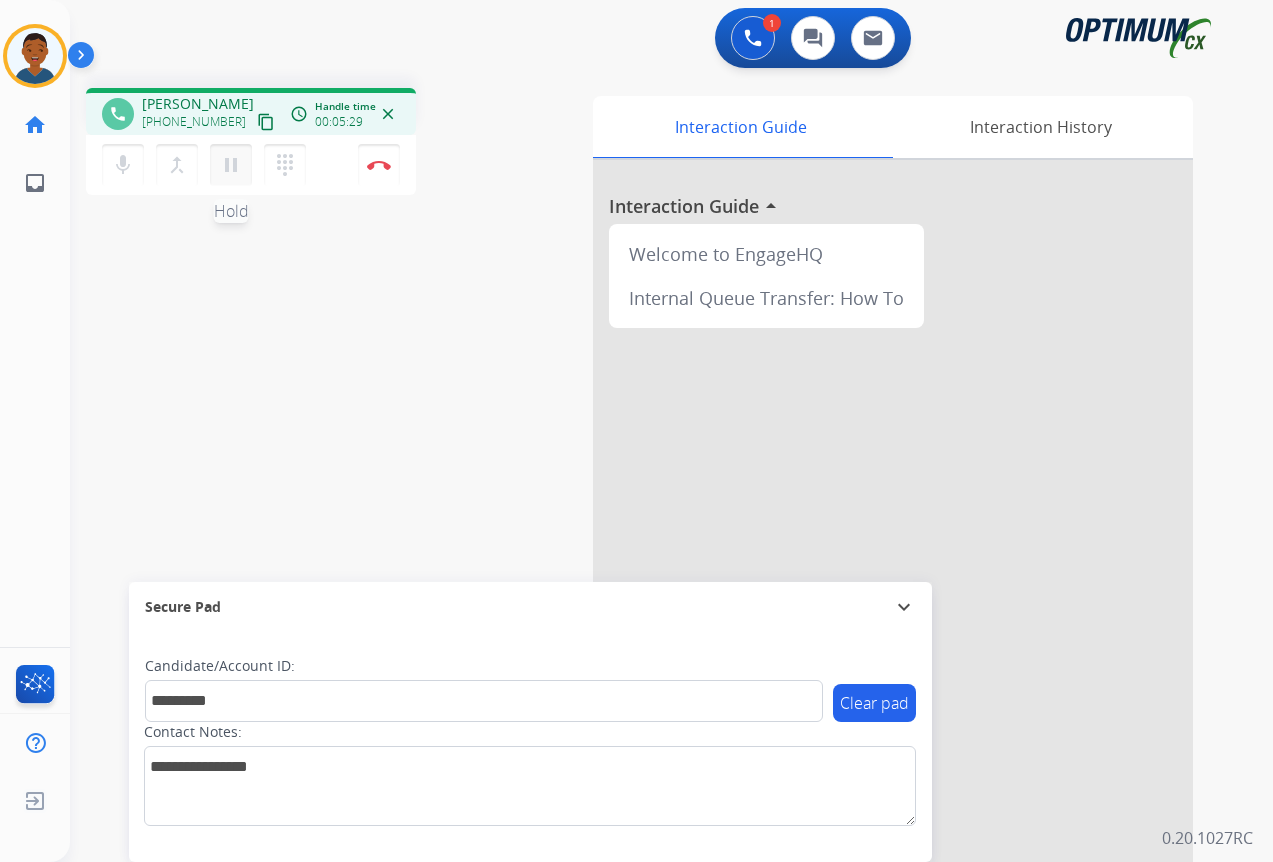 click on "pause" at bounding box center (231, 165) 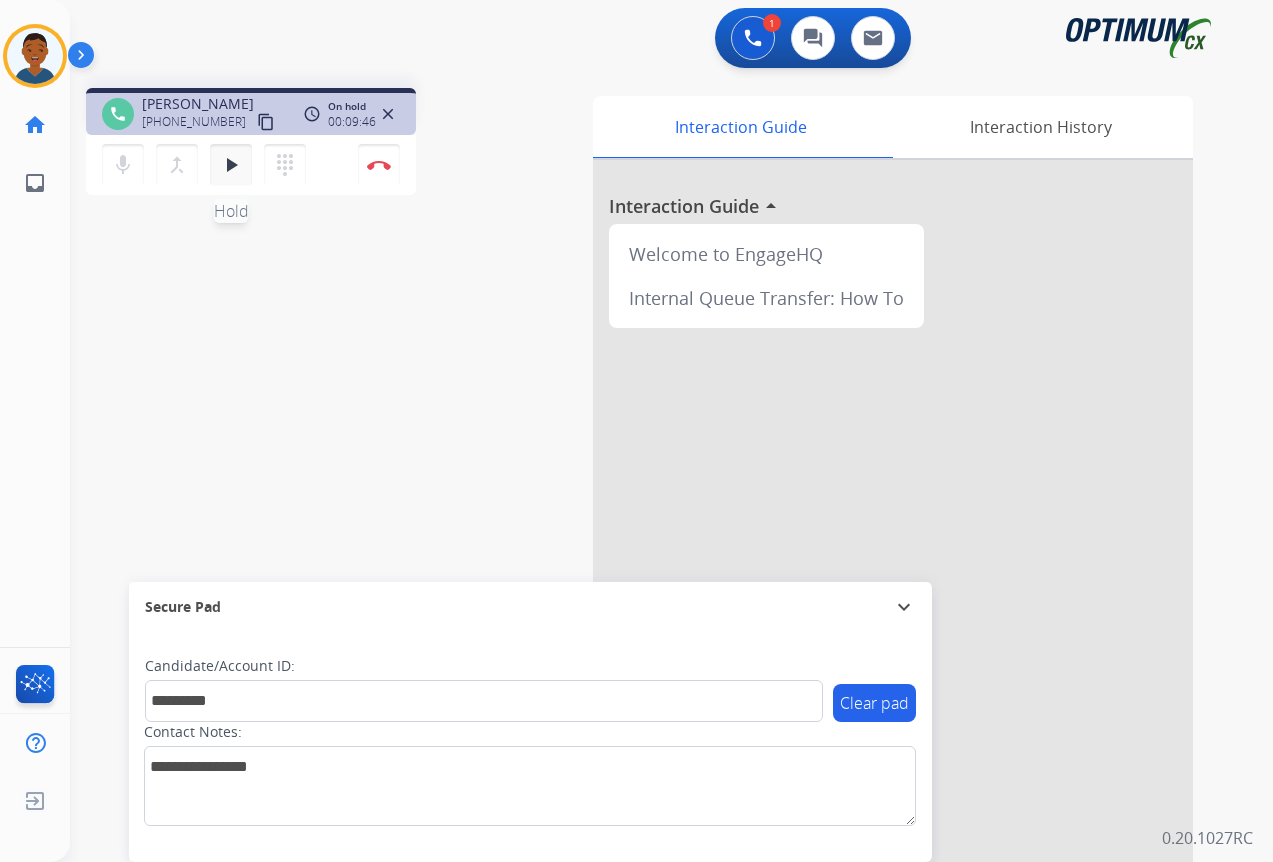 click on "play_arrow" at bounding box center [231, 165] 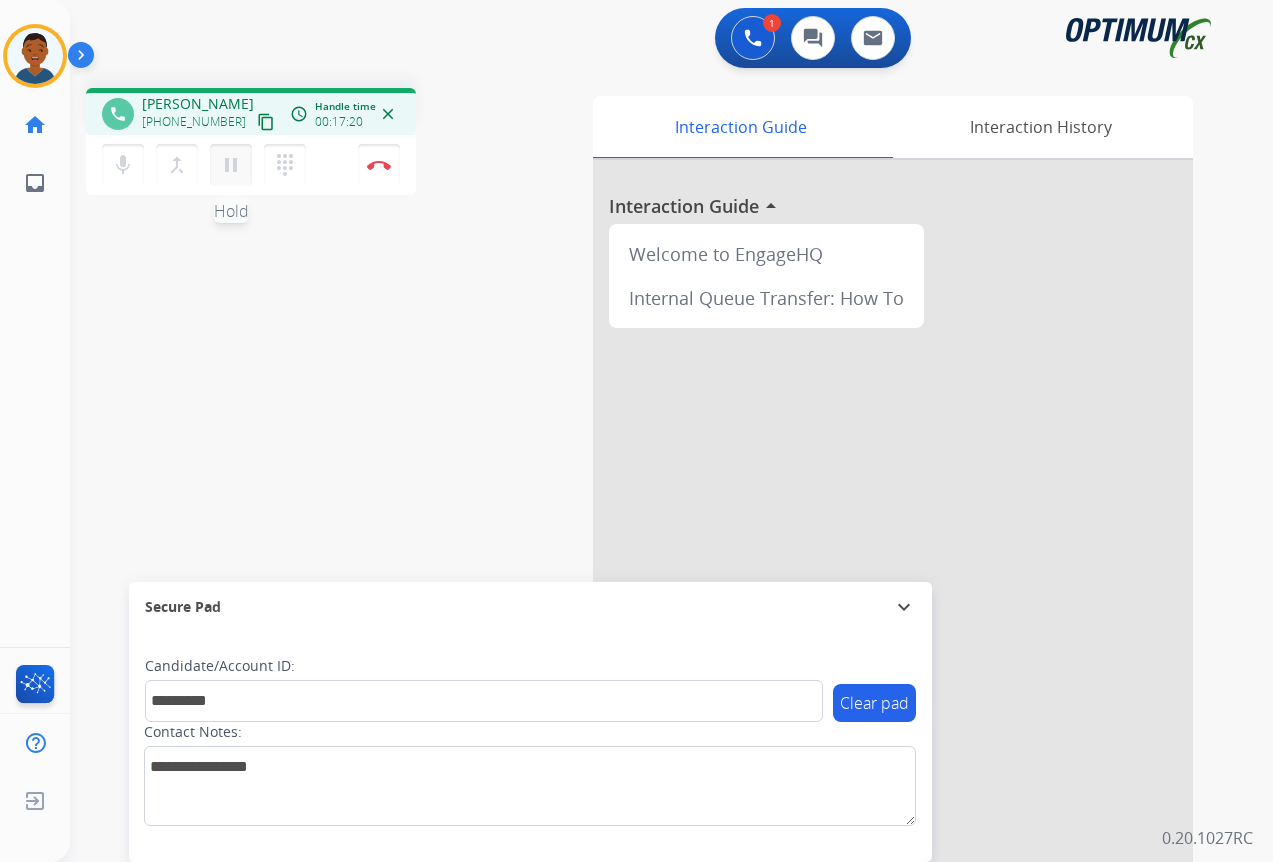click on "pause" at bounding box center [231, 165] 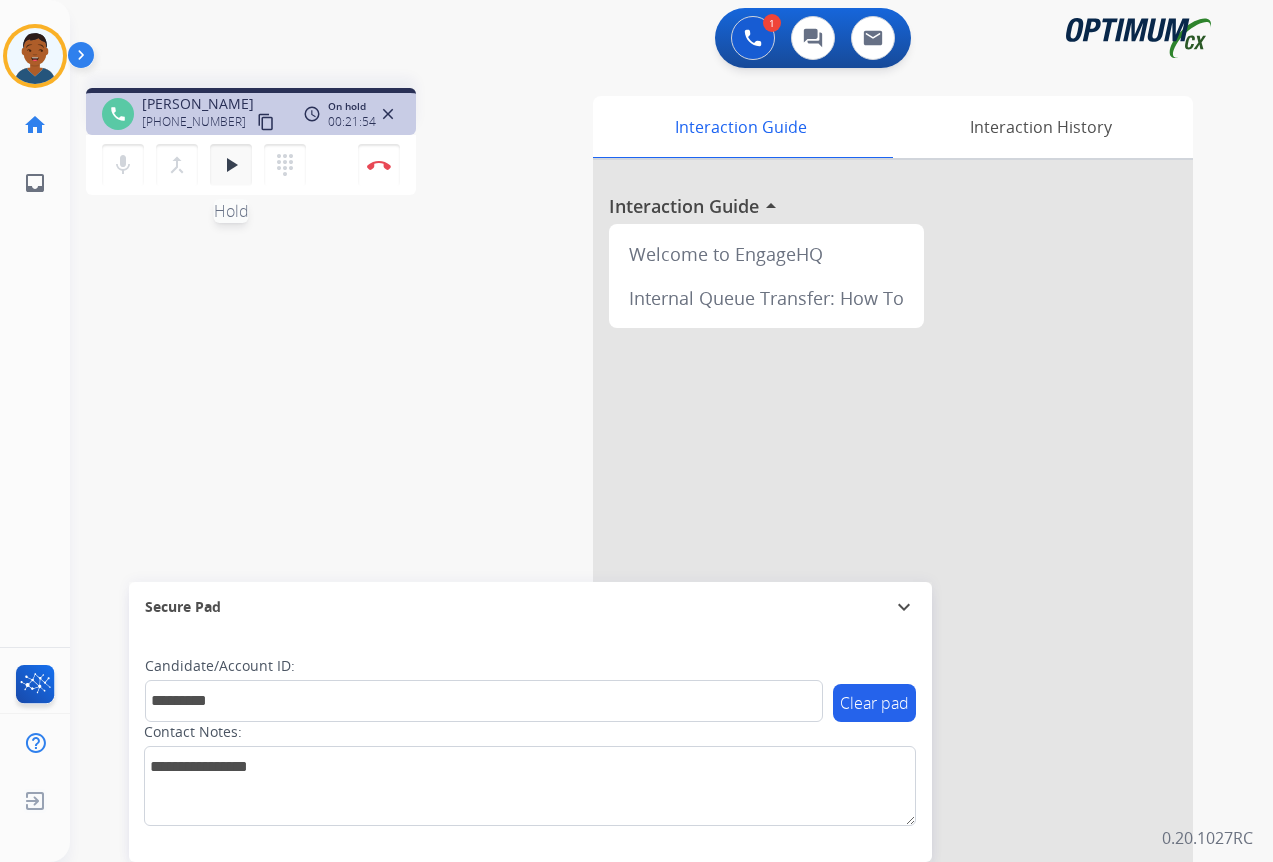 click on "play_arrow" at bounding box center [231, 165] 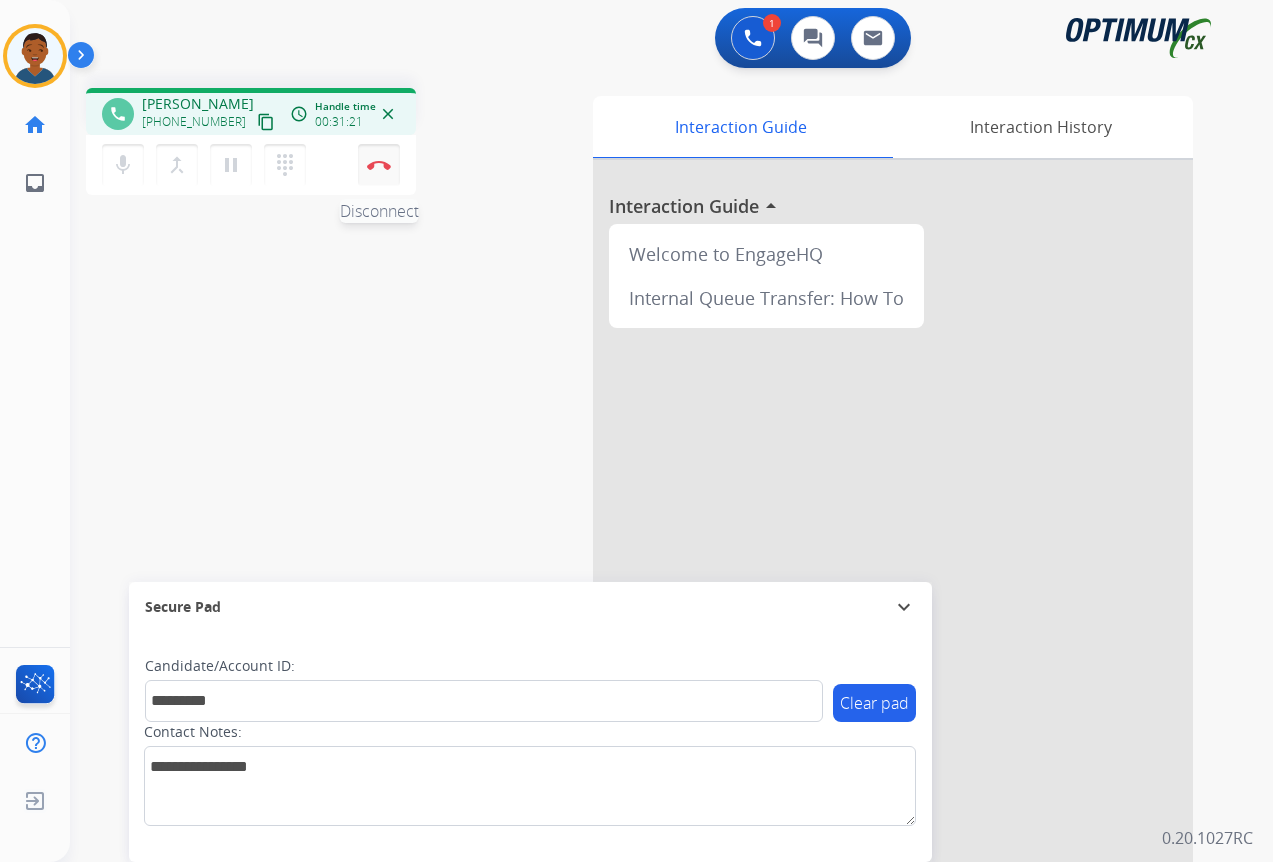 click at bounding box center [379, 165] 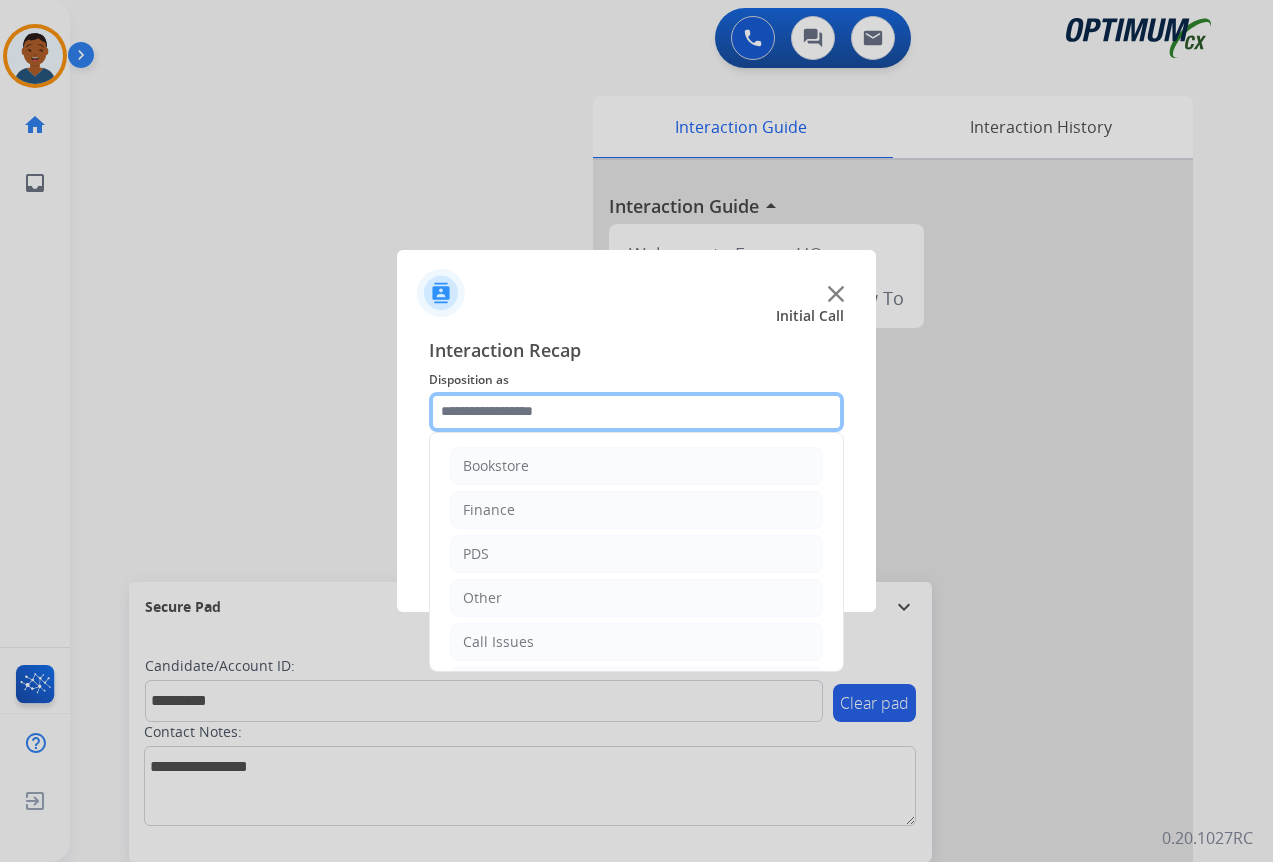 click 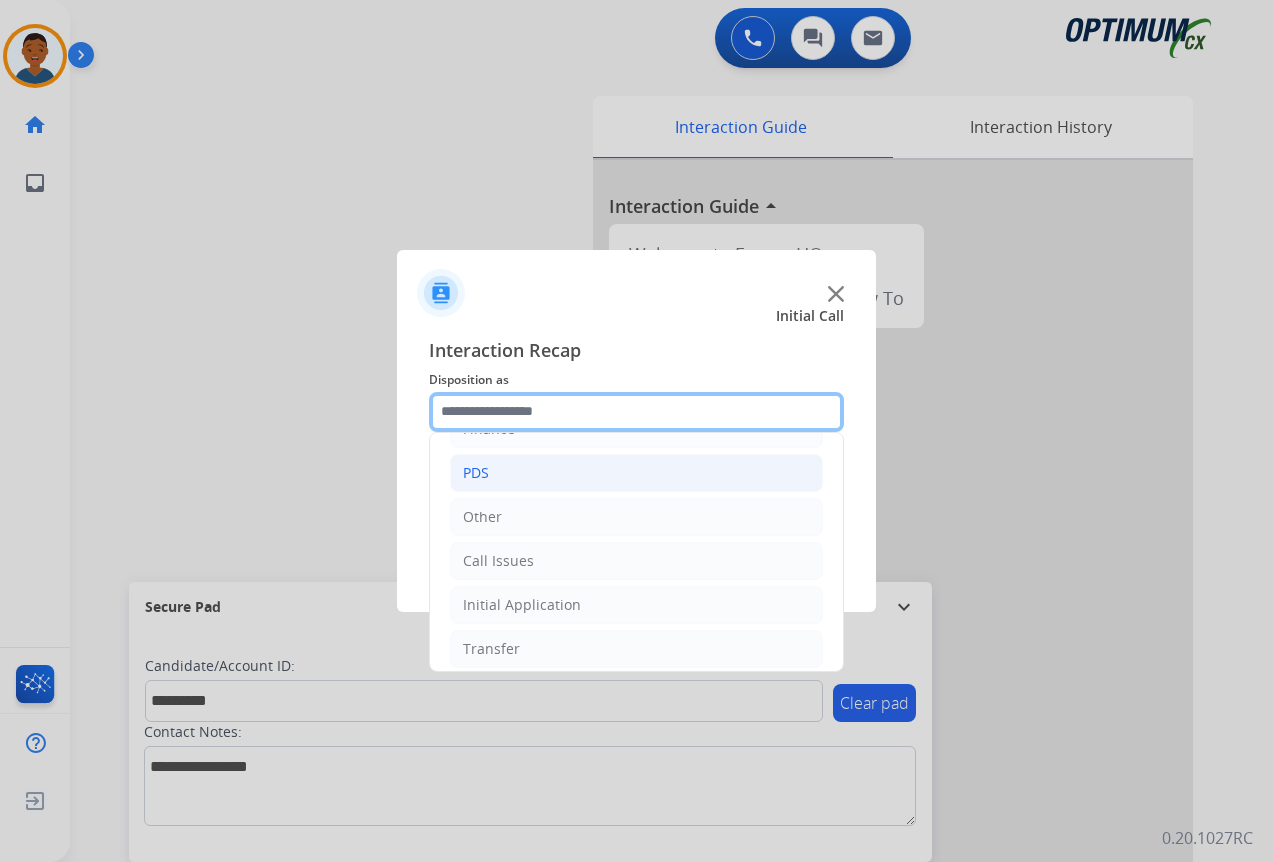 scroll, scrollTop: 36, scrollLeft: 0, axis: vertical 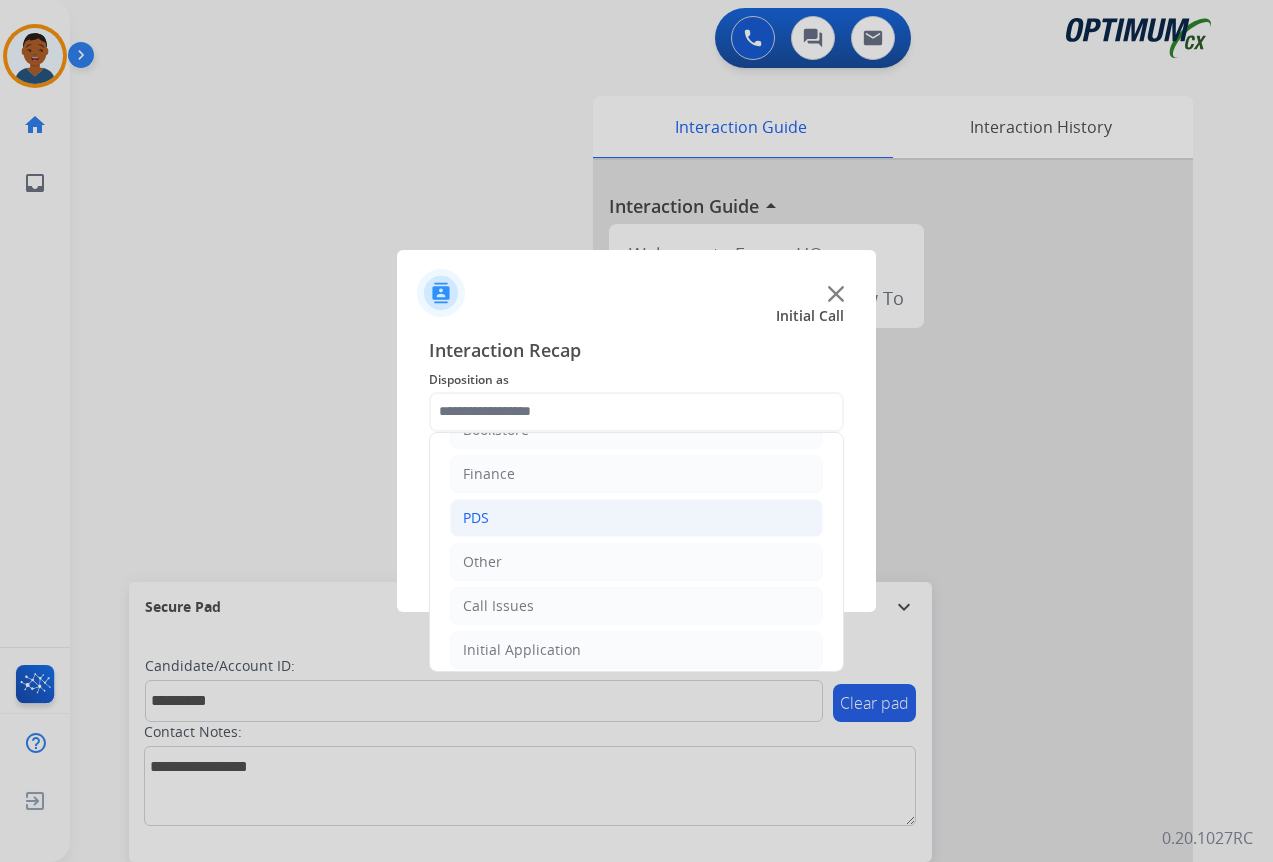 click on "PDS" 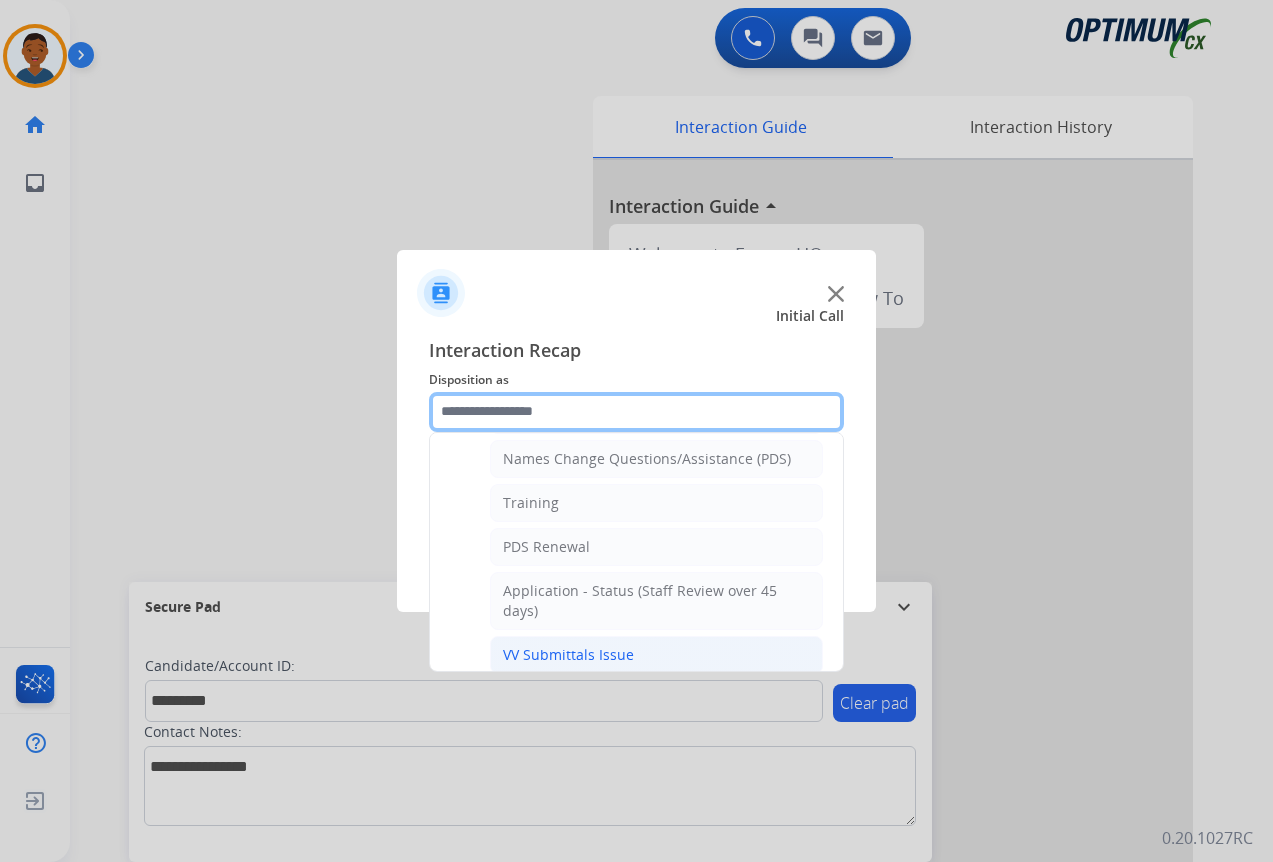 scroll, scrollTop: 0, scrollLeft: 0, axis: both 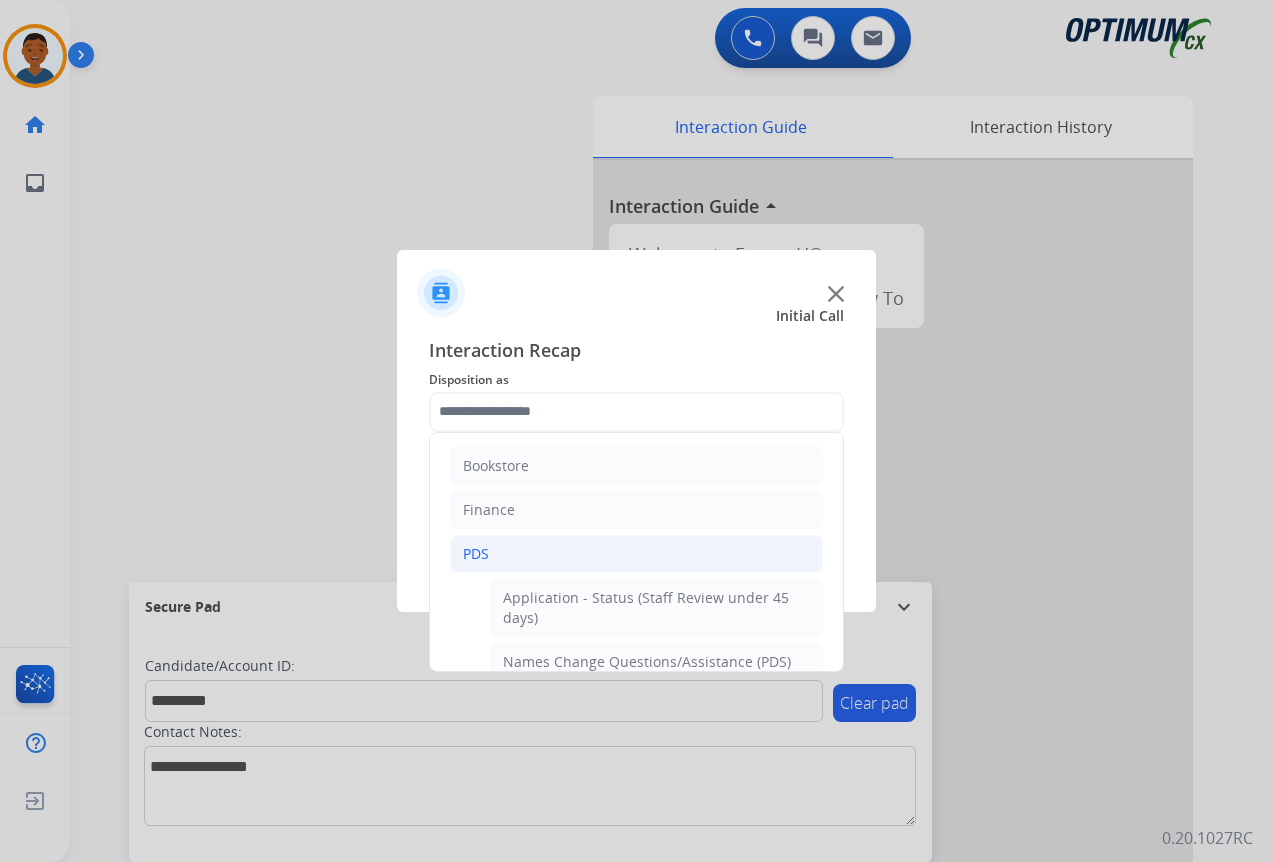 click on "PDS" 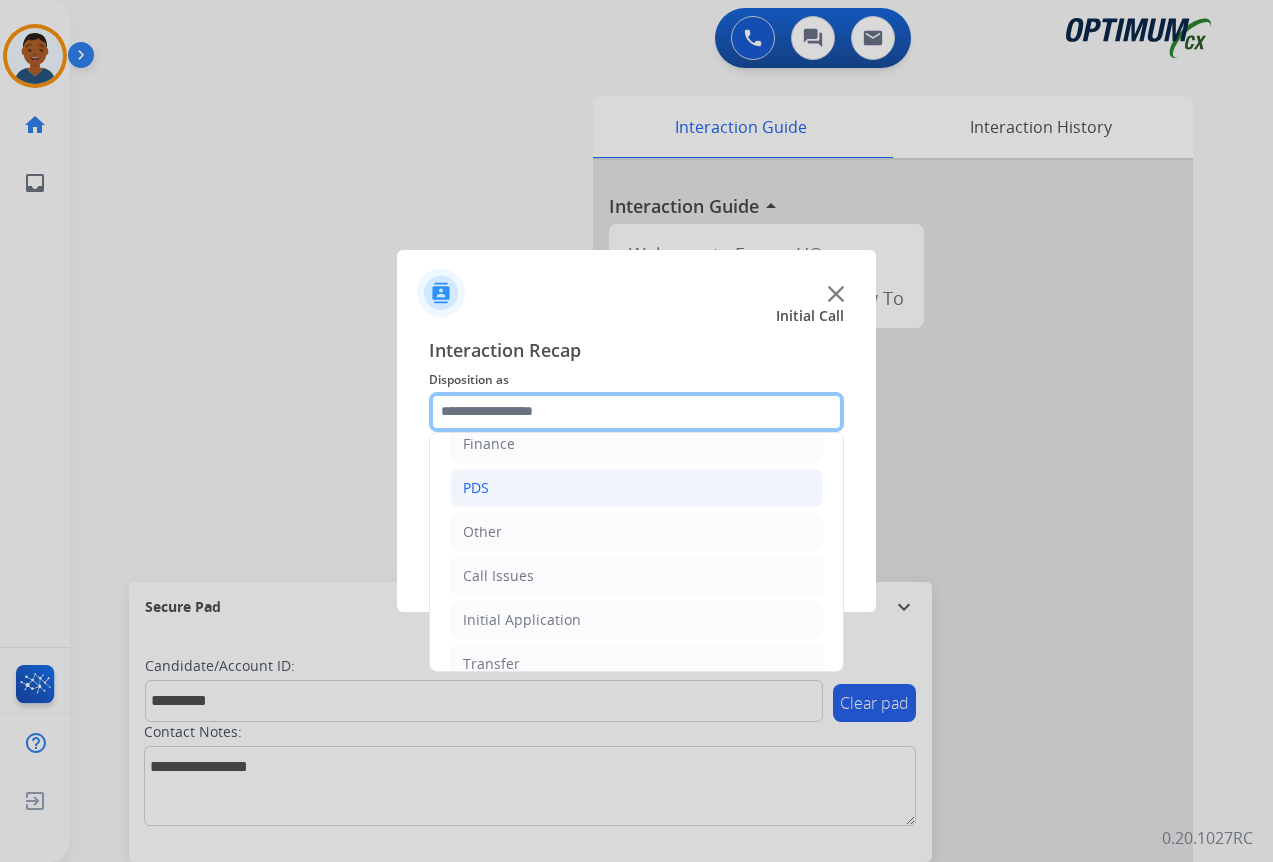scroll, scrollTop: 100, scrollLeft: 0, axis: vertical 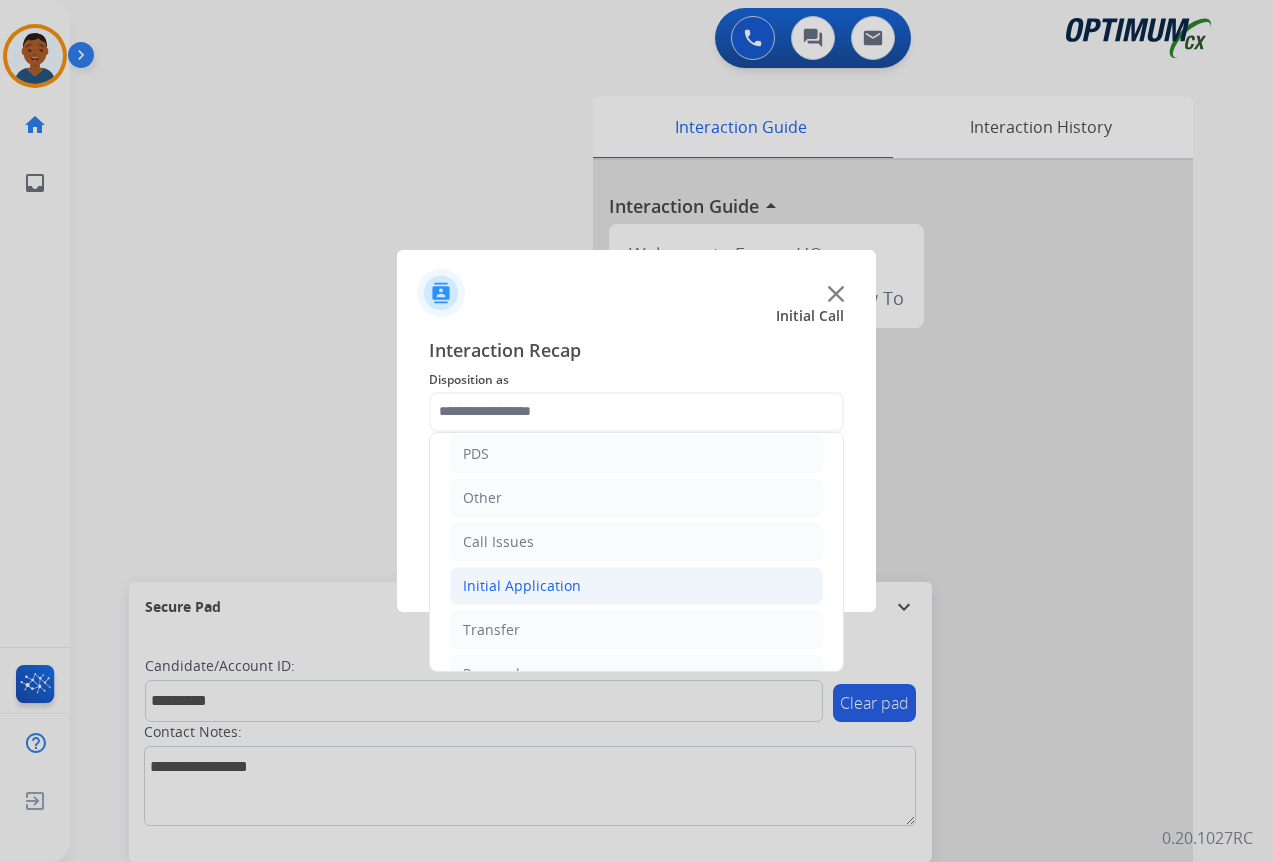 click on "Initial Application" 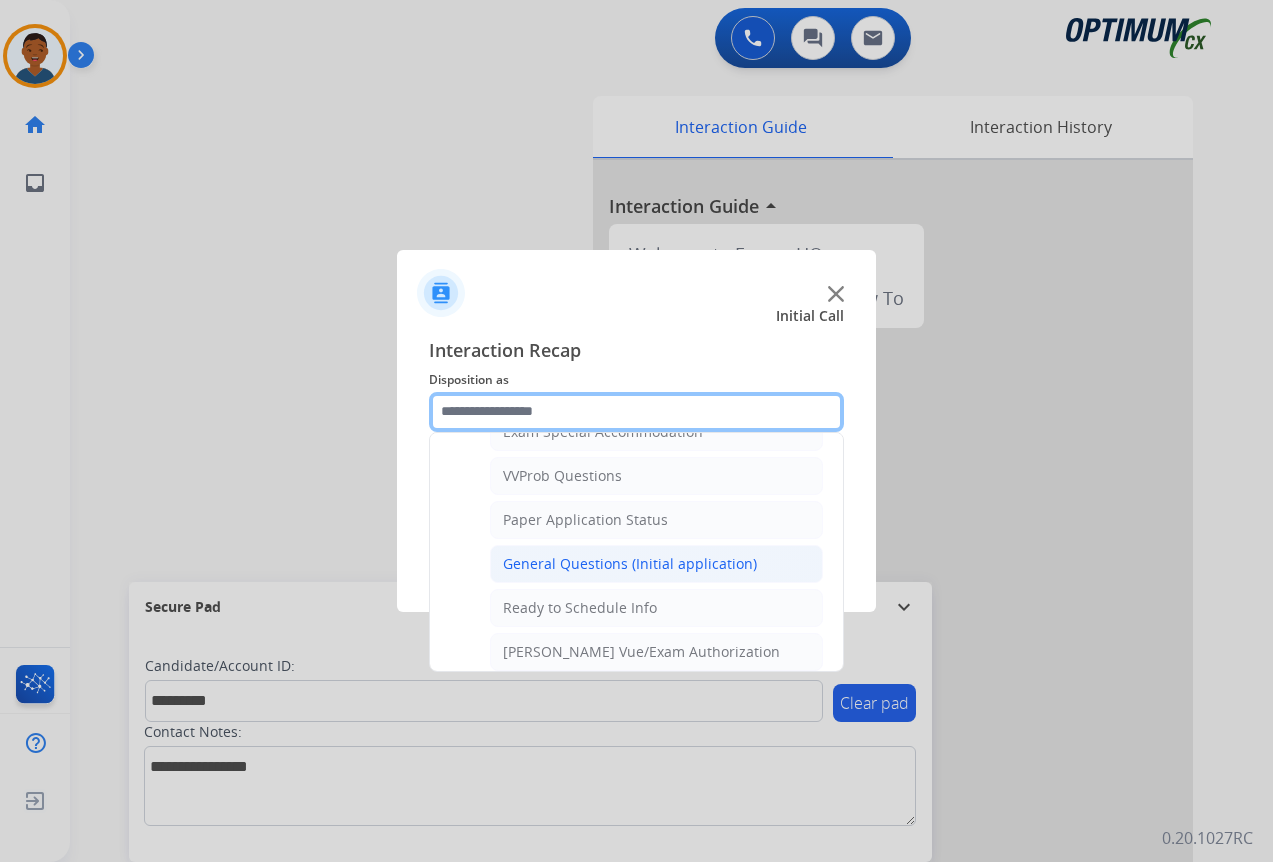 scroll, scrollTop: 1100, scrollLeft: 0, axis: vertical 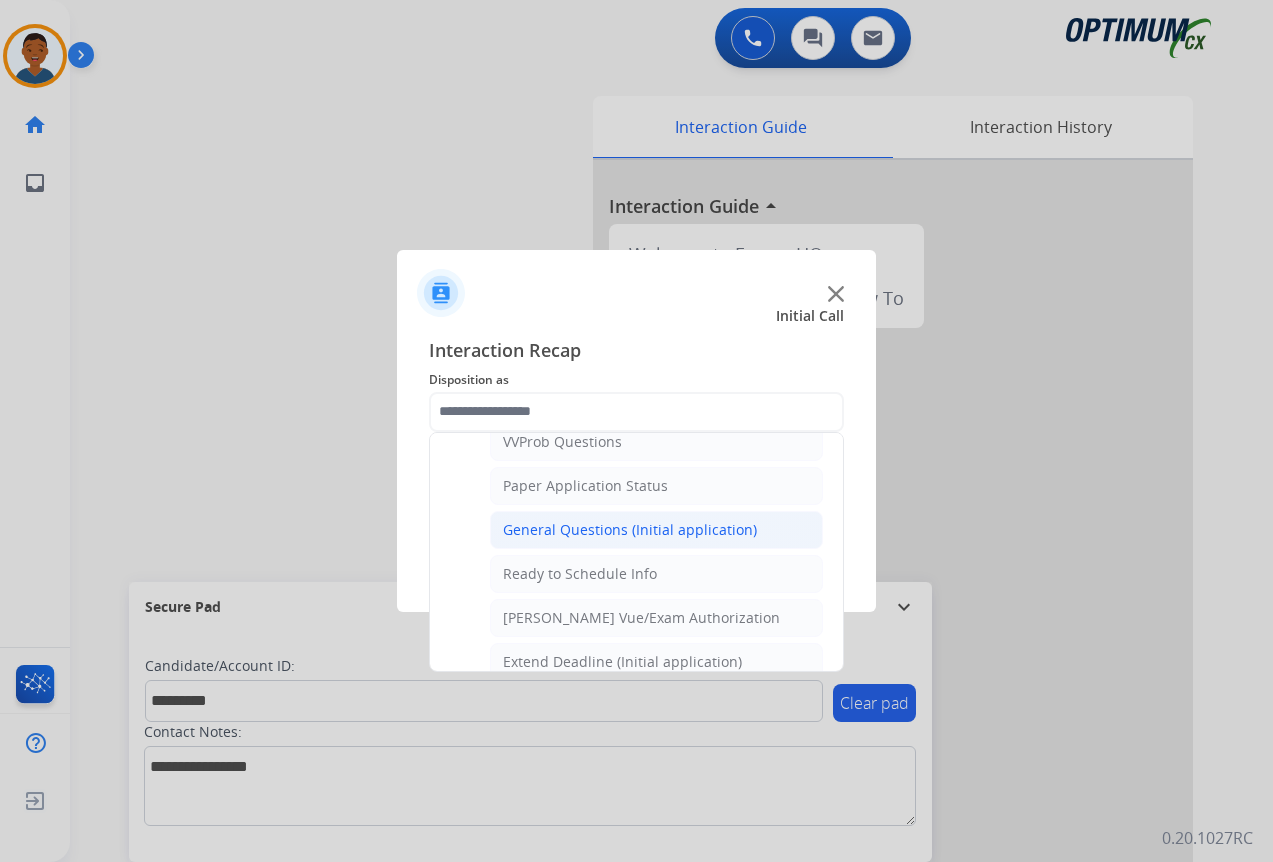 click on "General Questions (Initial application)" 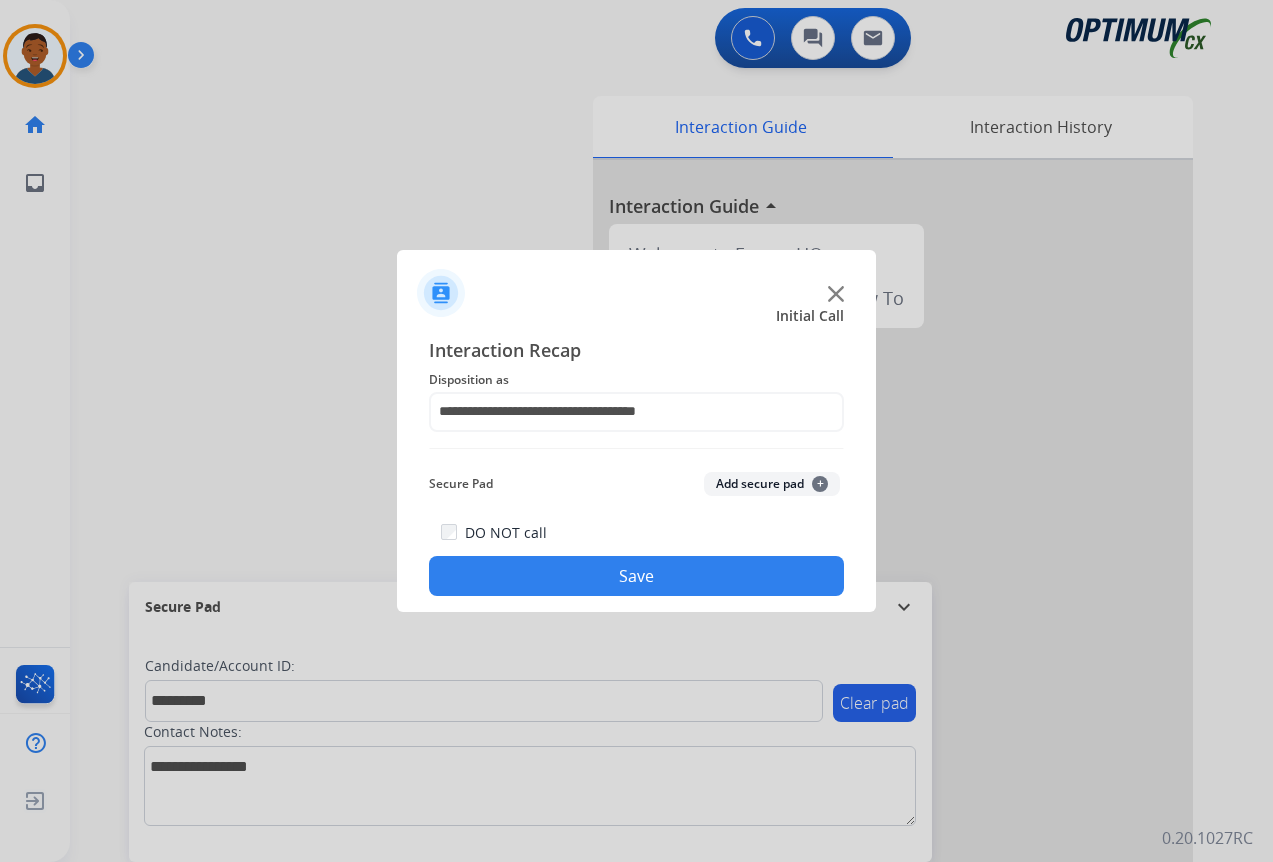 click on "Add secure pad  +" 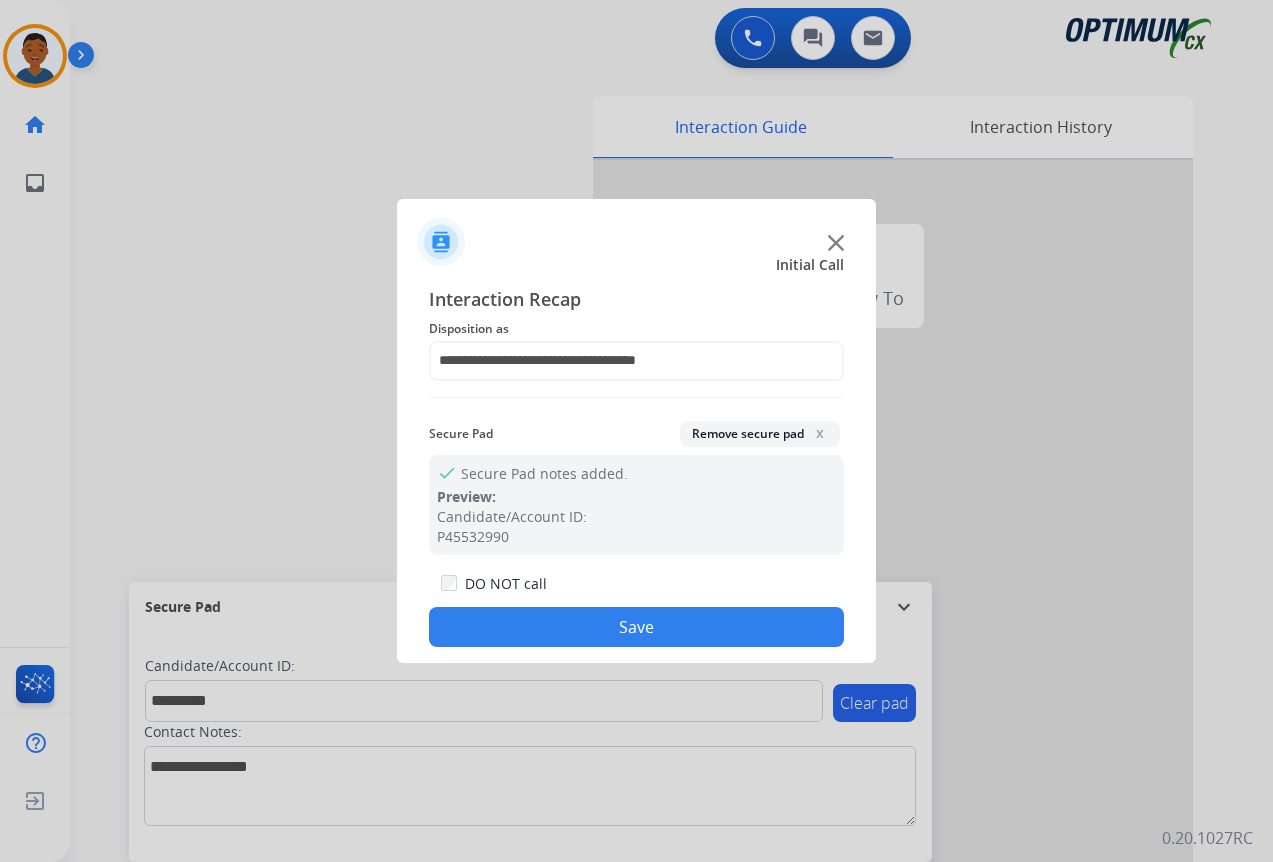 click on "Save" 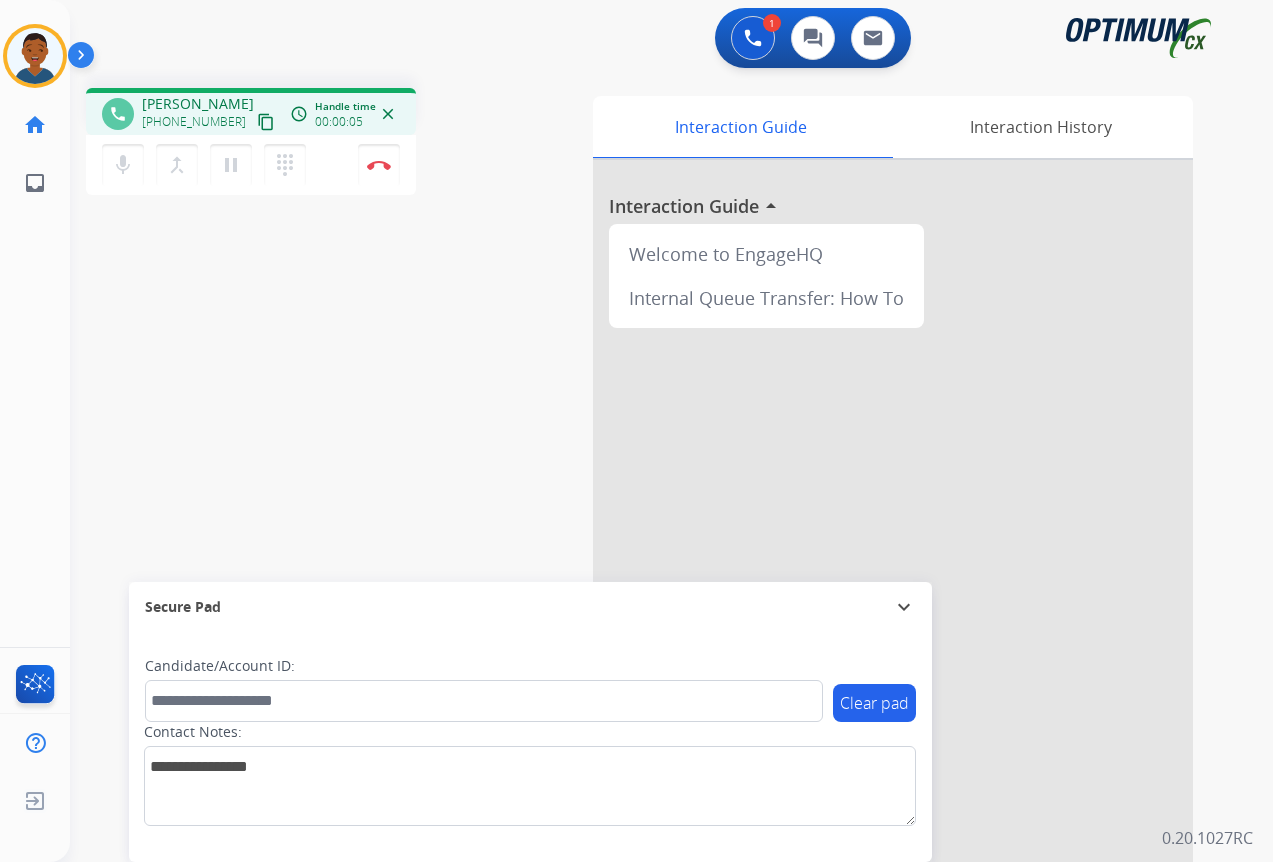 click on "content_copy" at bounding box center (266, 122) 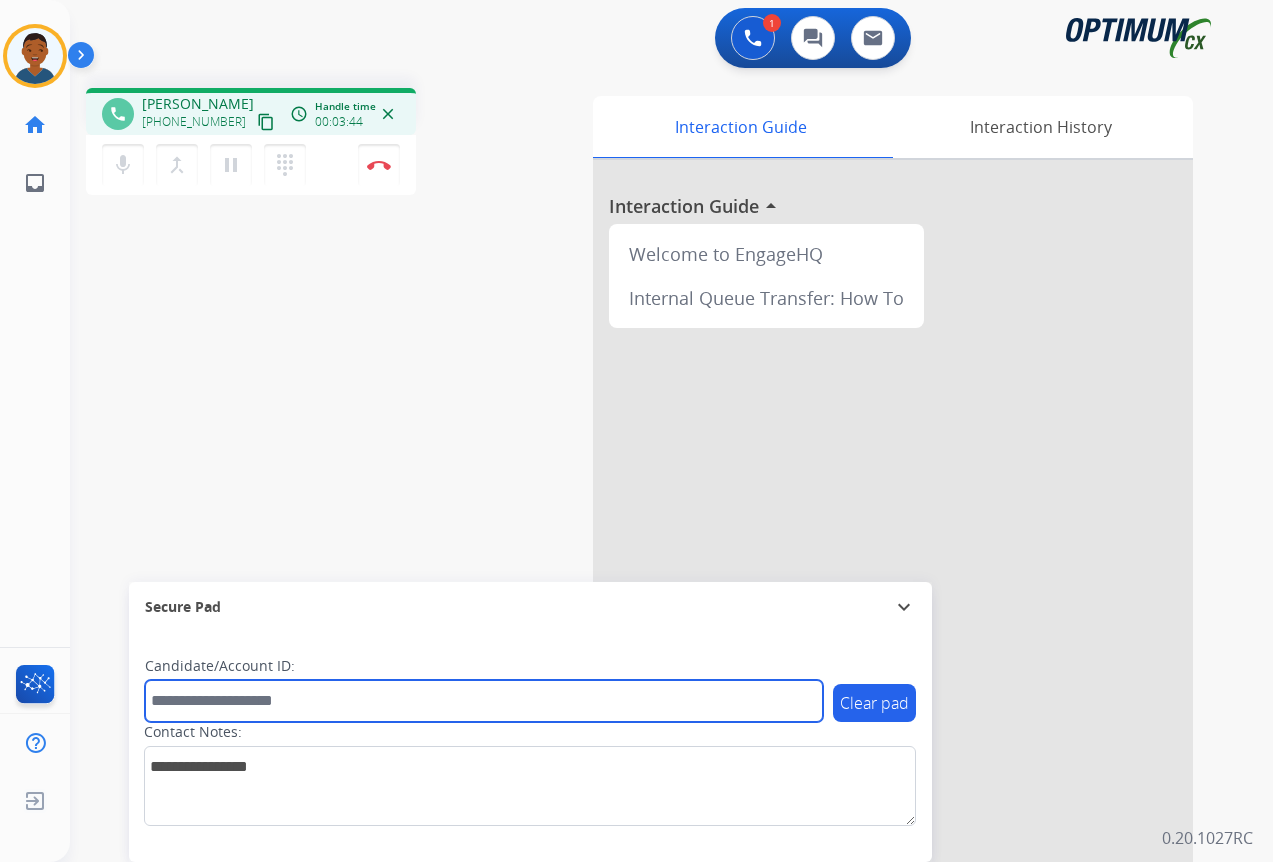 click at bounding box center (484, 701) 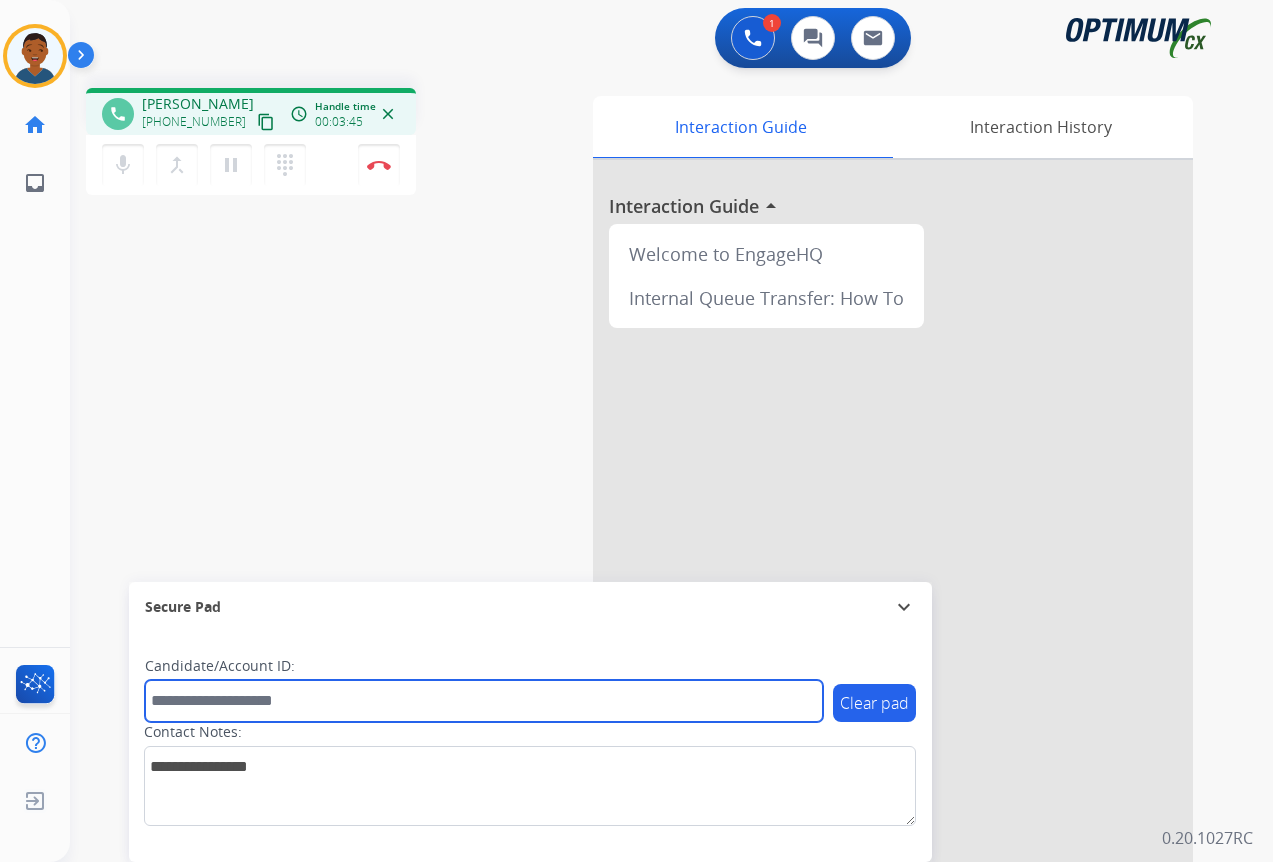 paste on "*******" 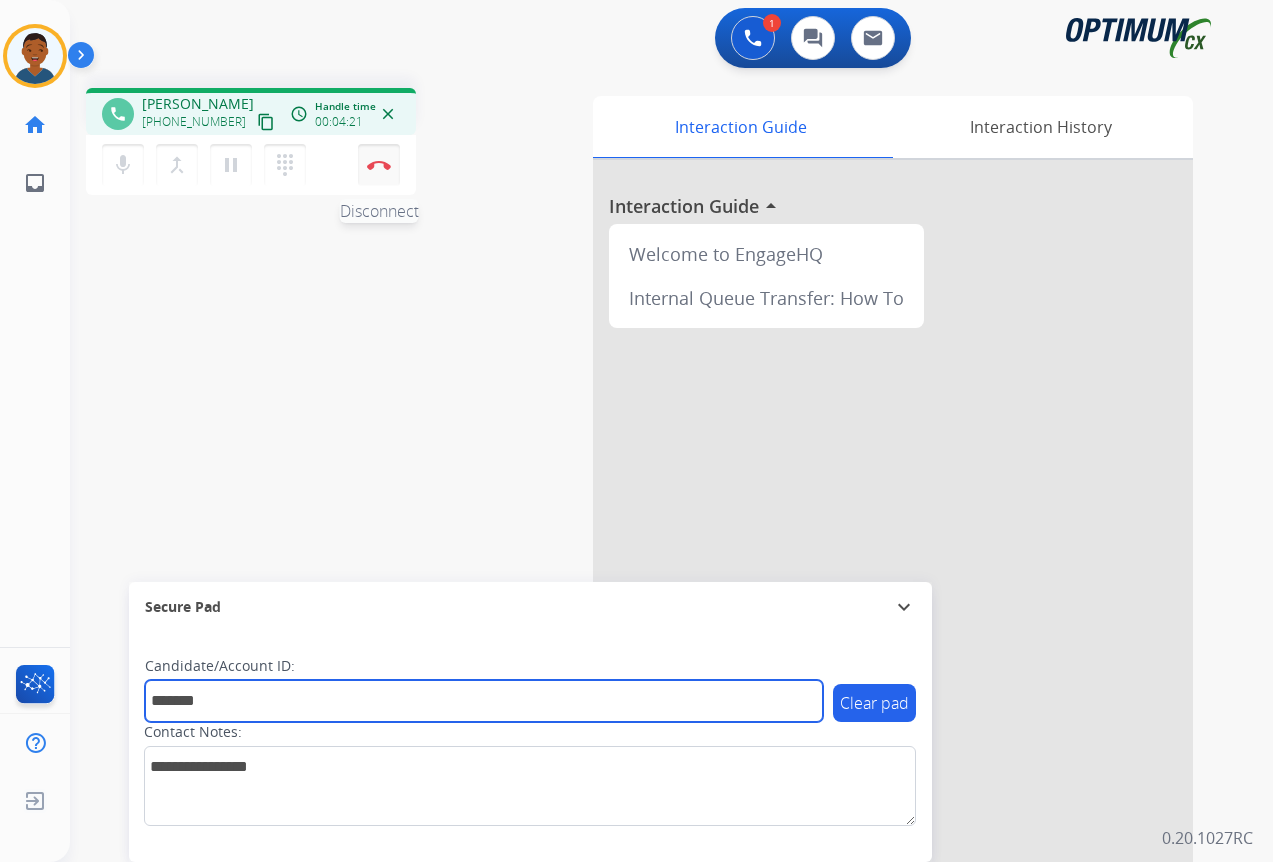 type on "*******" 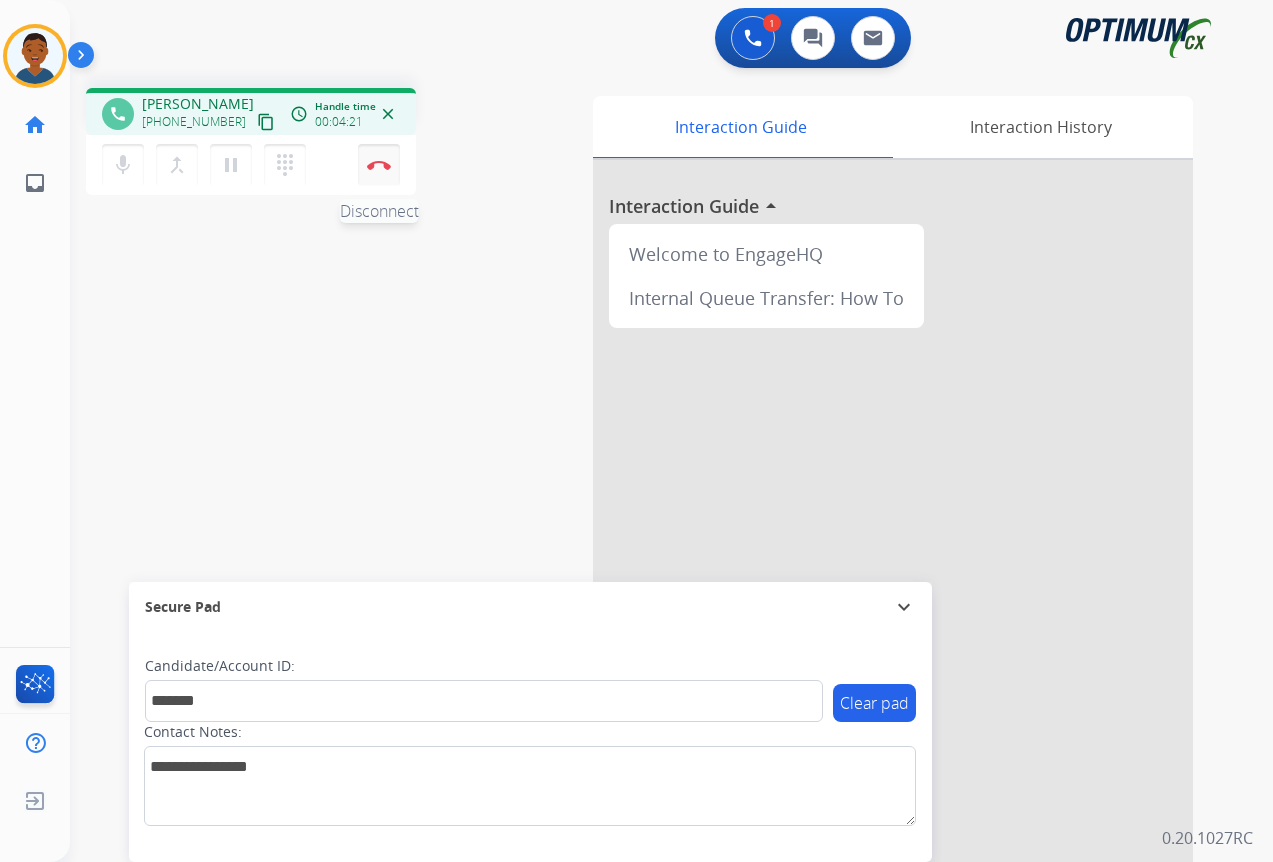 click at bounding box center [379, 165] 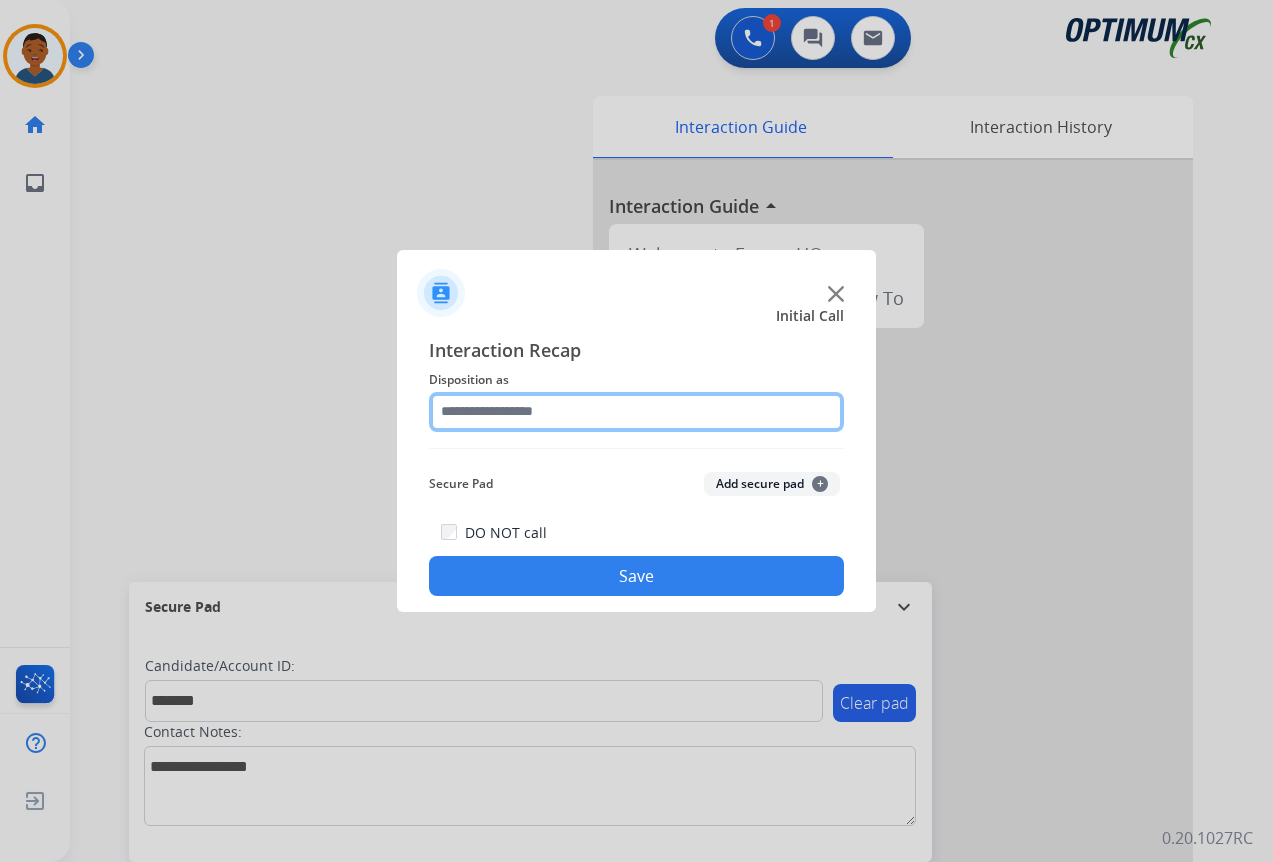 click 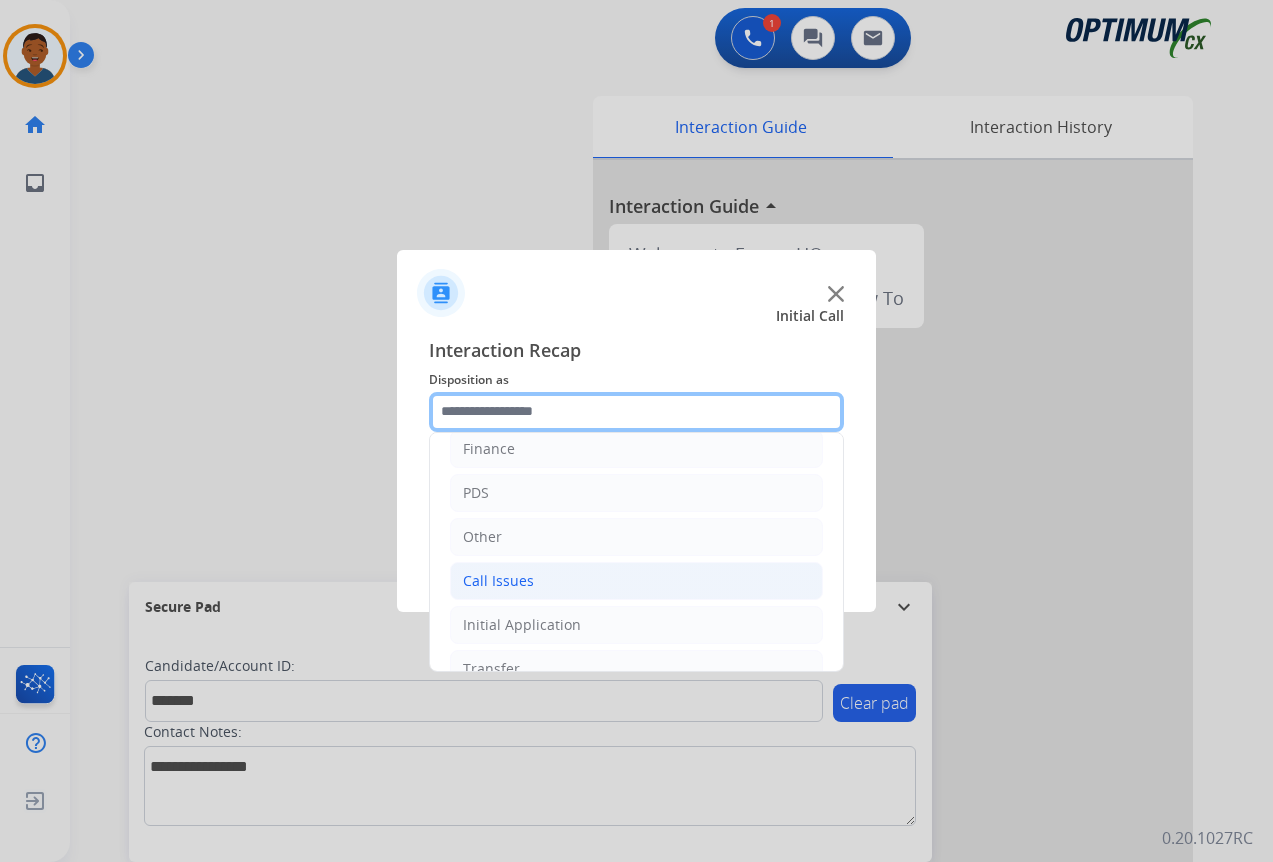 scroll, scrollTop: 136, scrollLeft: 0, axis: vertical 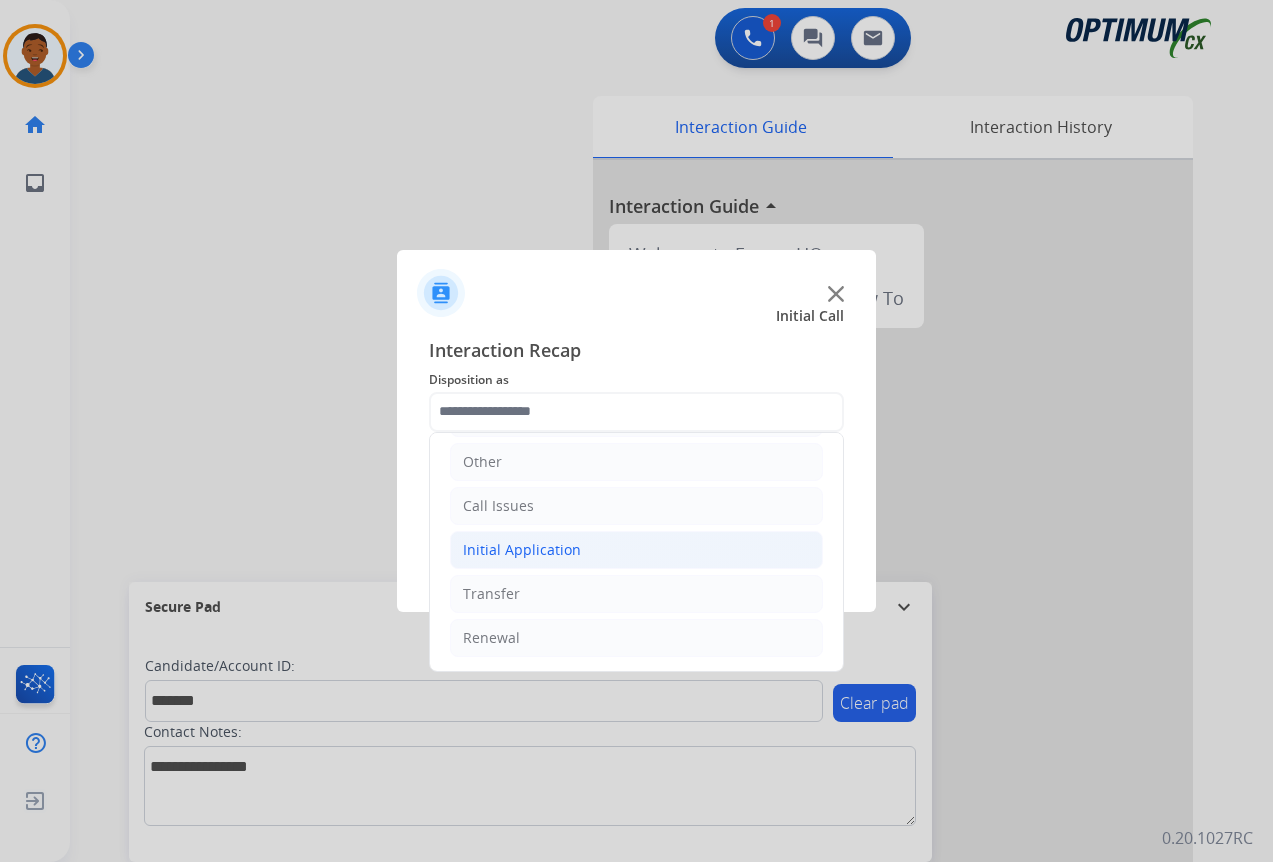 click on "Initial Application" 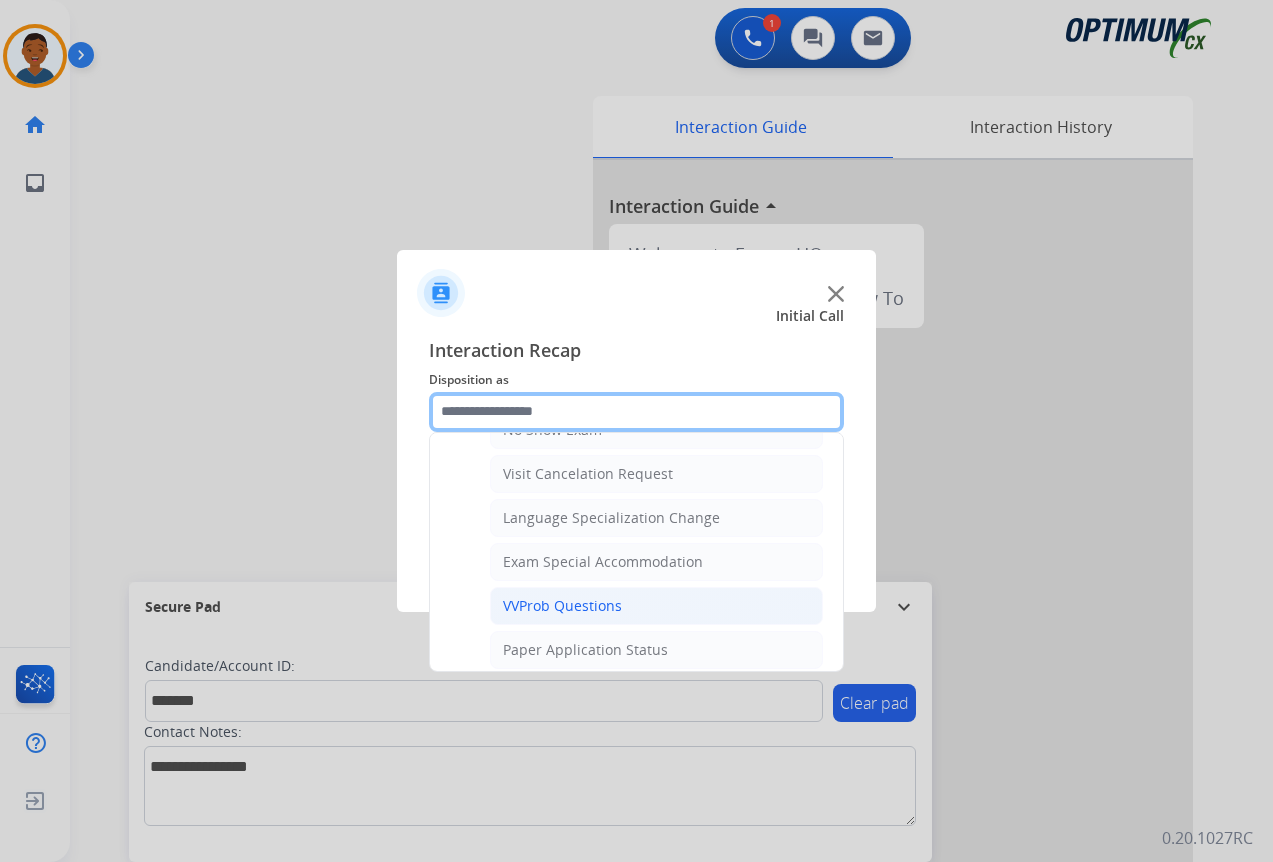 scroll, scrollTop: 1036, scrollLeft: 0, axis: vertical 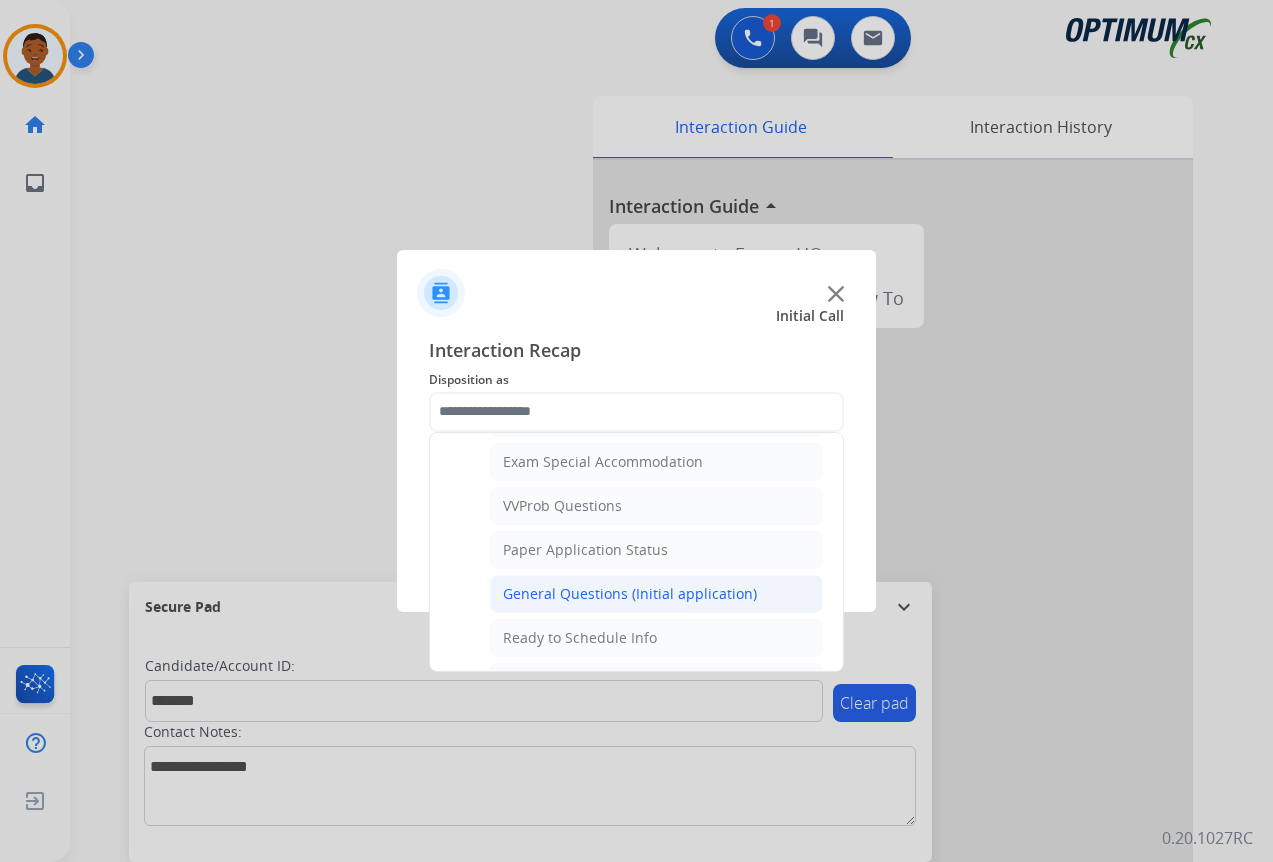 click on "General Questions (Initial application)" 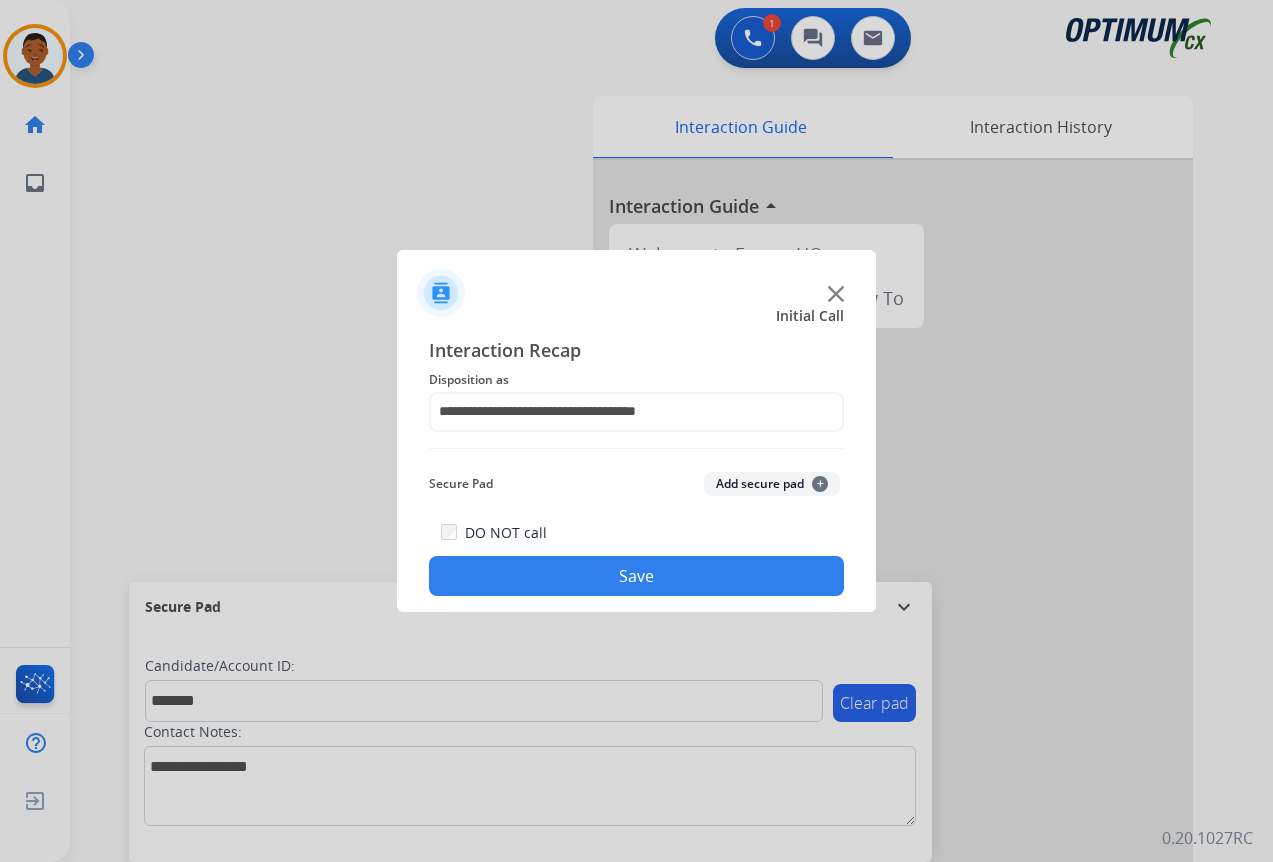 click on "Add secure pad  +" 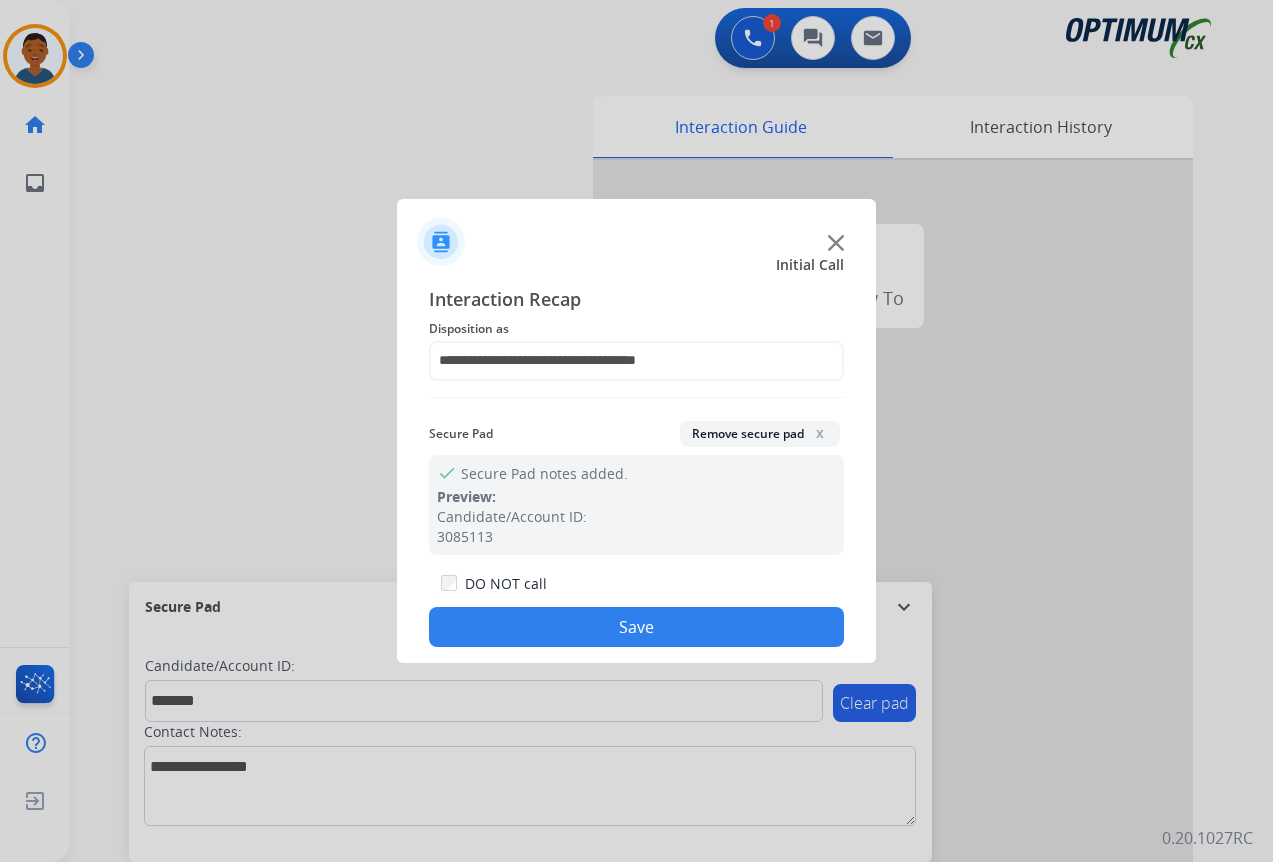 click on "Save" 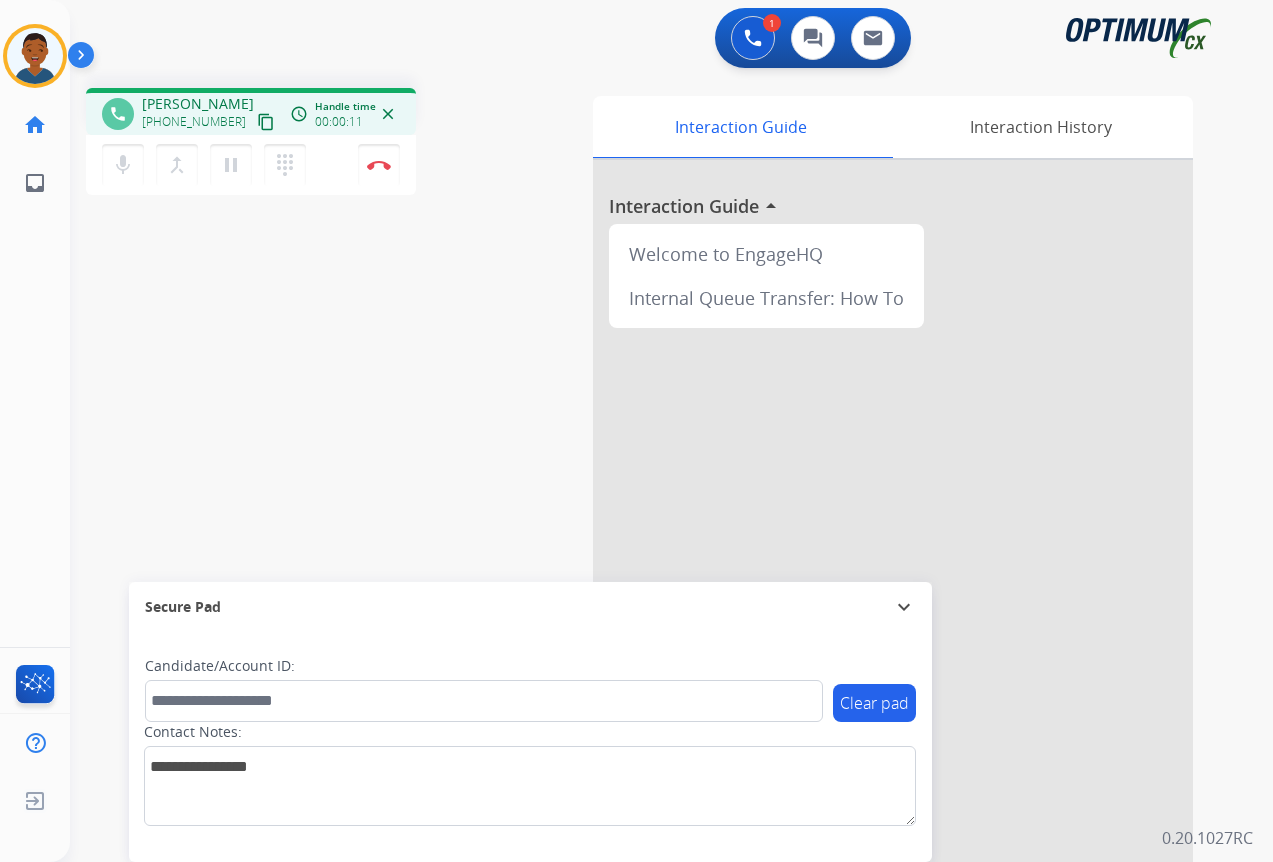 click on "content_copy" at bounding box center (266, 122) 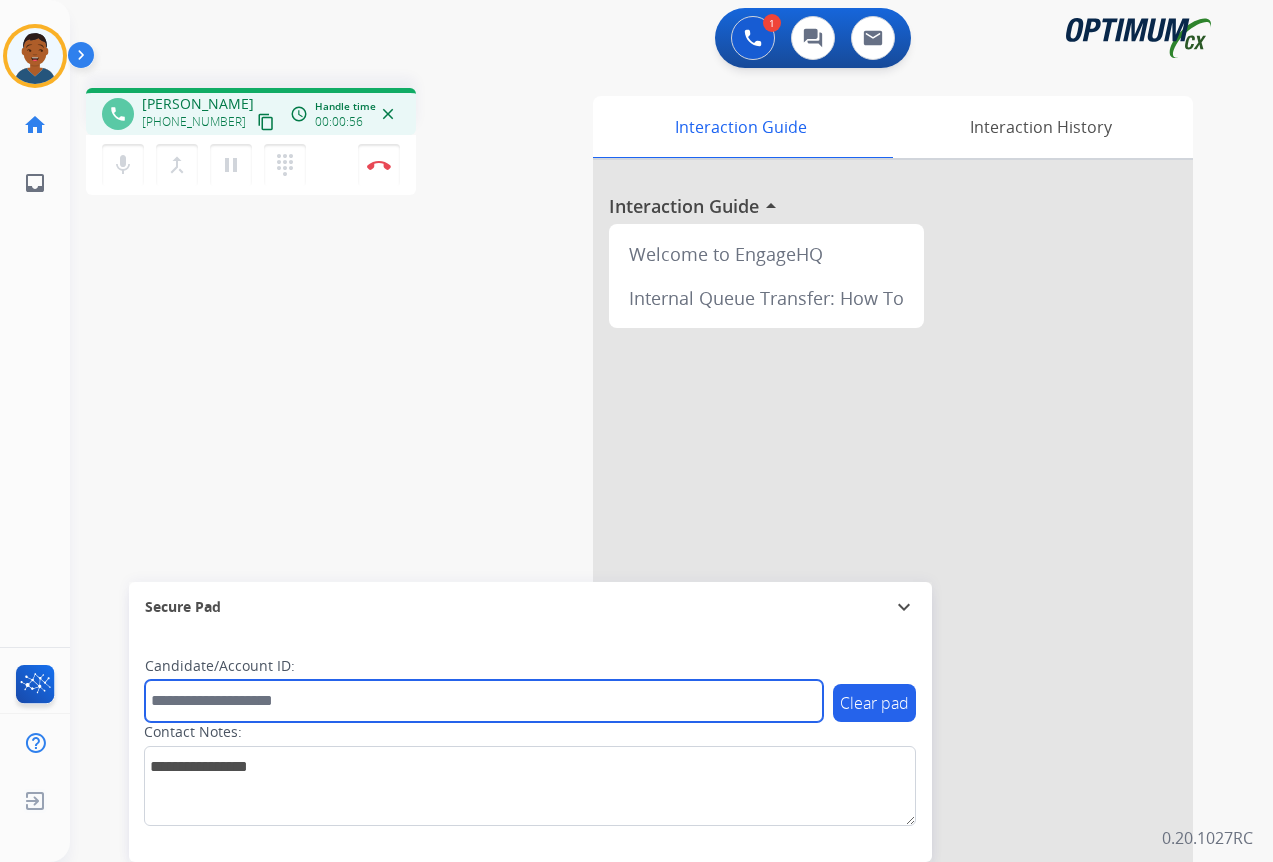 click at bounding box center (484, 701) 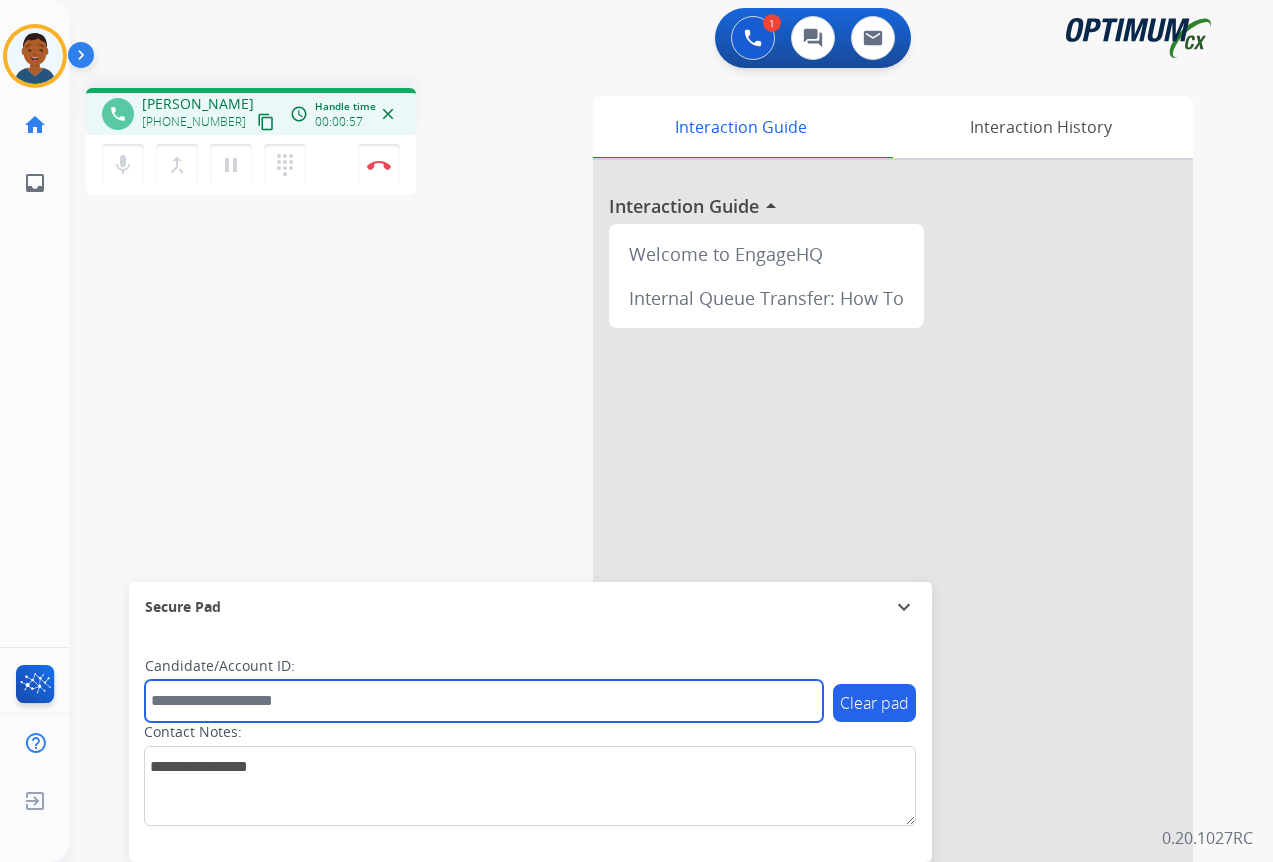 paste on "*******" 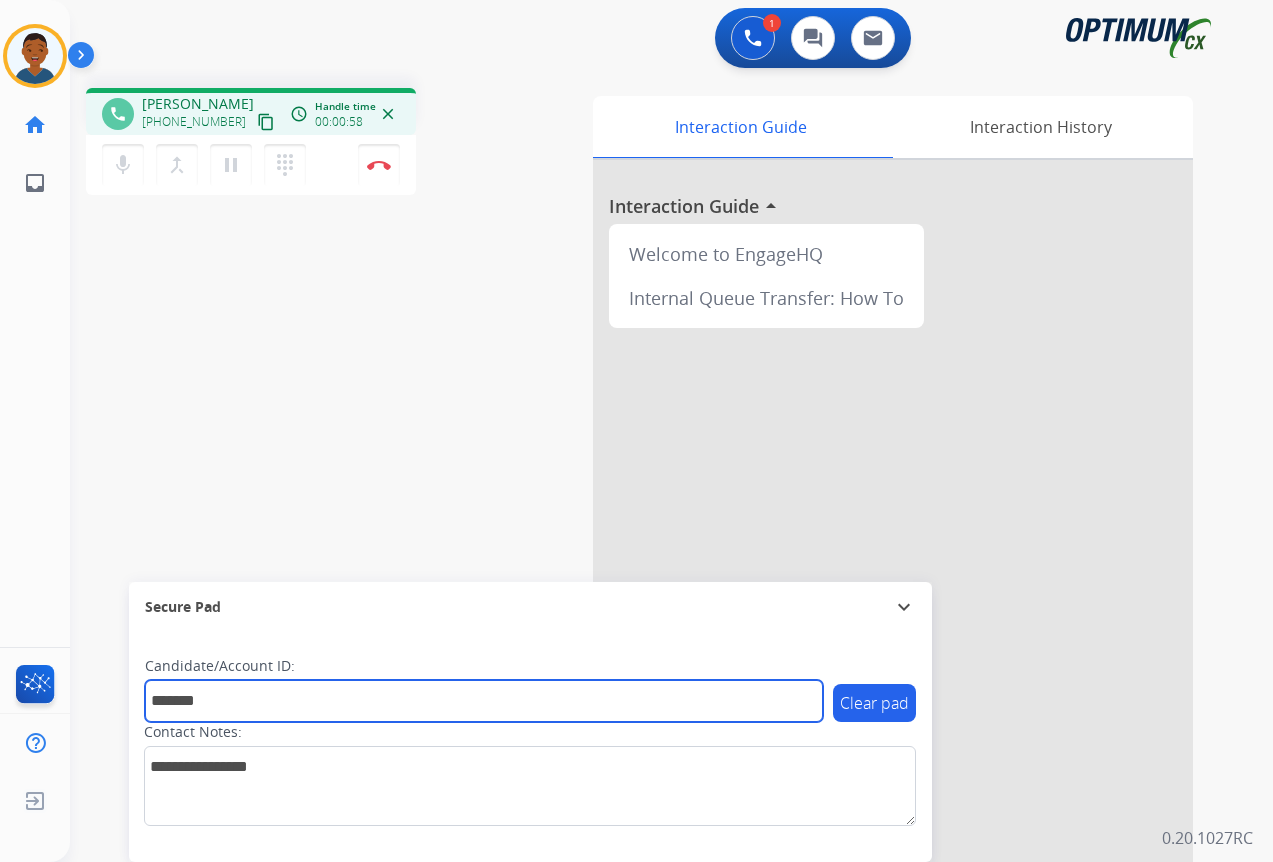 type on "*******" 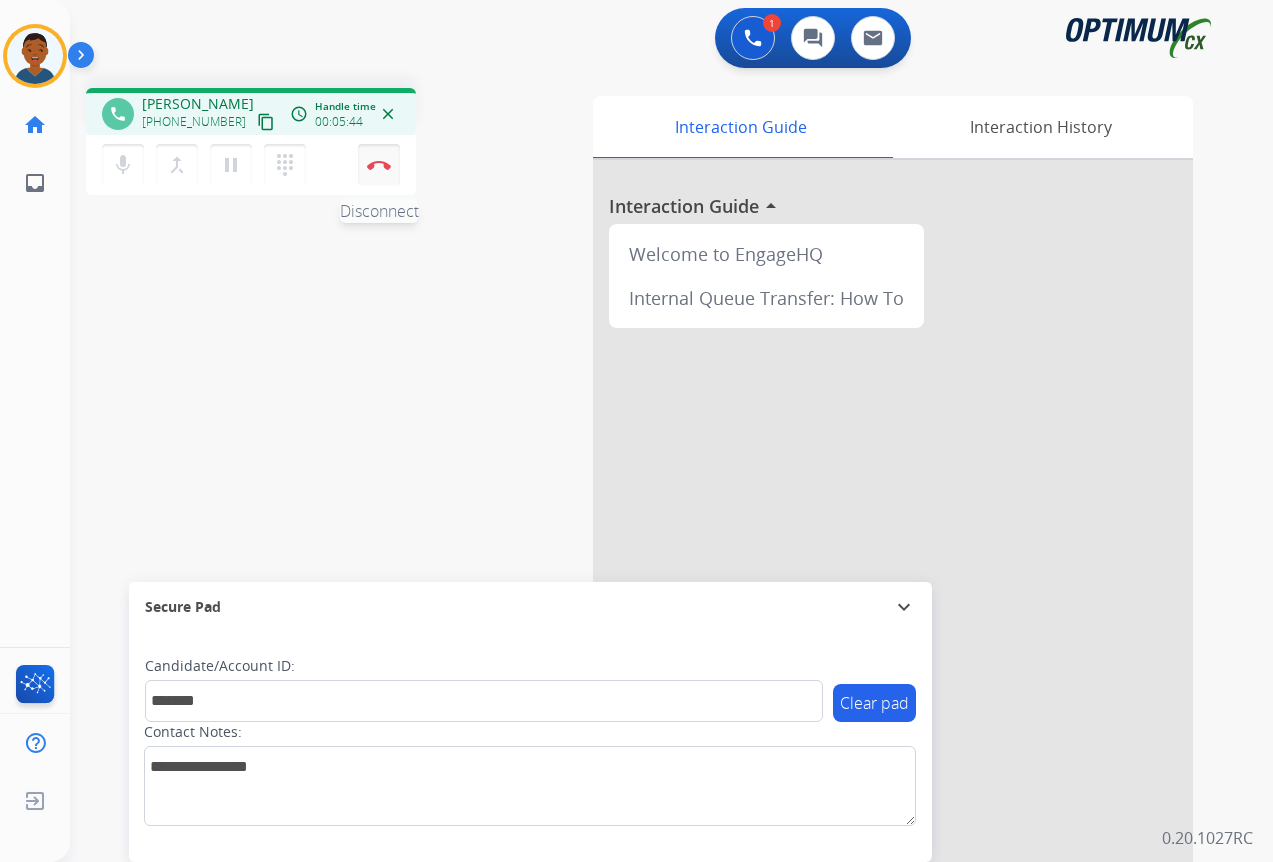 click at bounding box center (379, 165) 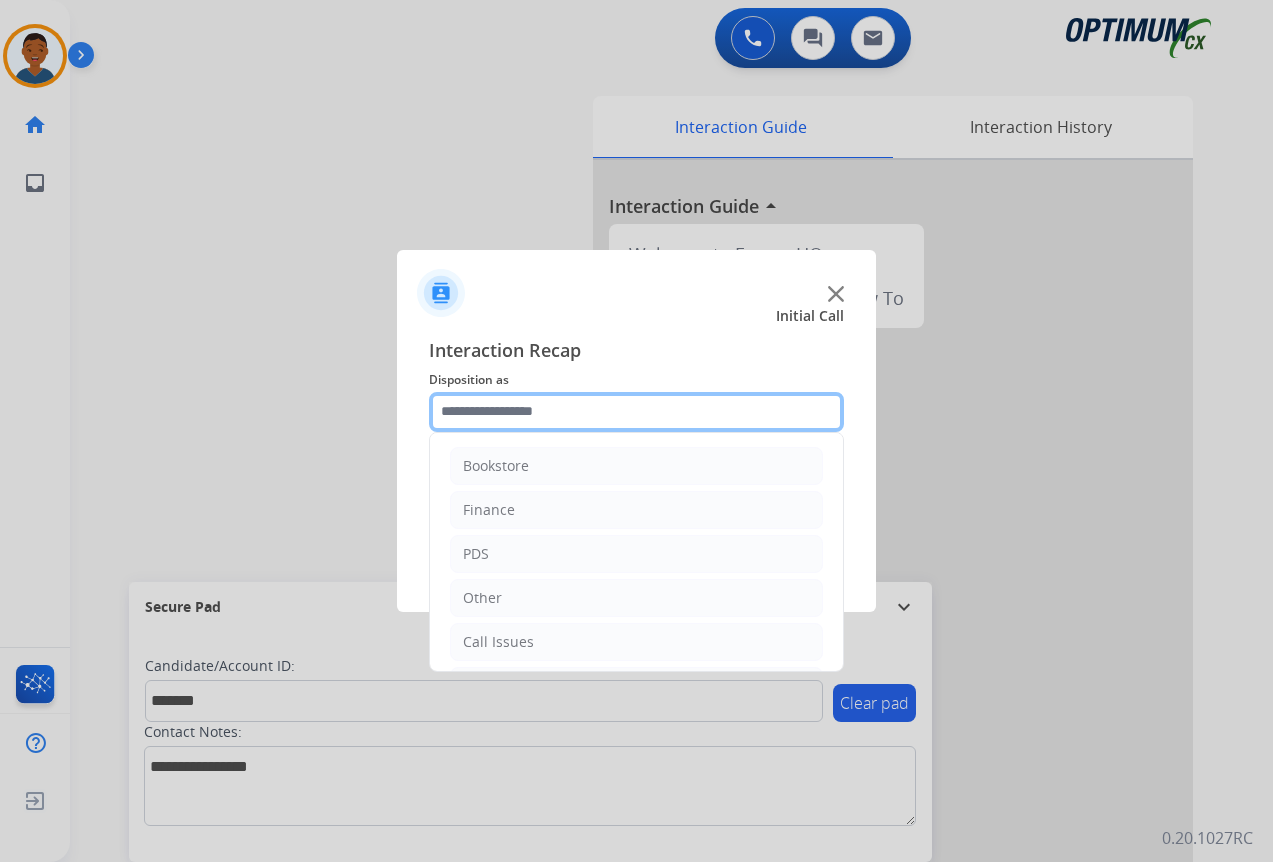 click 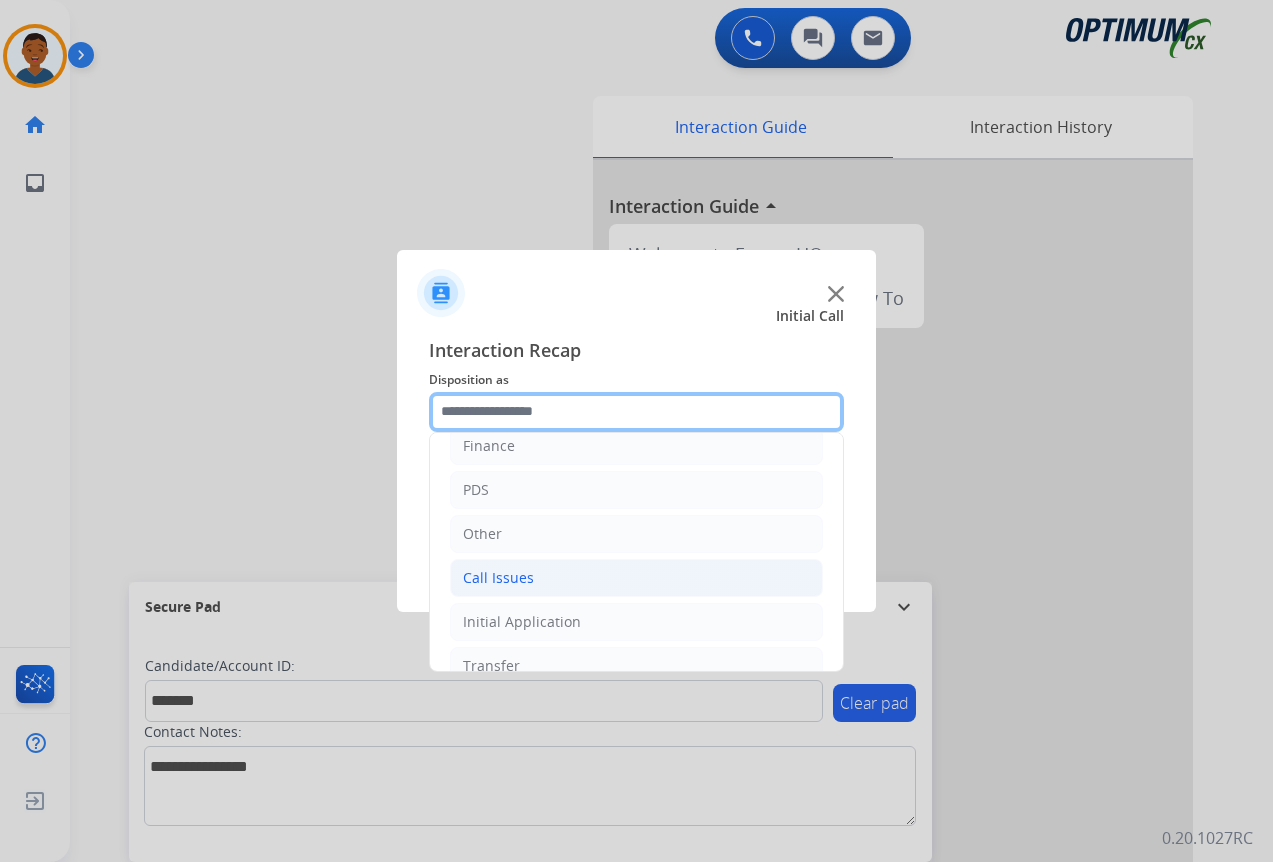 scroll, scrollTop: 136, scrollLeft: 0, axis: vertical 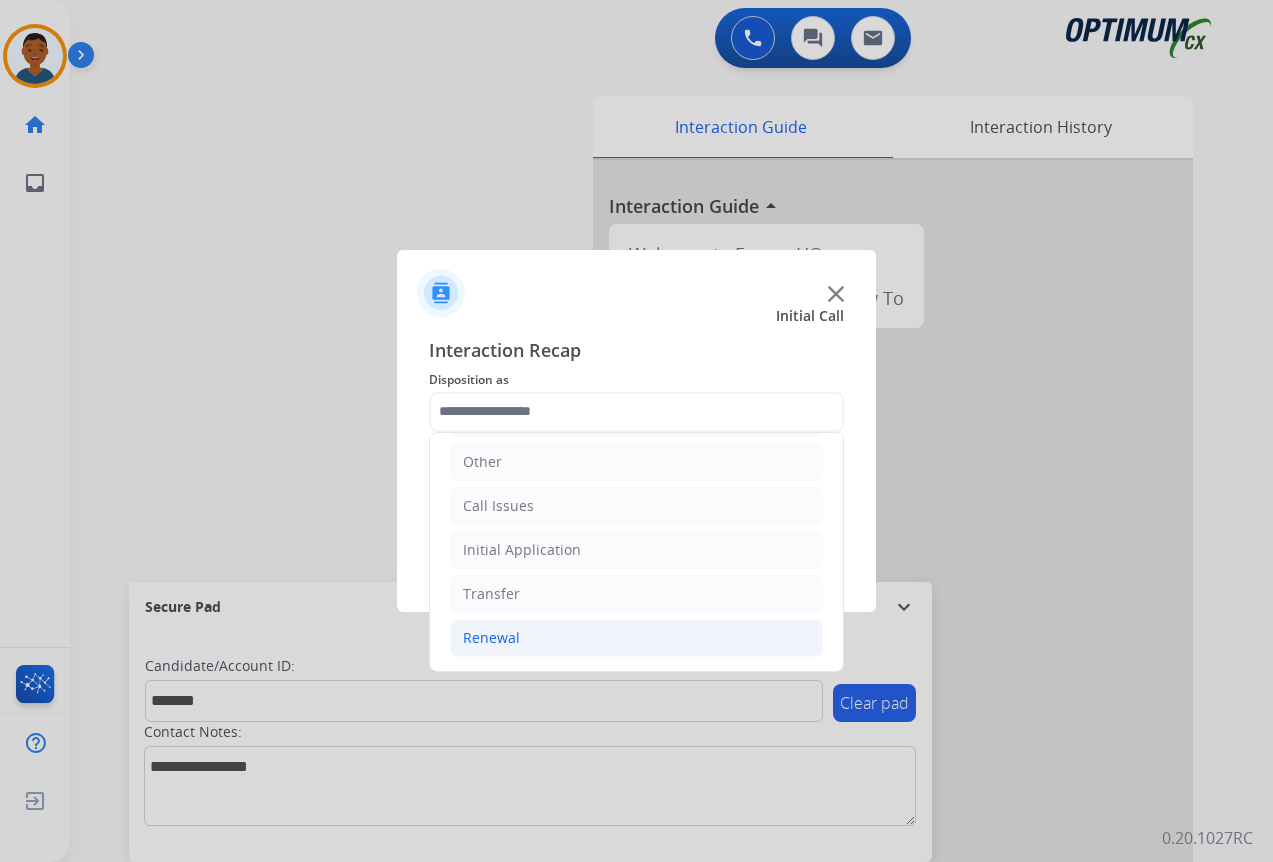 click on "Renewal" 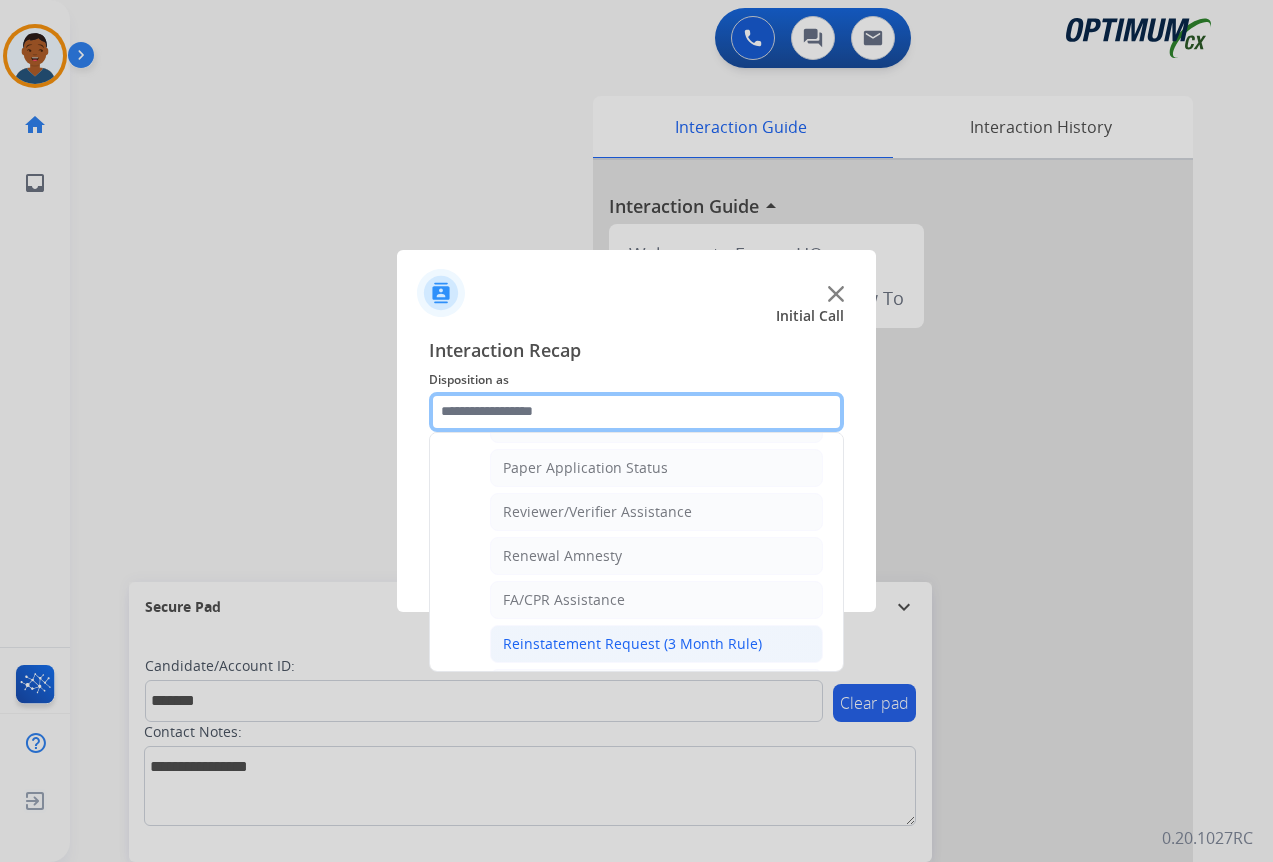 scroll, scrollTop: 736, scrollLeft: 0, axis: vertical 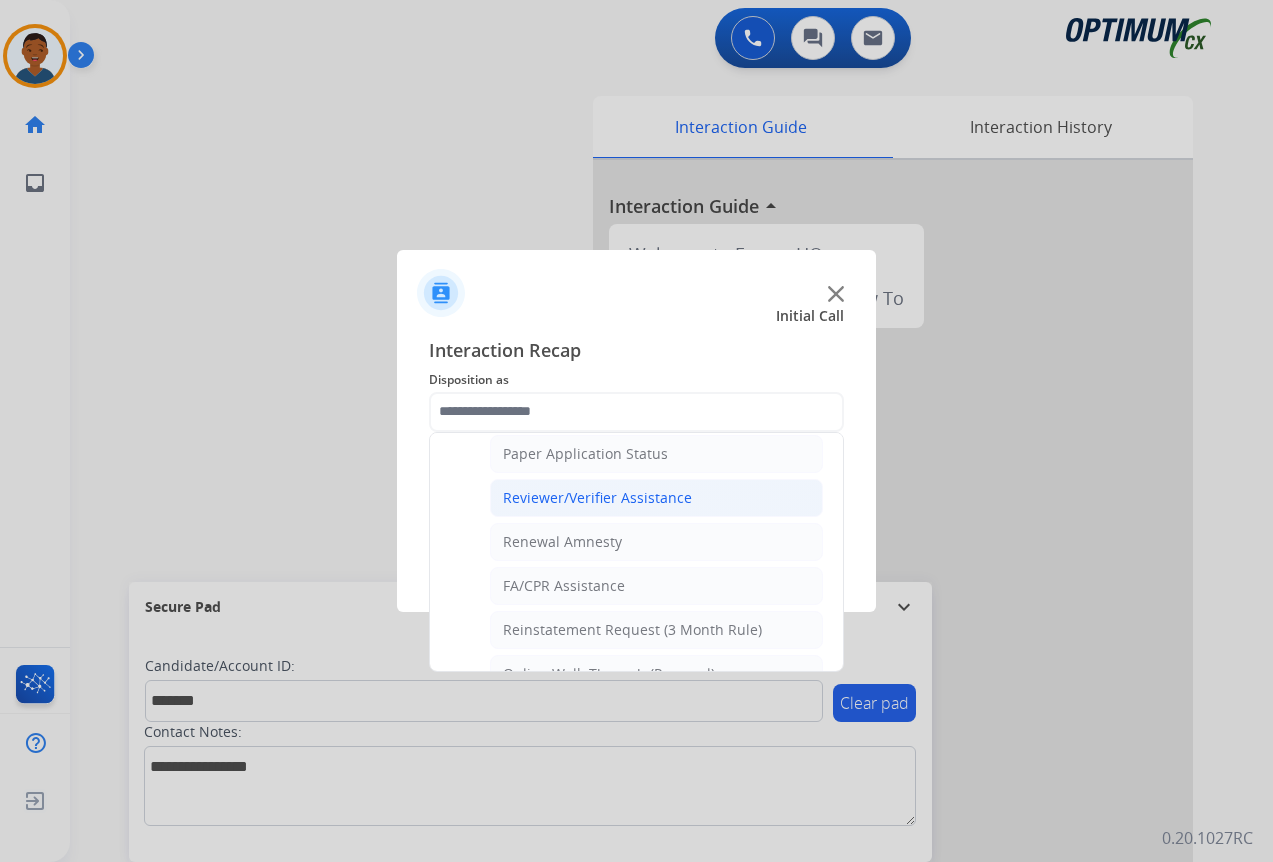 drag, startPoint x: 552, startPoint y: 495, endPoint x: 575, endPoint y: 492, distance: 23.194826 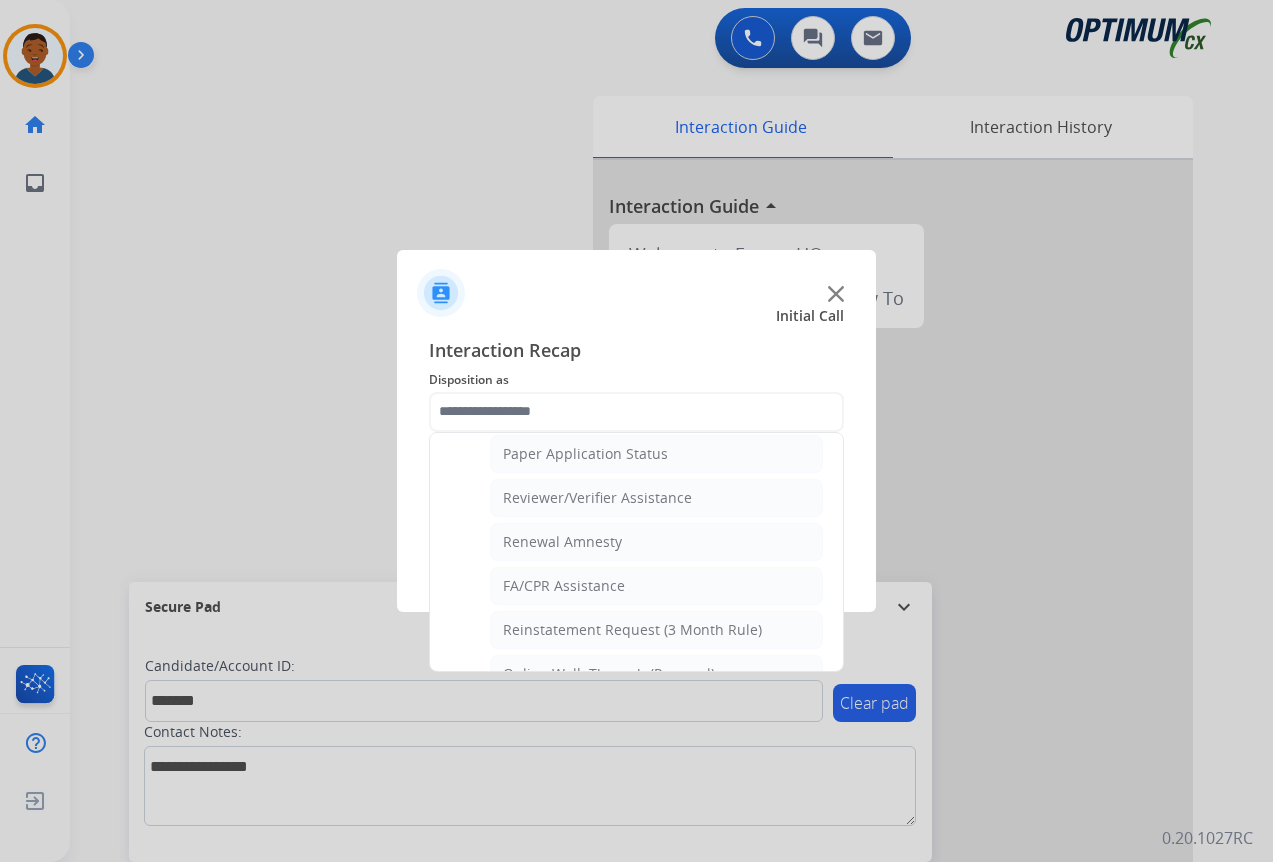click on "Reviewer/Verifier Assistance" 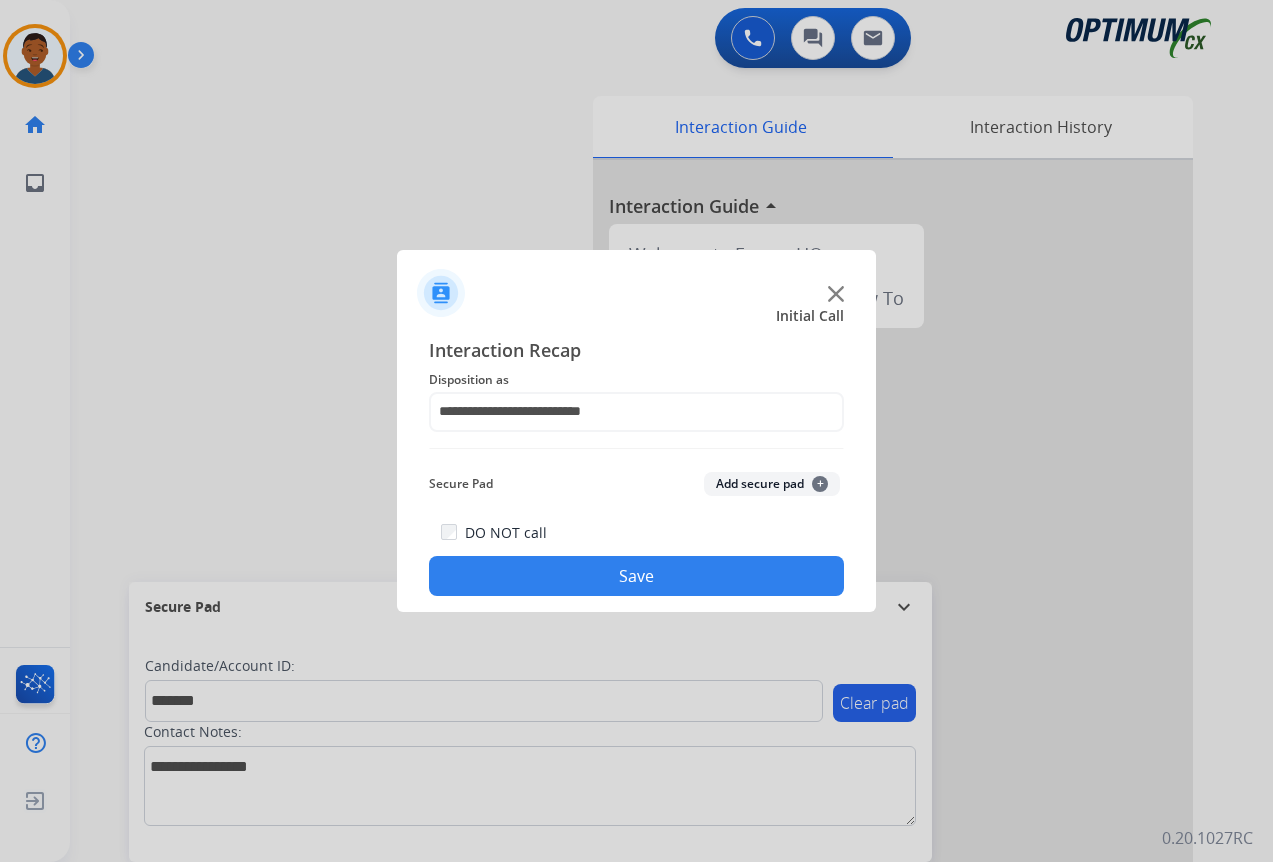 click on "Add secure pad  +" 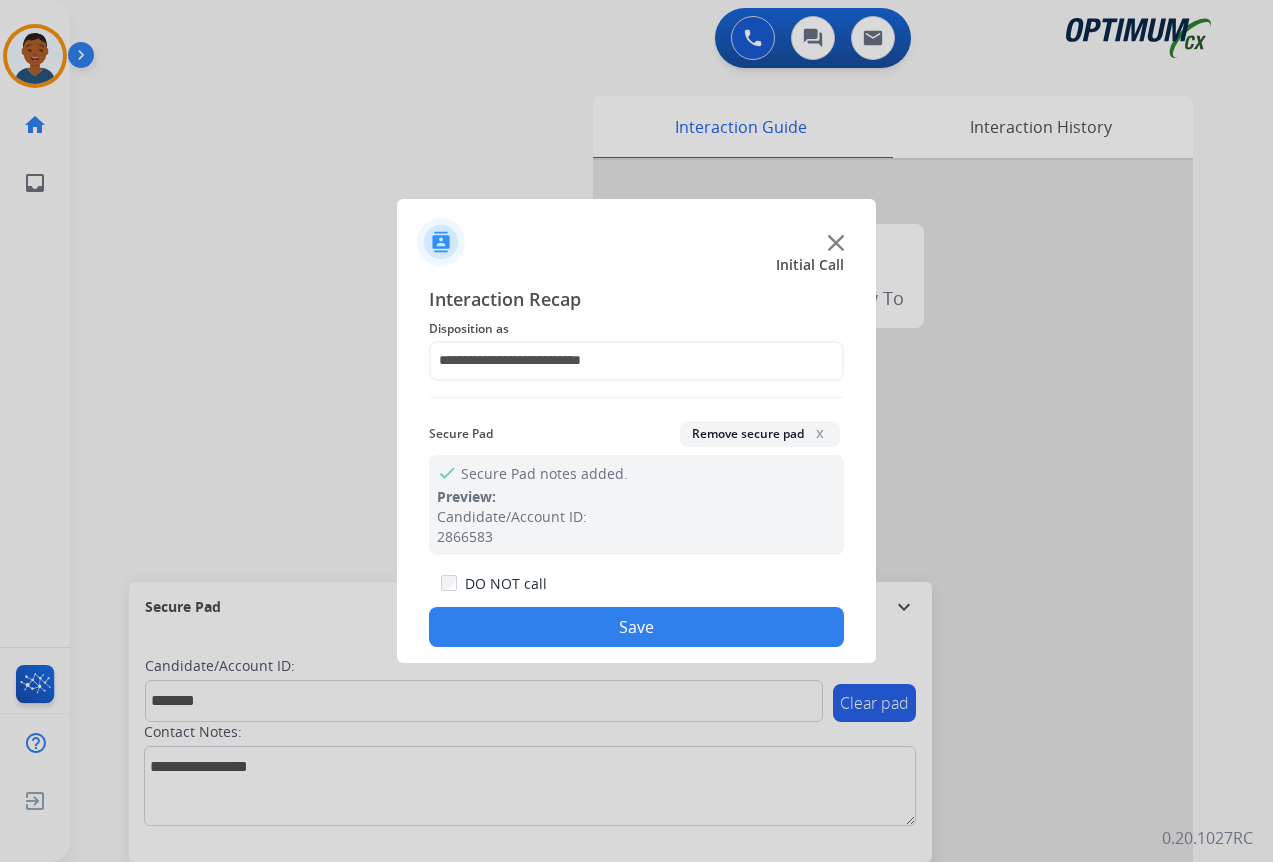 click on "Save" 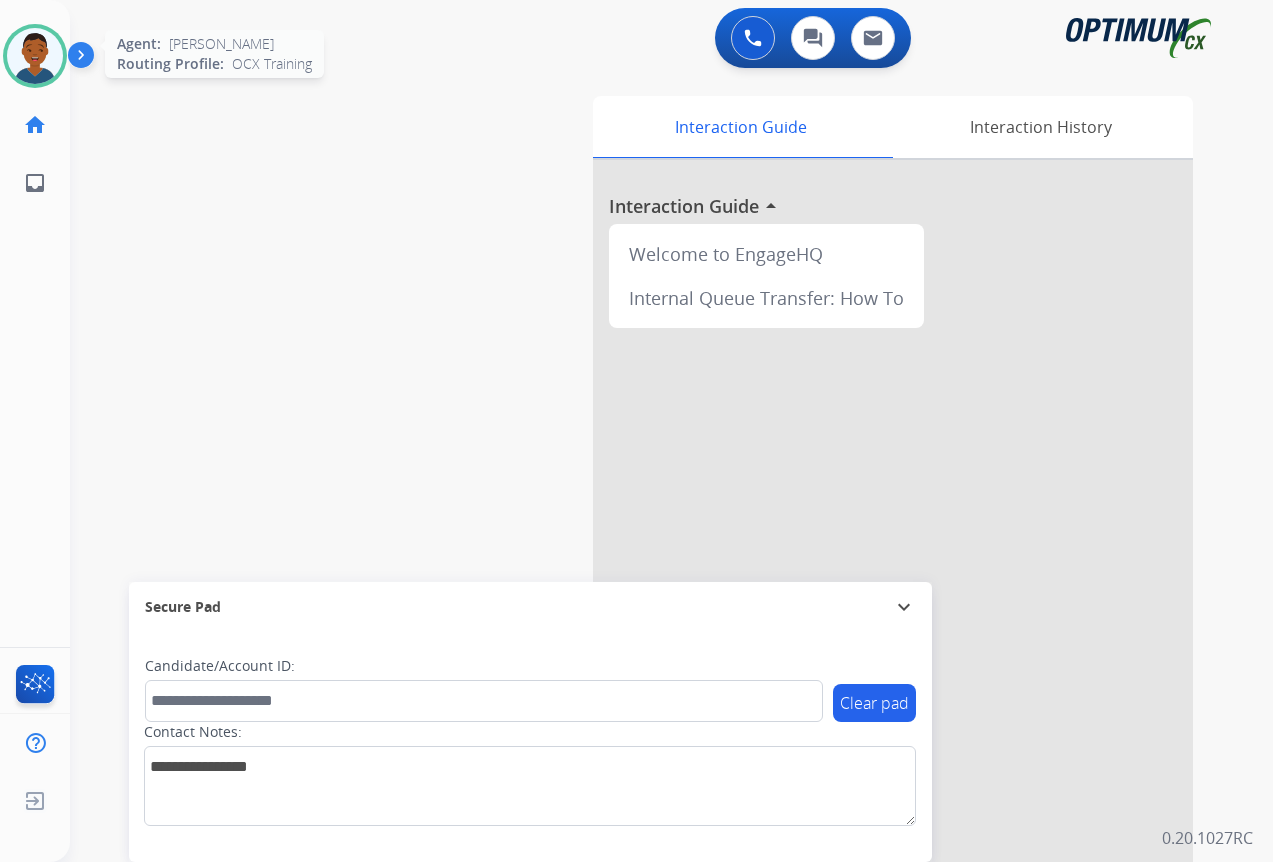 click at bounding box center (35, 56) 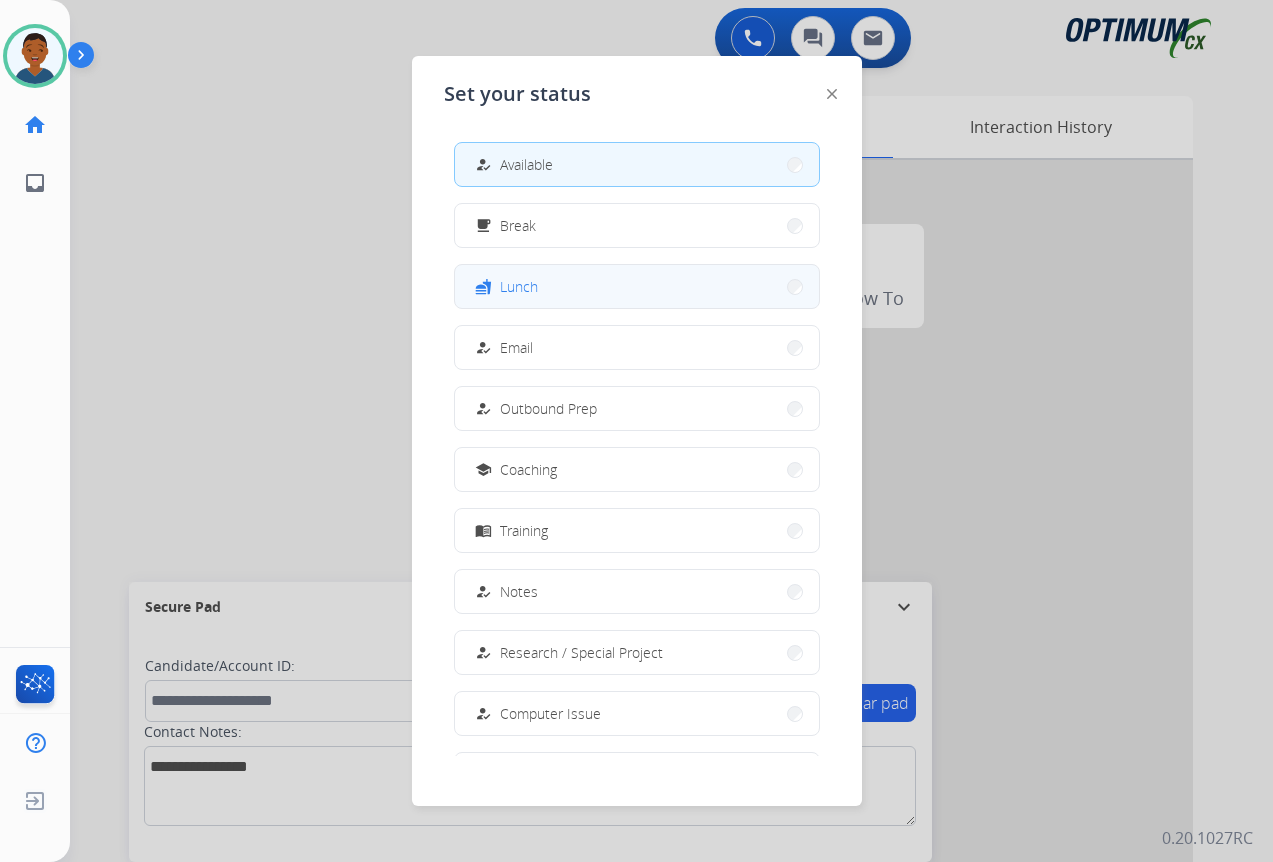 click on "Lunch" at bounding box center (519, 286) 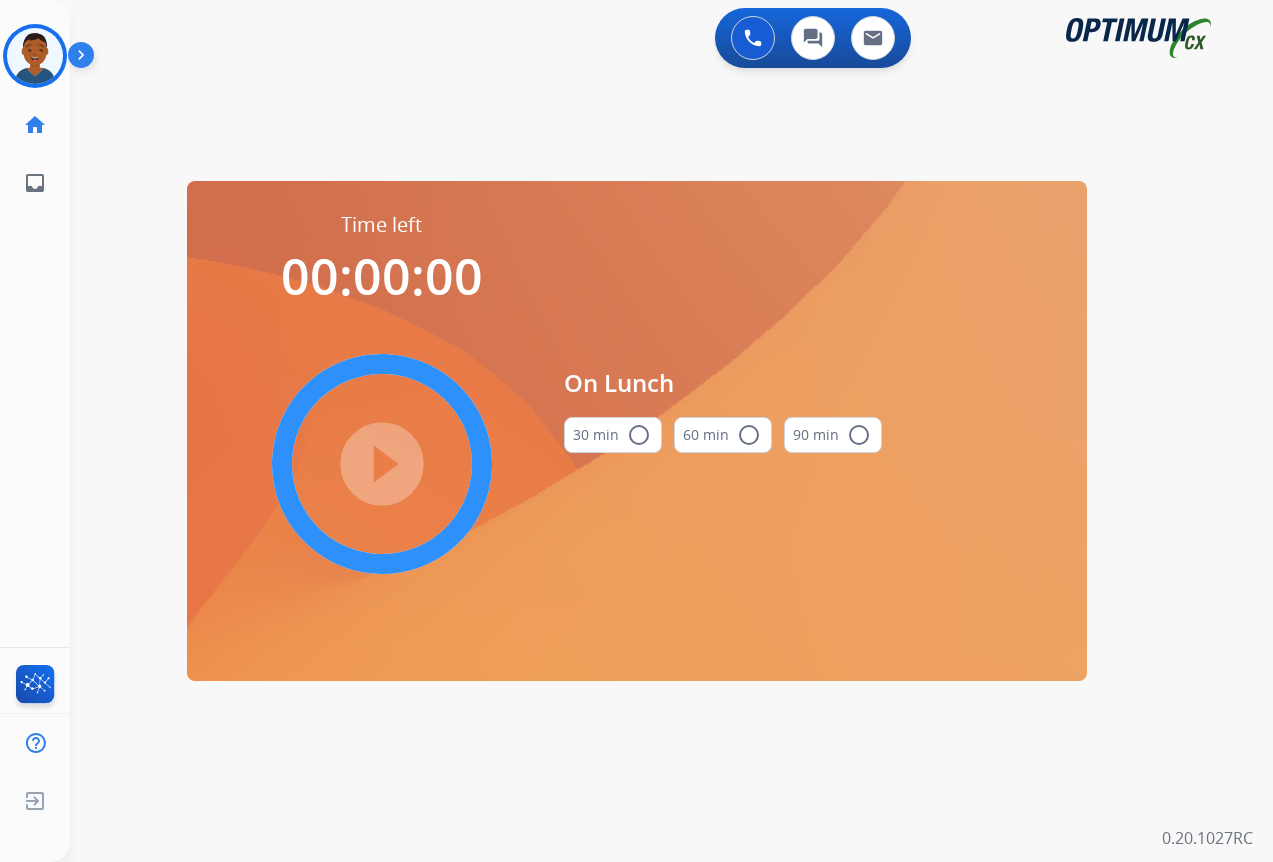 click on "radio_button_unchecked" at bounding box center [639, 435] 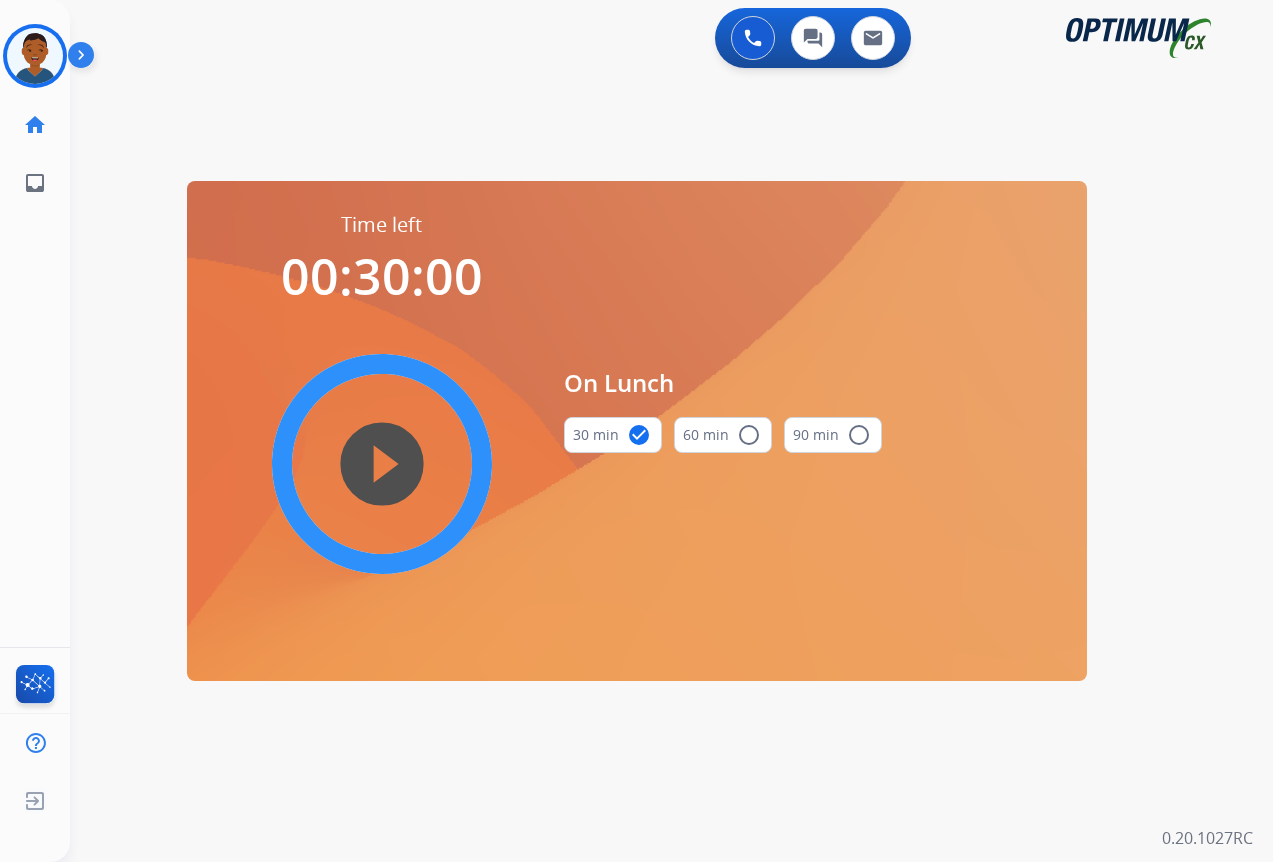 click on "play_circle_filled" at bounding box center (382, 464) 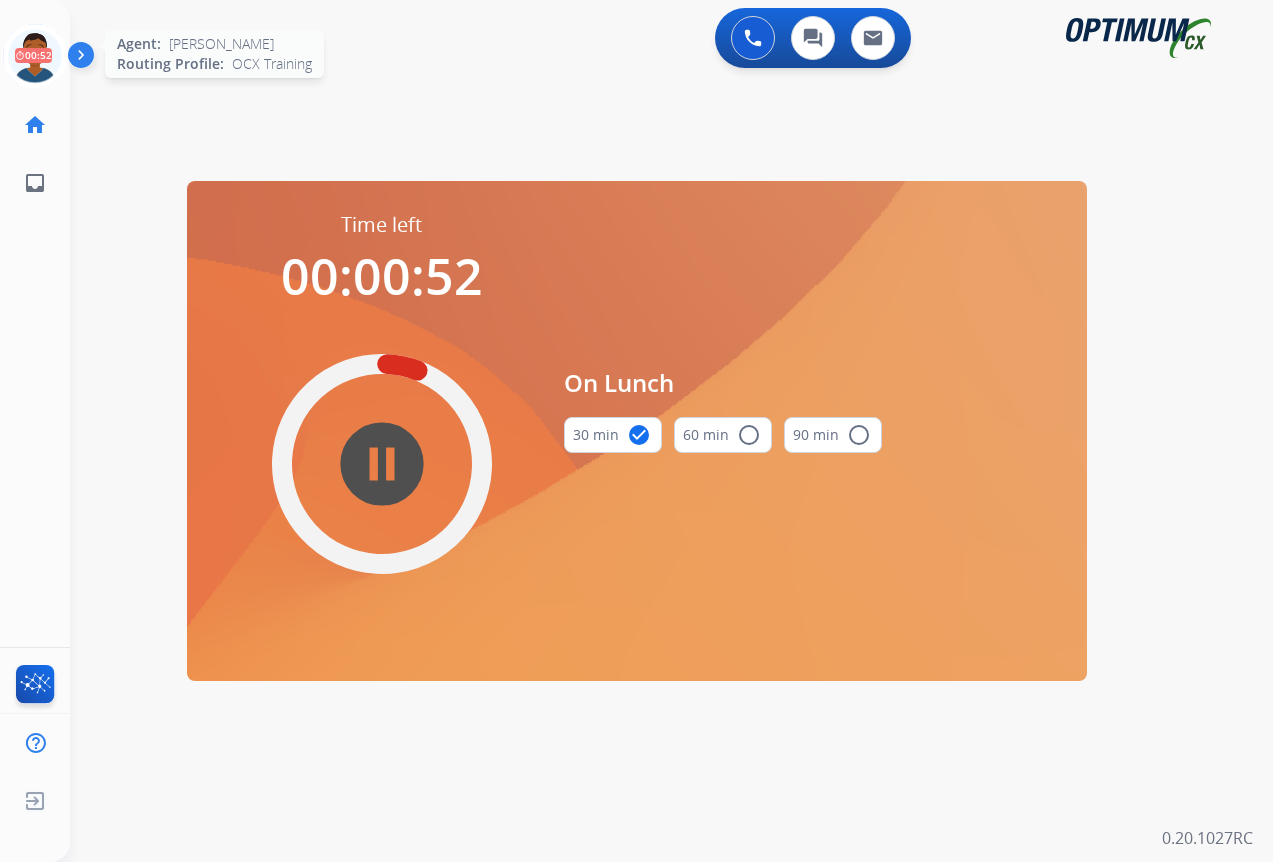 click 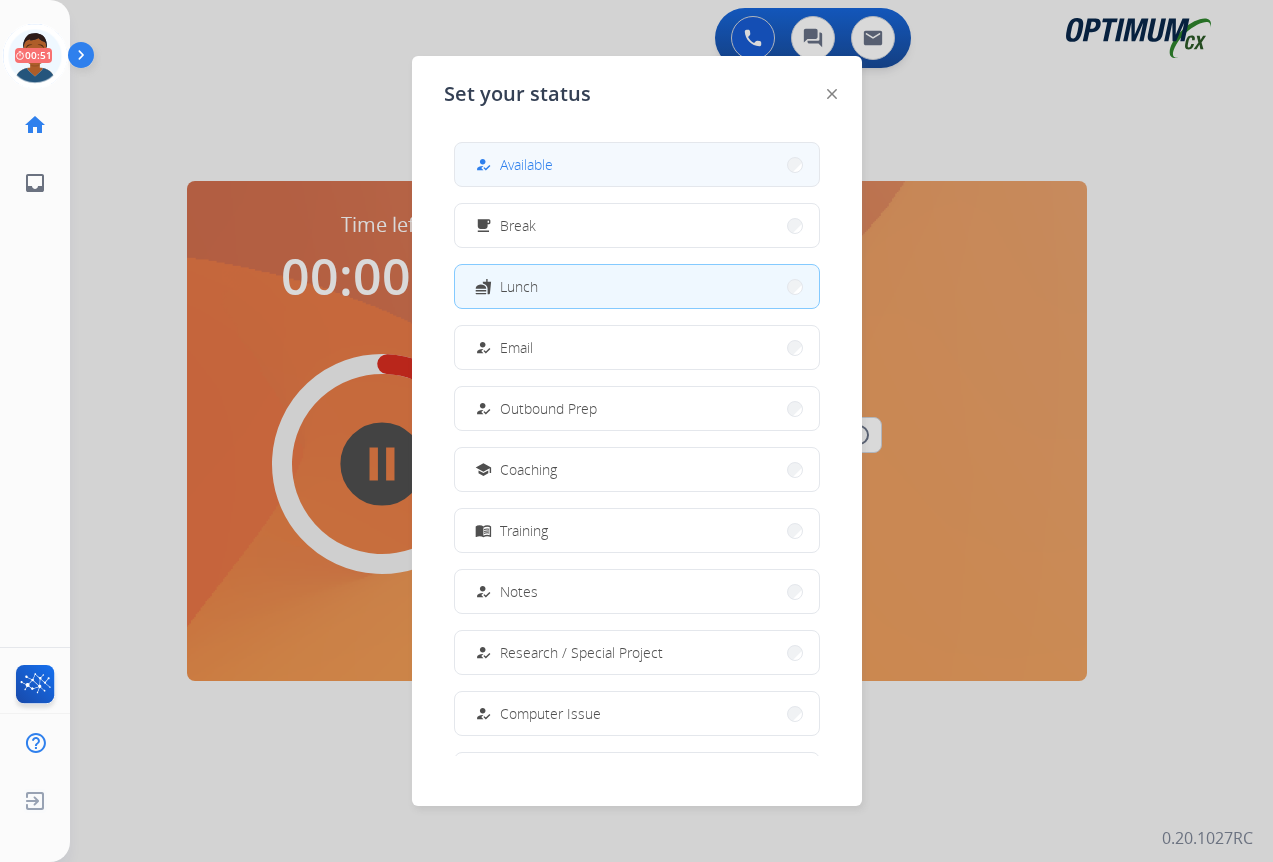 click on "Available" at bounding box center (526, 164) 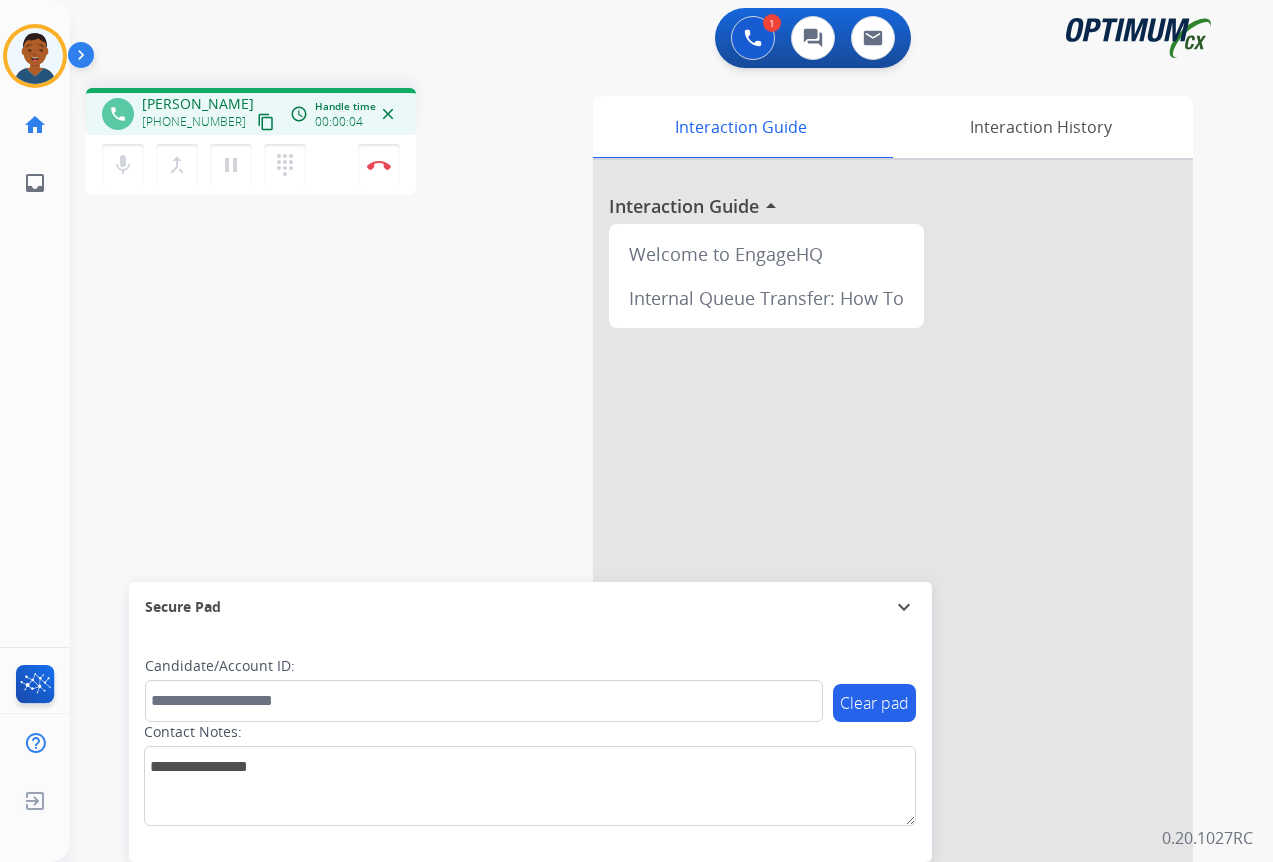 click on "content_copy" at bounding box center [266, 122] 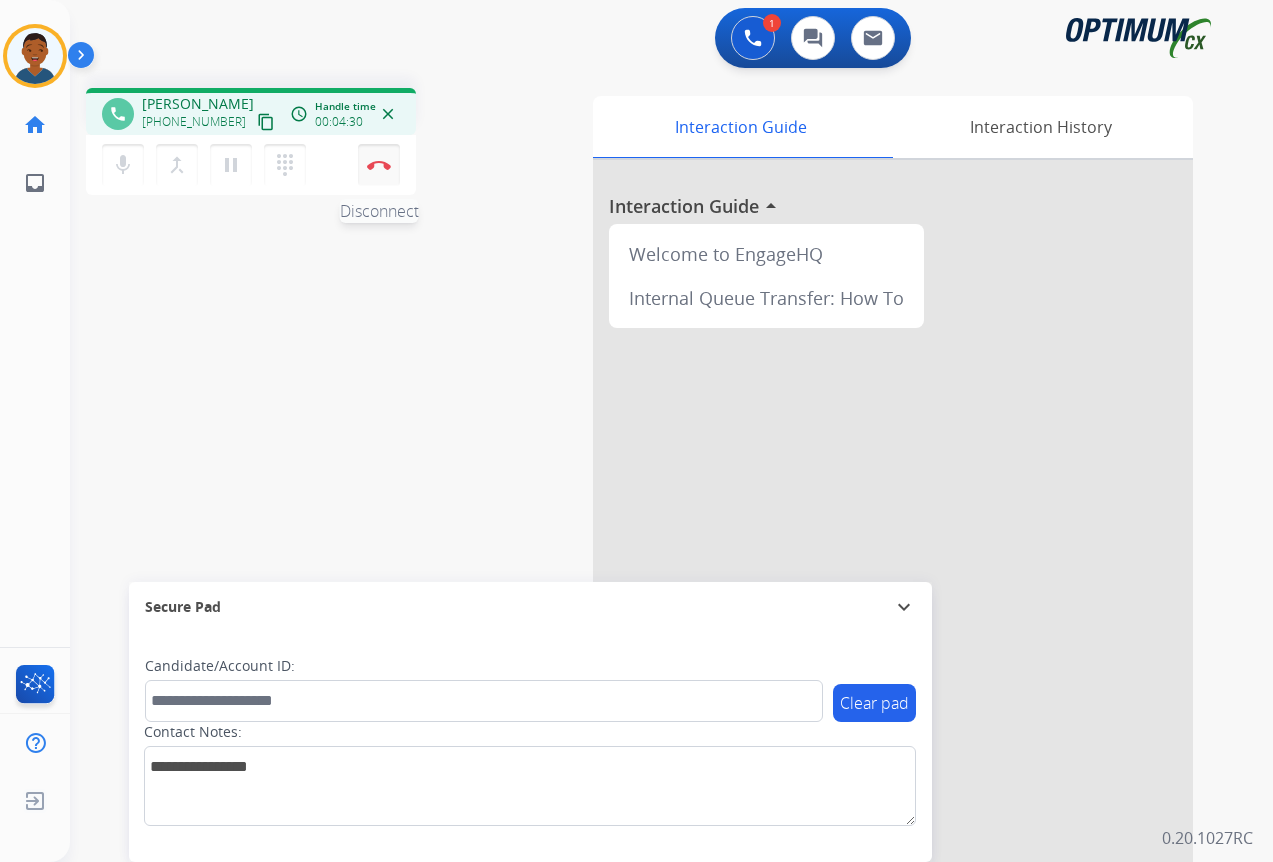 click on "Disconnect" at bounding box center [379, 165] 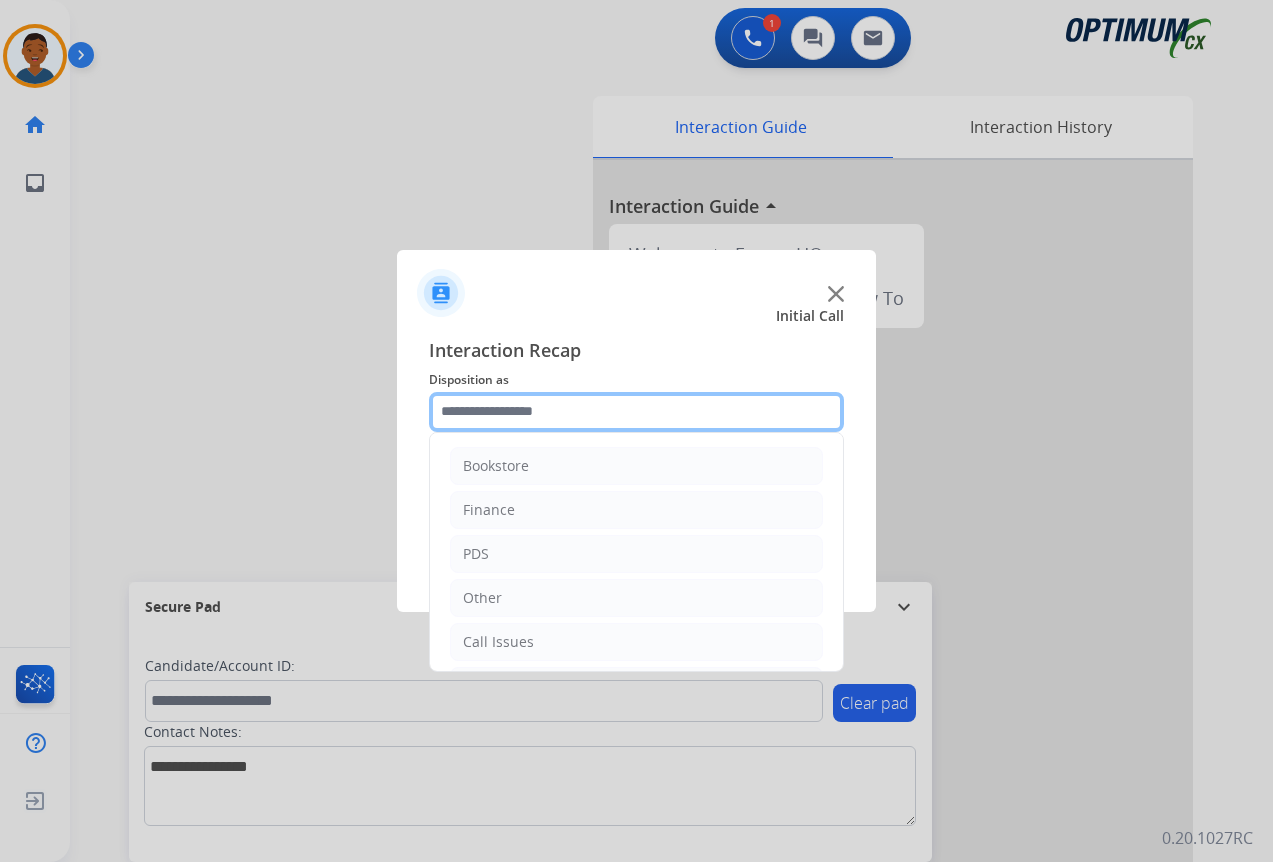 click 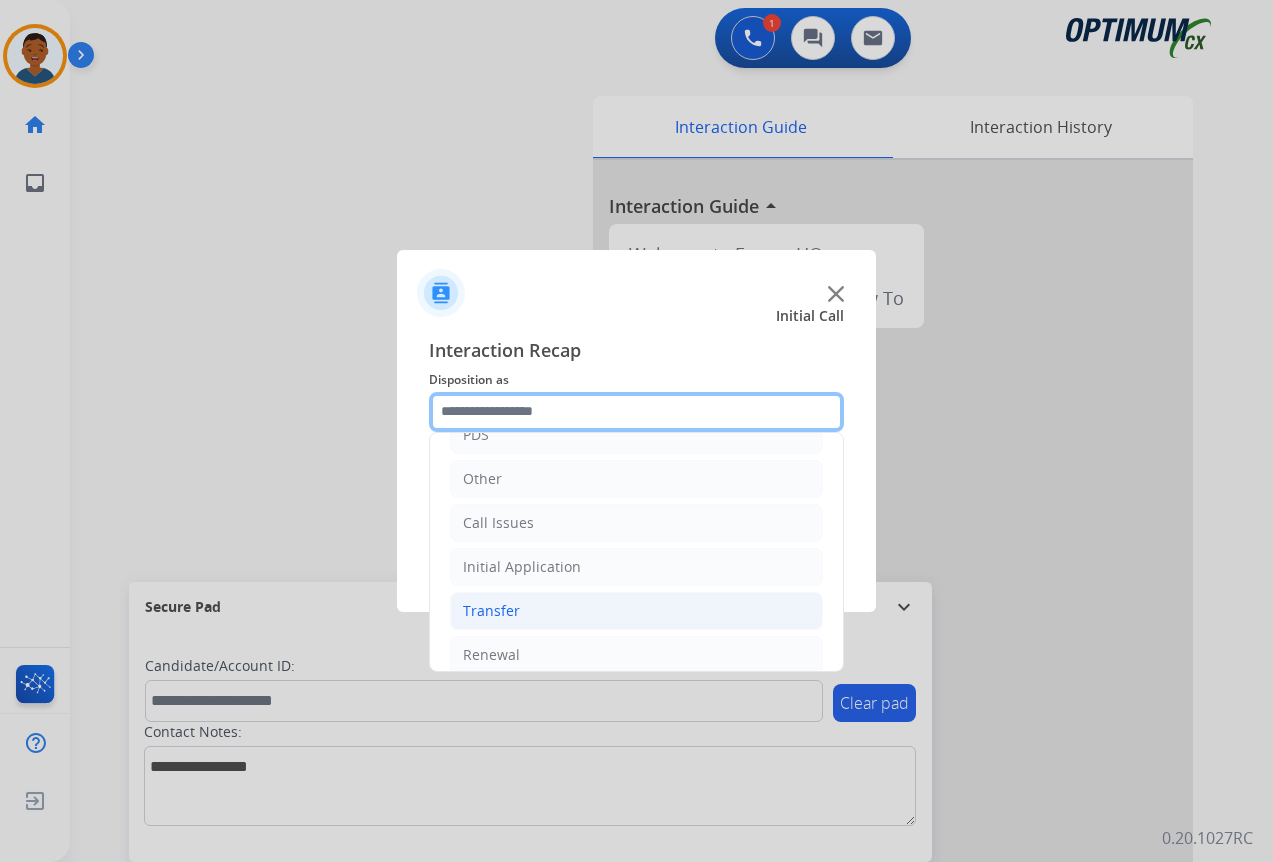 scroll, scrollTop: 136, scrollLeft: 0, axis: vertical 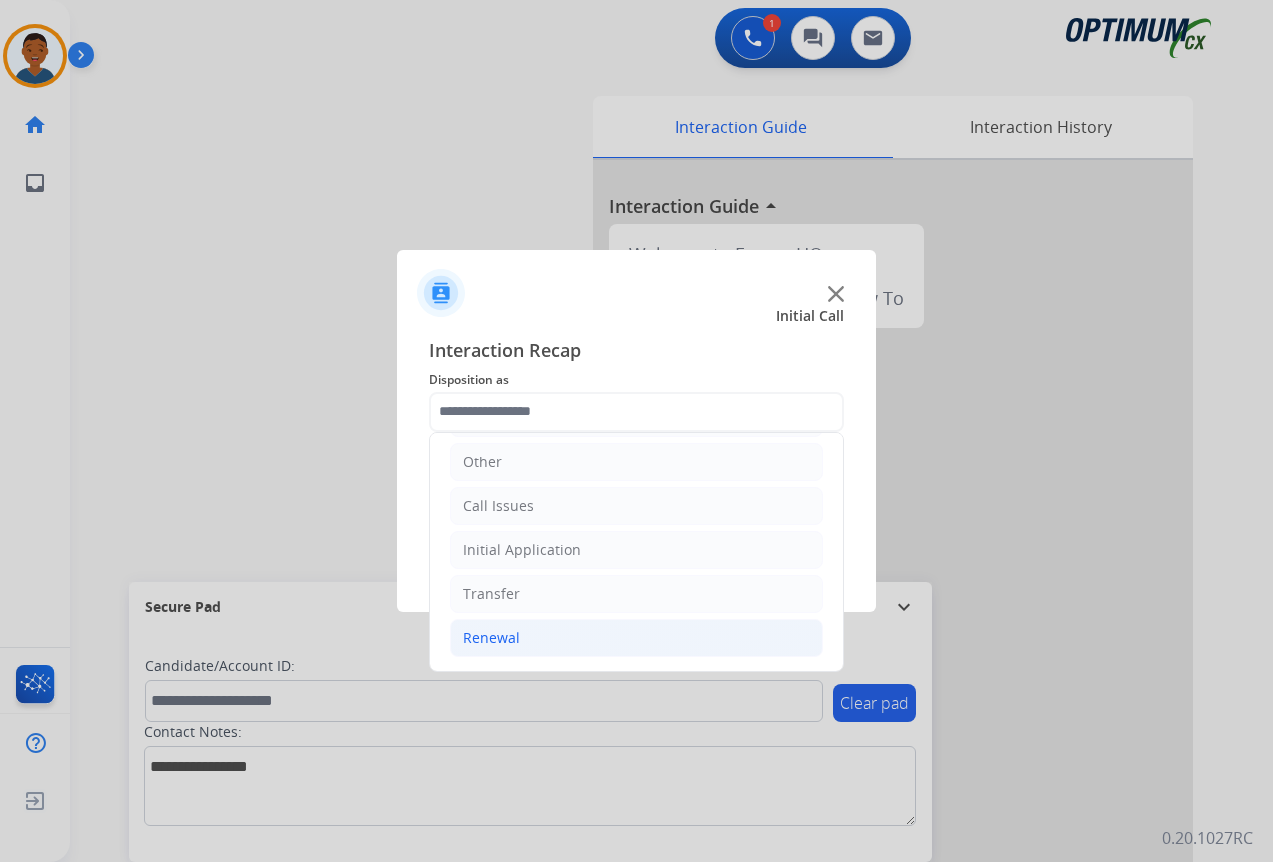 click on "Renewal" 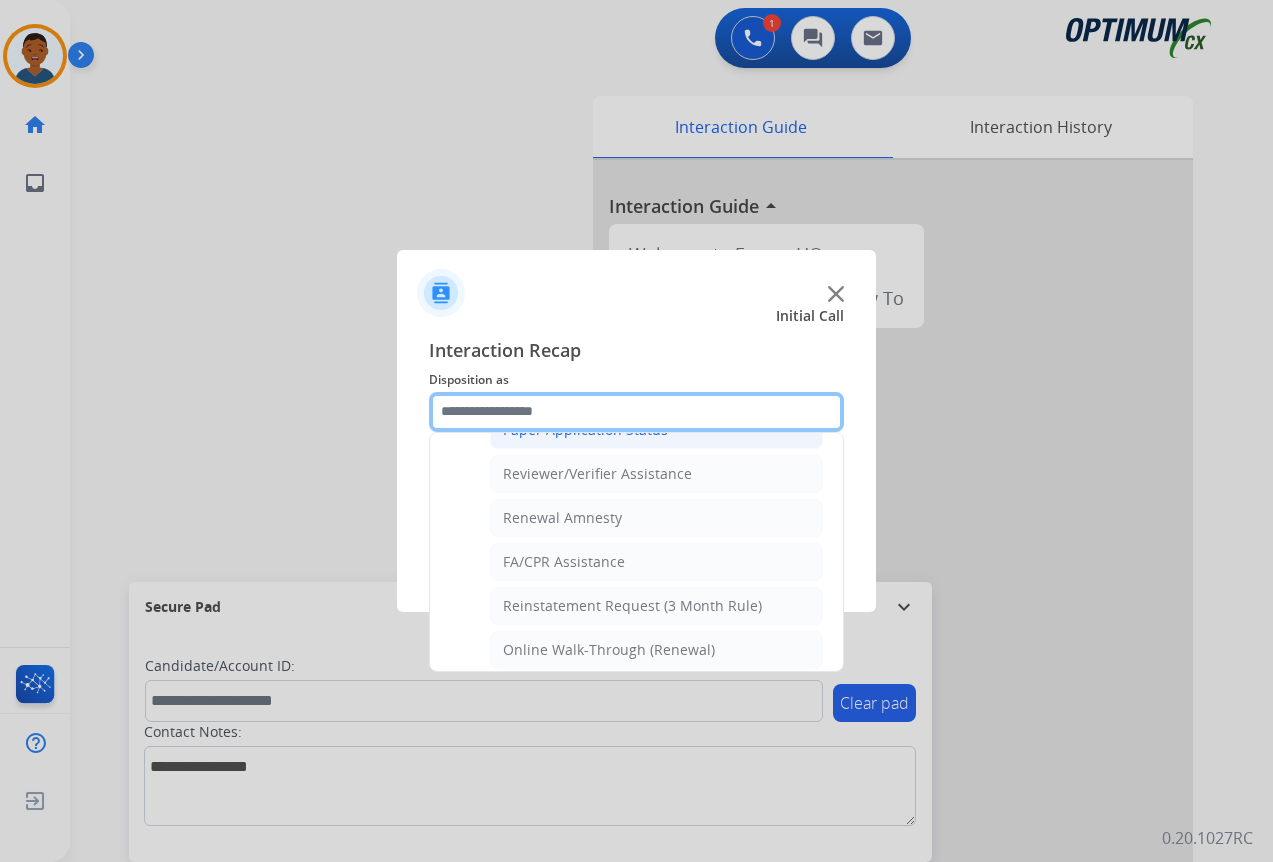 scroll, scrollTop: 772, scrollLeft: 0, axis: vertical 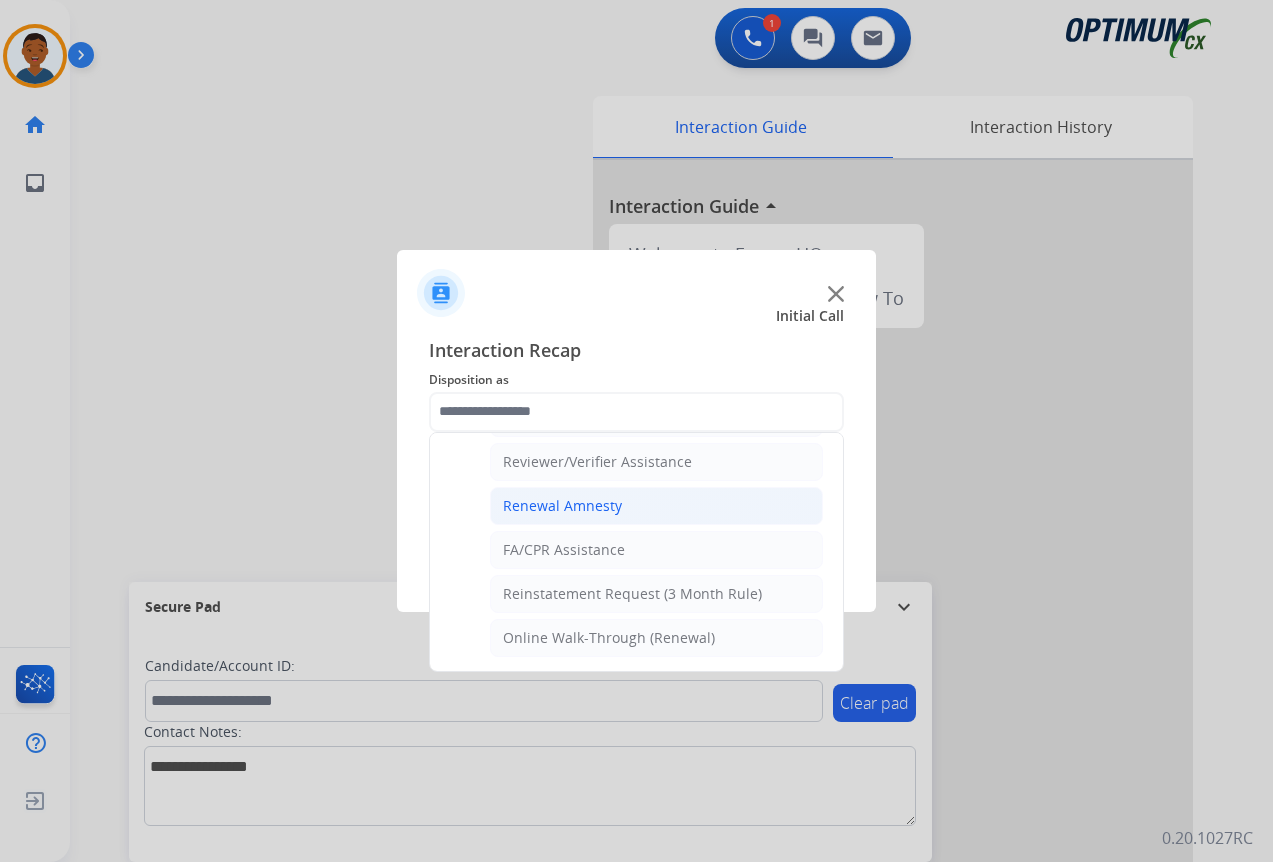 click on "Renewal Amnesty" 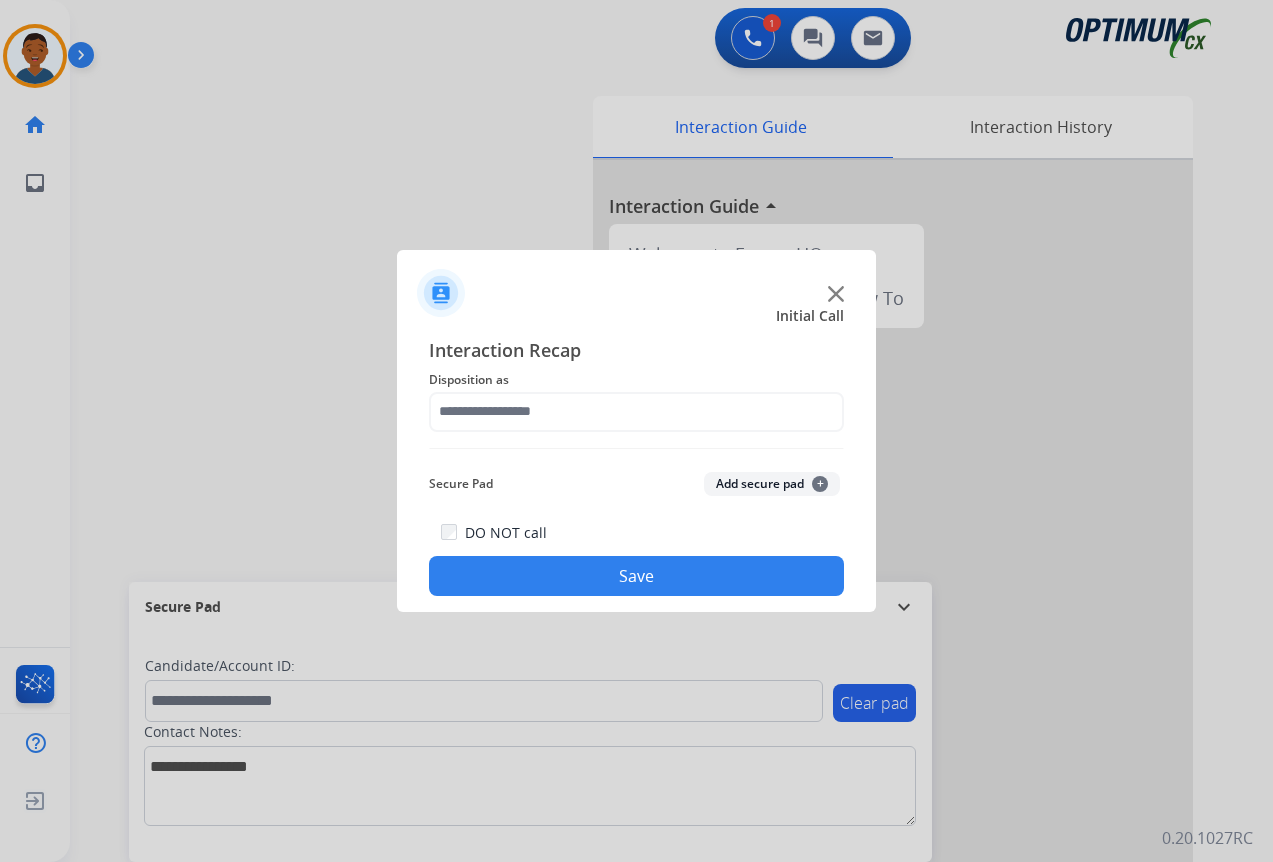 type on "**********" 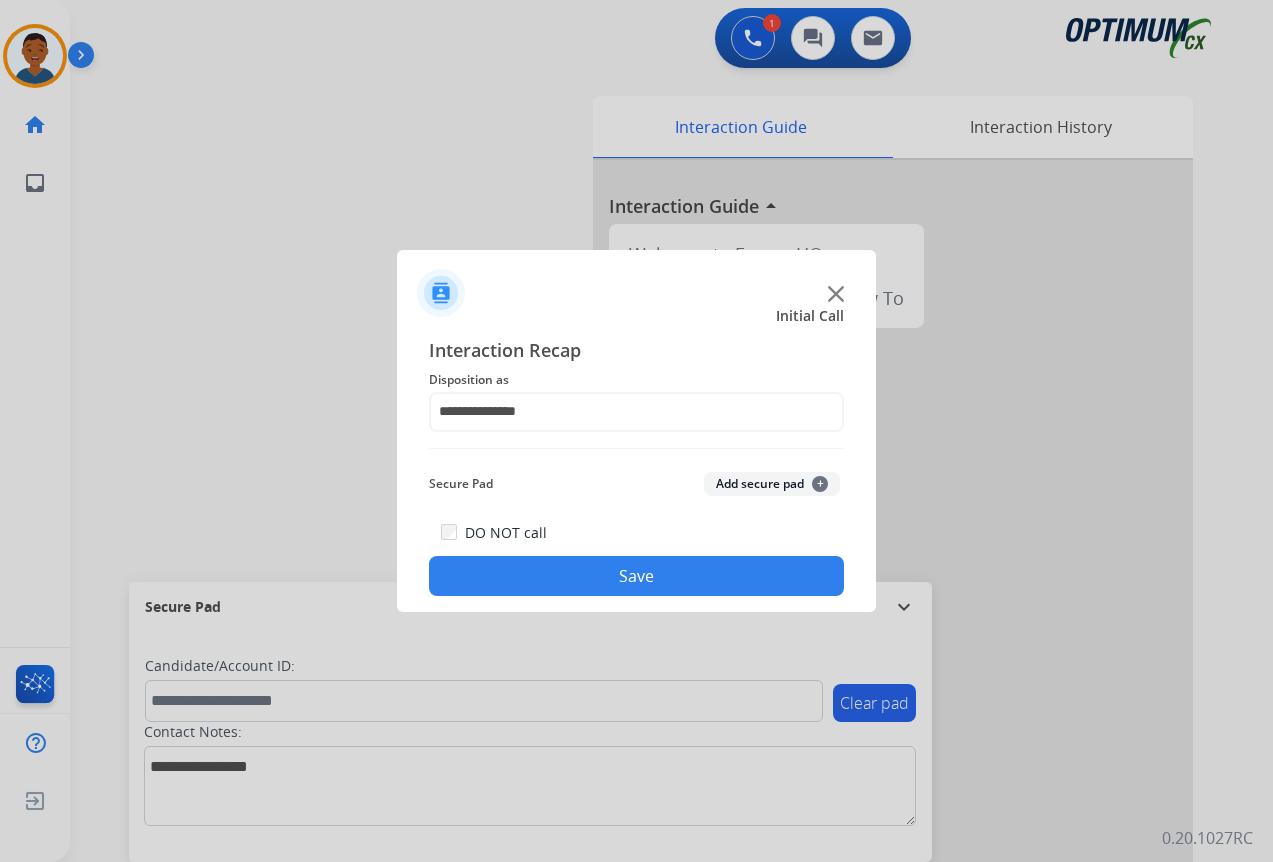 click on "Save" 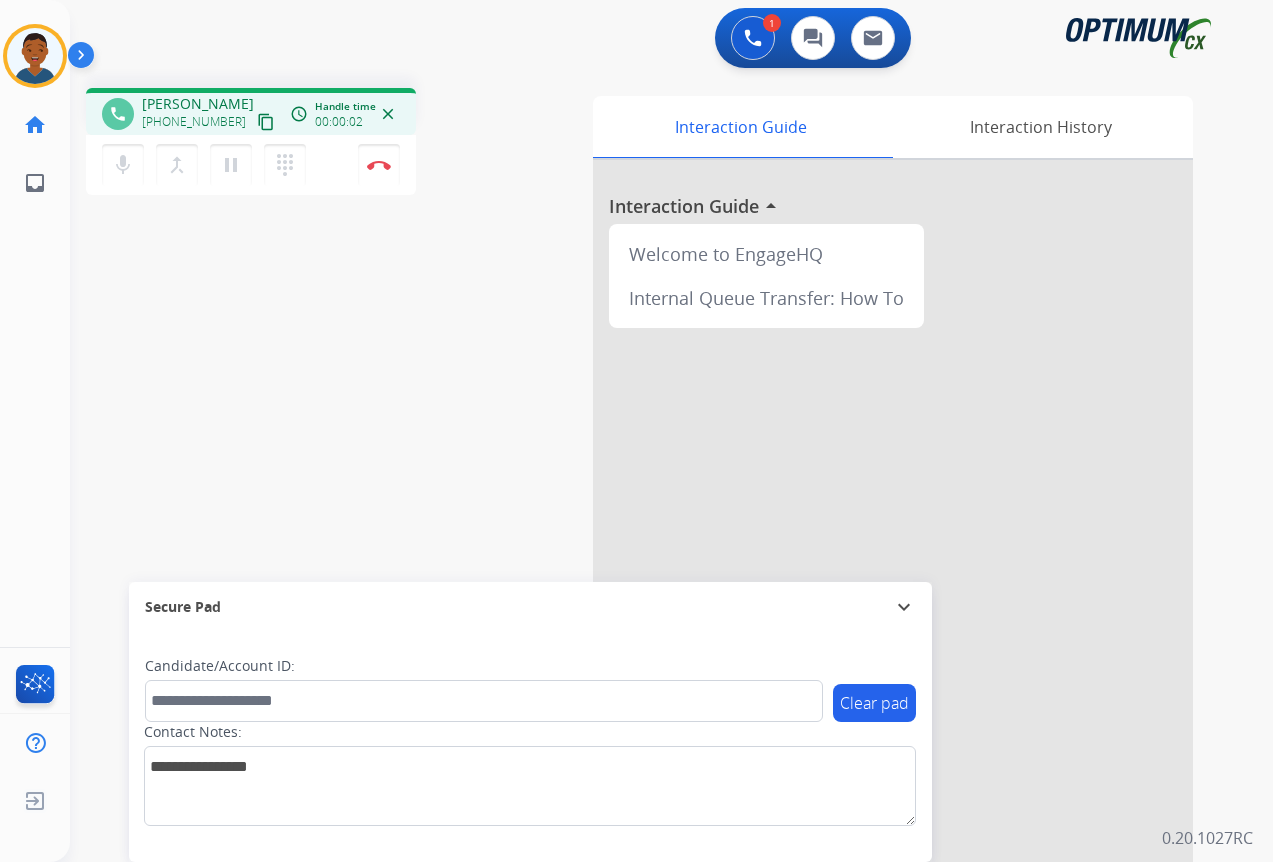 click on "content_copy" at bounding box center [266, 122] 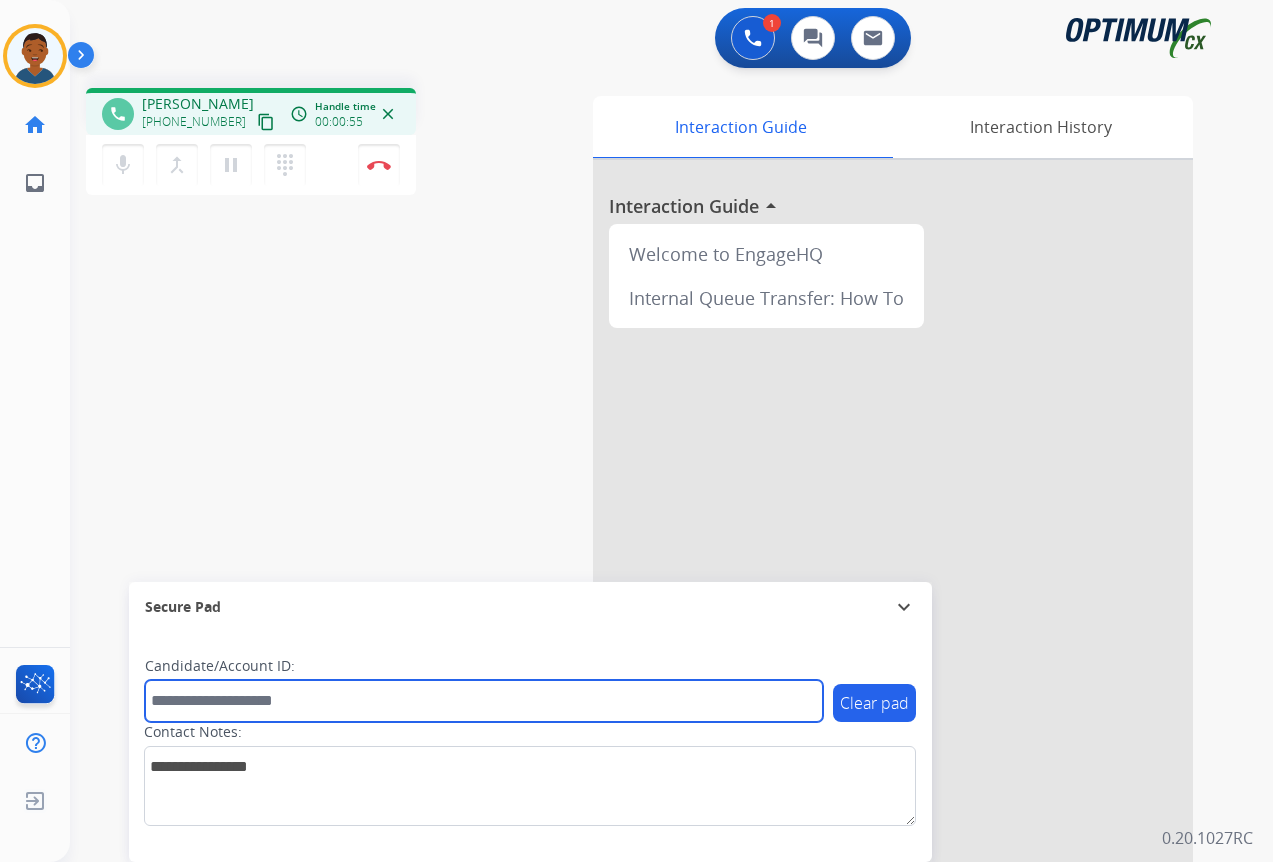 click at bounding box center [484, 701] 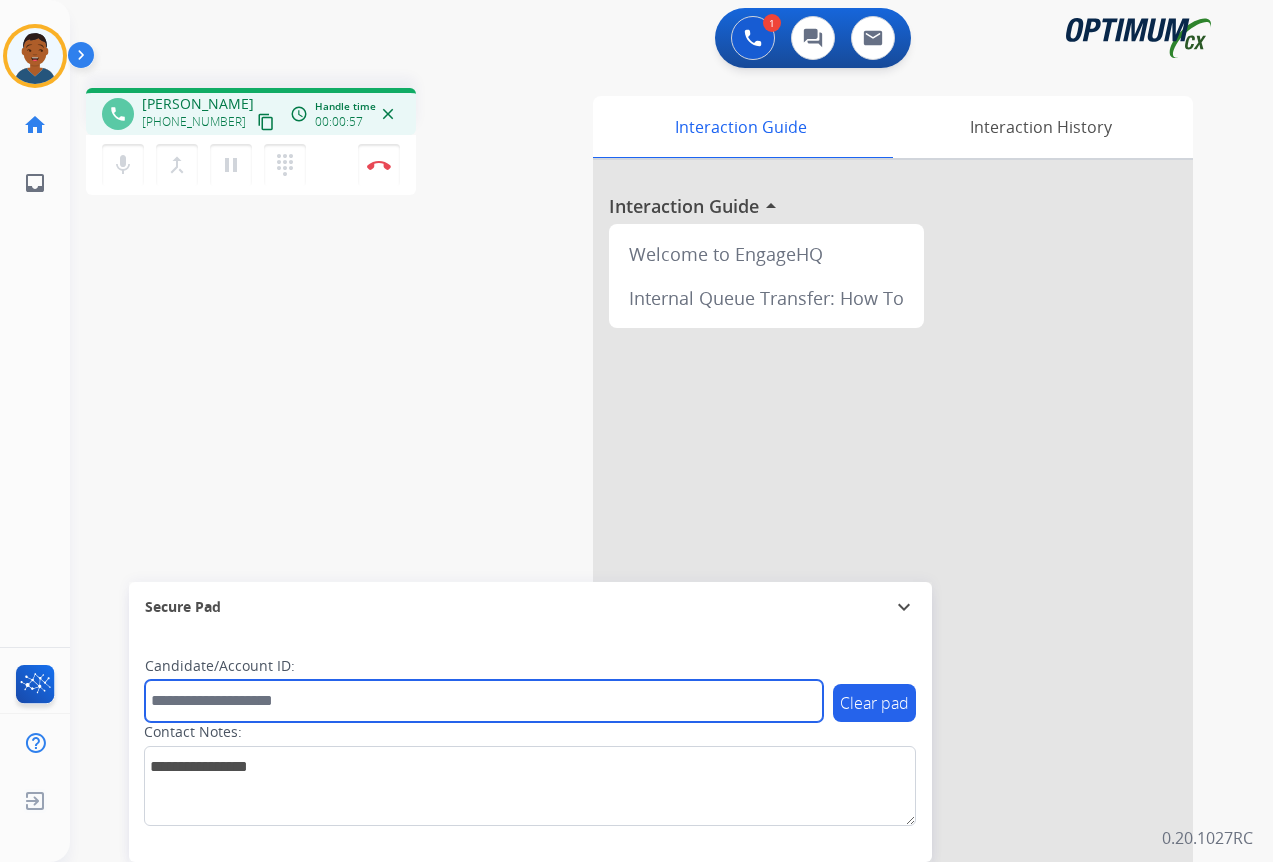 paste on "*******" 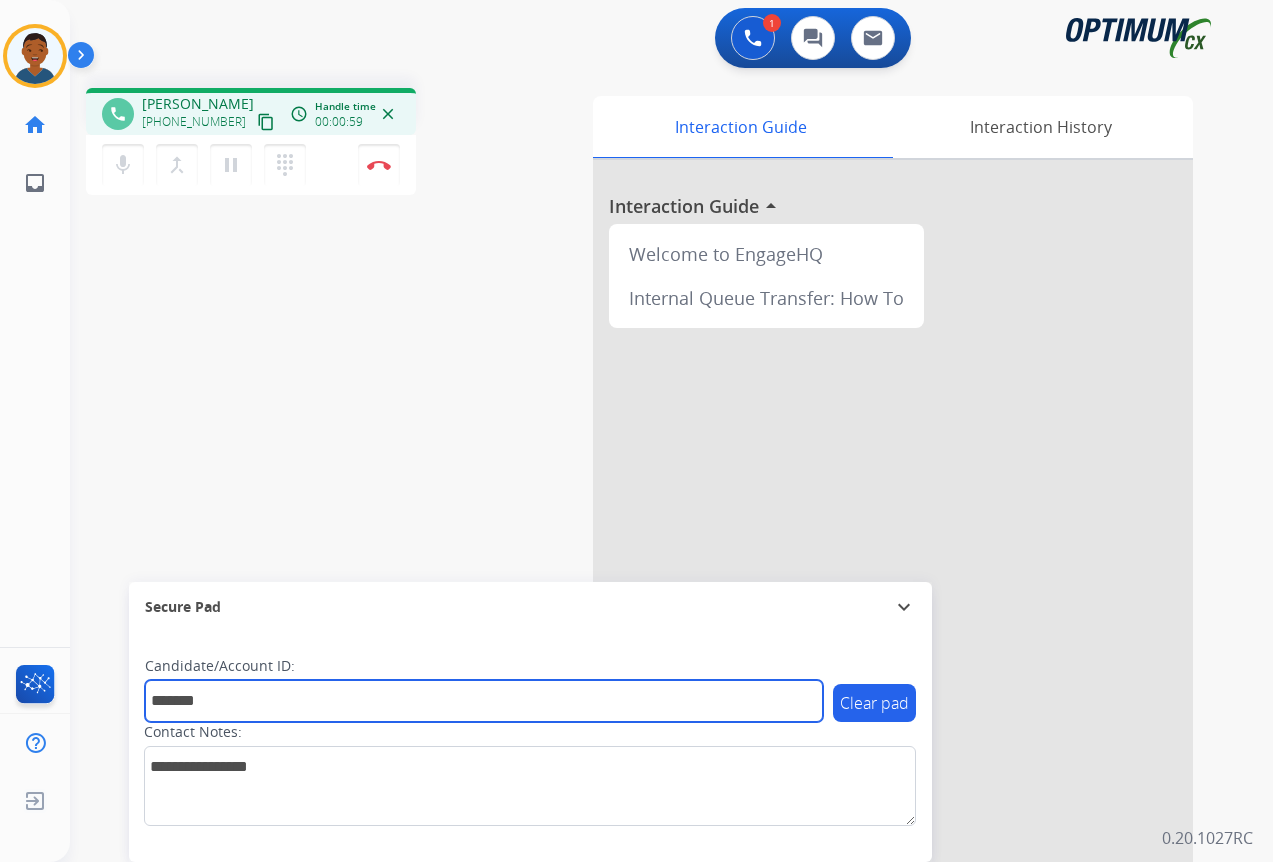 type on "*******" 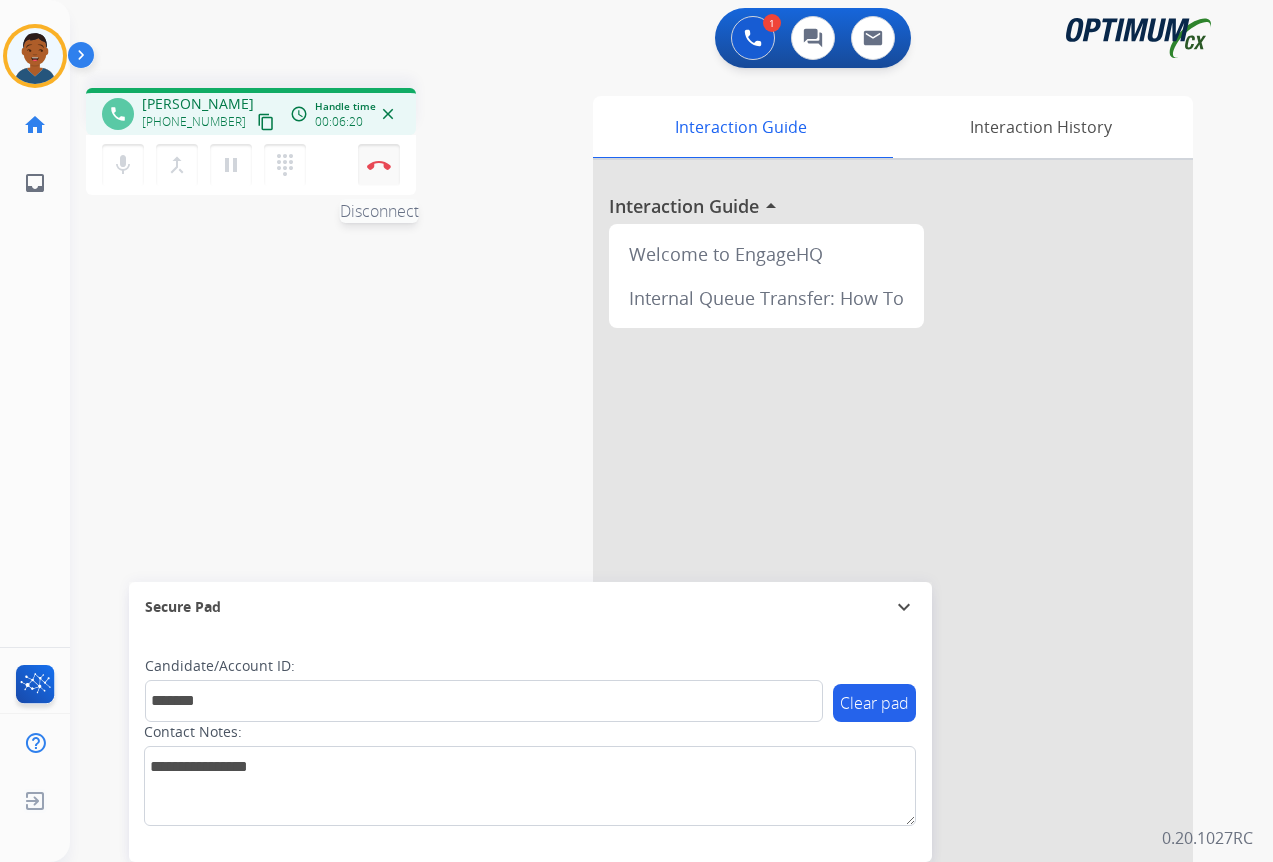 click at bounding box center (379, 165) 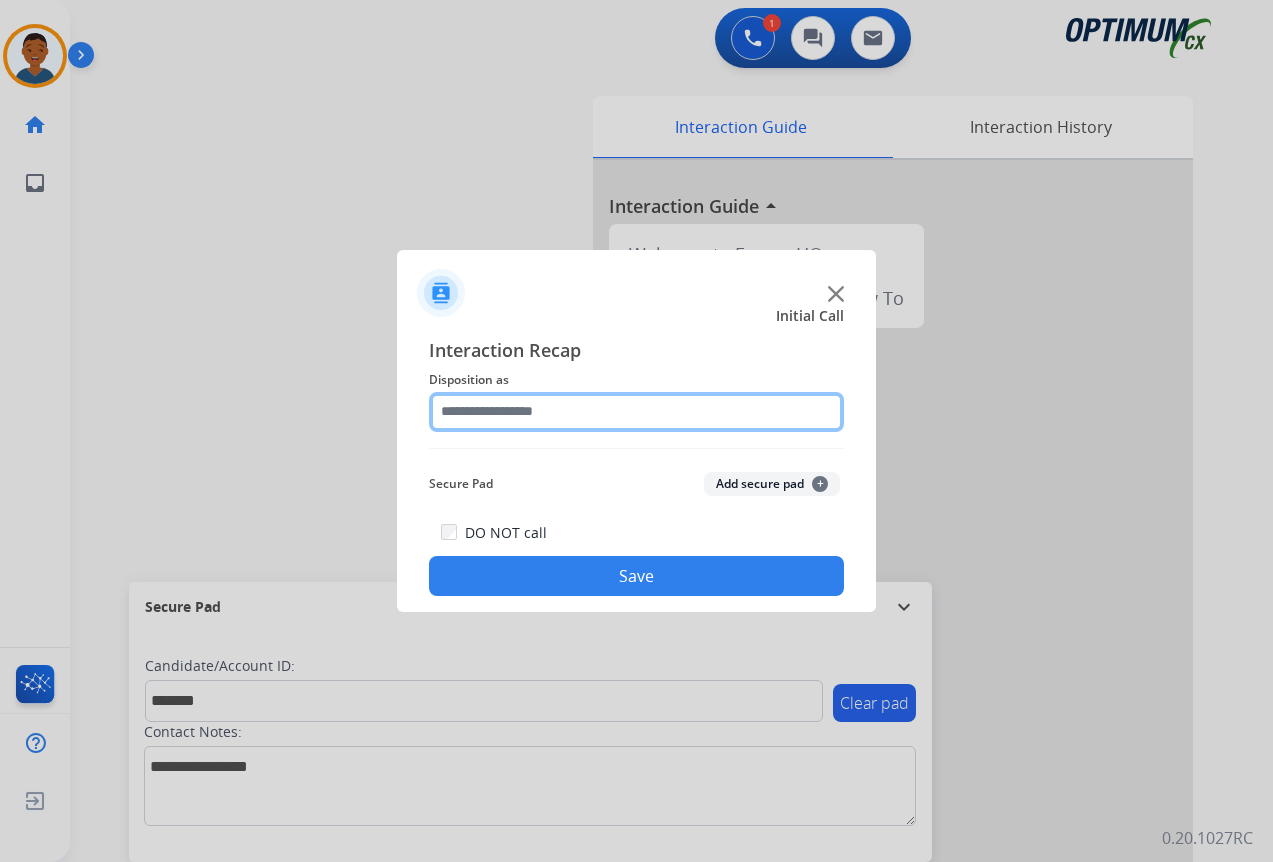click 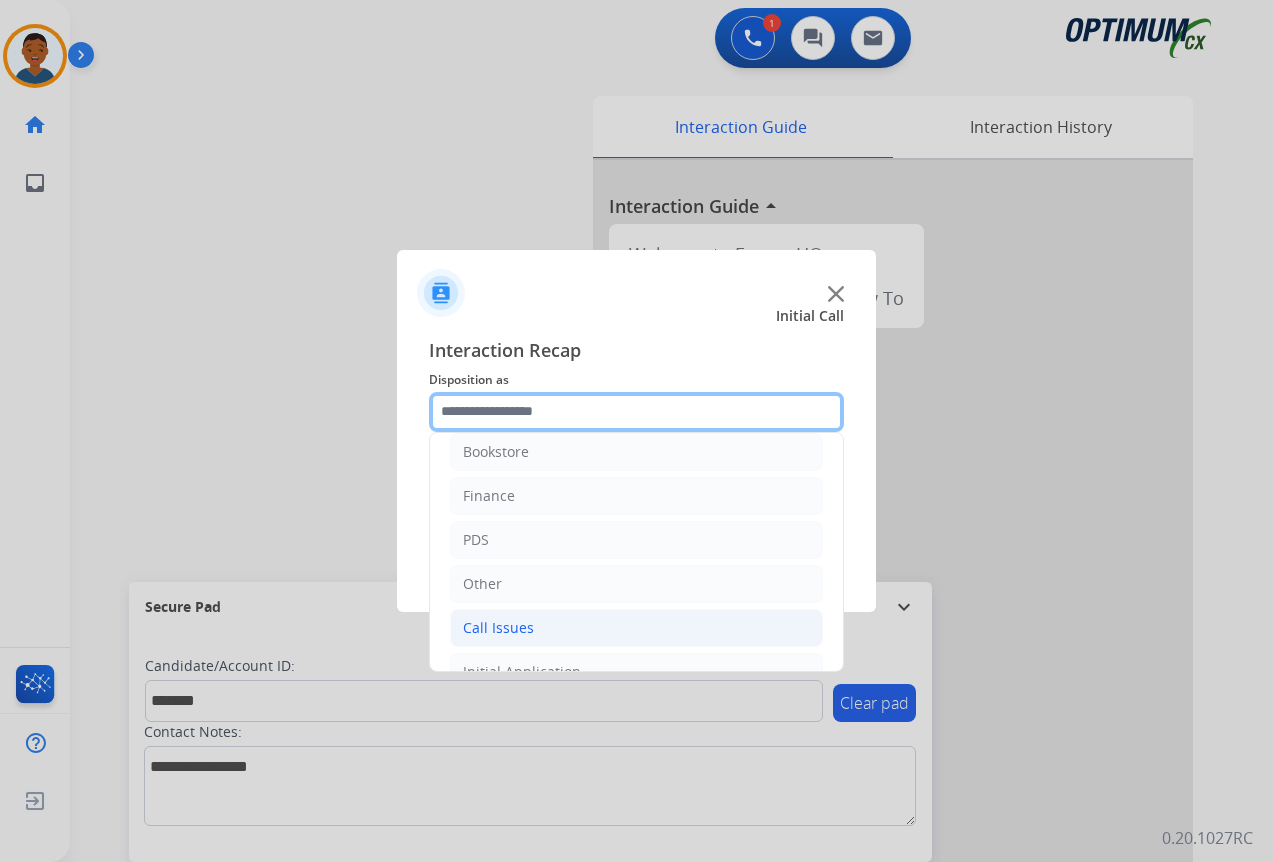 scroll, scrollTop: 0, scrollLeft: 0, axis: both 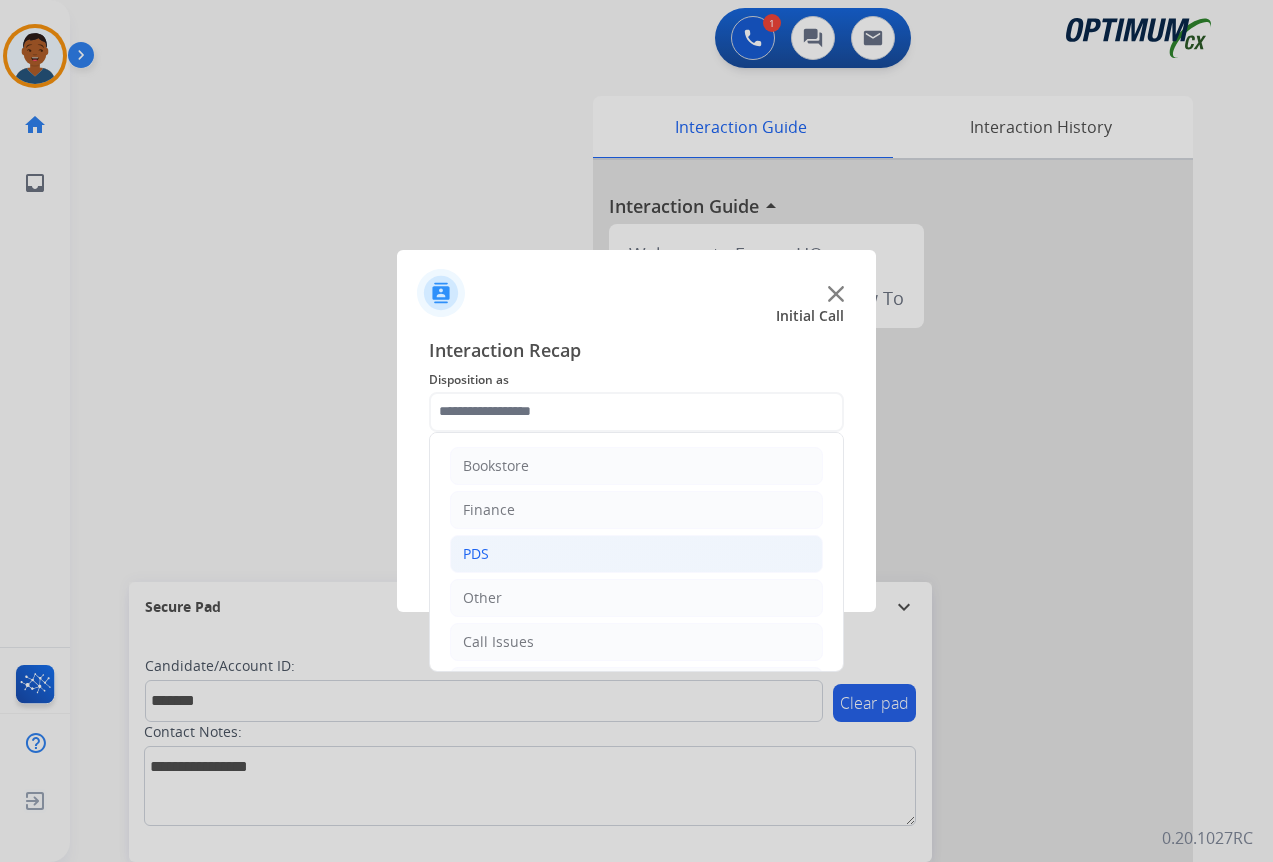 click on "PDS" 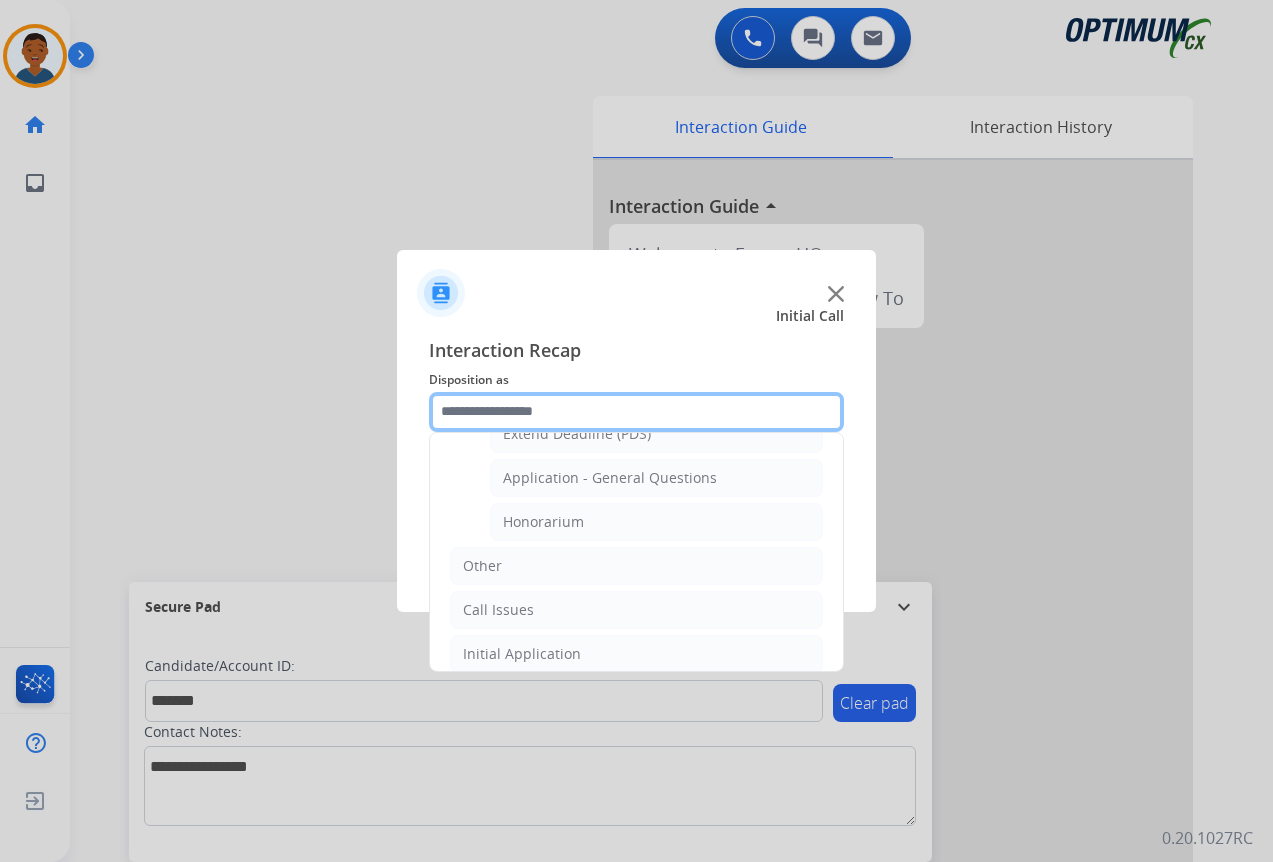 scroll, scrollTop: 500, scrollLeft: 0, axis: vertical 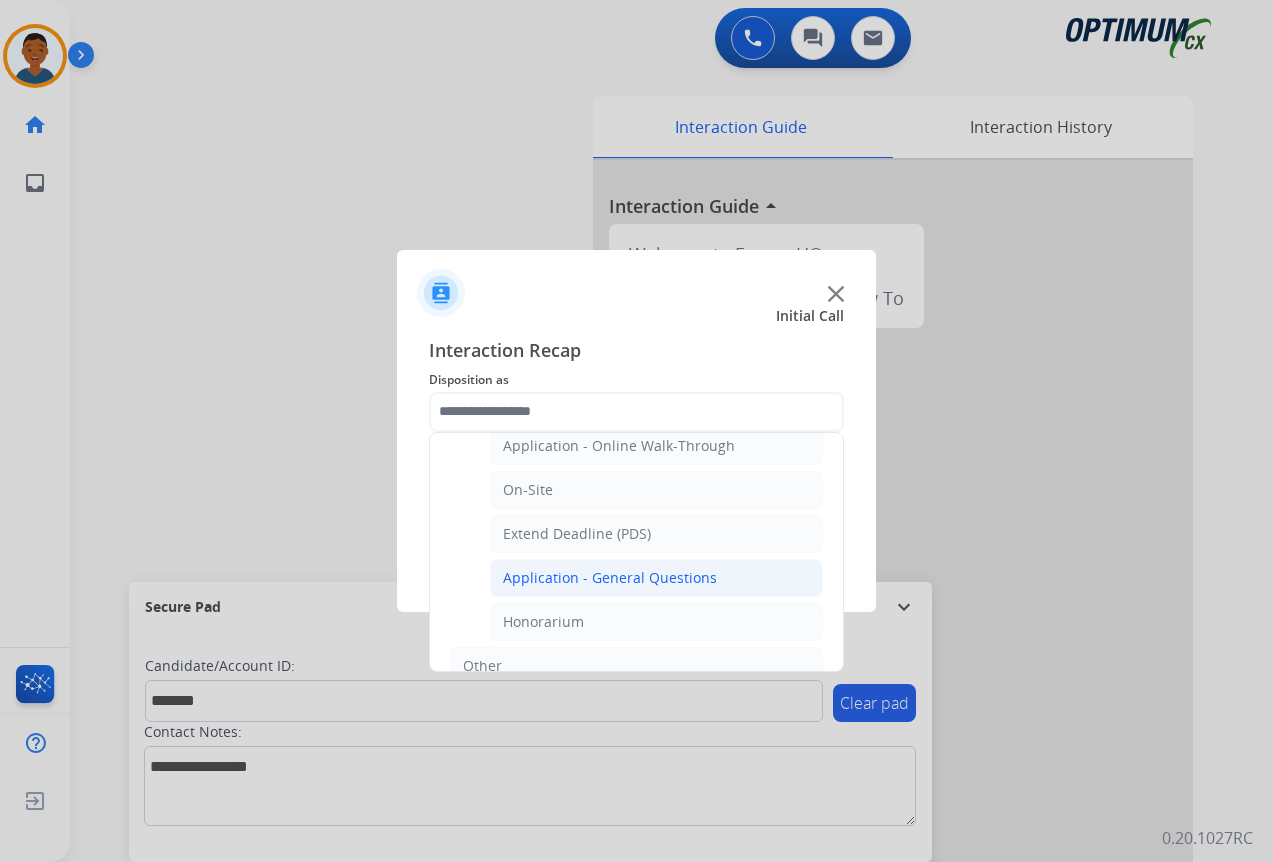 click on "Application - General Questions" 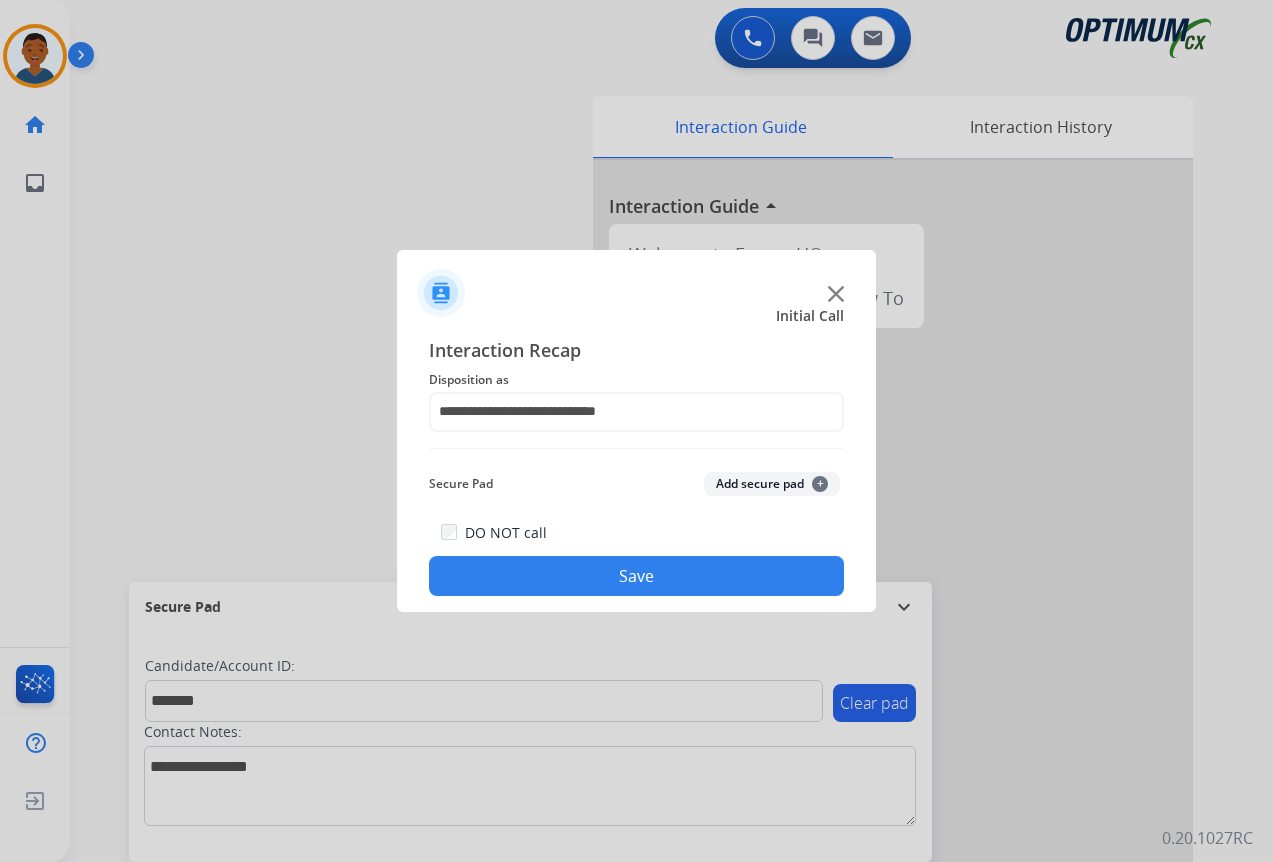 click on "Add secure pad  +" 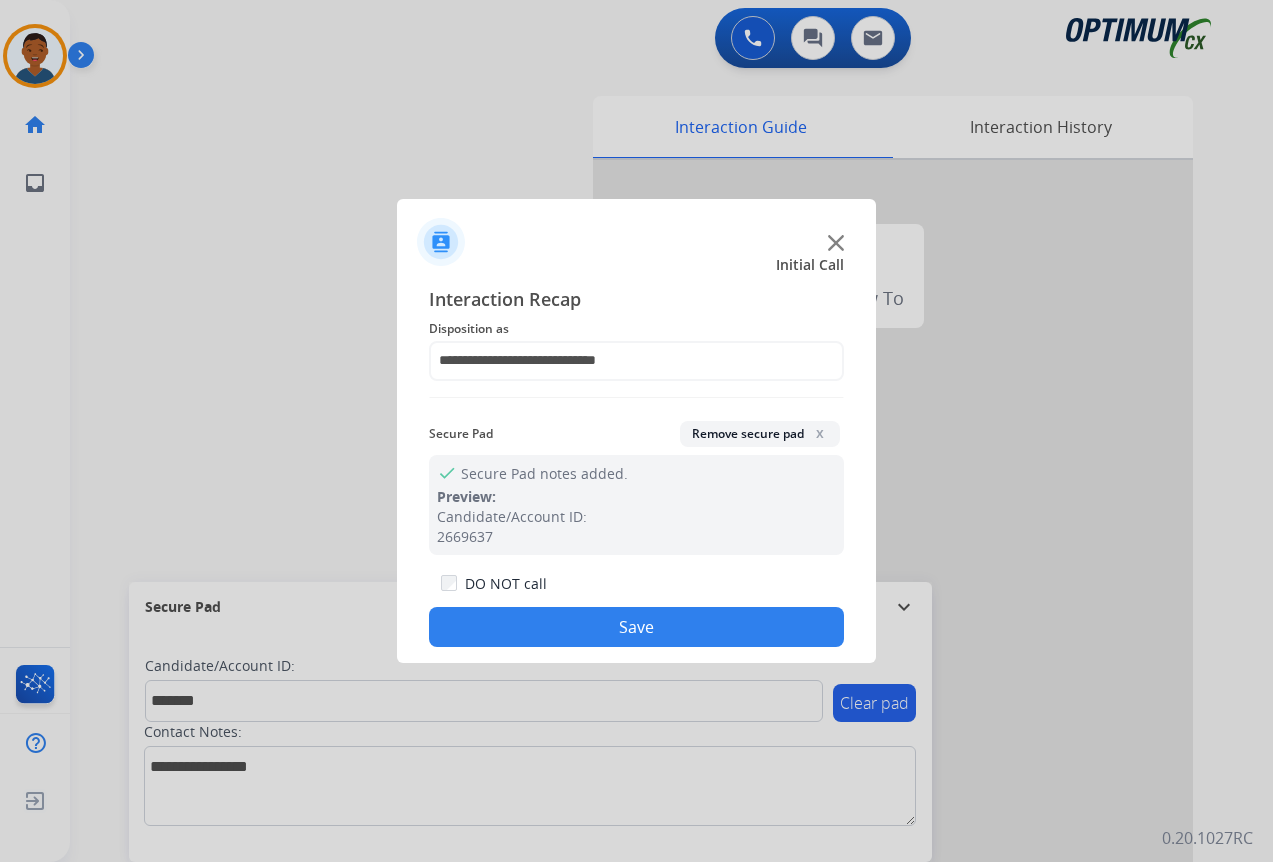 click on "Save" 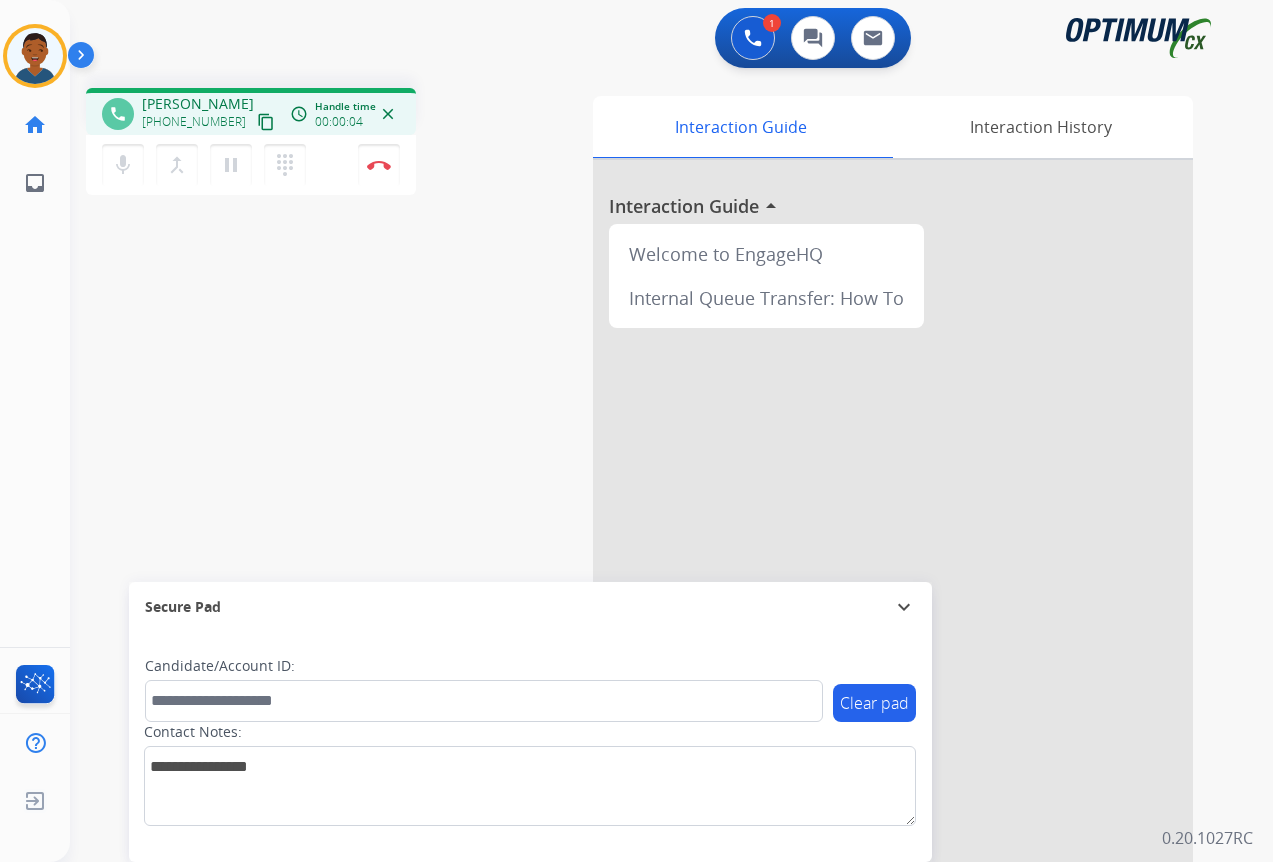 click on "content_copy" at bounding box center [266, 122] 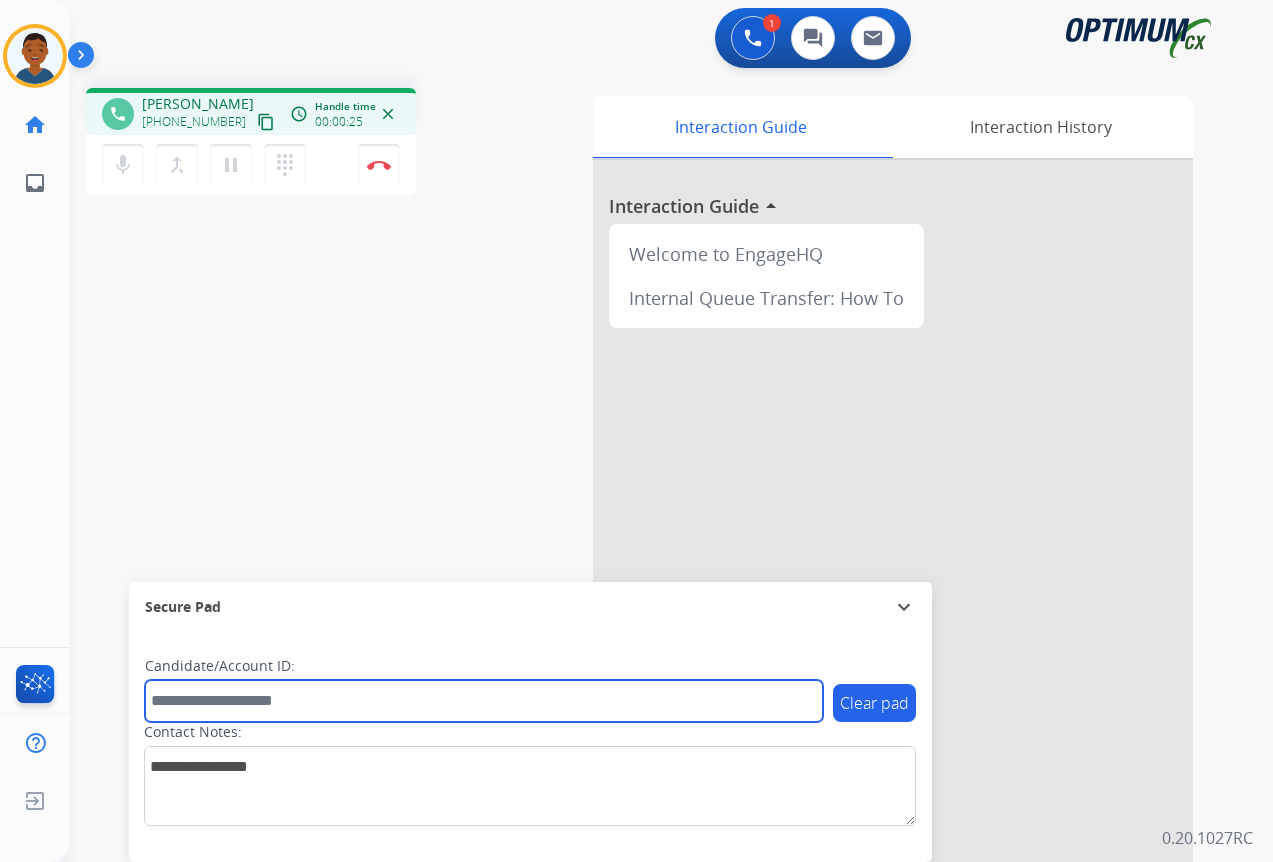click at bounding box center [484, 701] 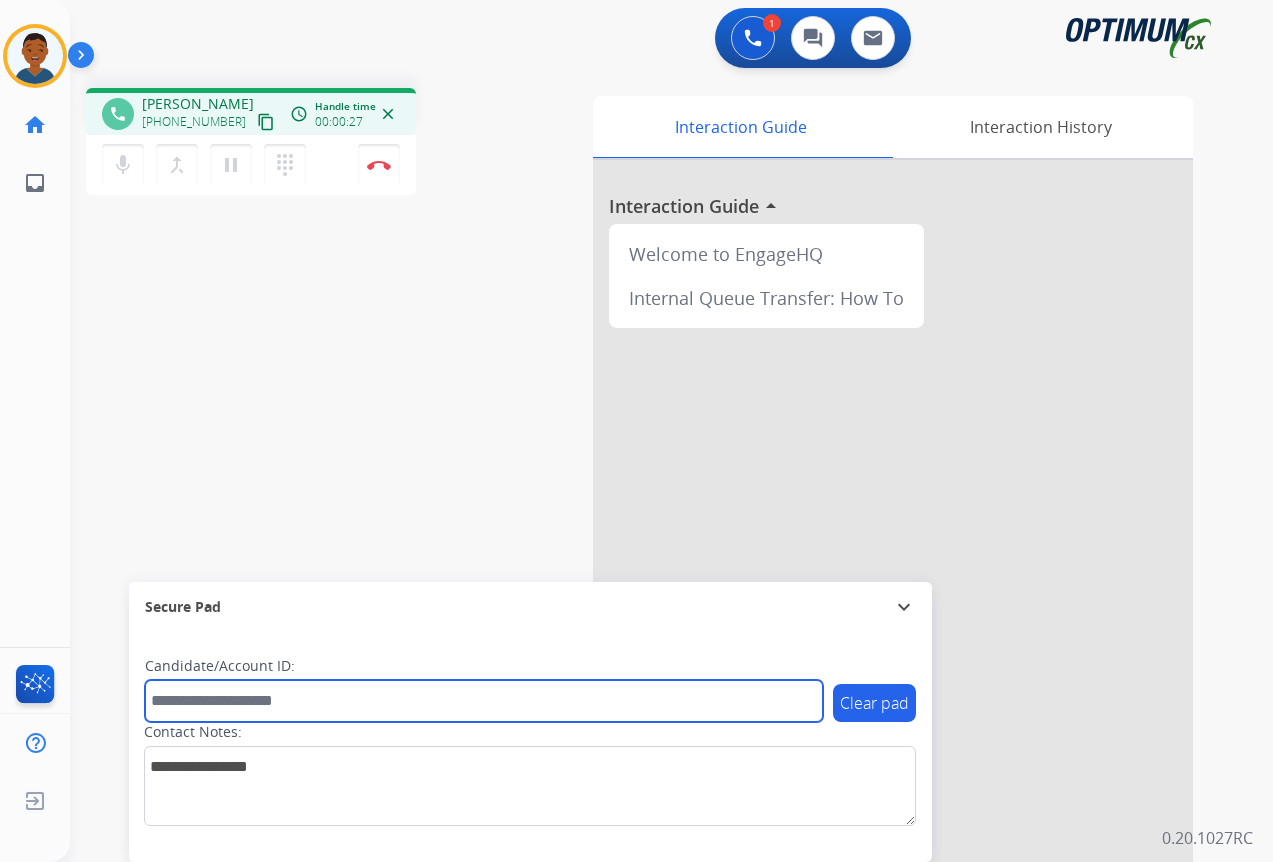 paste on "*******" 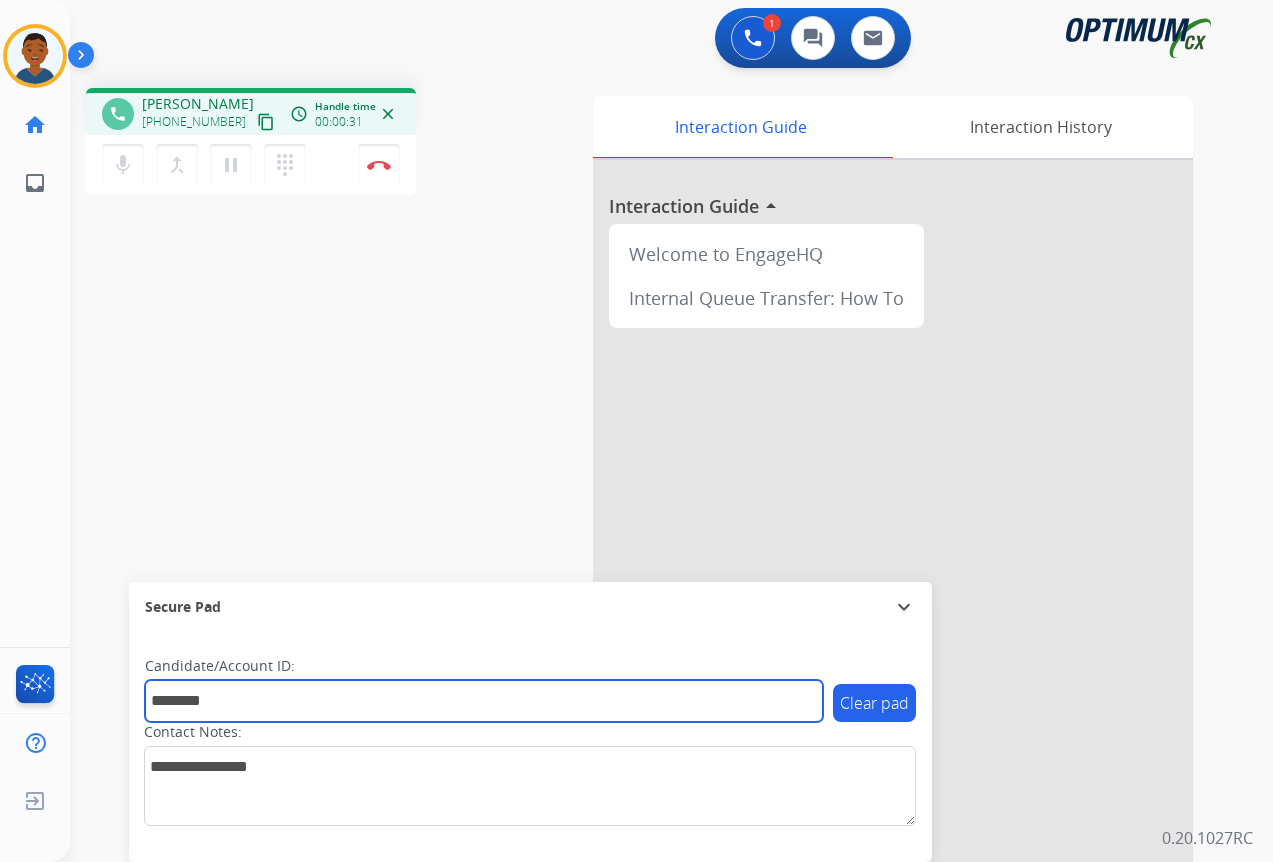 type on "*******" 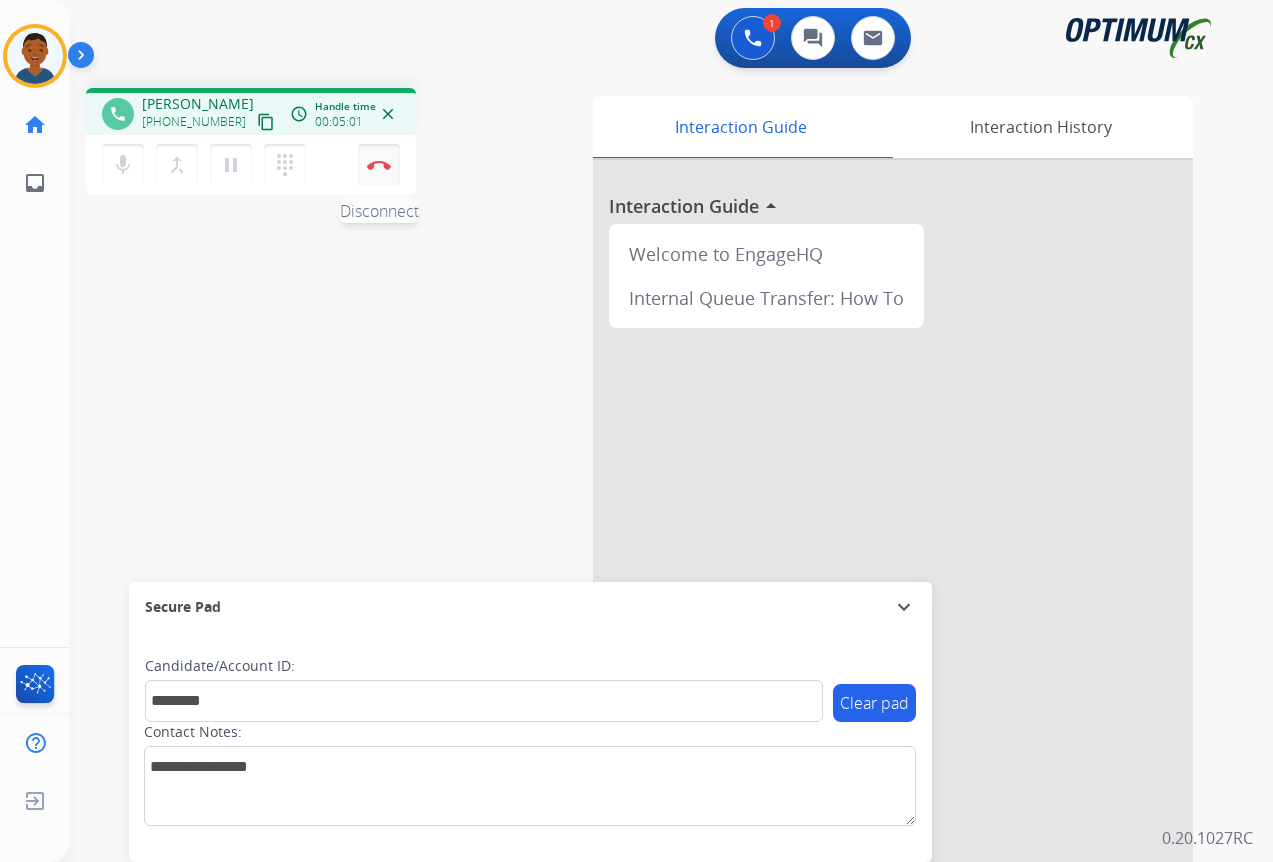 click at bounding box center [379, 165] 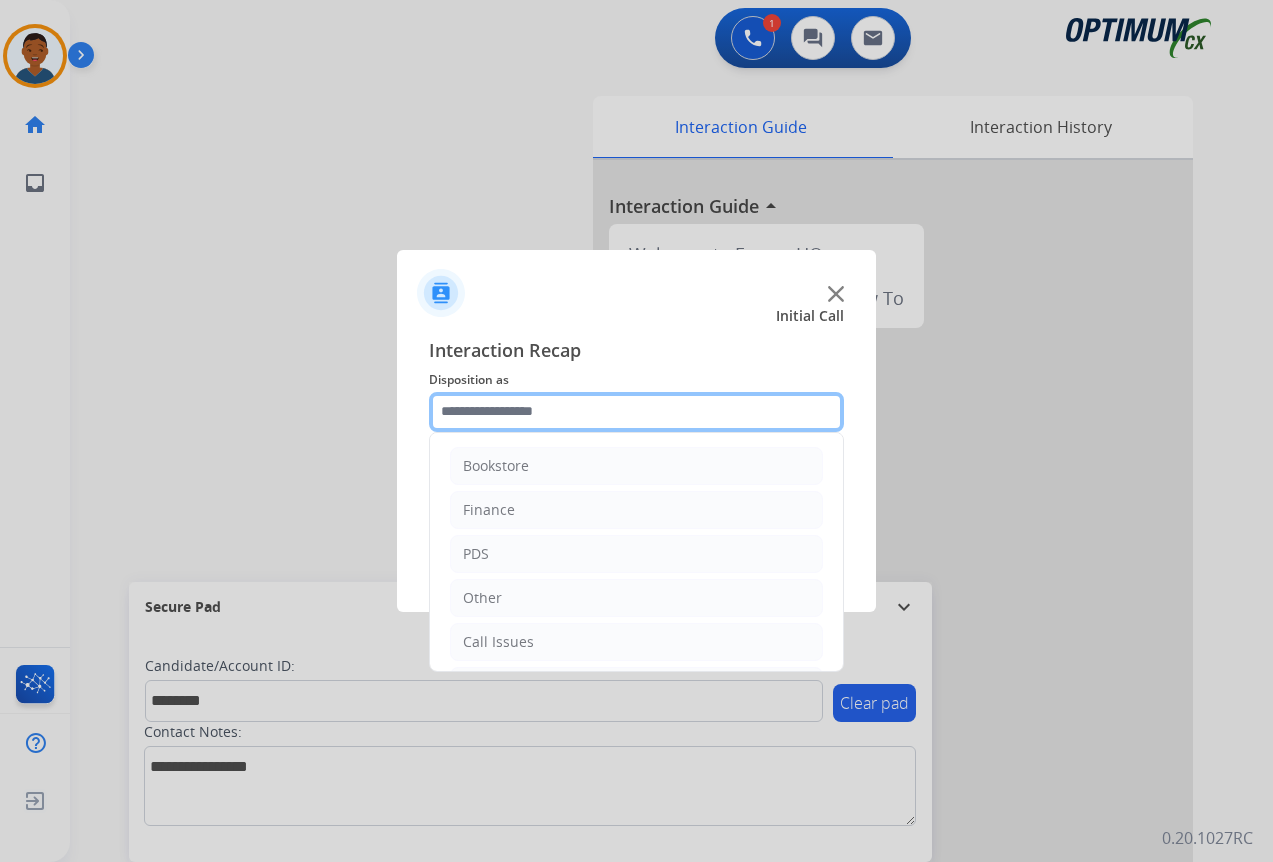 click 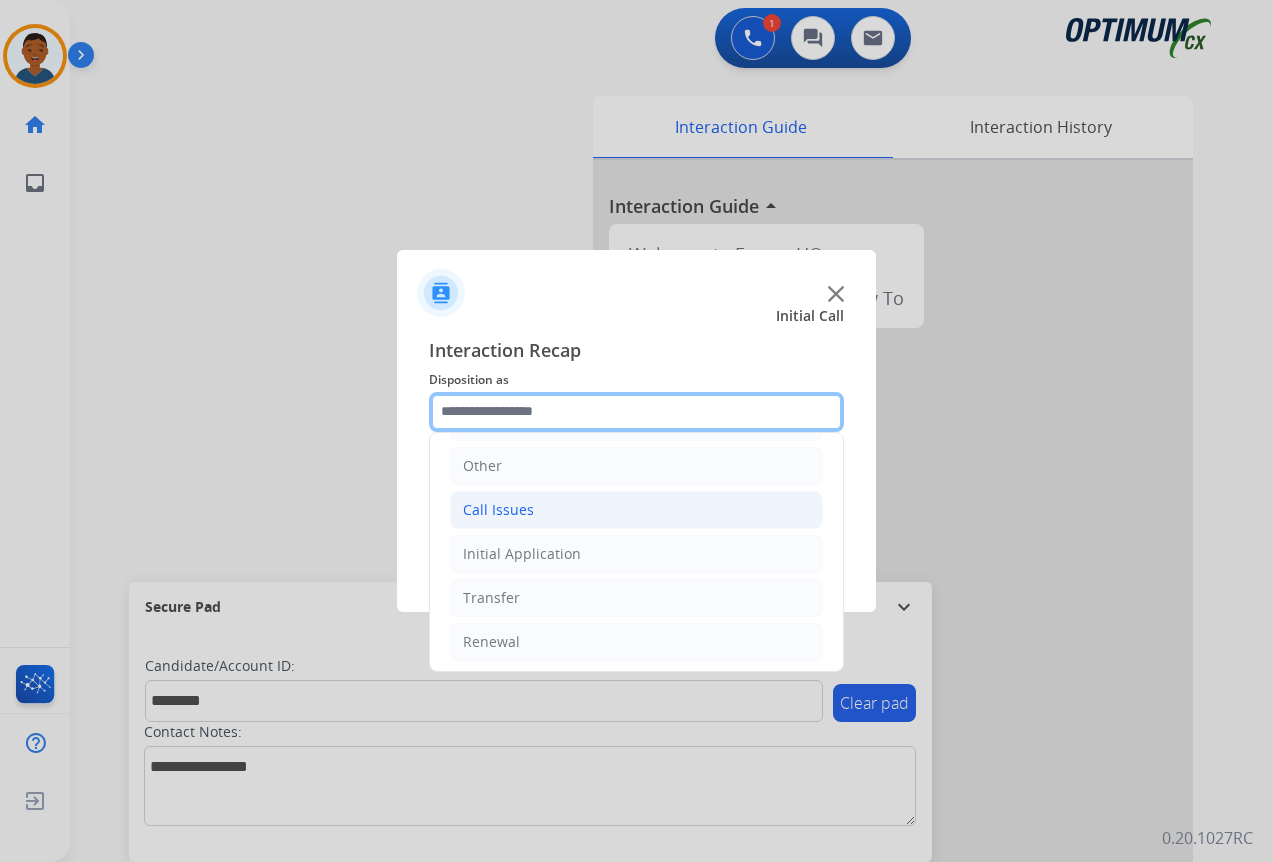 scroll, scrollTop: 136, scrollLeft: 0, axis: vertical 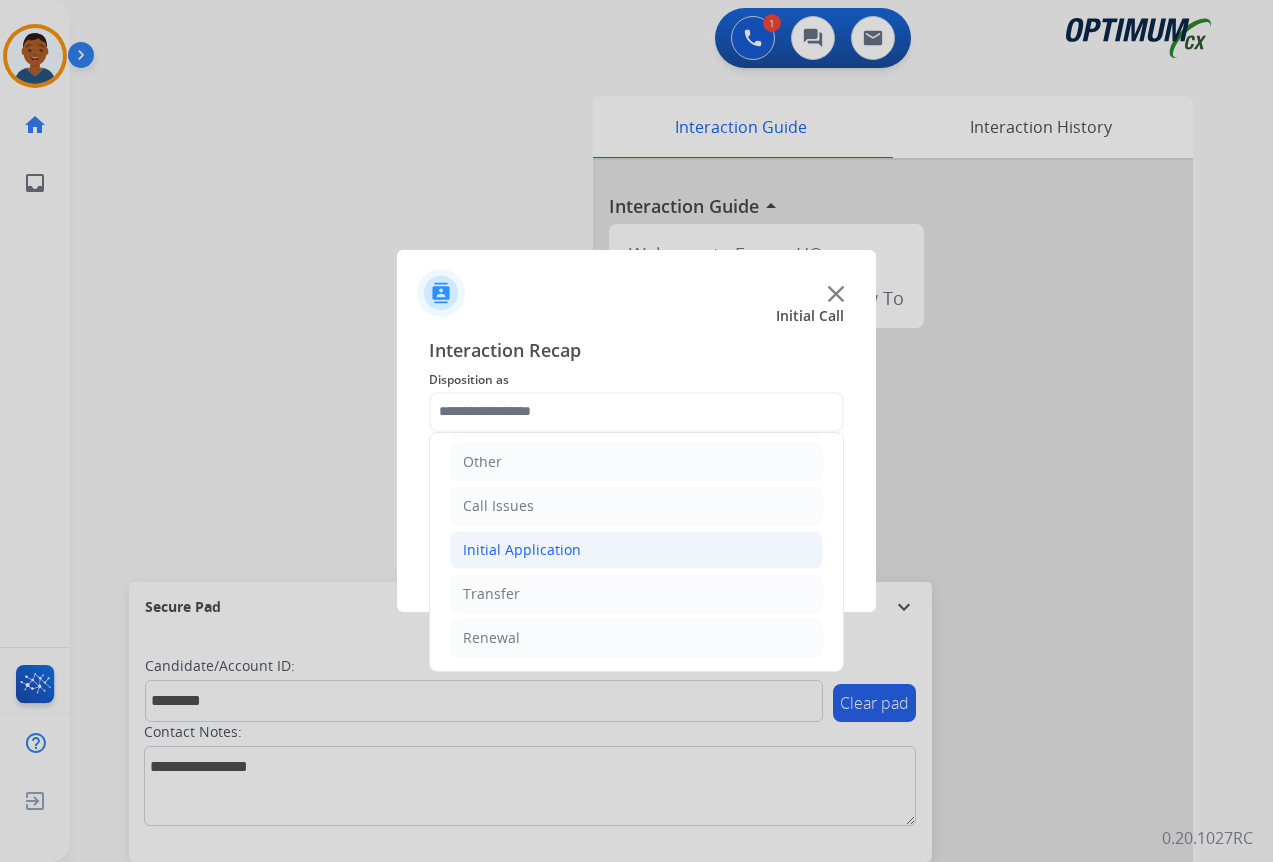 click on "Initial Application" 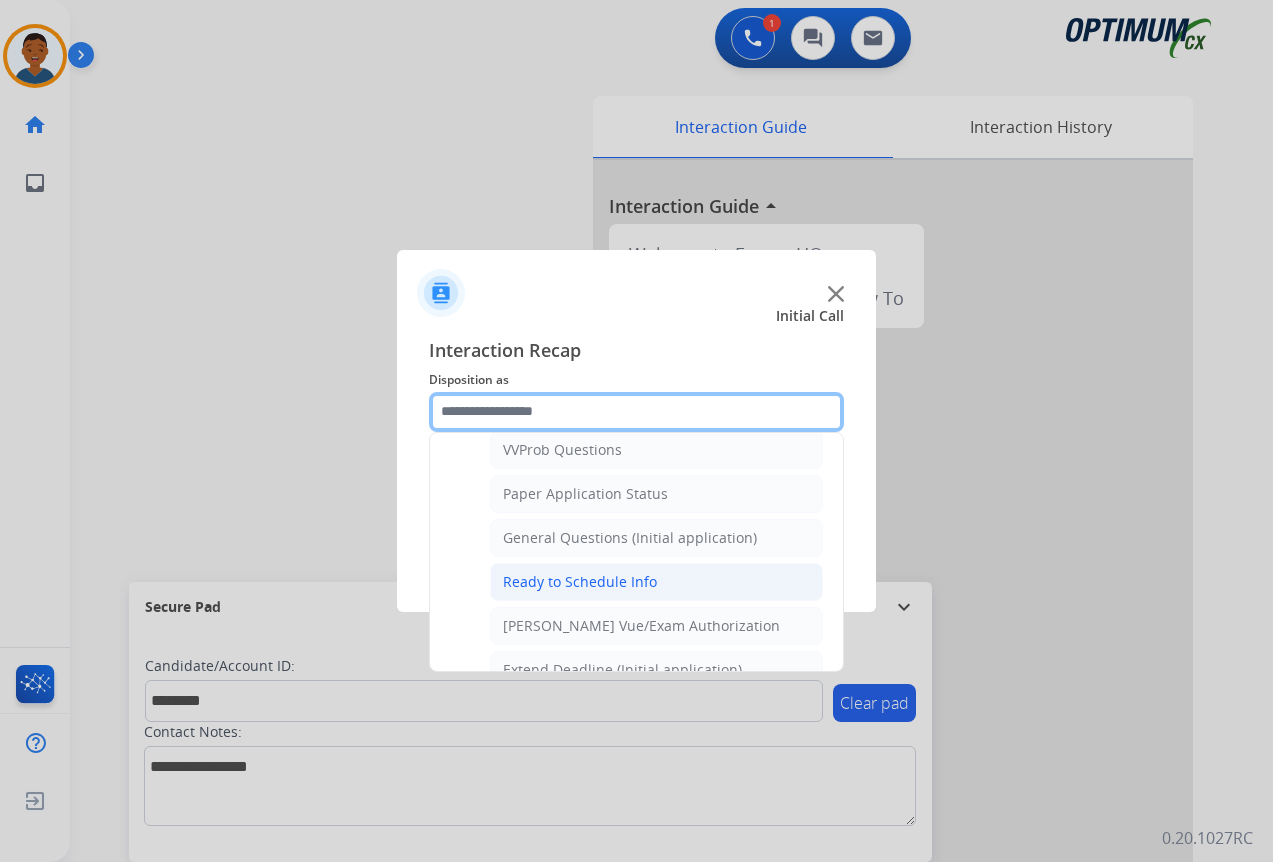 scroll, scrollTop: 1136, scrollLeft: 0, axis: vertical 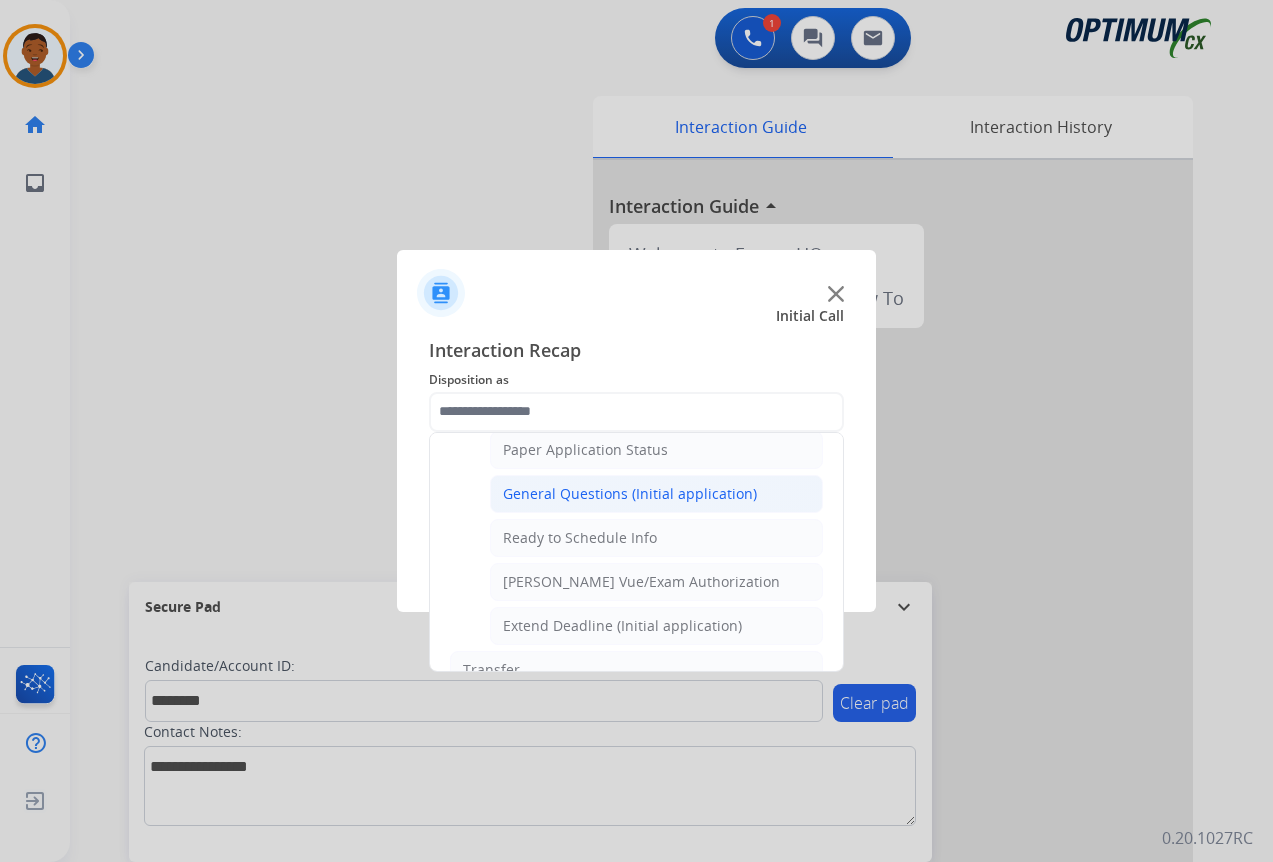 click on "General Questions (Initial application)" 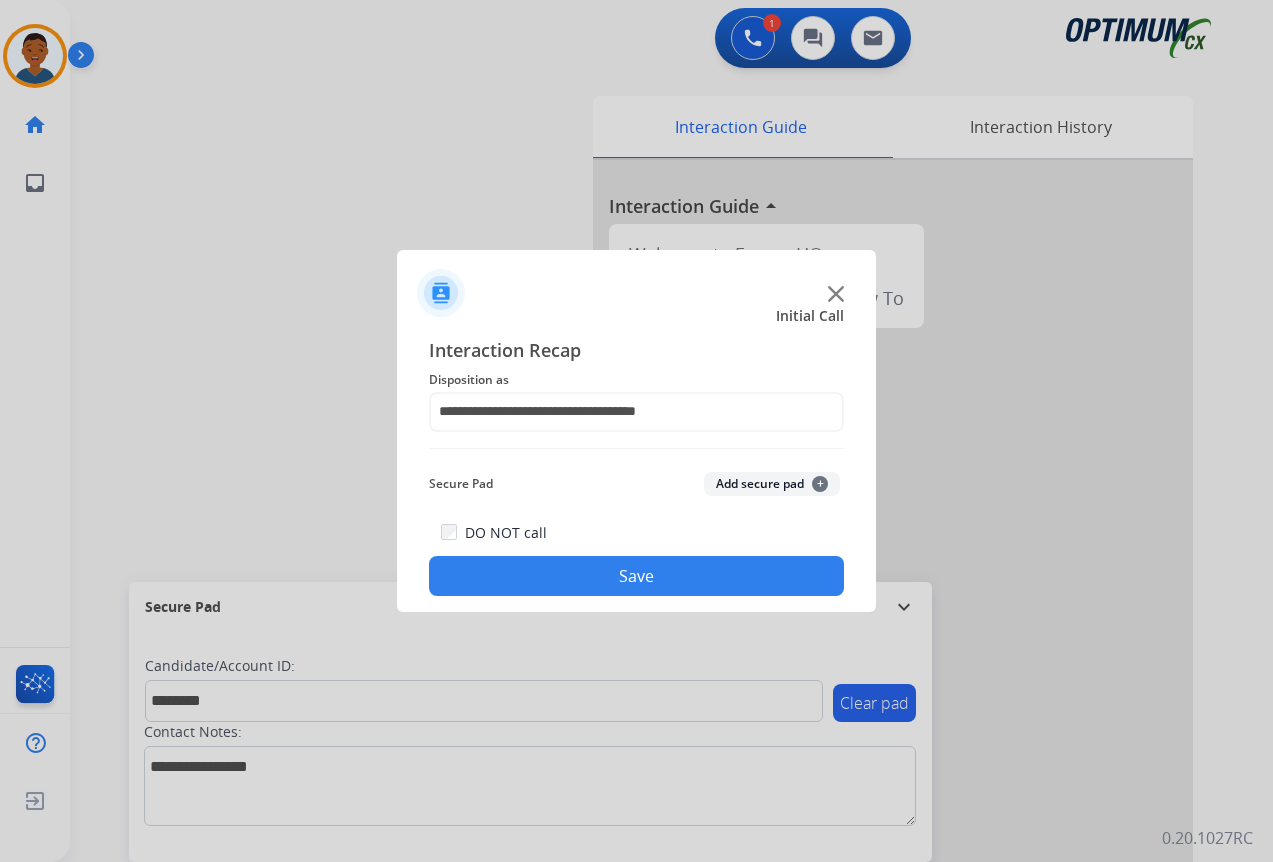 click on "Add secure pad  +" 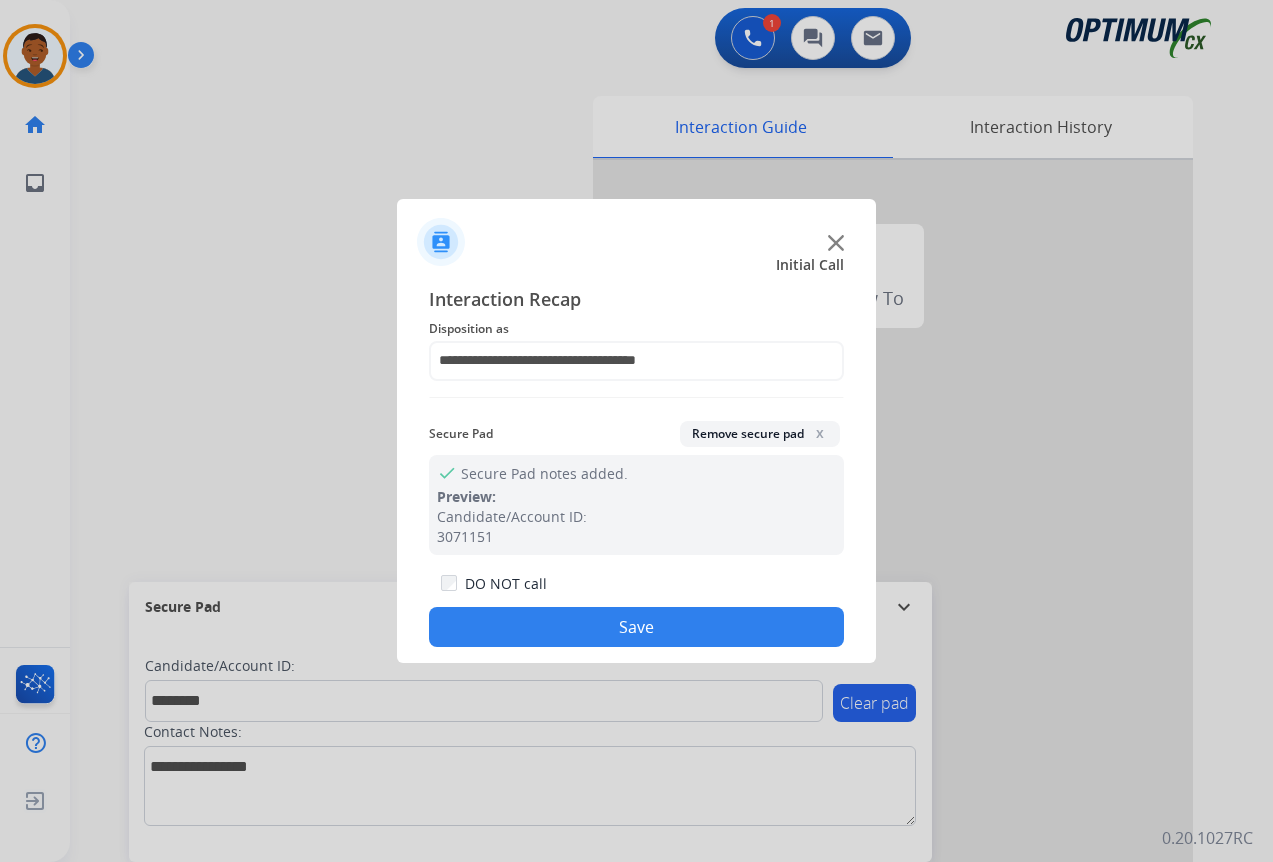 click on "Save" 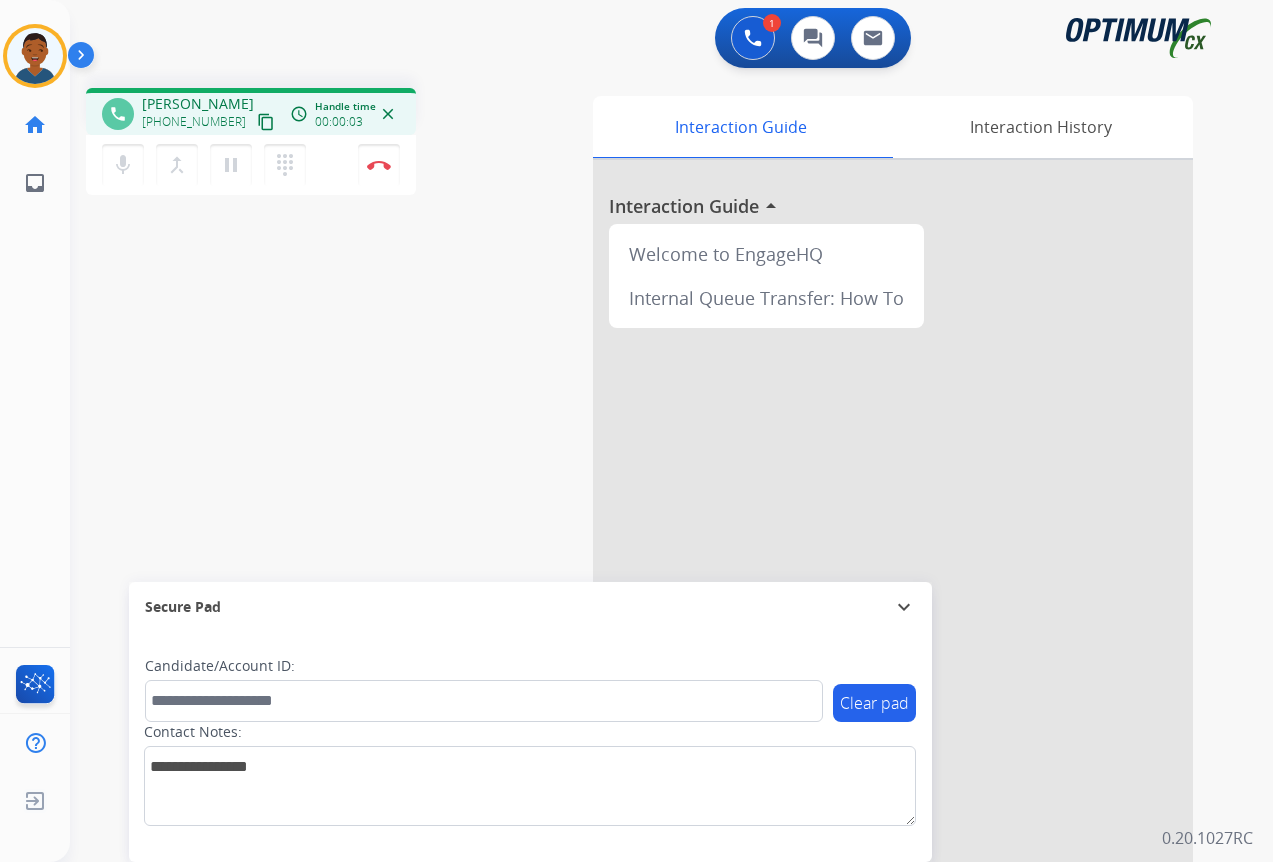click on "content_copy" at bounding box center (266, 122) 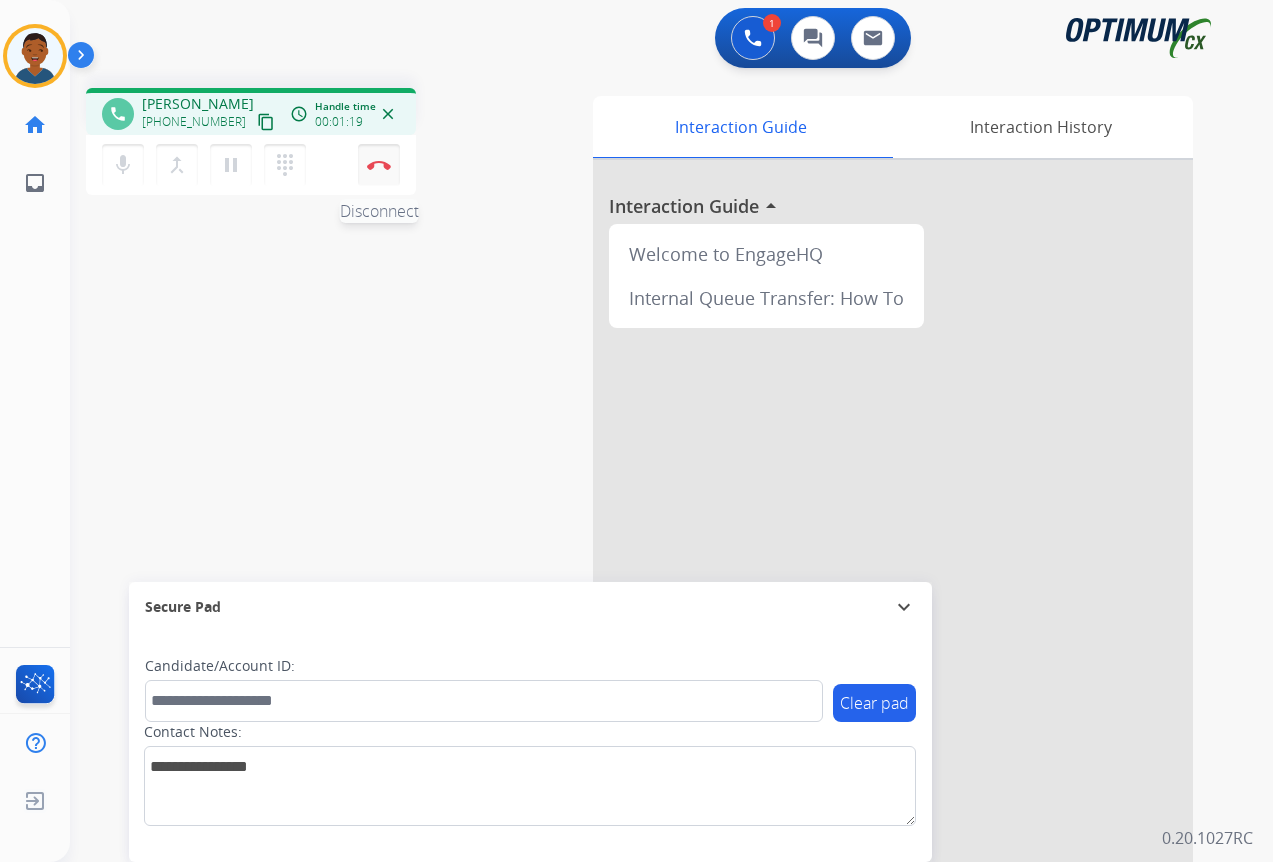 click at bounding box center (379, 165) 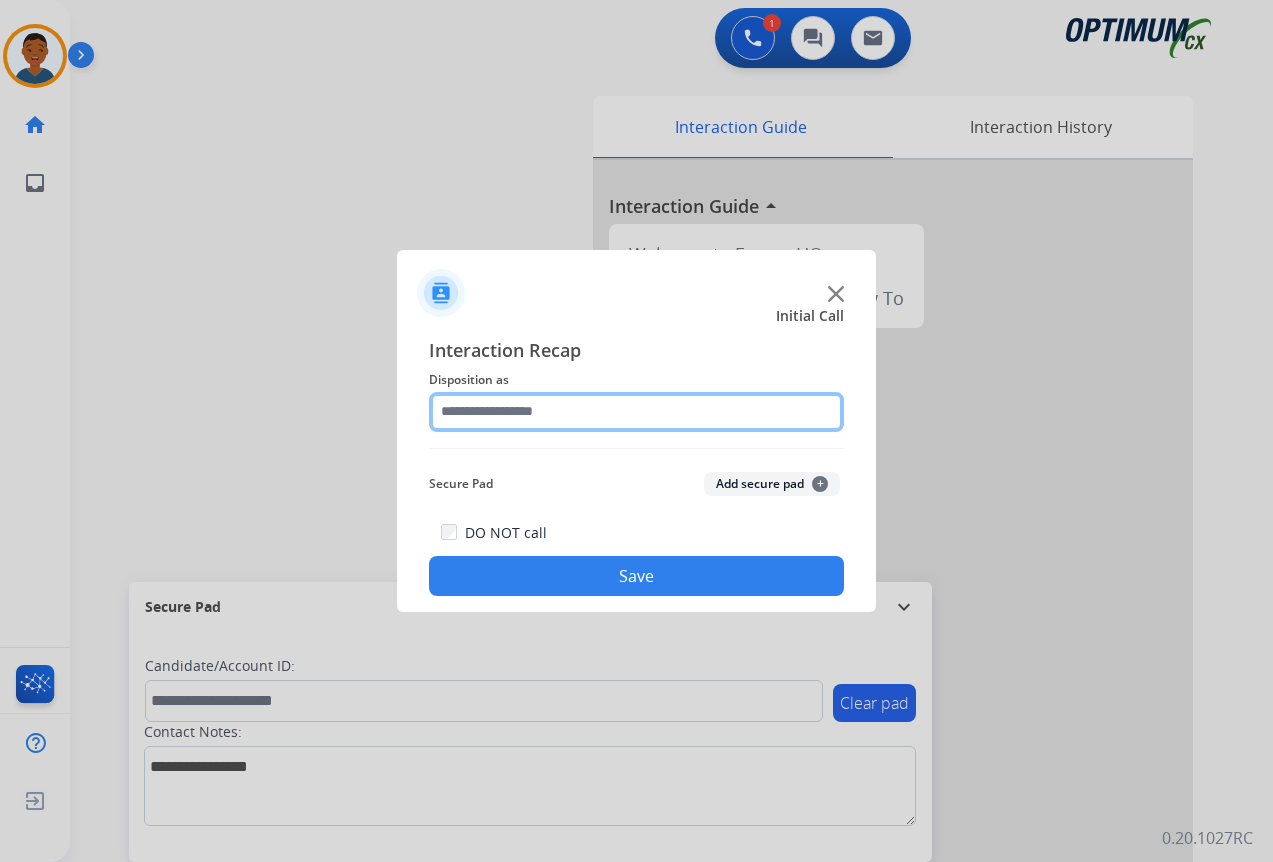 click 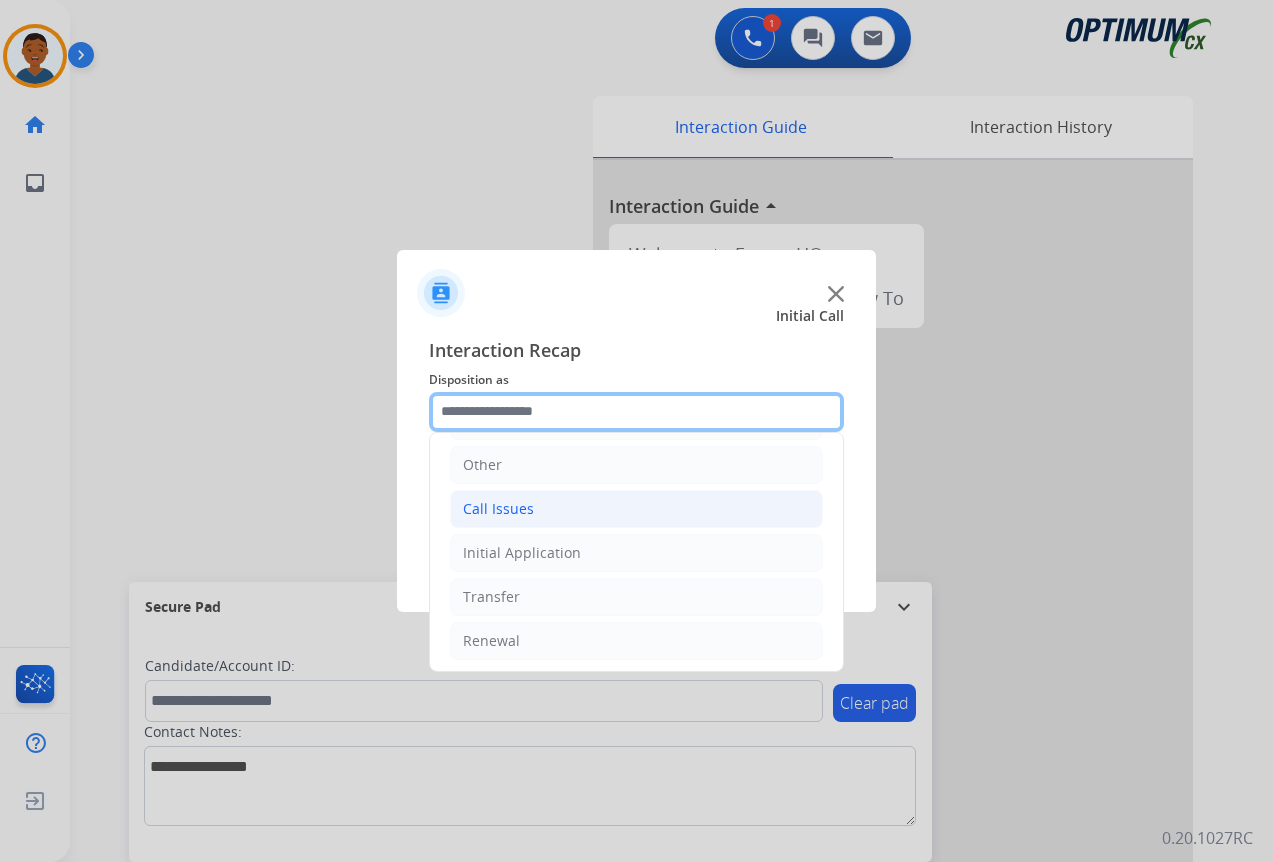 scroll, scrollTop: 136, scrollLeft: 0, axis: vertical 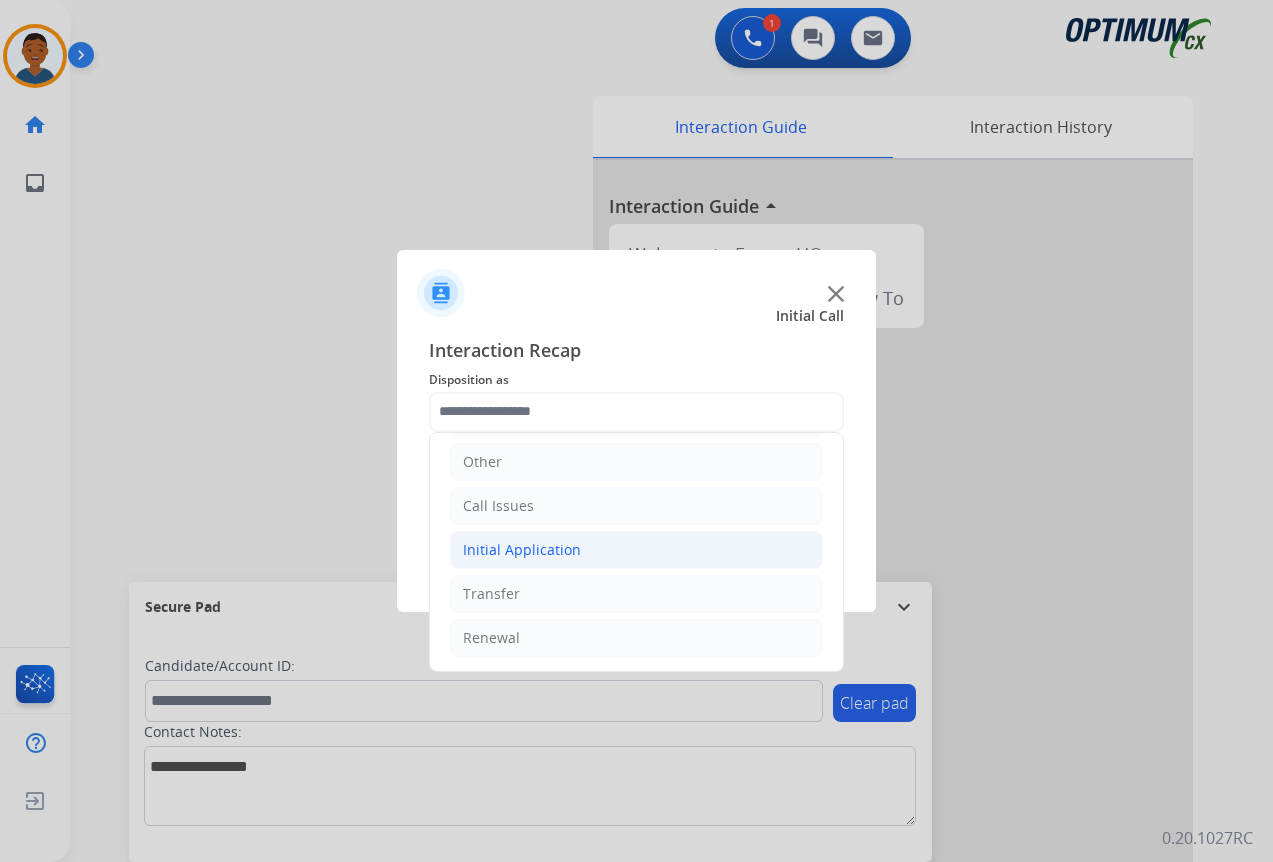 click on "Initial Application" 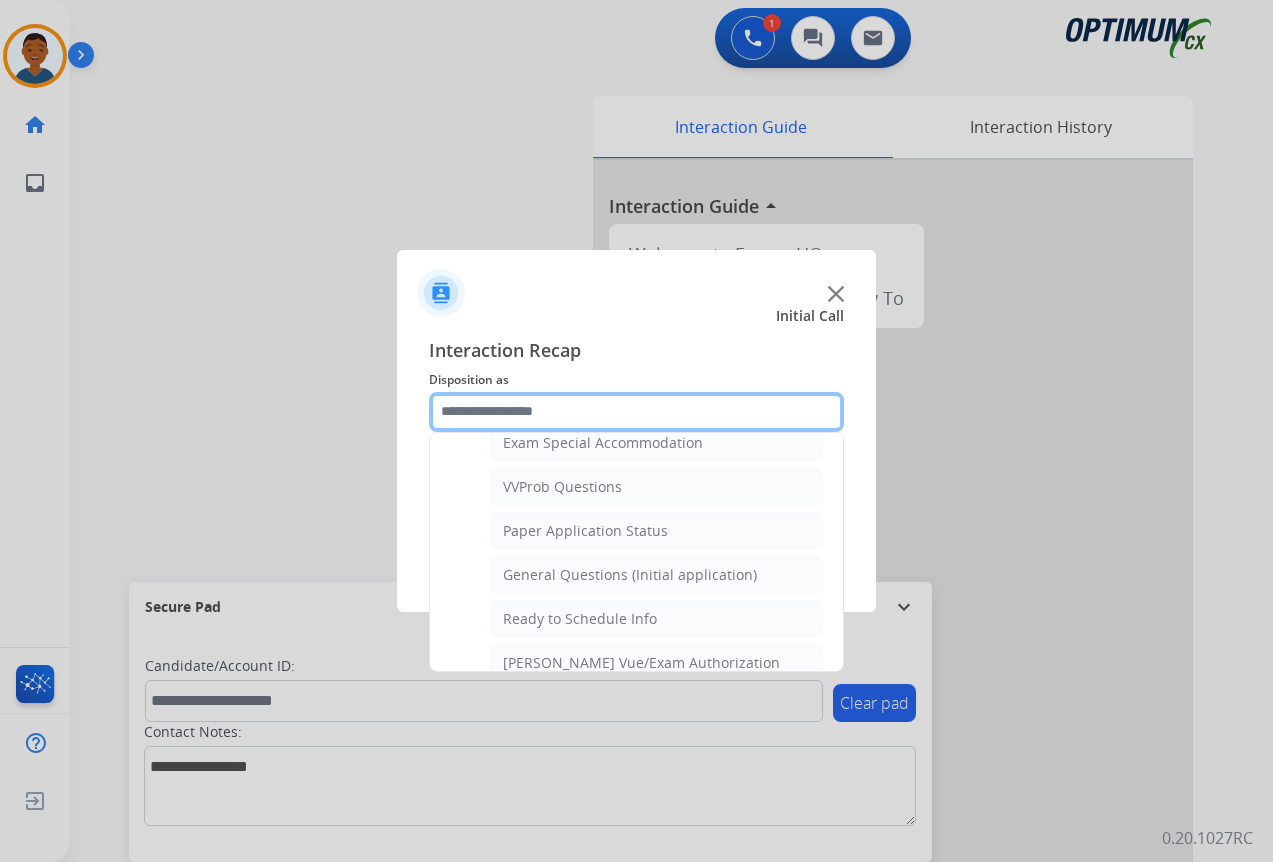 scroll, scrollTop: 1012, scrollLeft: 0, axis: vertical 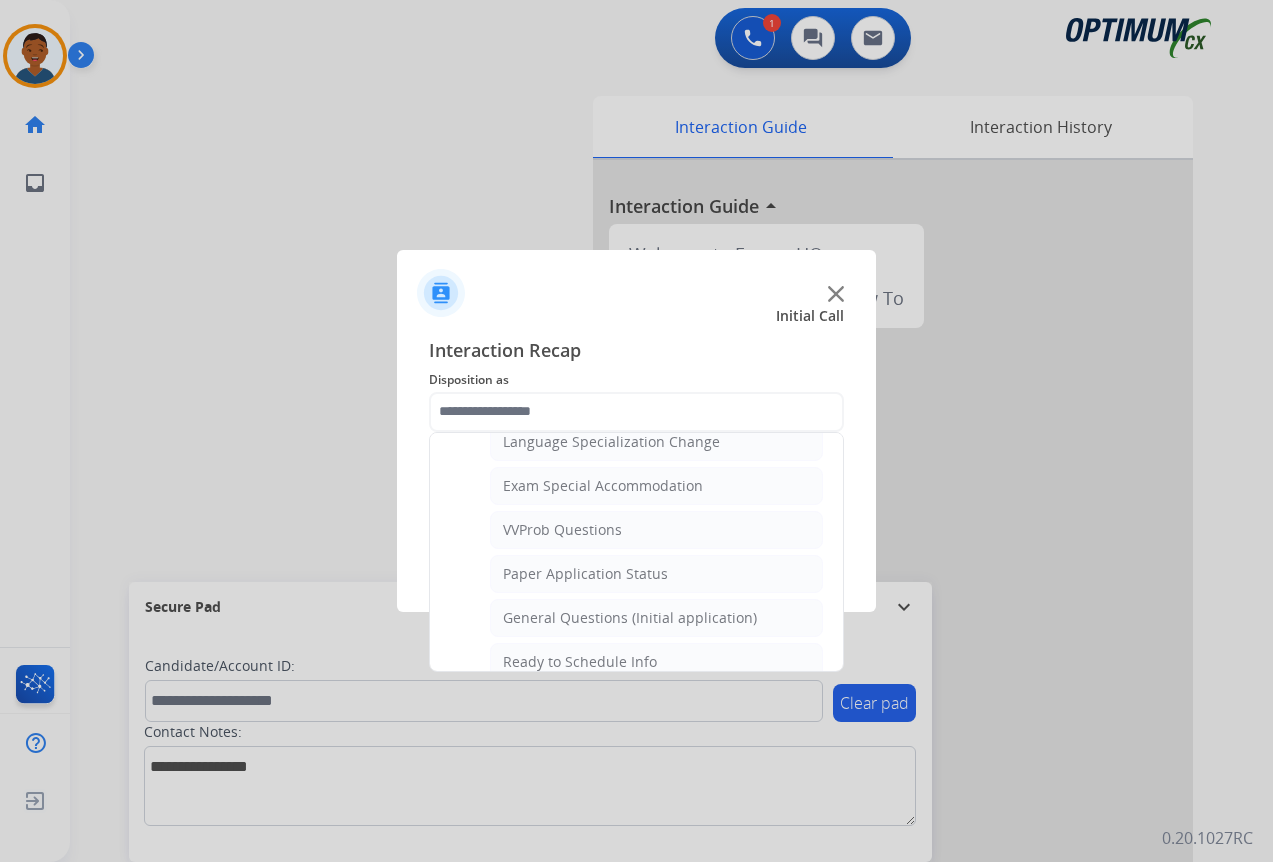 click on "General Questions (Initial application)" 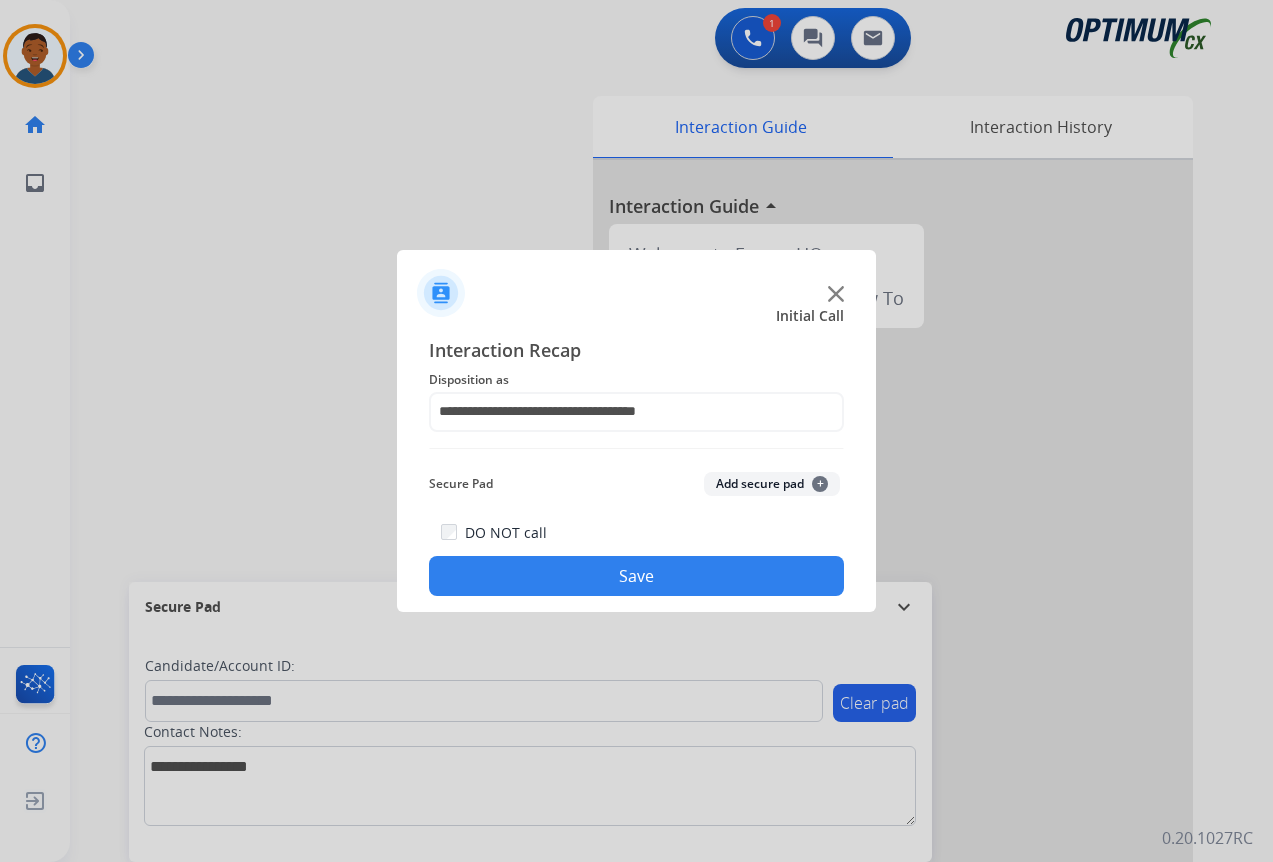 click on "Save" 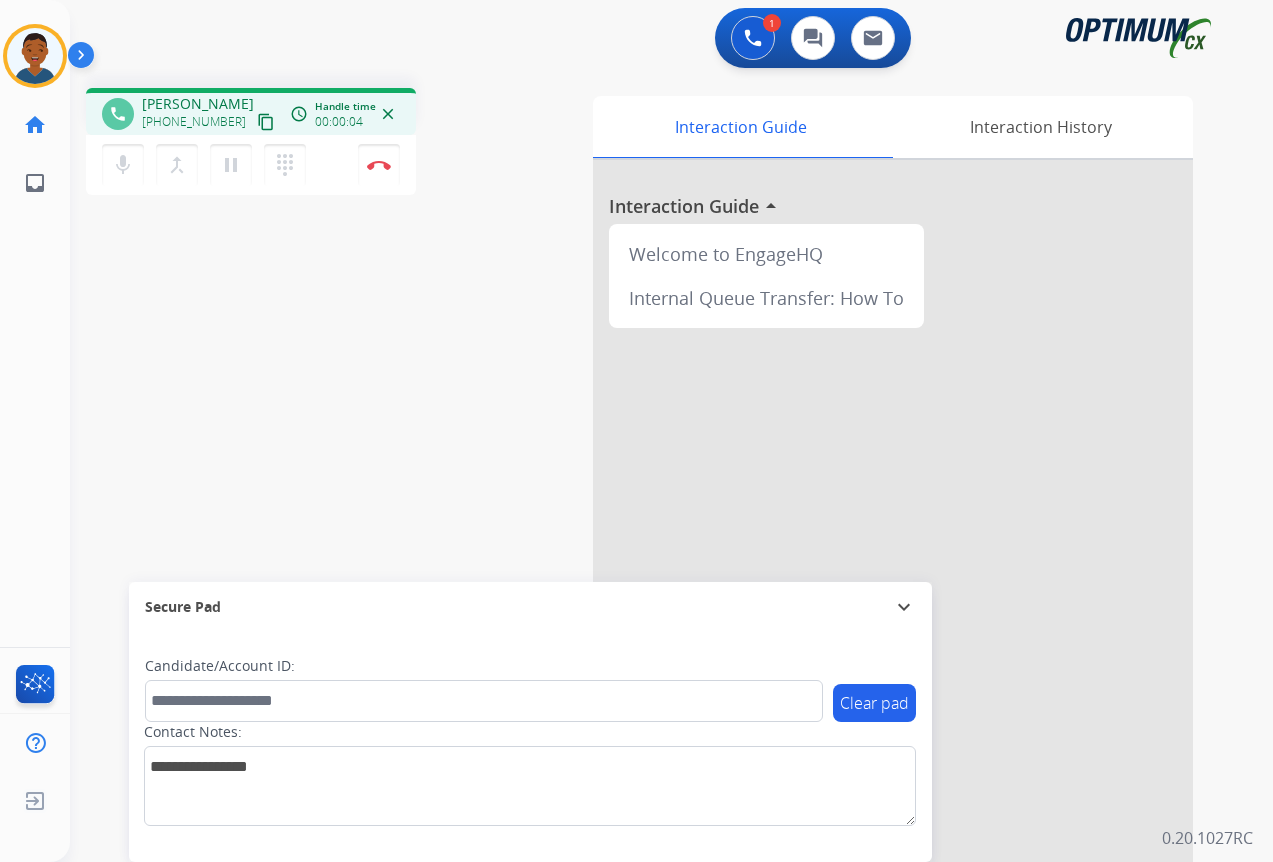 click on "content_copy" at bounding box center (266, 122) 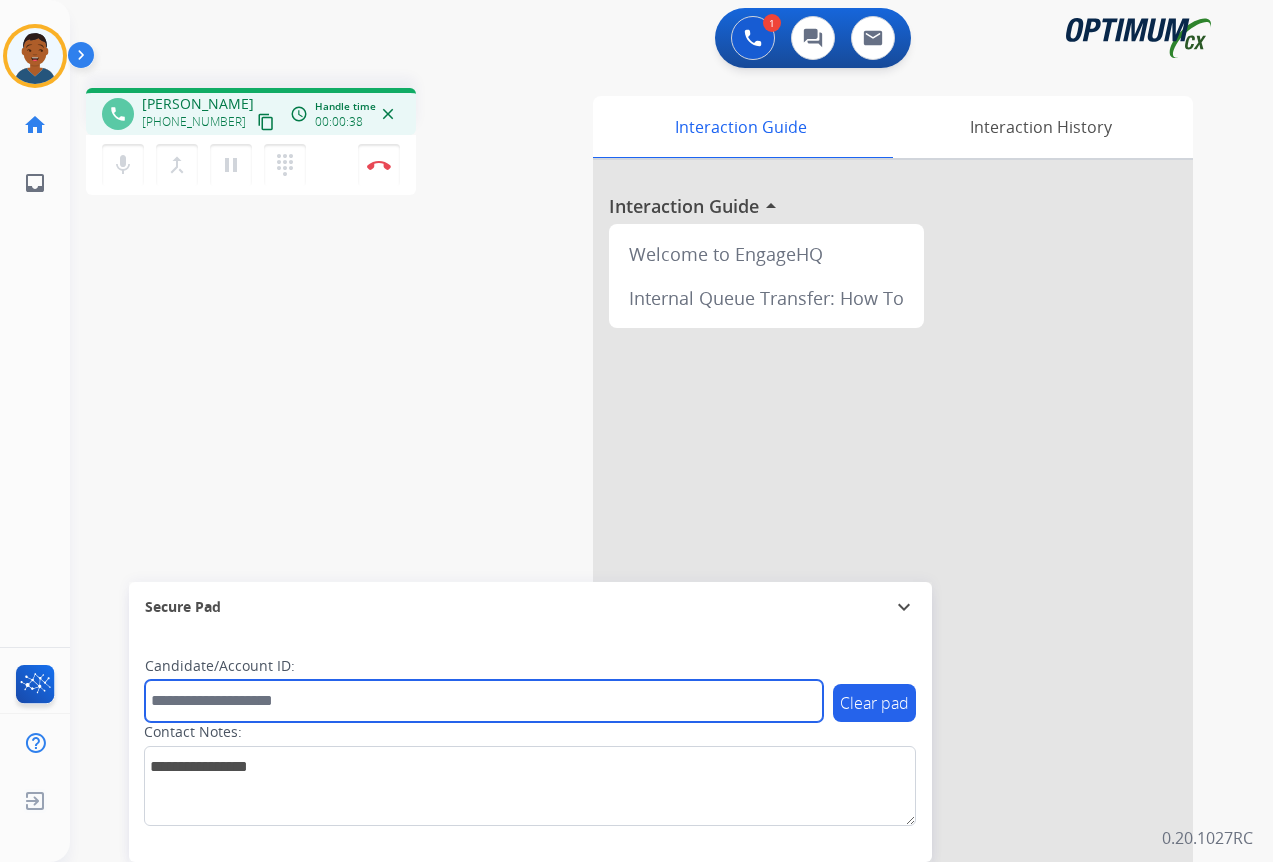 click at bounding box center [484, 701] 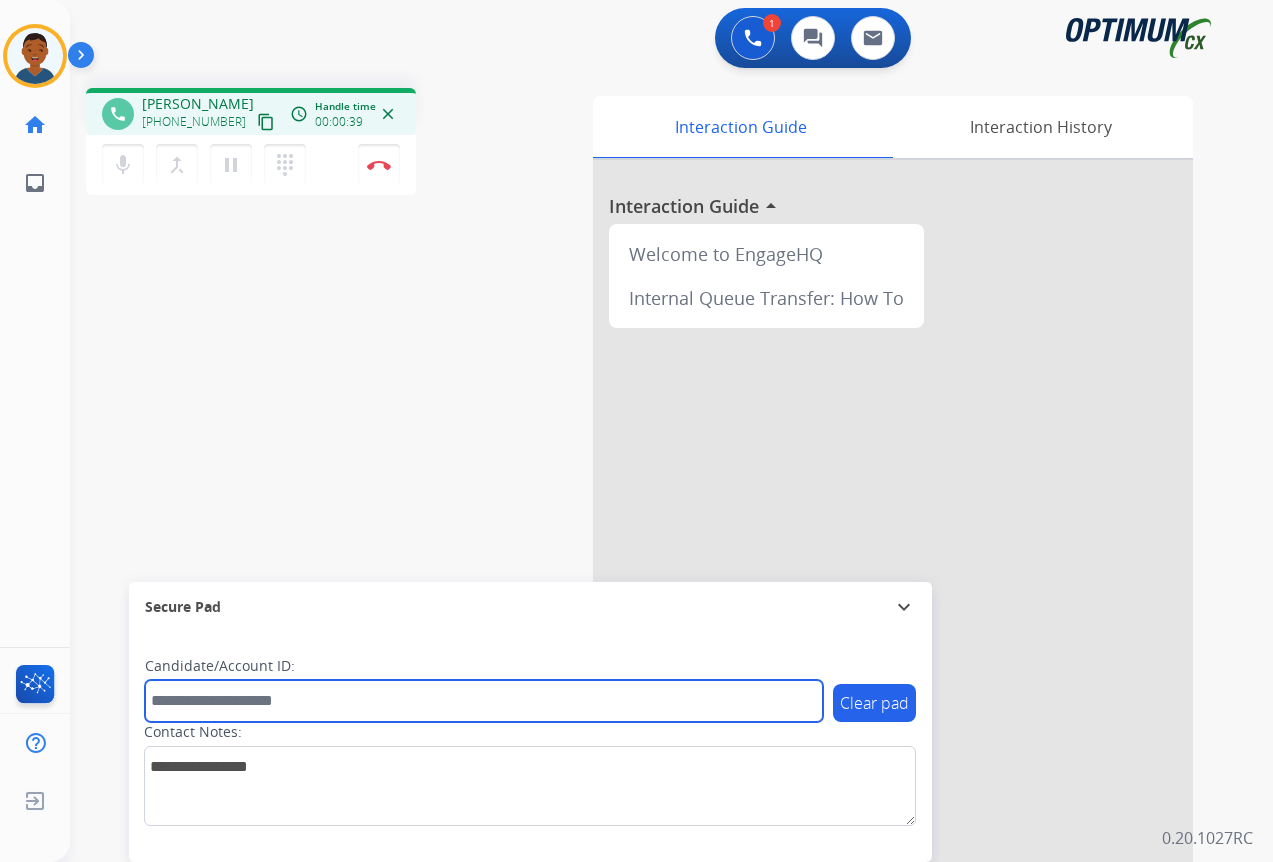 paste on "*******" 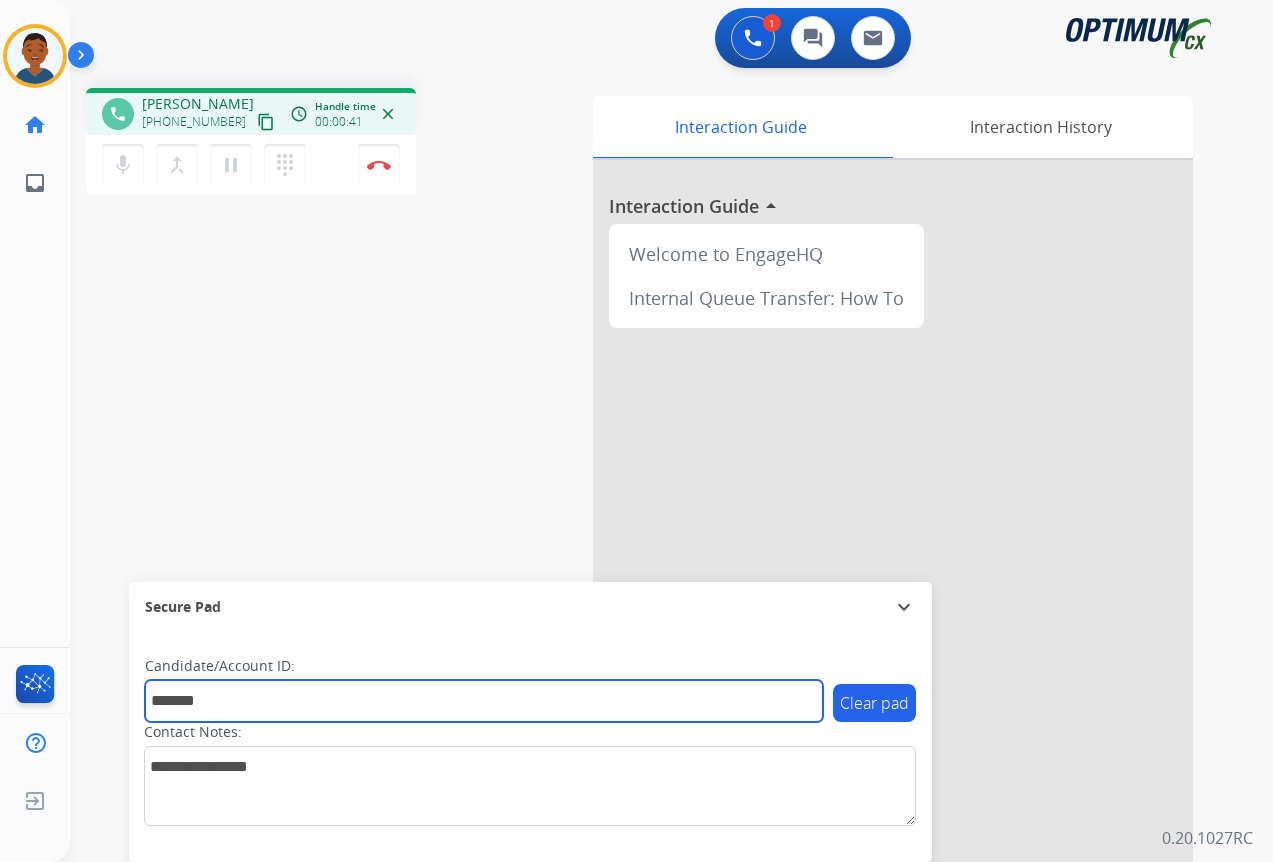 type on "*******" 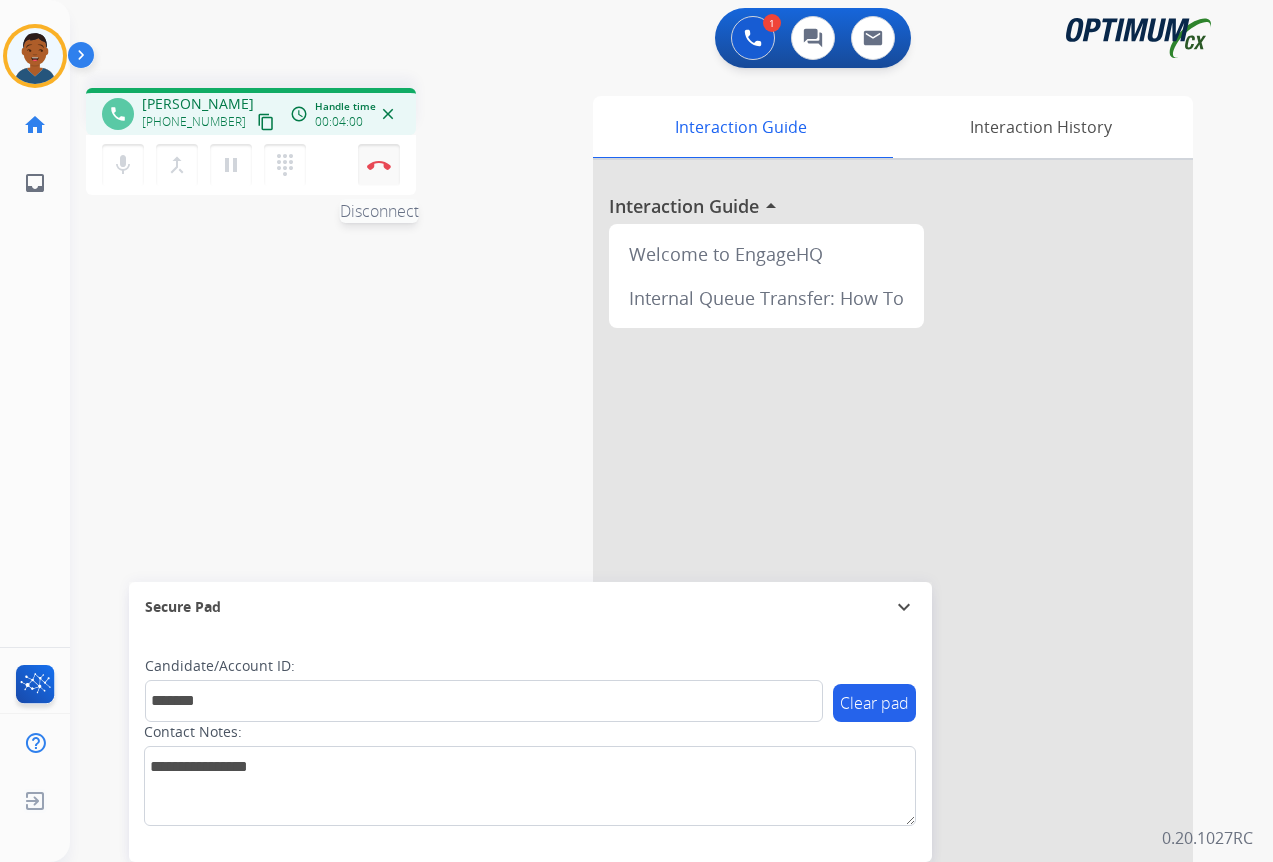 click at bounding box center (379, 165) 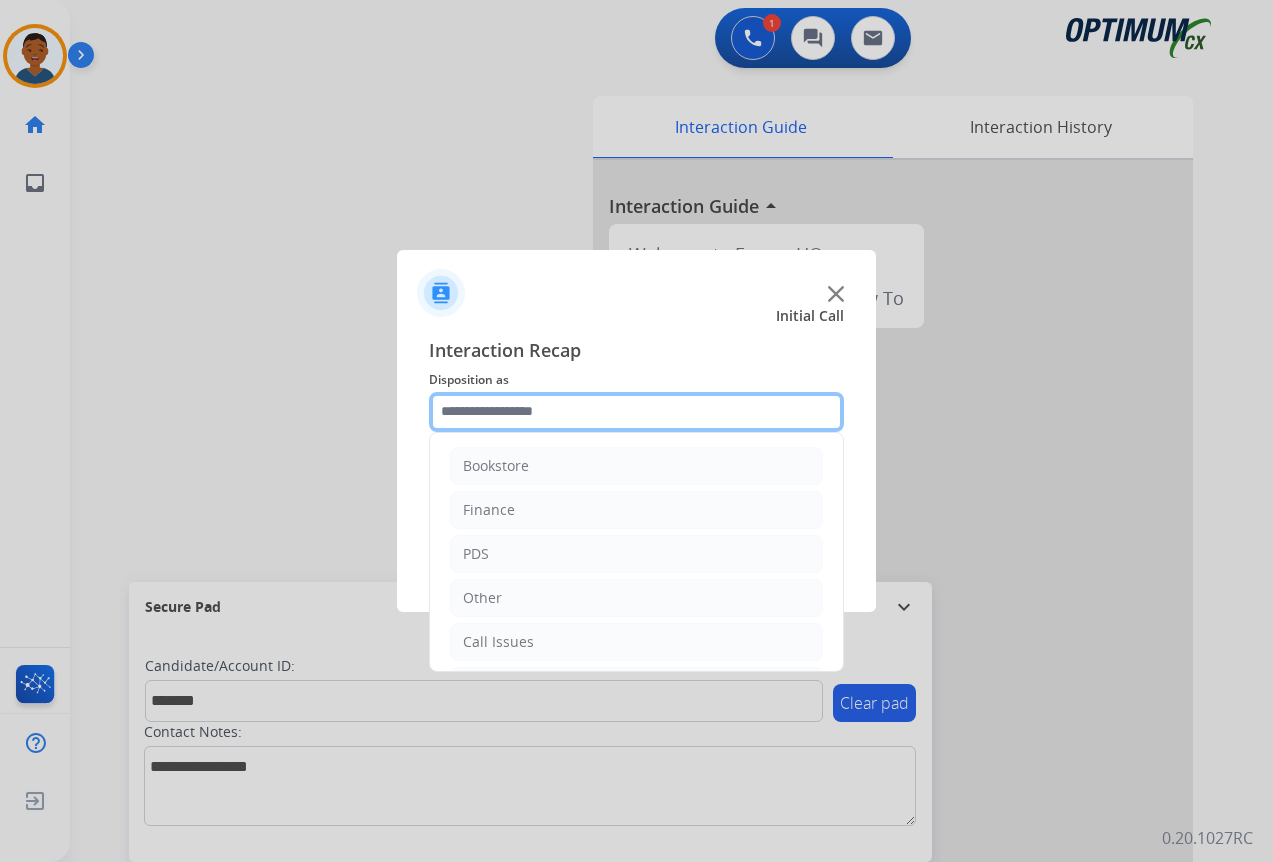 click 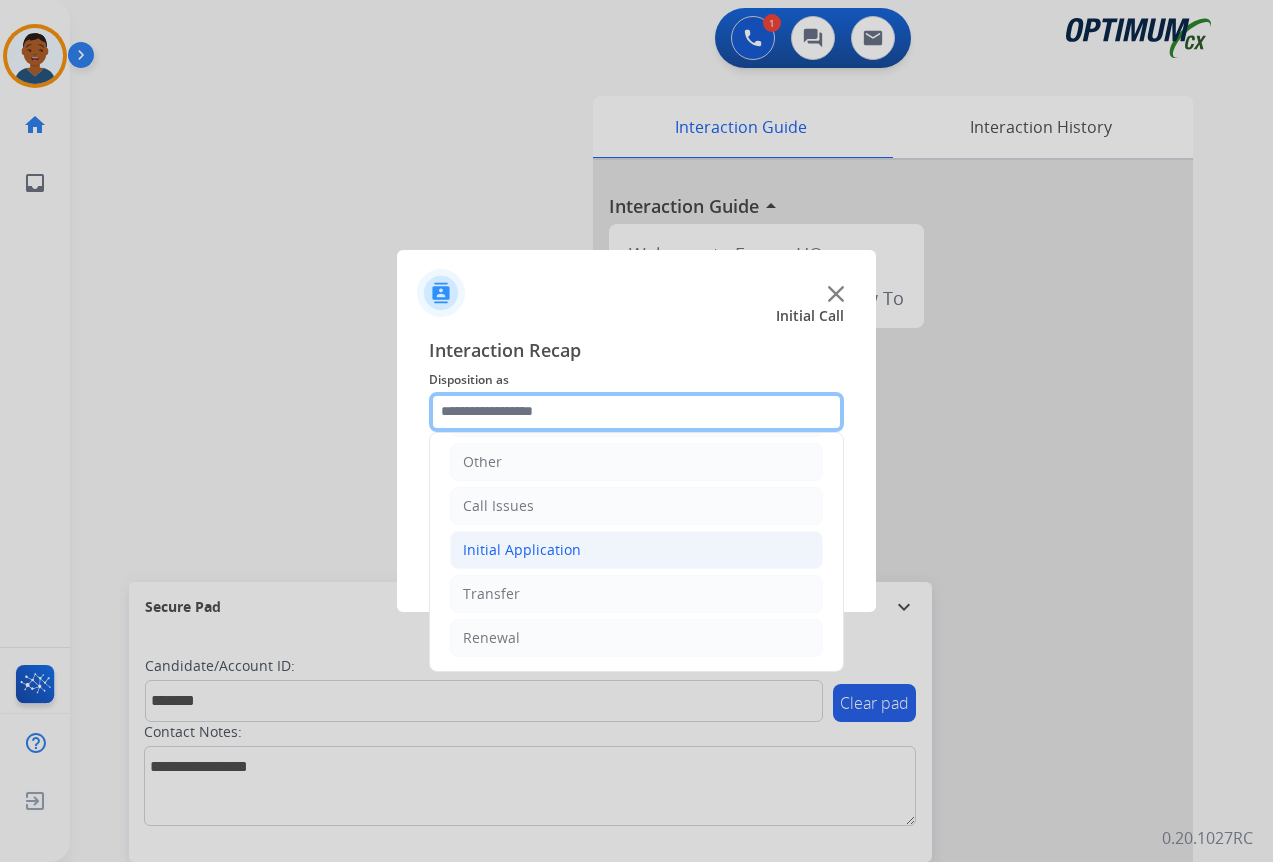 scroll, scrollTop: 36, scrollLeft: 0, axis: vertical 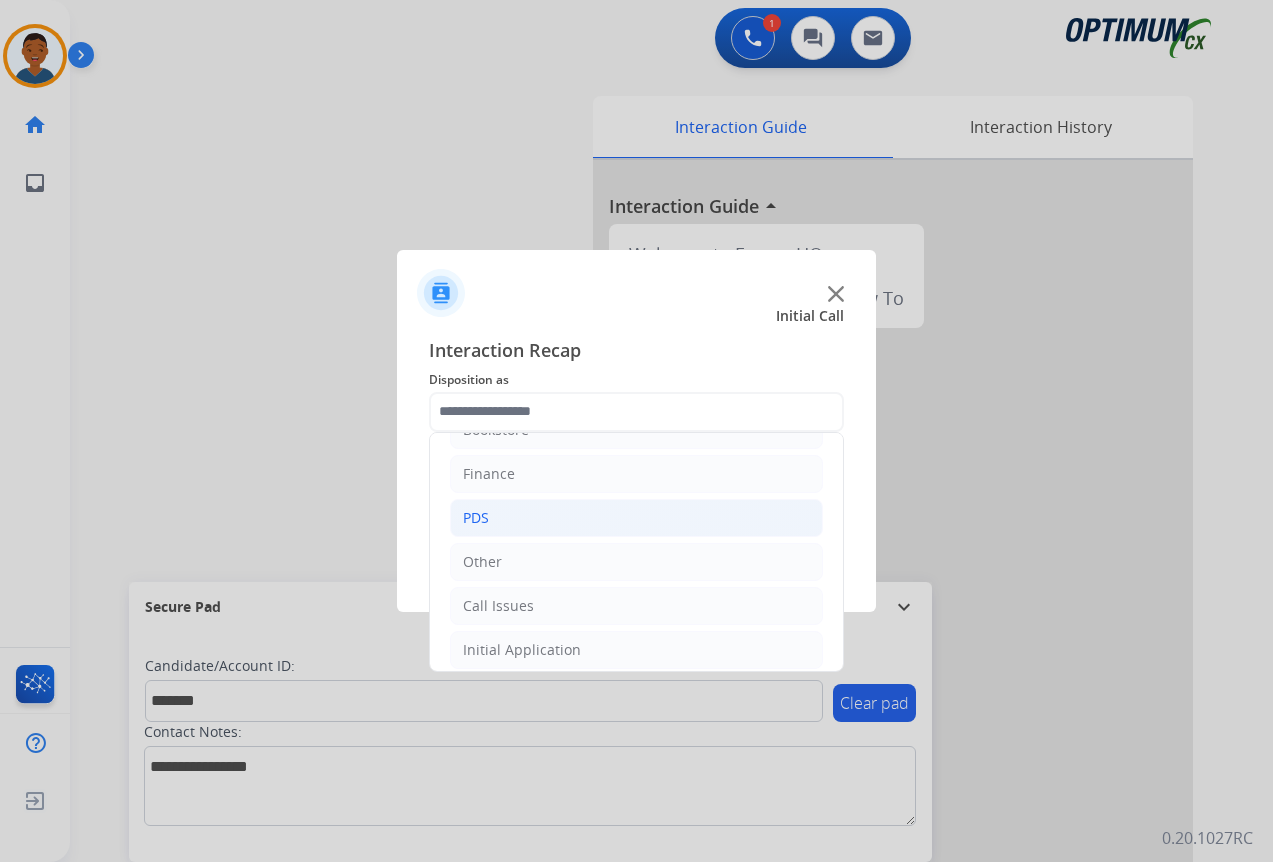 click on "PDS" 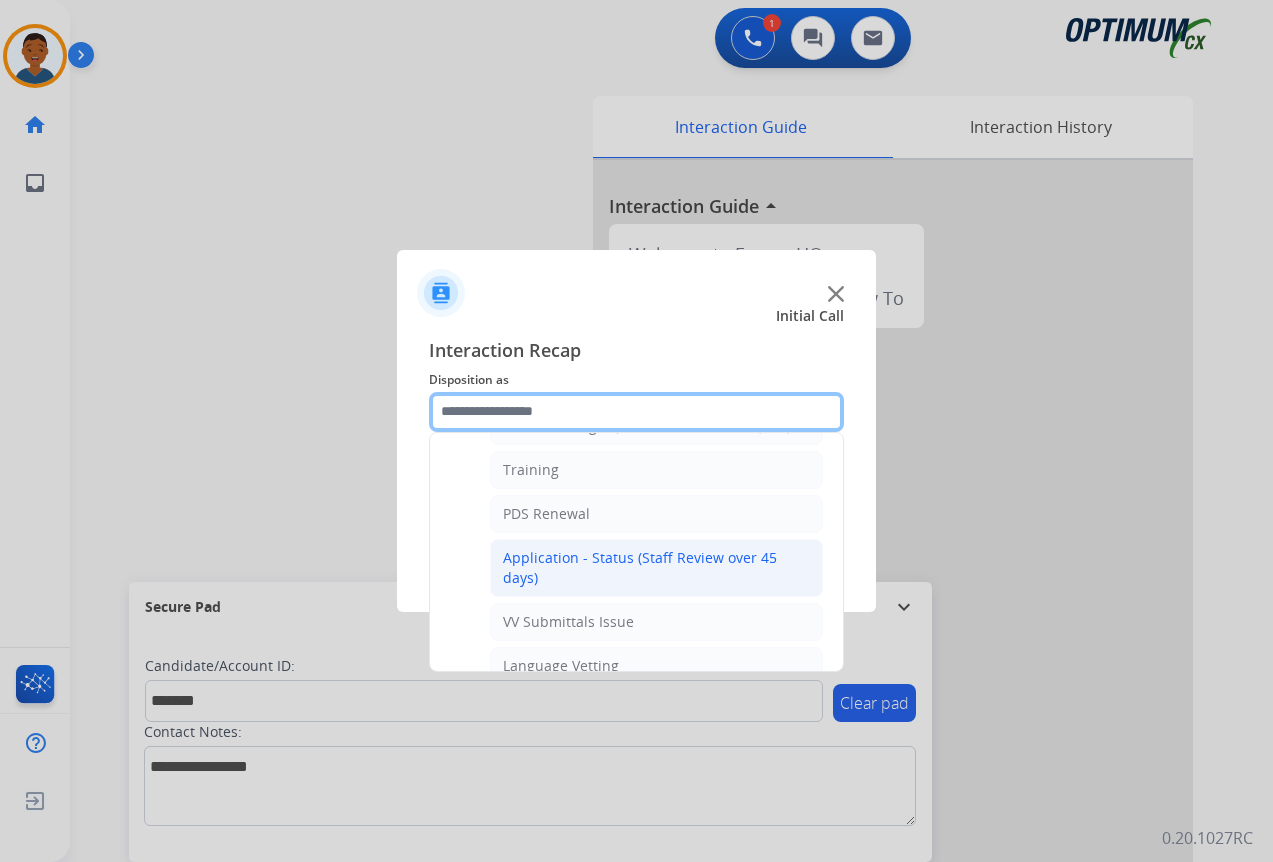 scroll, scrollTop: 336, scrollLeft: 0, axis: vertical 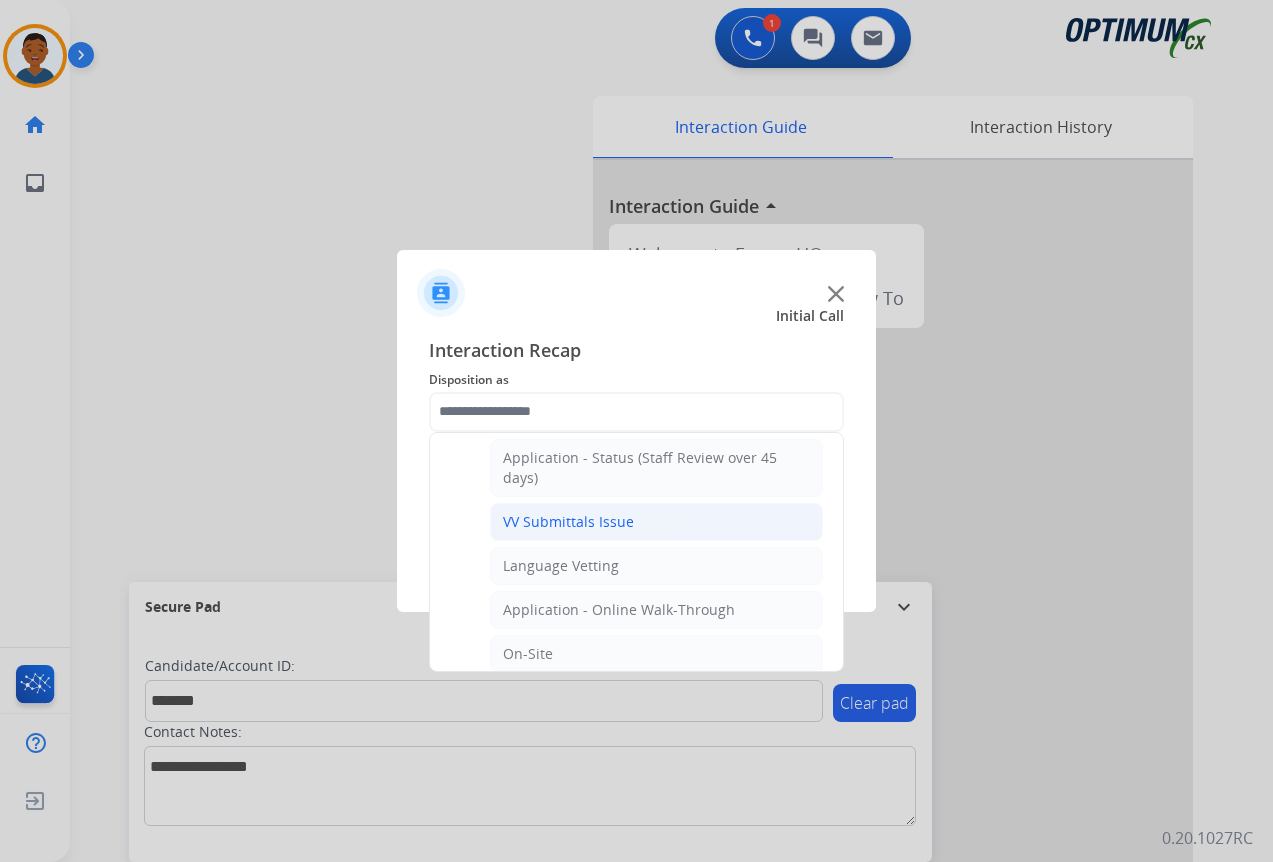 click on "VV Submittals Issue" 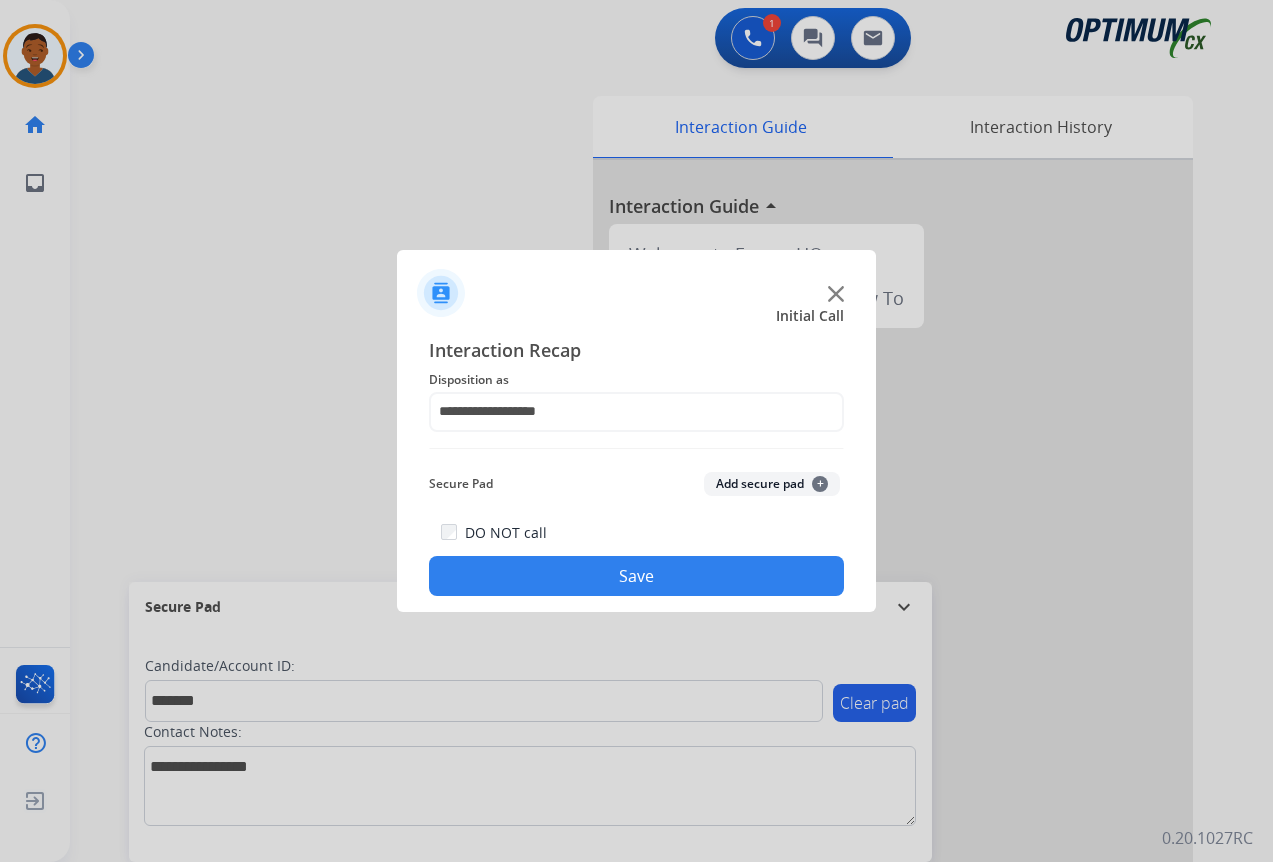 click on "Add secure pad  +" 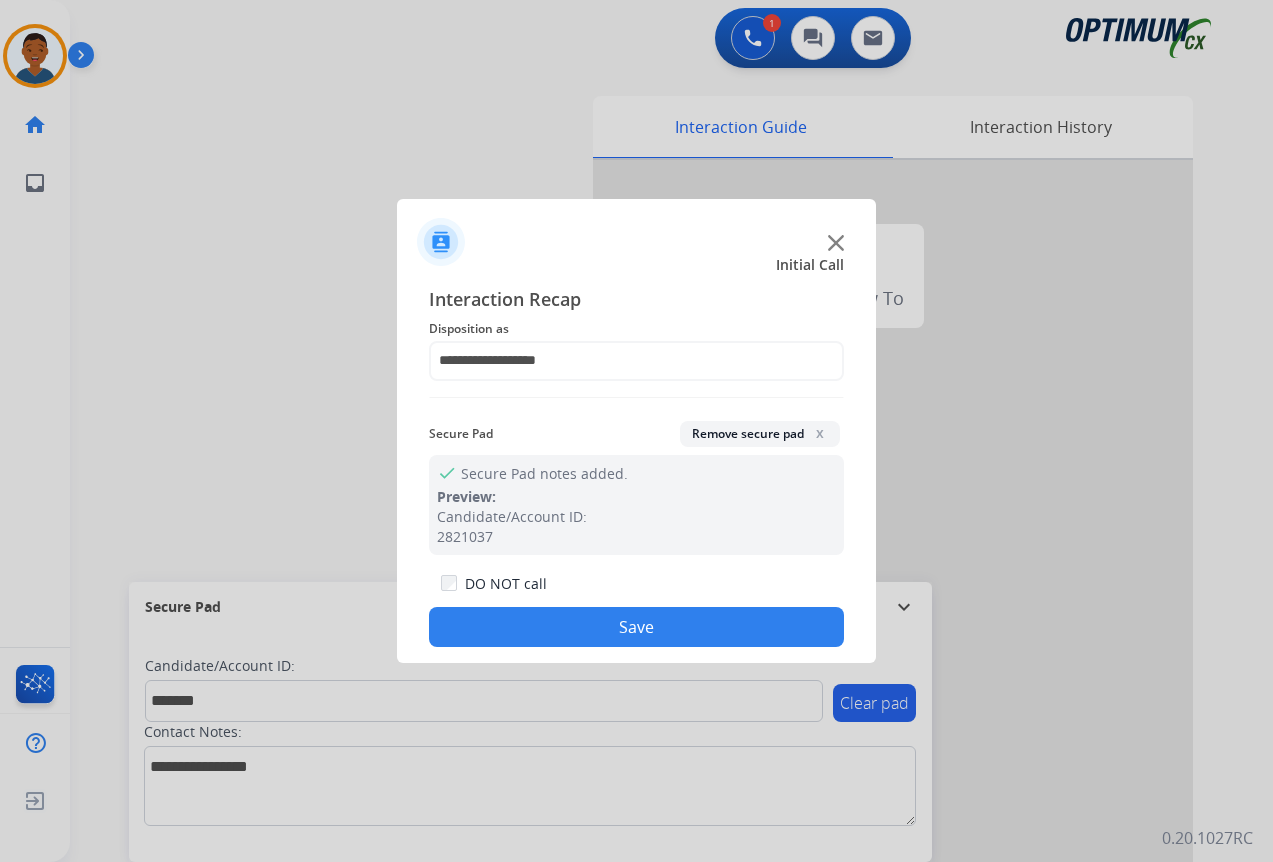 click on "Save" 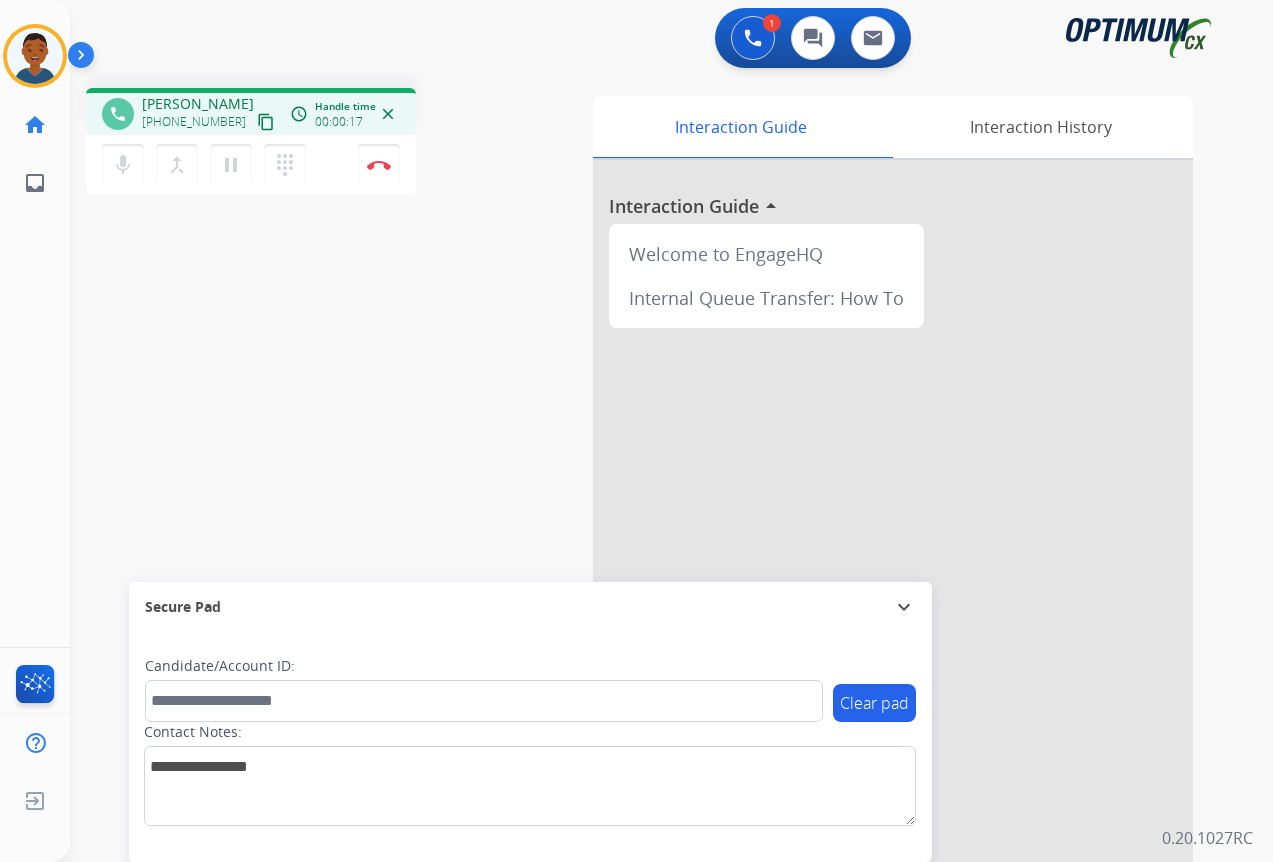 click on "content_copy" at bounding box center (266, 122) 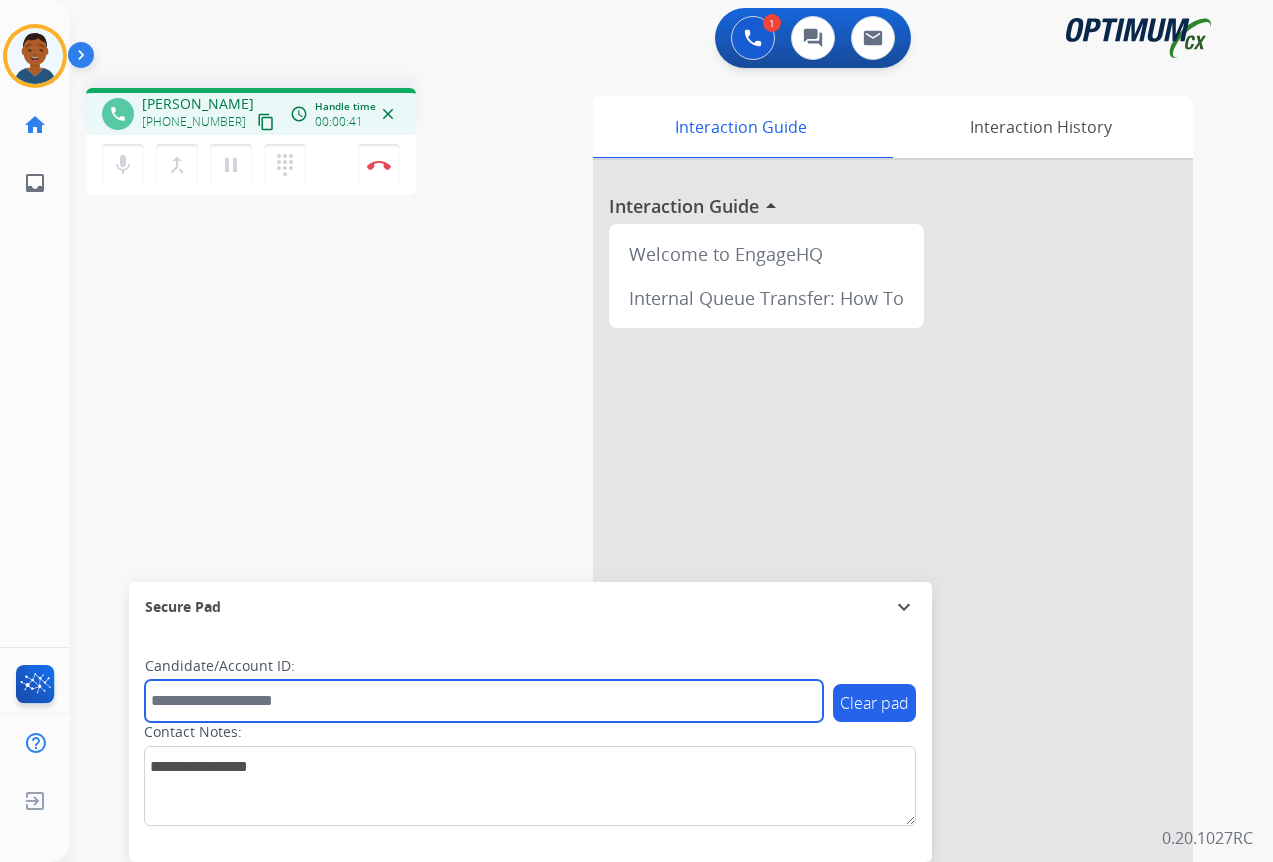click at bounding box center (484, 701) 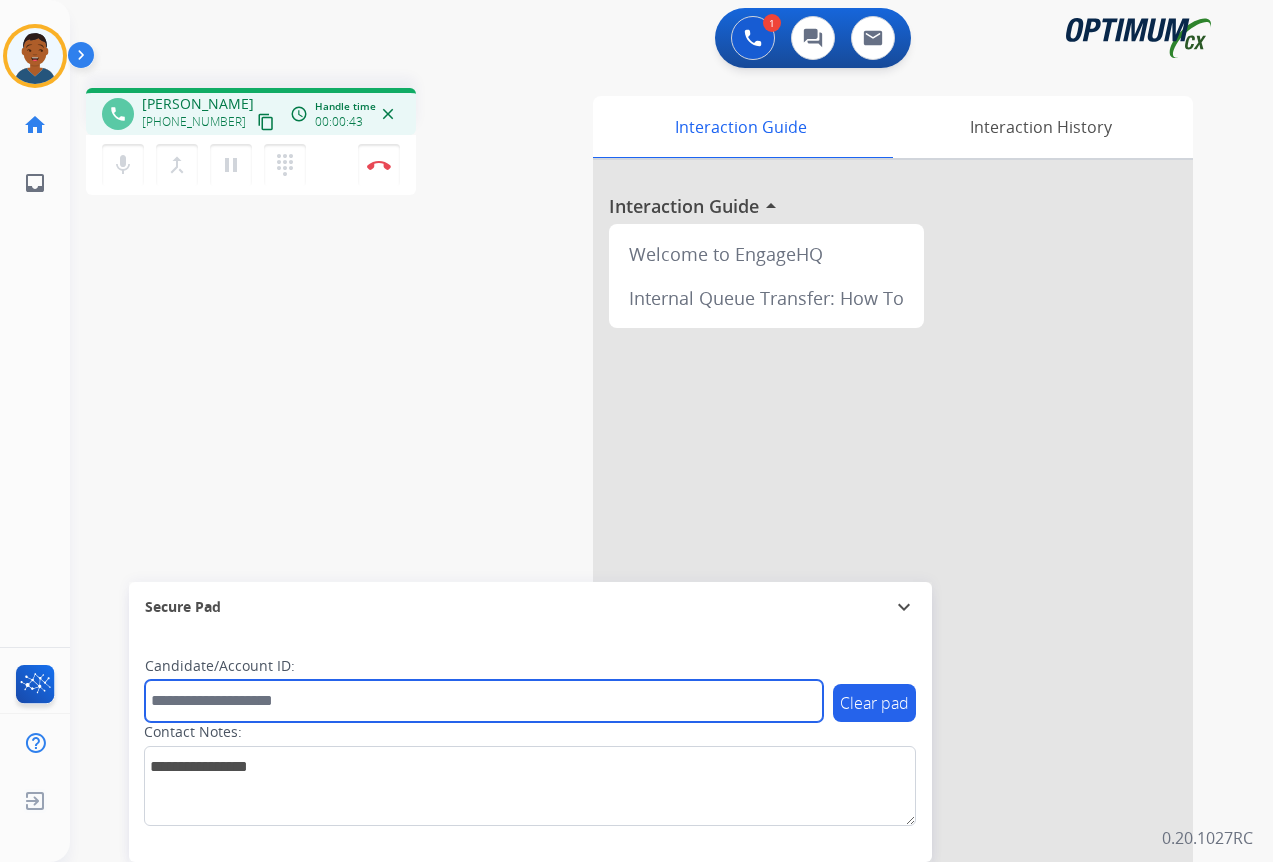 paste on "*******" 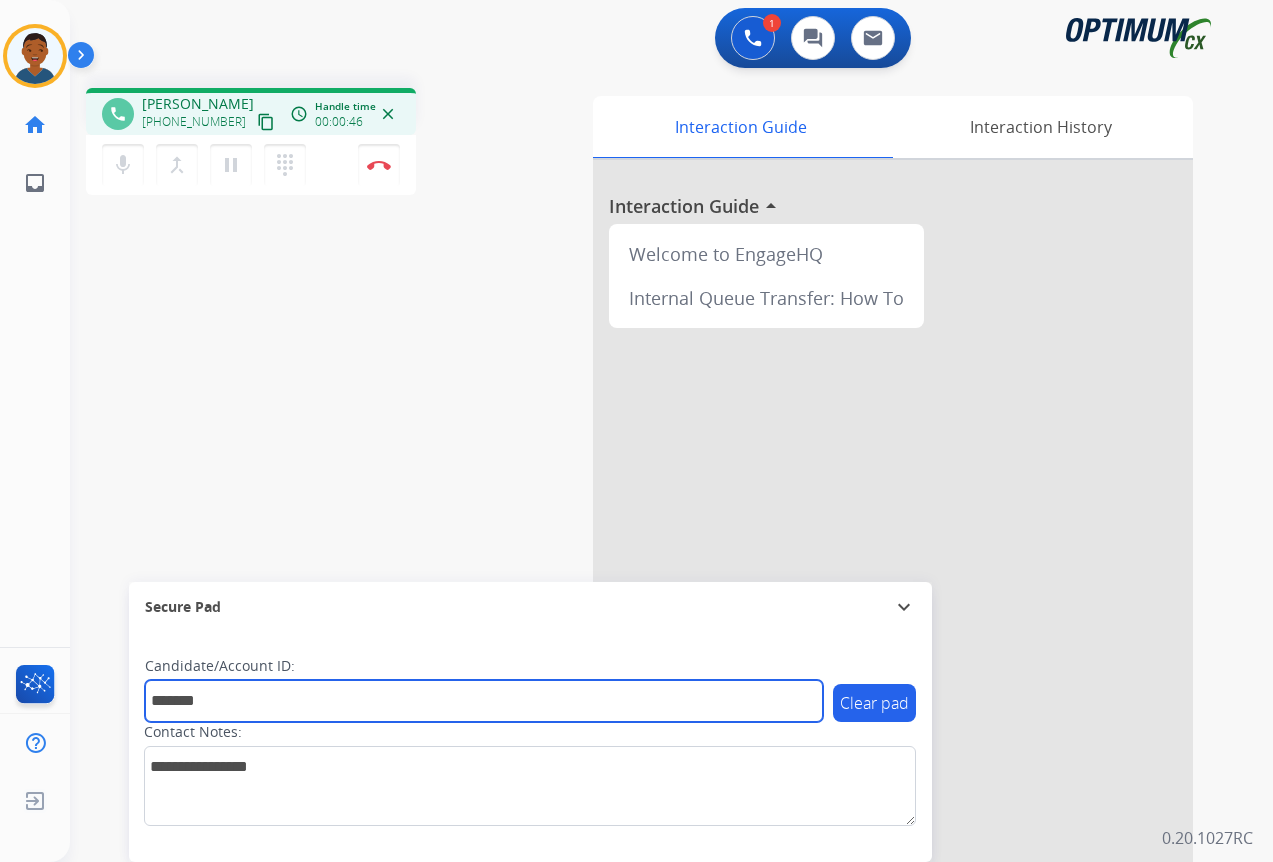 type on "*******" 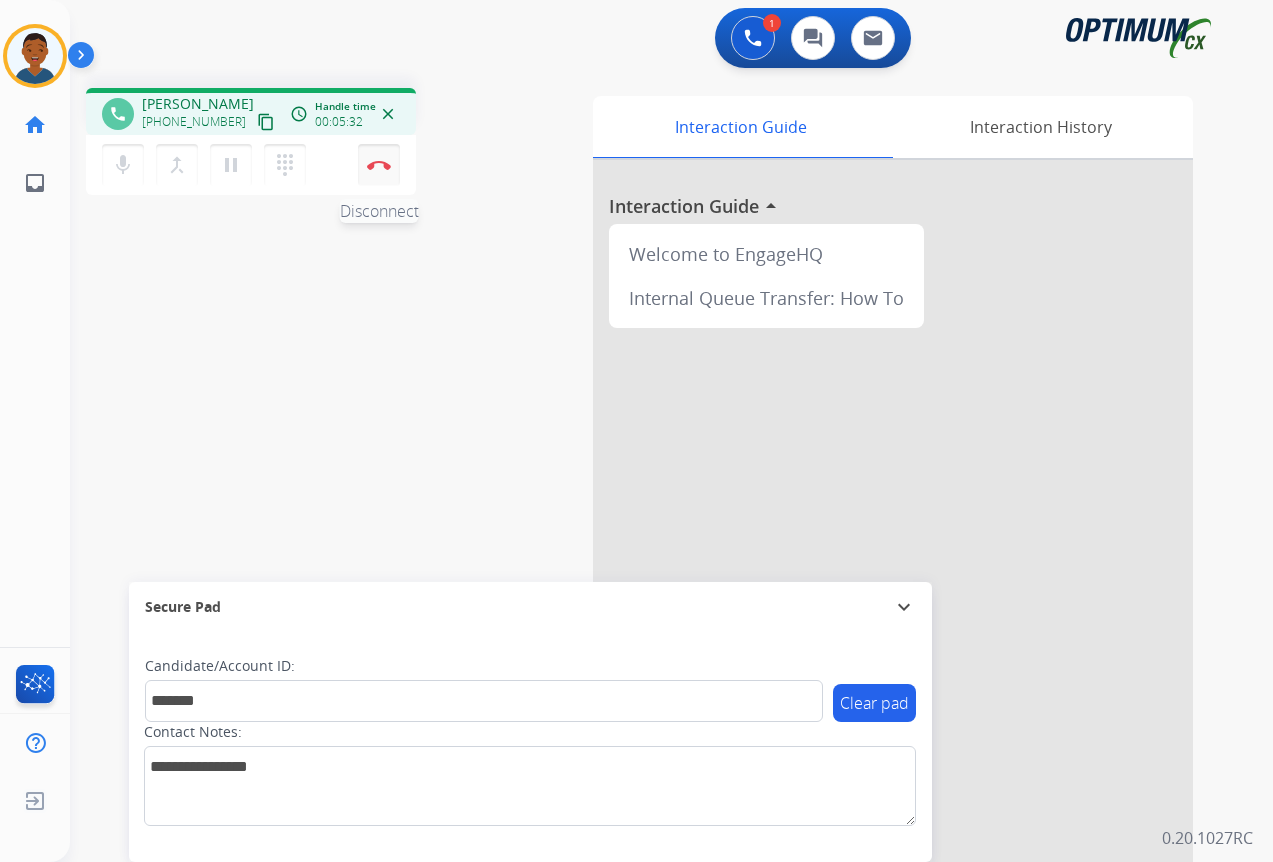 click at bounding box center (379, 165) 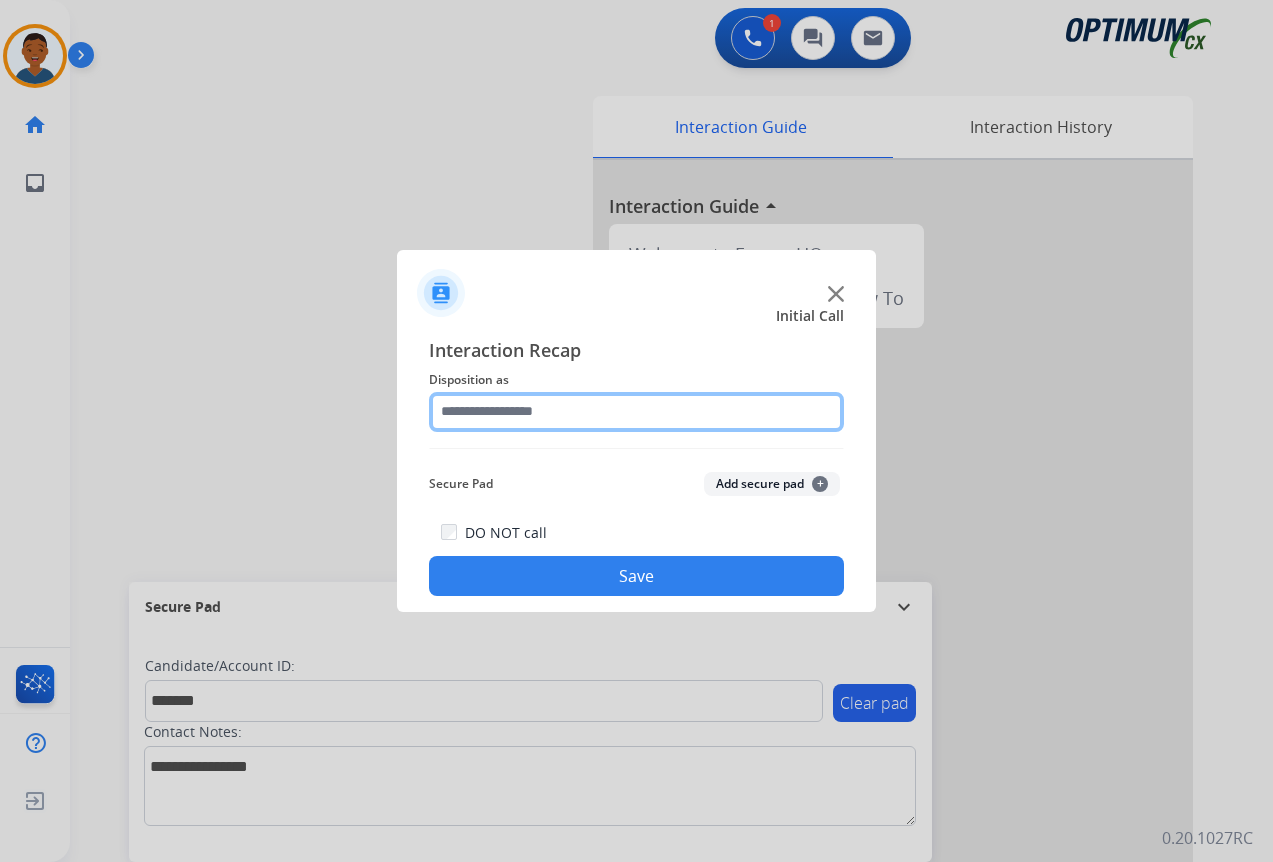 click 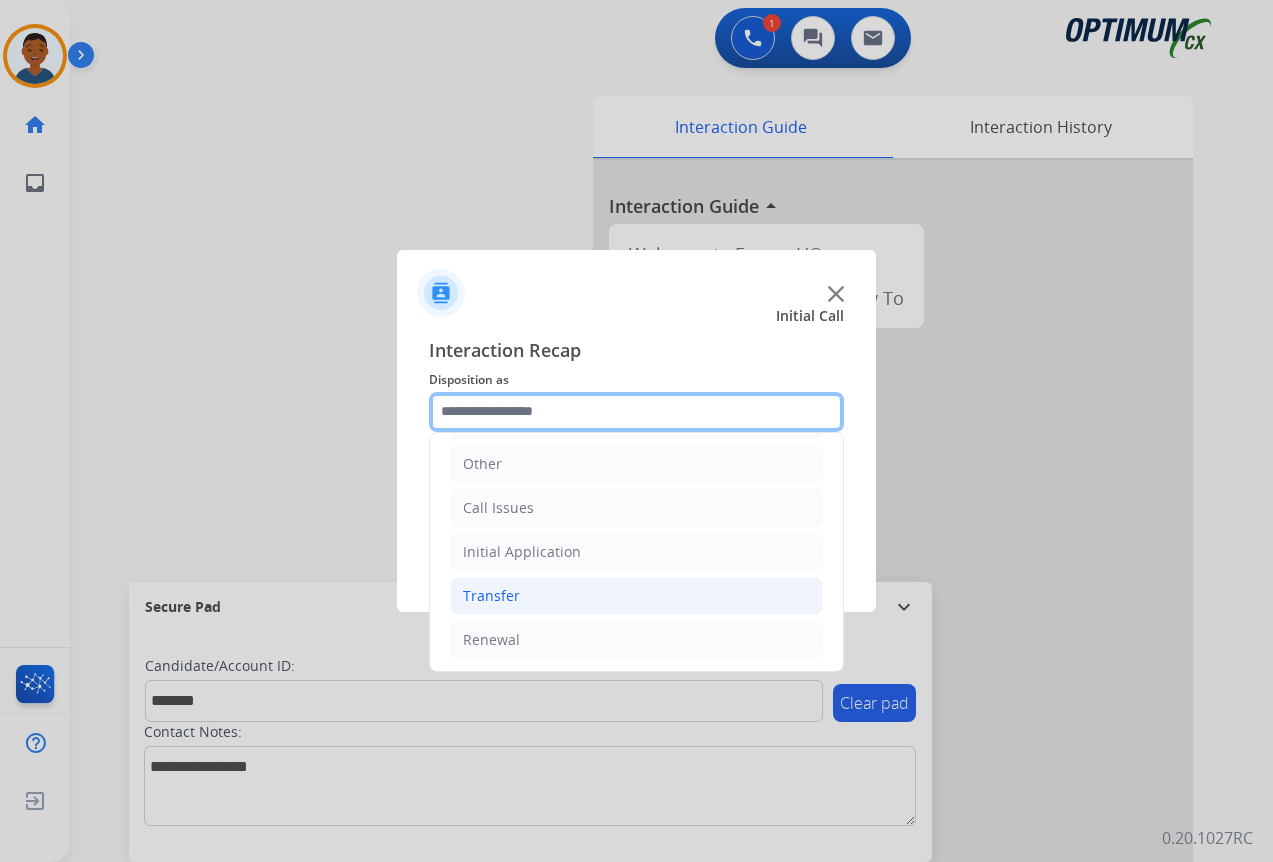 scroll, scrollTop: 136, scrollLeft: 0, axis: vertical 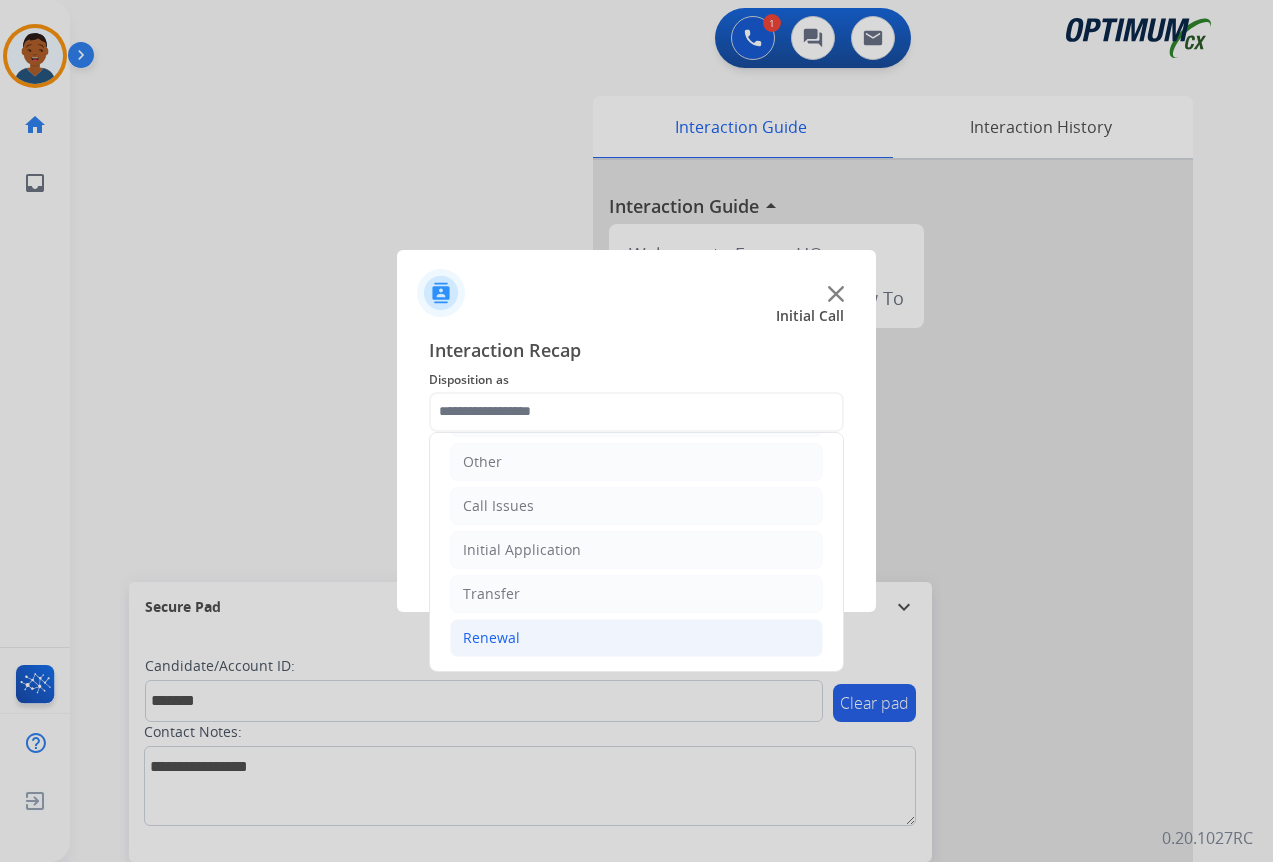 click on "Renewal" 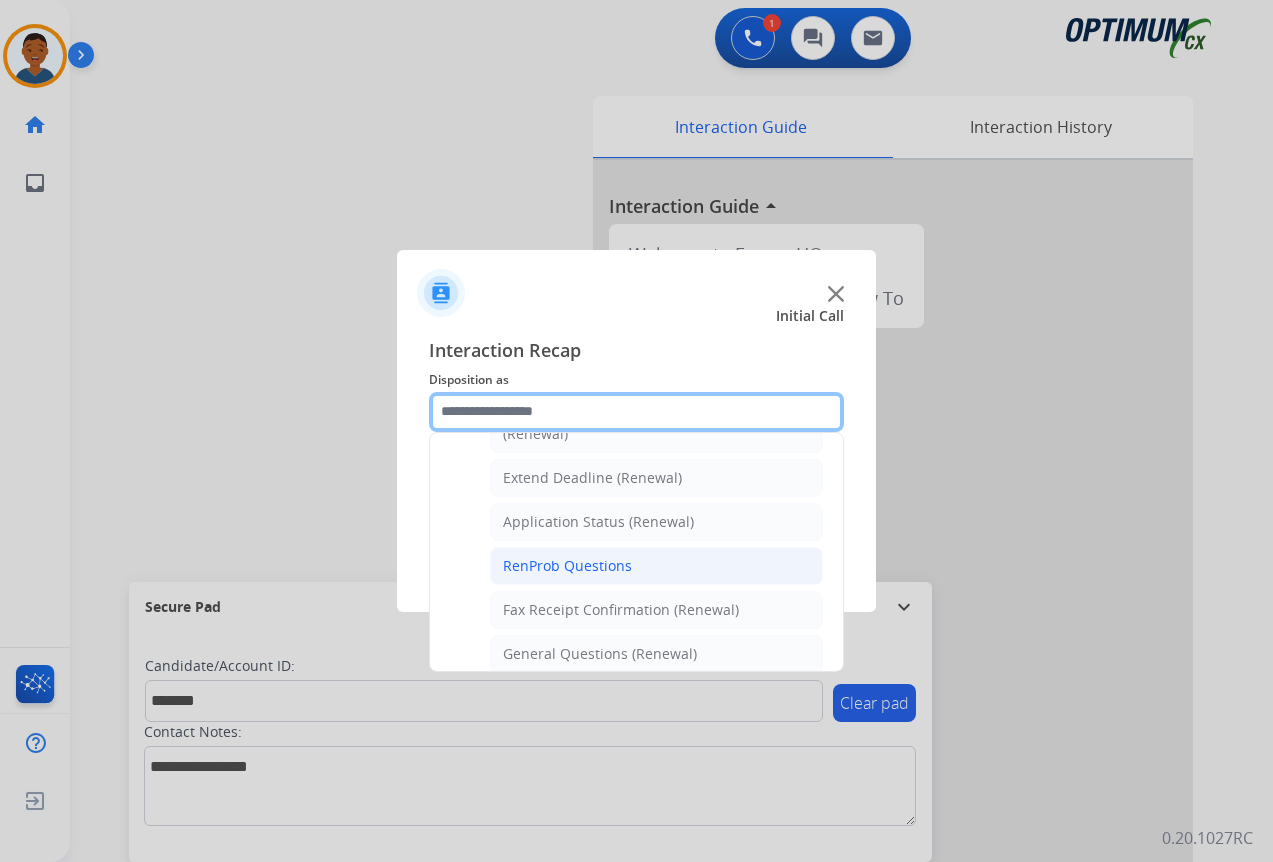 scroll, scrollTop: 436, scrollLeft: 0, axis: vertical 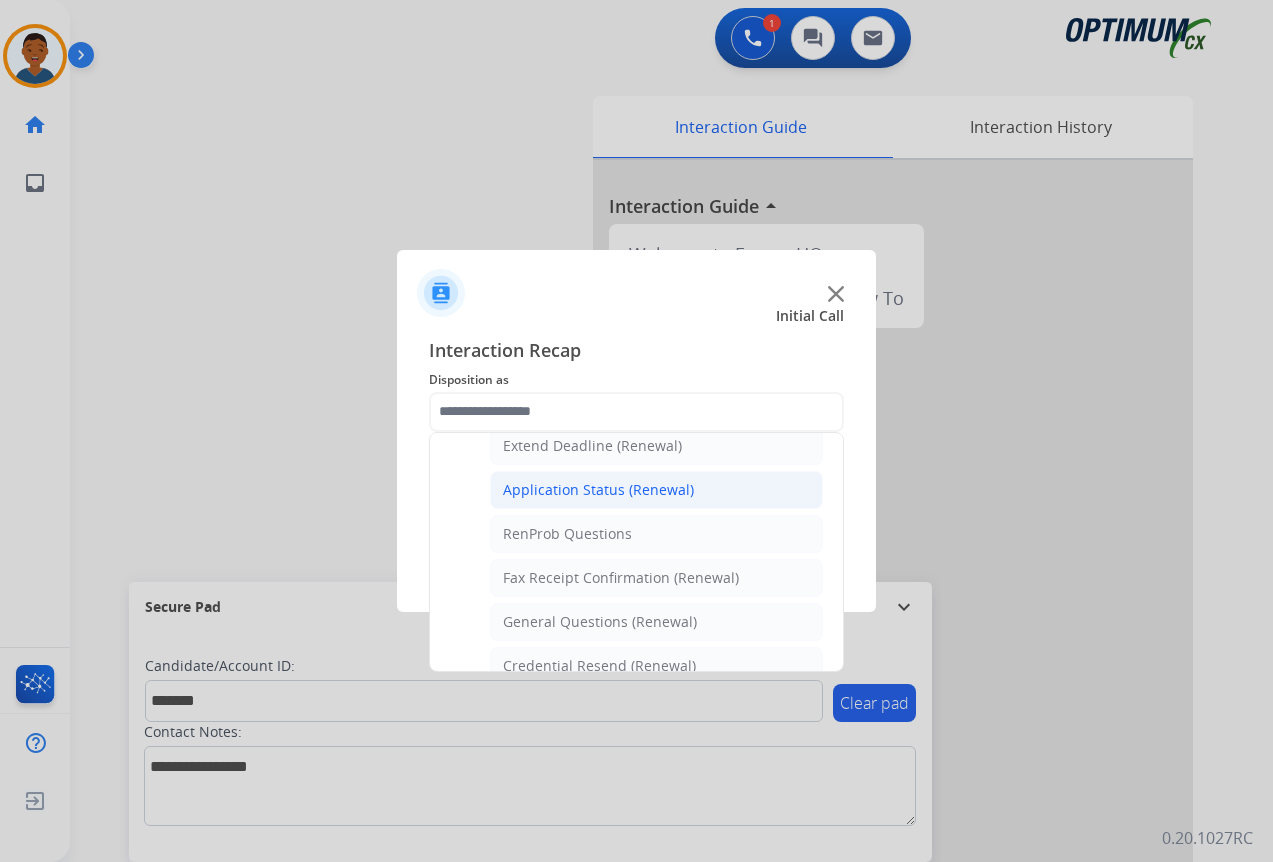 click on "Application Status (Renewal)" 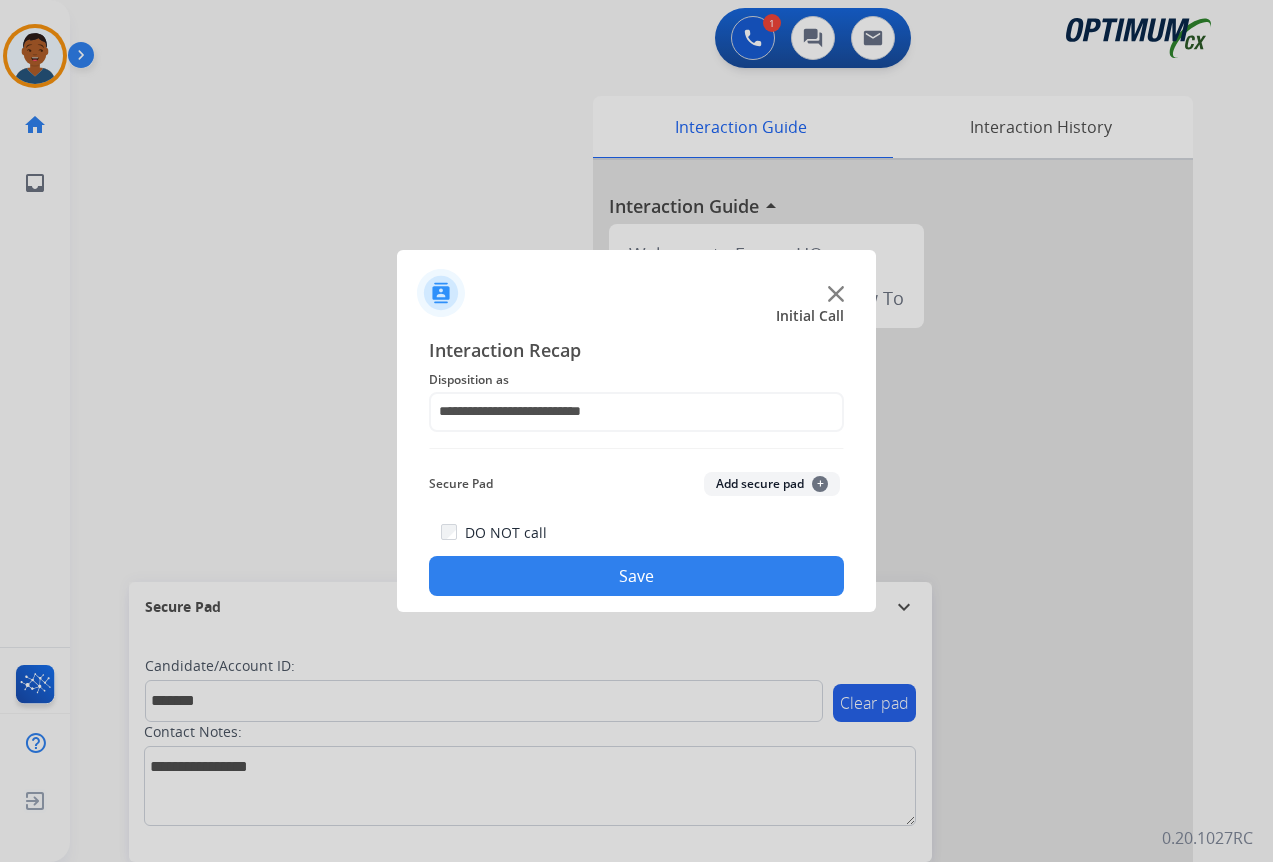 click on "Add secure pad  +" 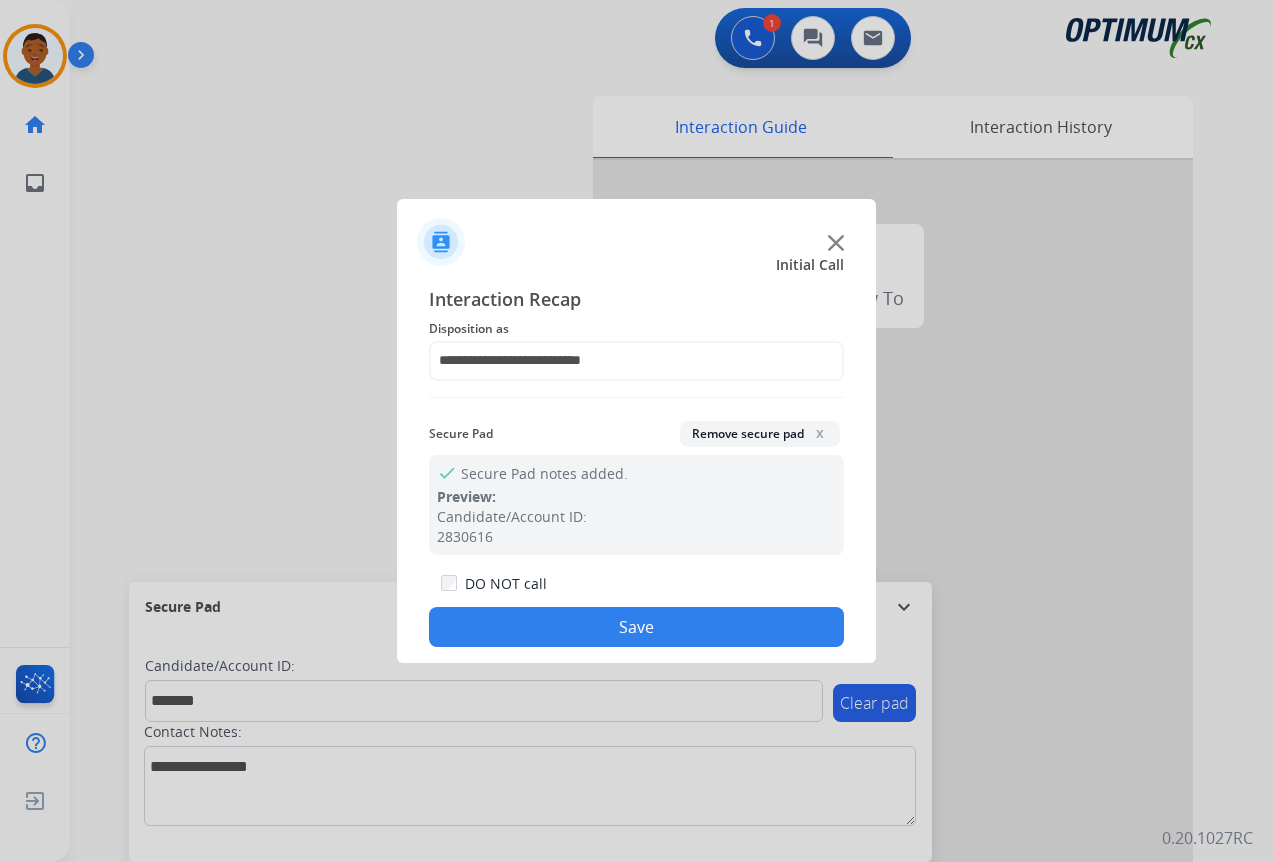click on "Save" 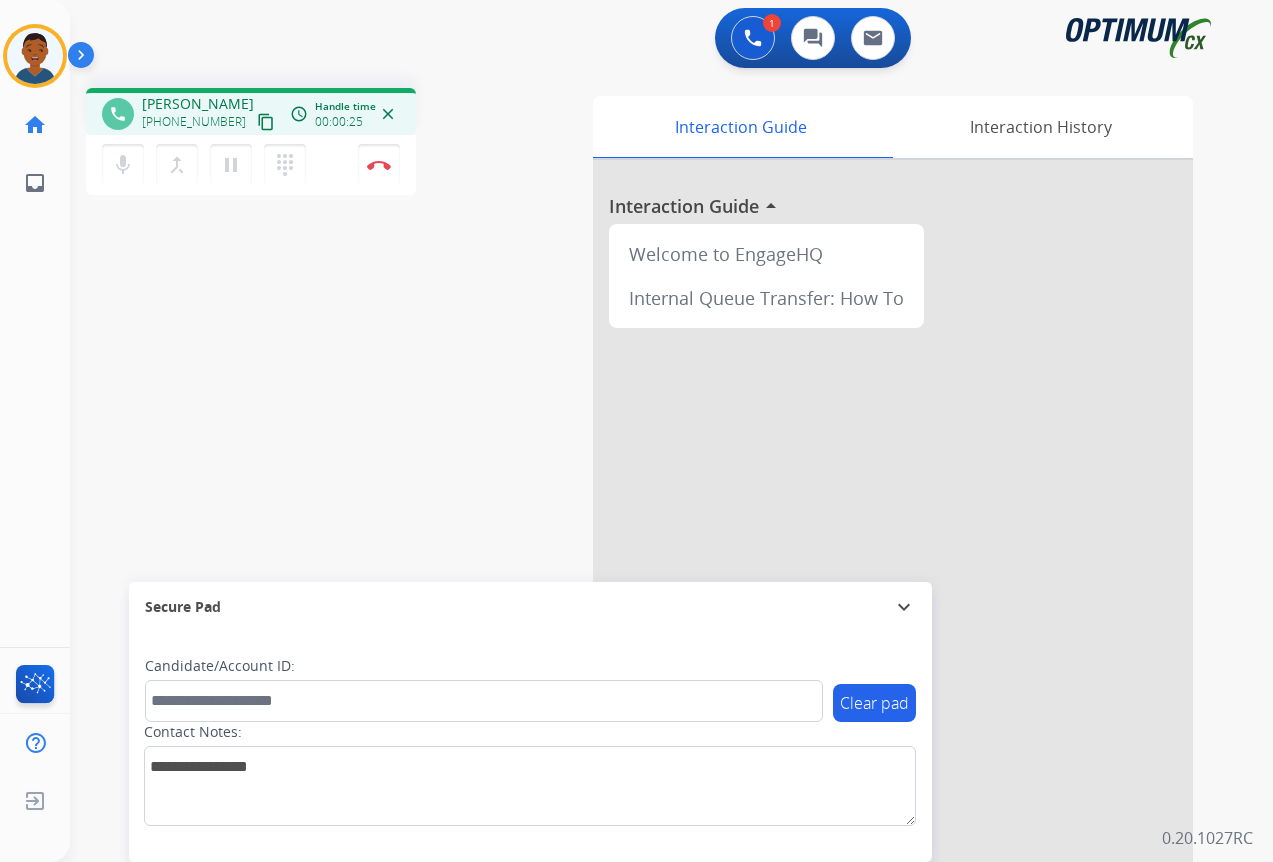 click on "content_copy" at bounding box center [266, 122] 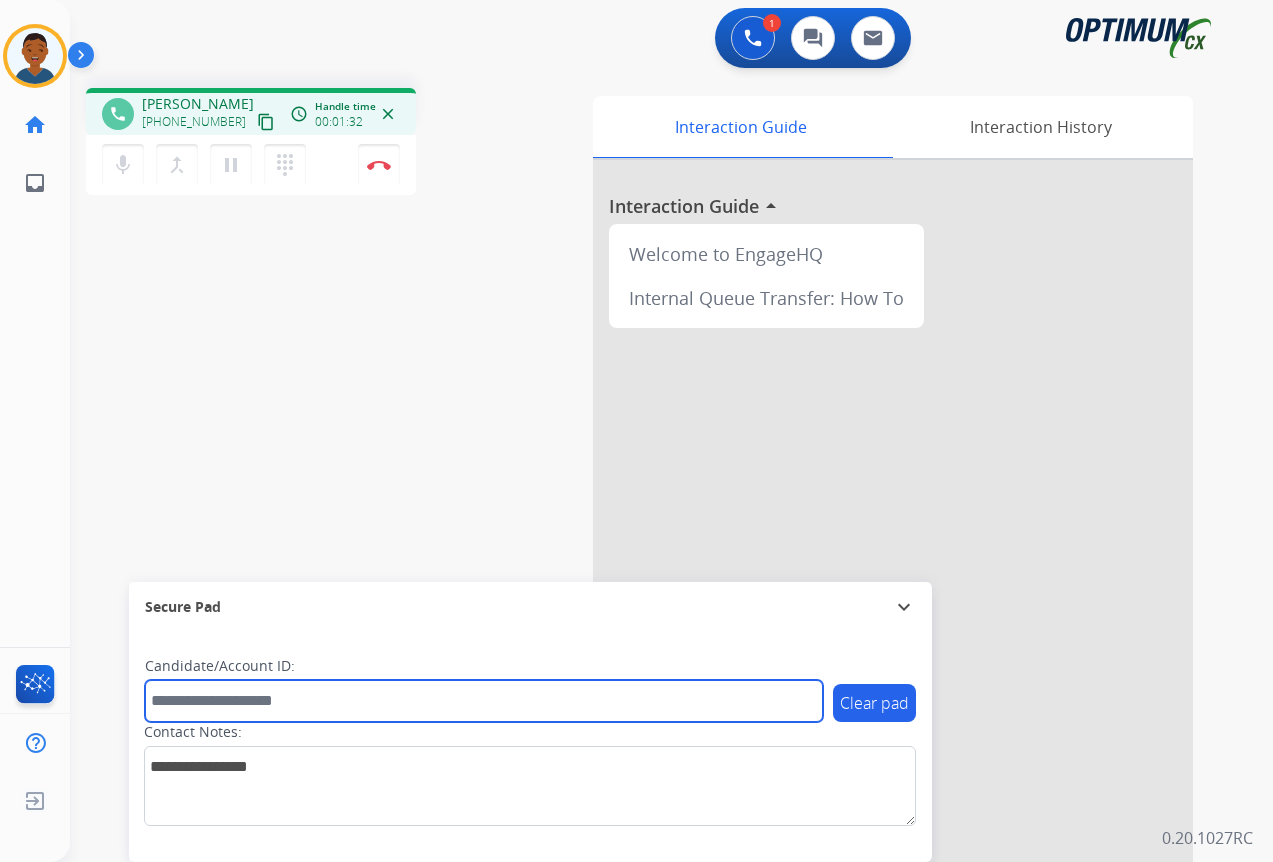 click at bounding box center [484, 701] 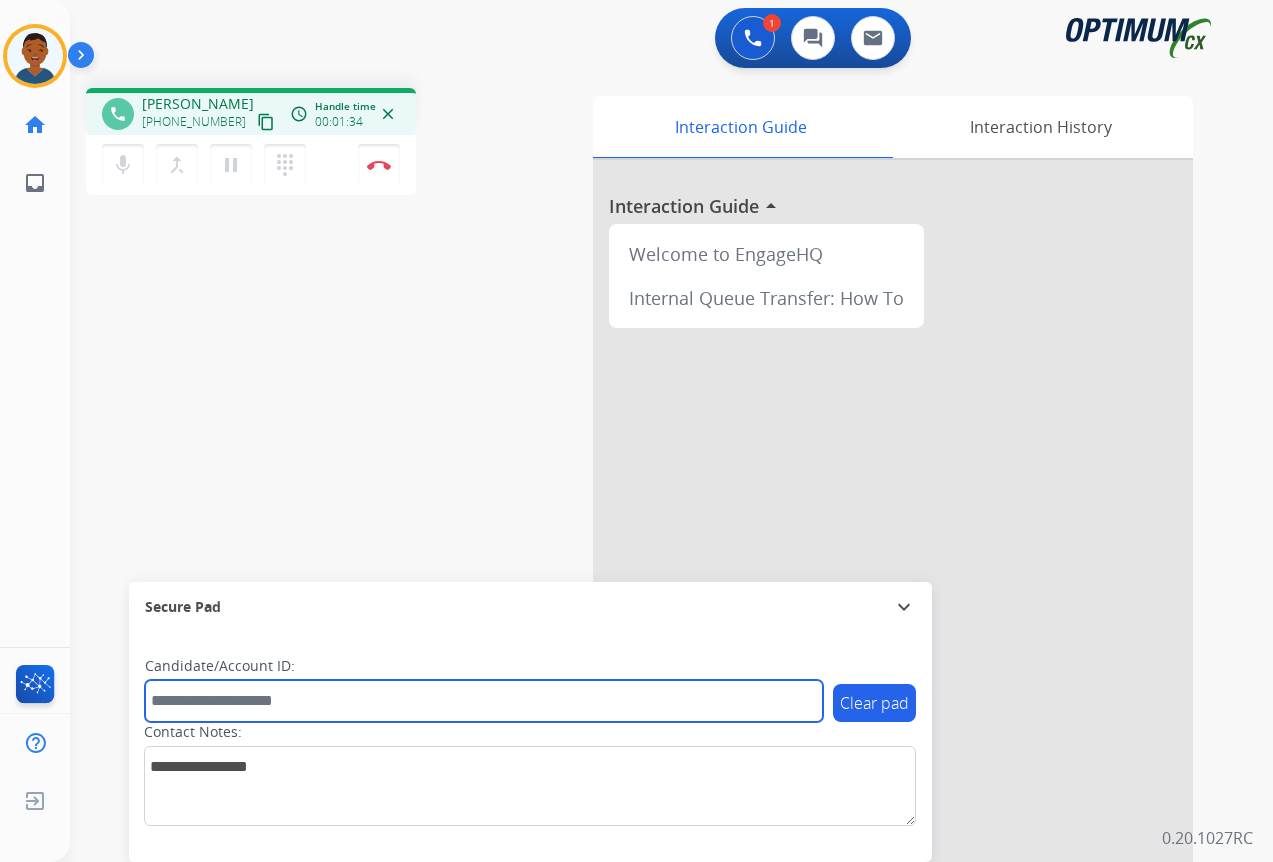 paste on "*******" 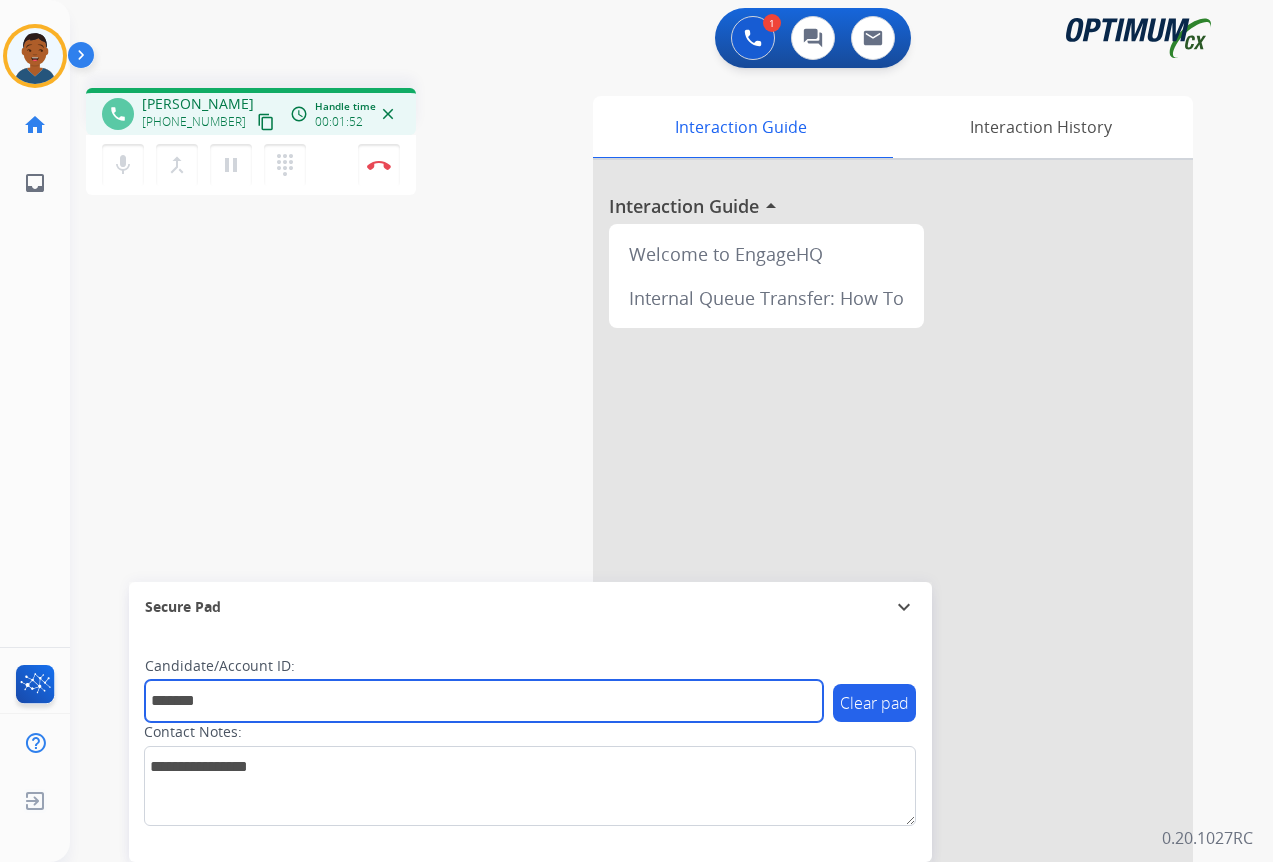 type on "*******" 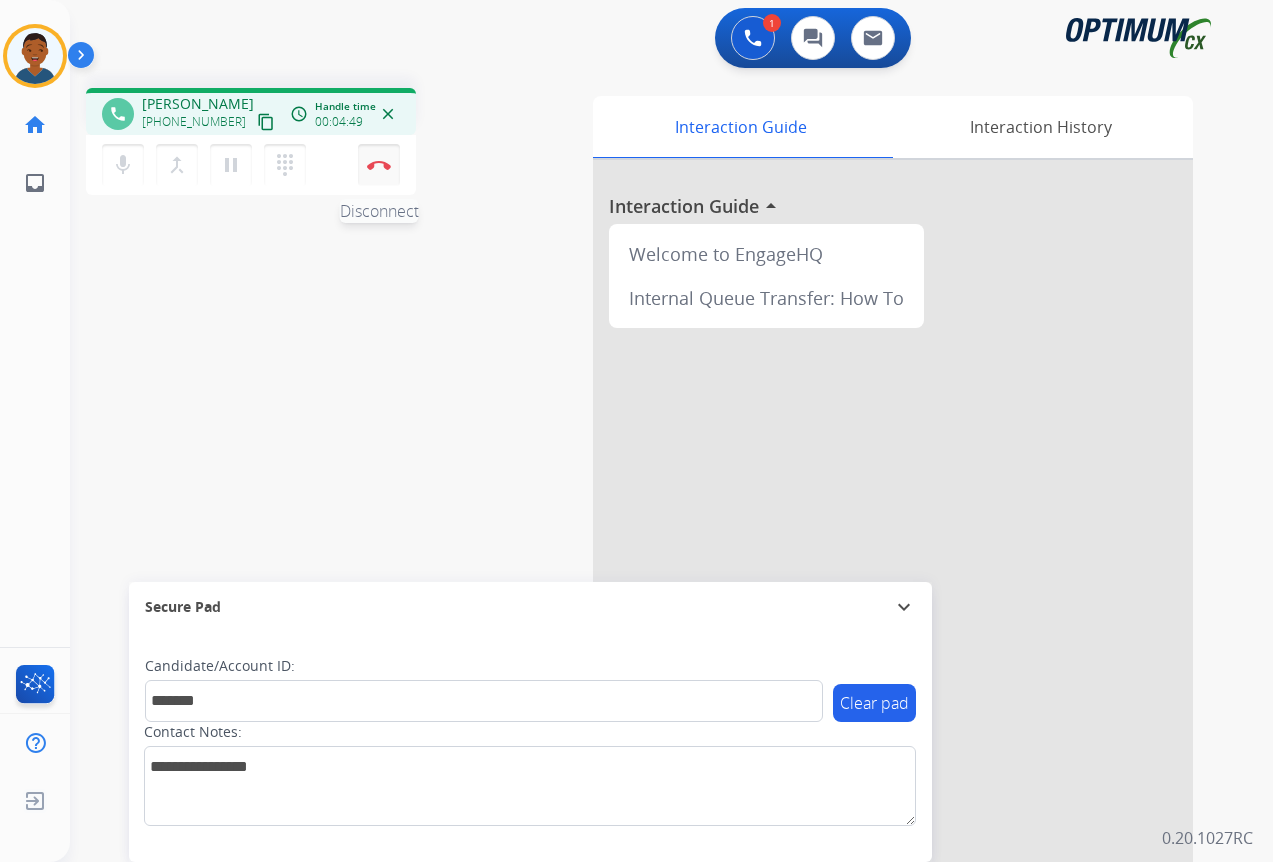 click on "Disconnect" at bounding box center [379, 165] 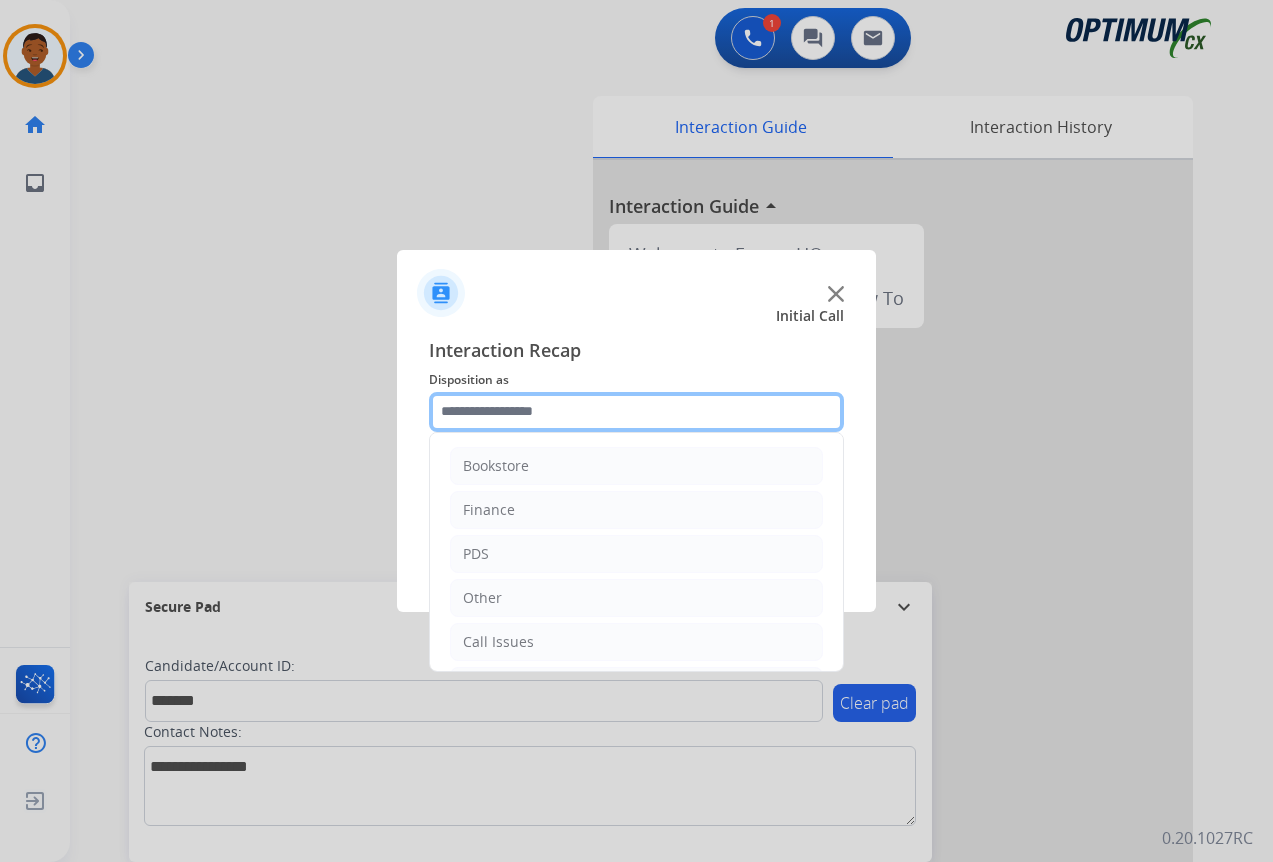 click 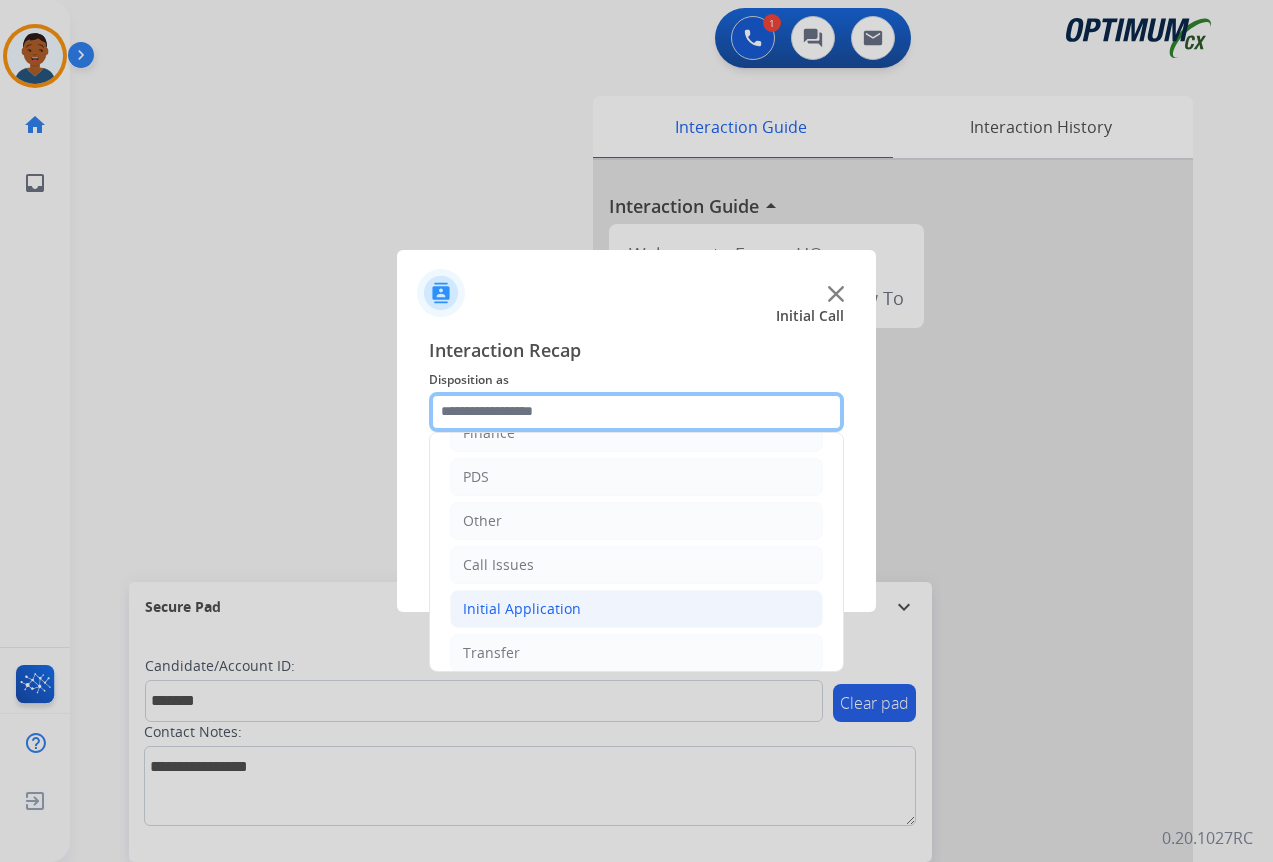 scroll, scrollTop: 136, scrollLeft: 0, axis: vertical 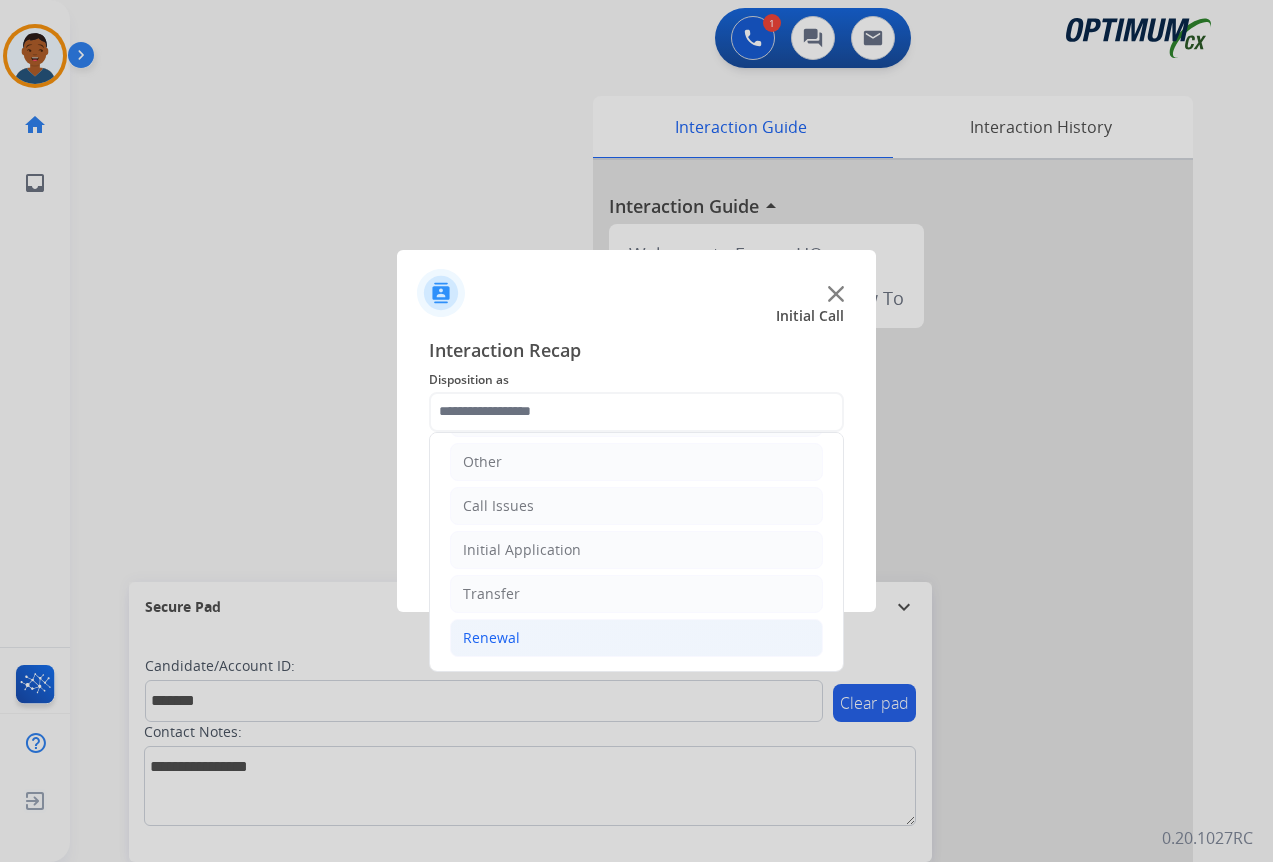 click on "Renewal" 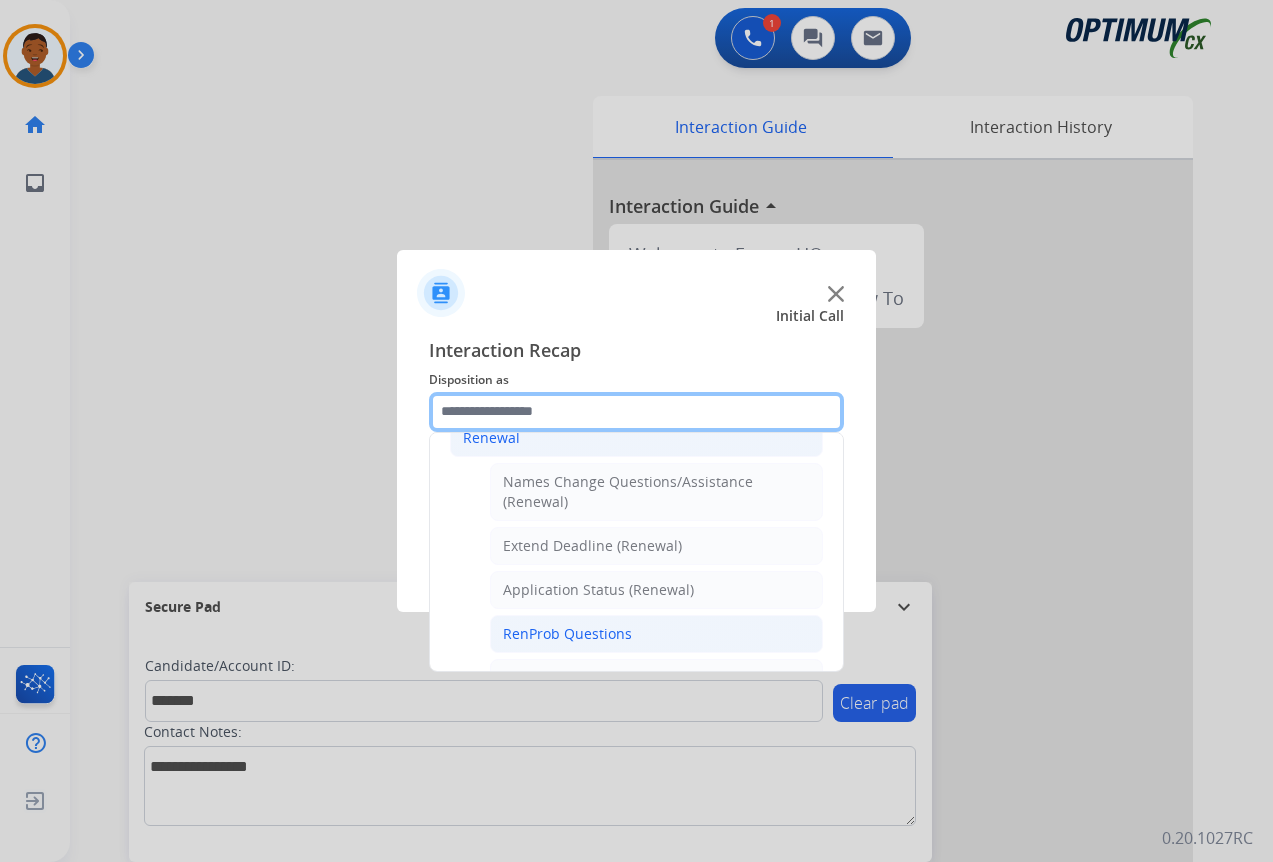 scroll, scrollTop: 536, scrollLeft: 0, axis: vertical 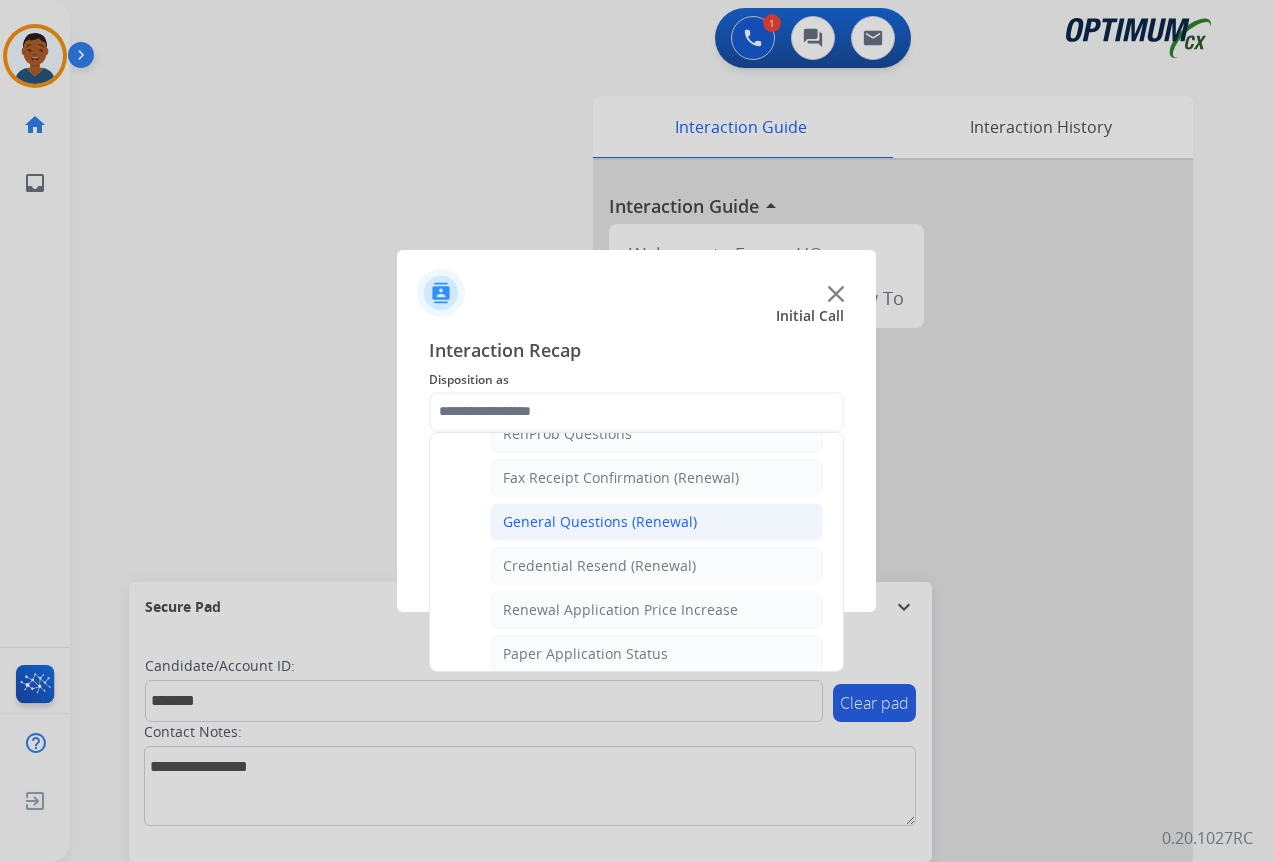 click on "General Questions (Renewal)" 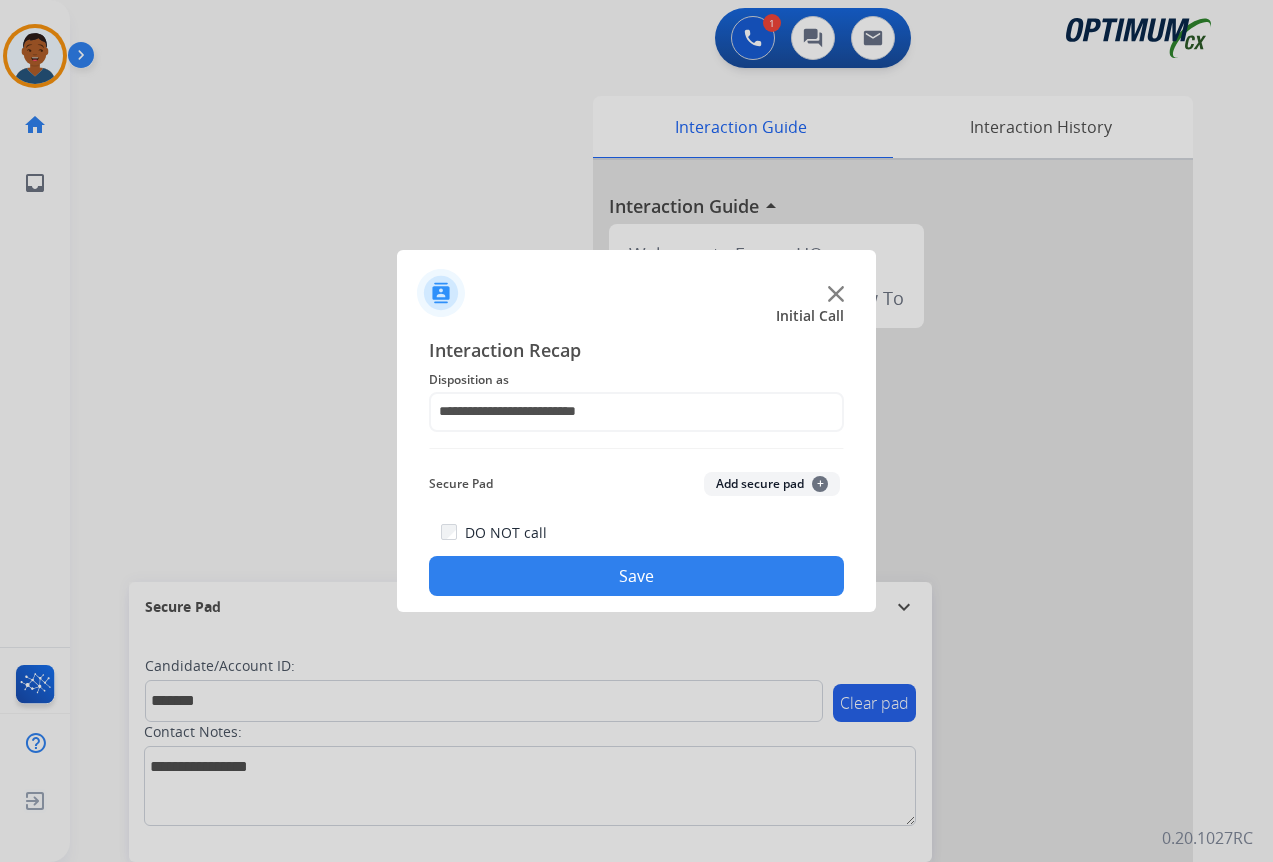 click on "Add secure pad  +" 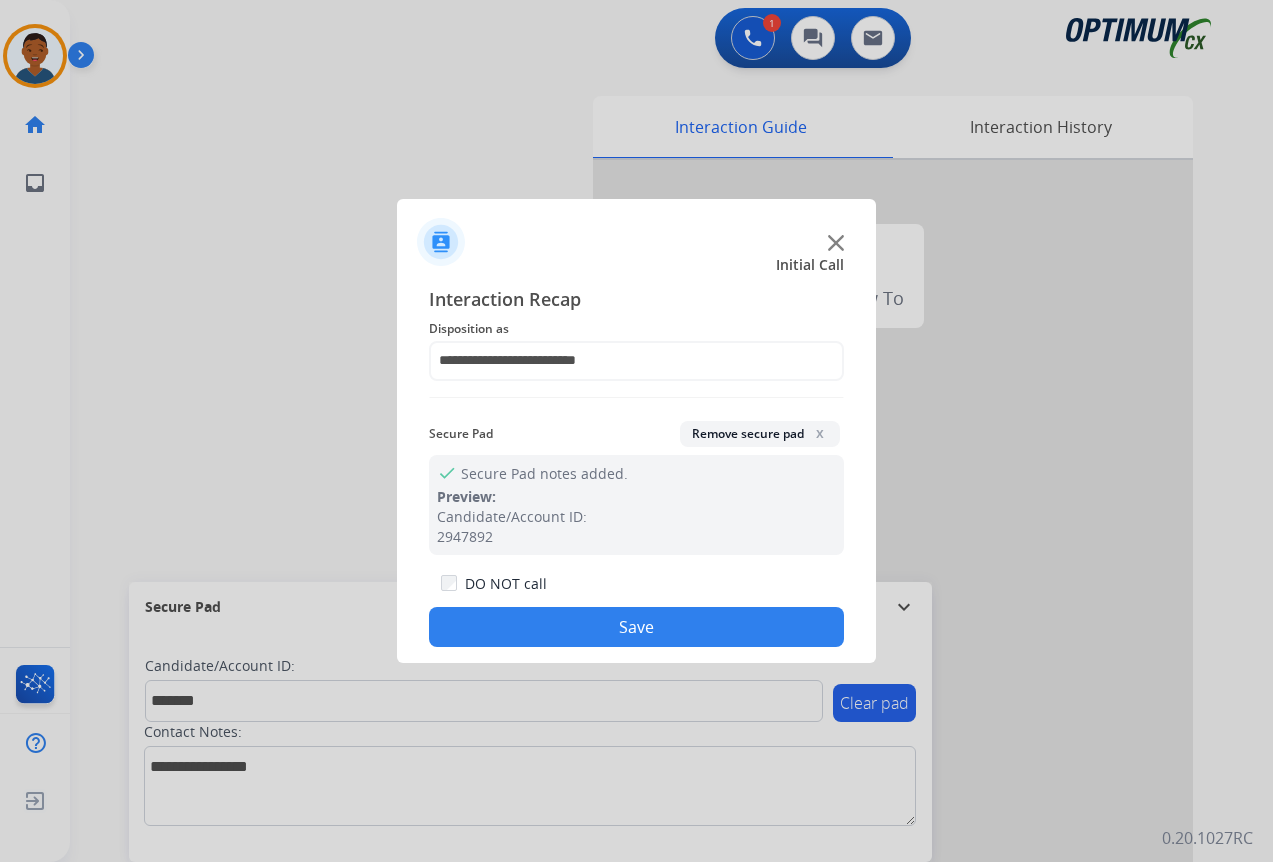 click on "Save" 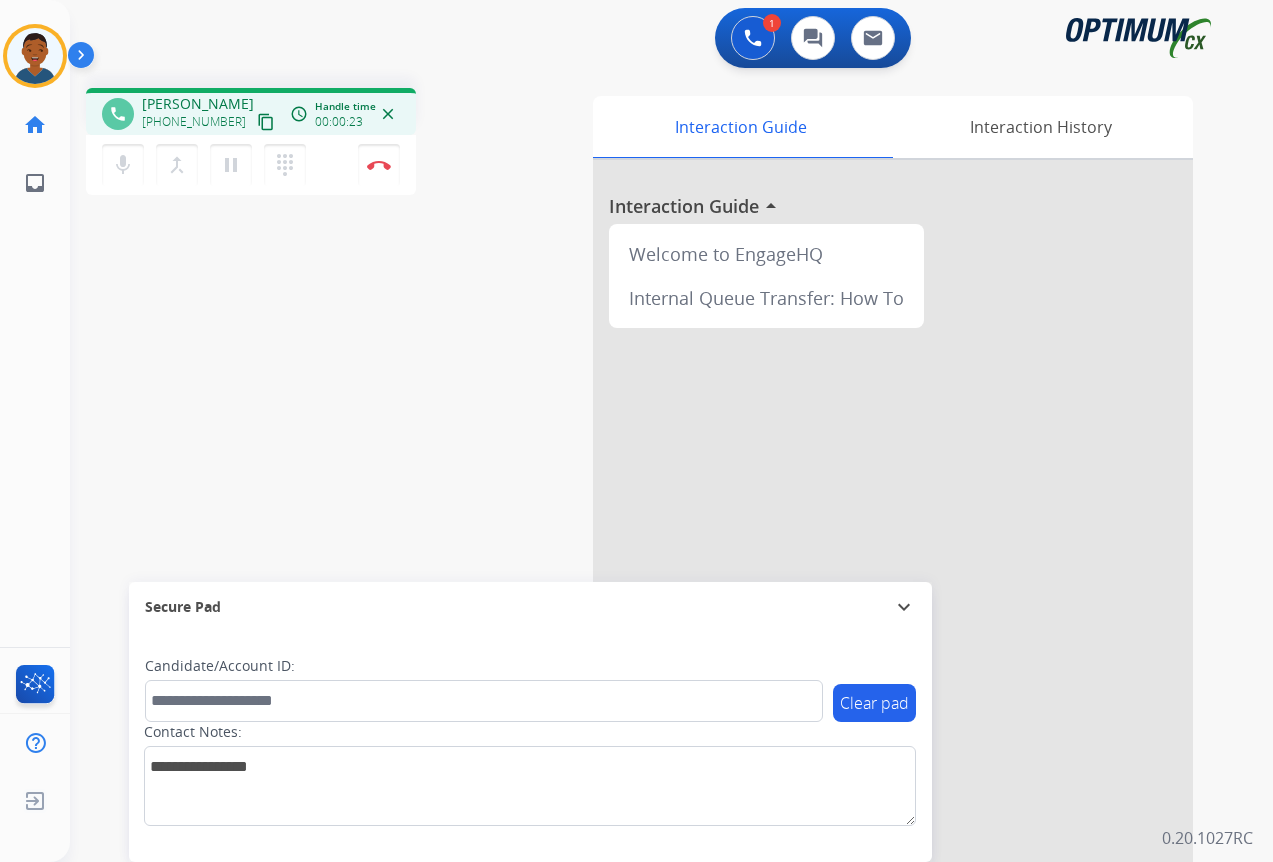 click on "content_copy" at bounding box center [266, 122] 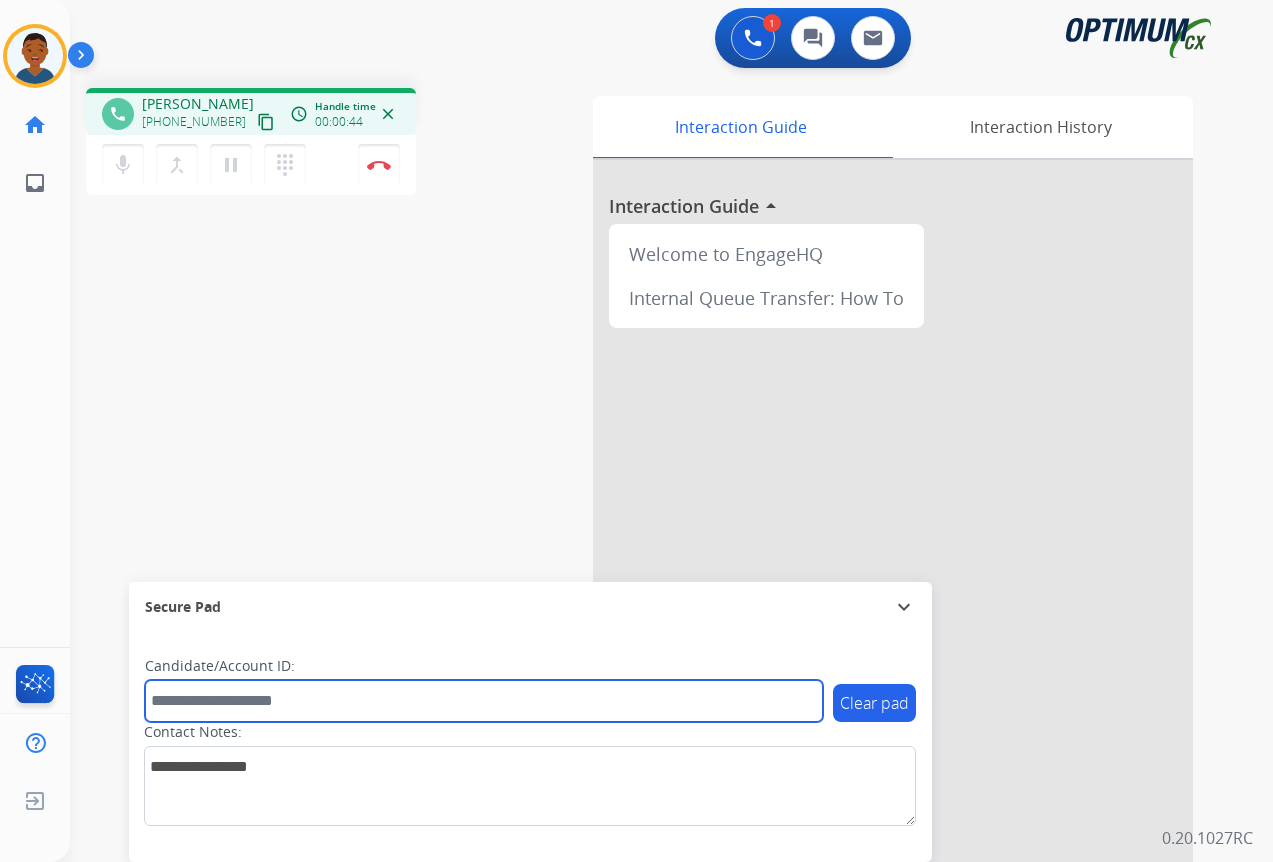 click at bounding box center [484, 701] 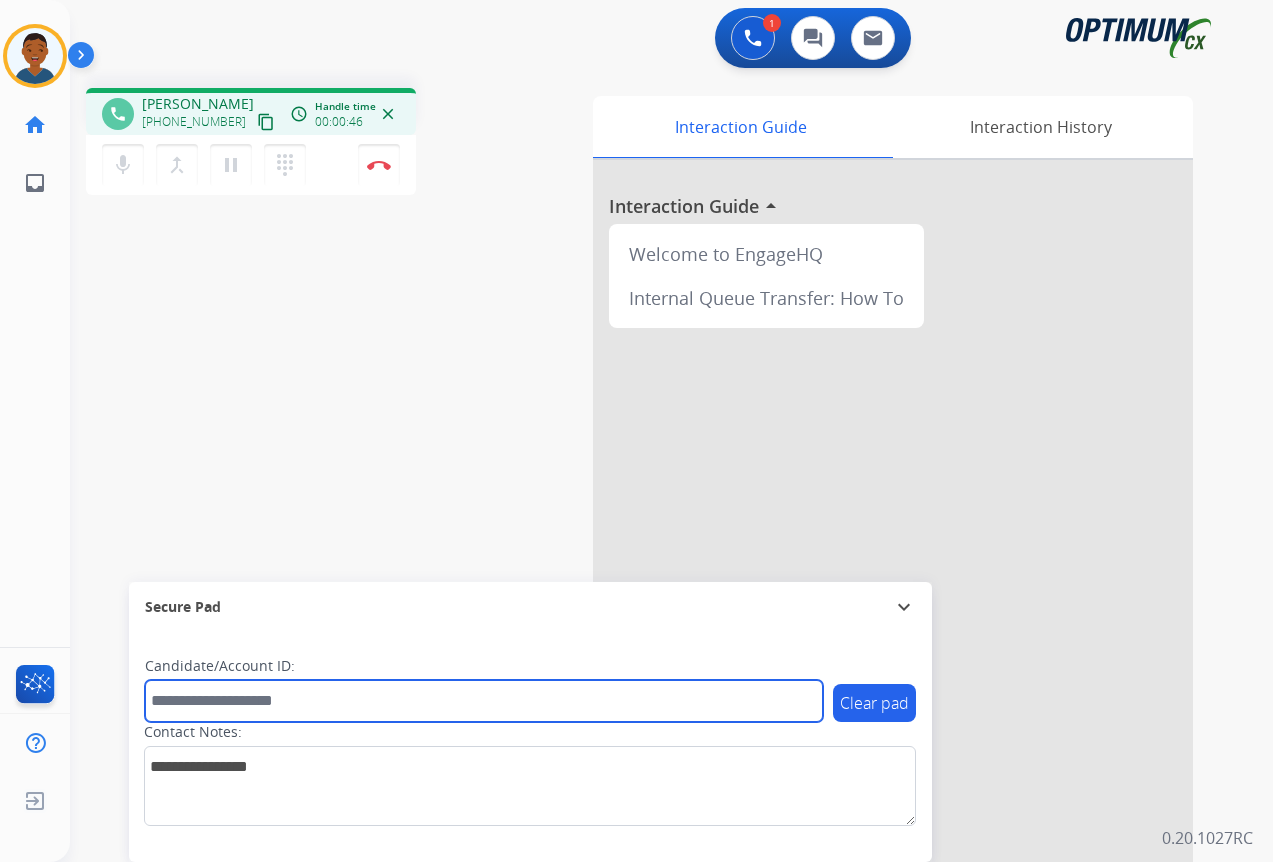 paste on "*******" 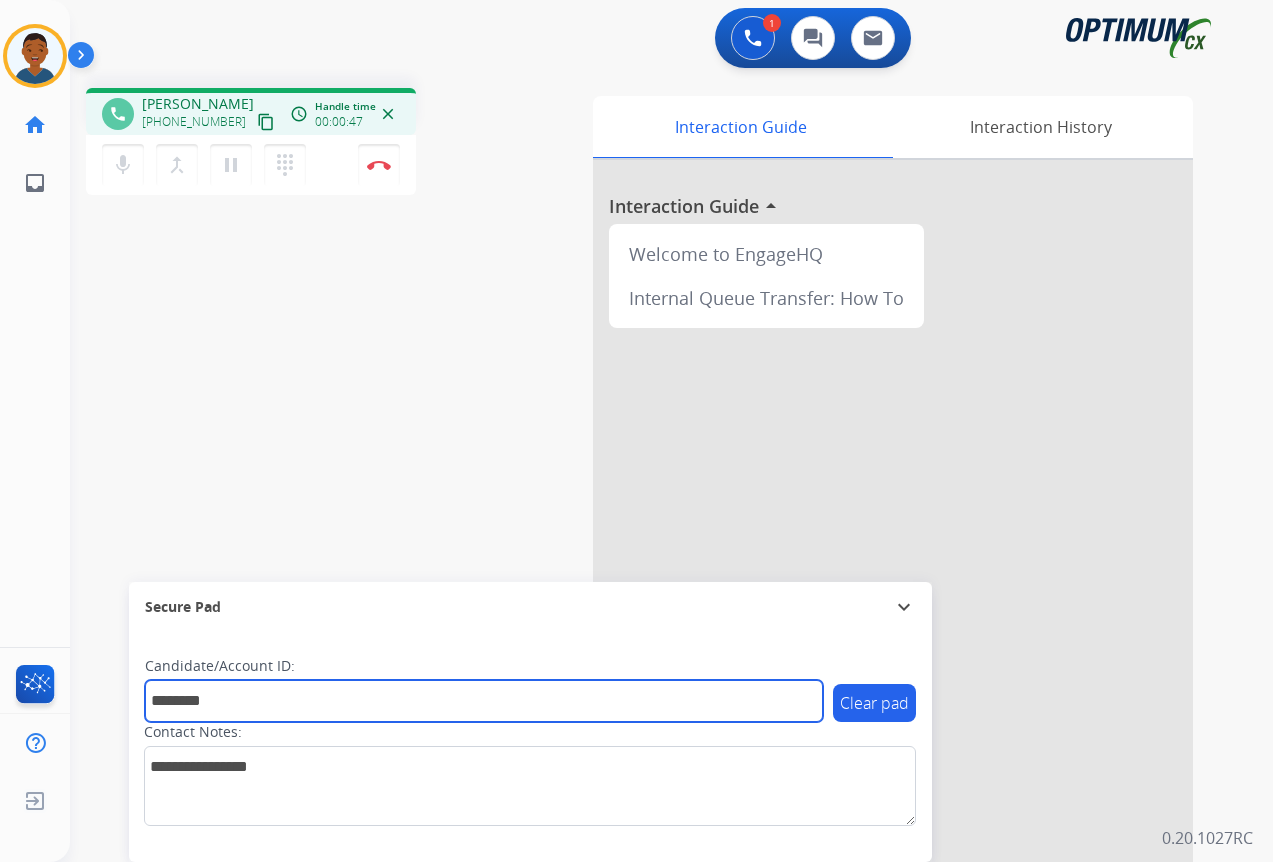 scroll, scrollTop: 44, scrollLeft: 0, axis: vertical 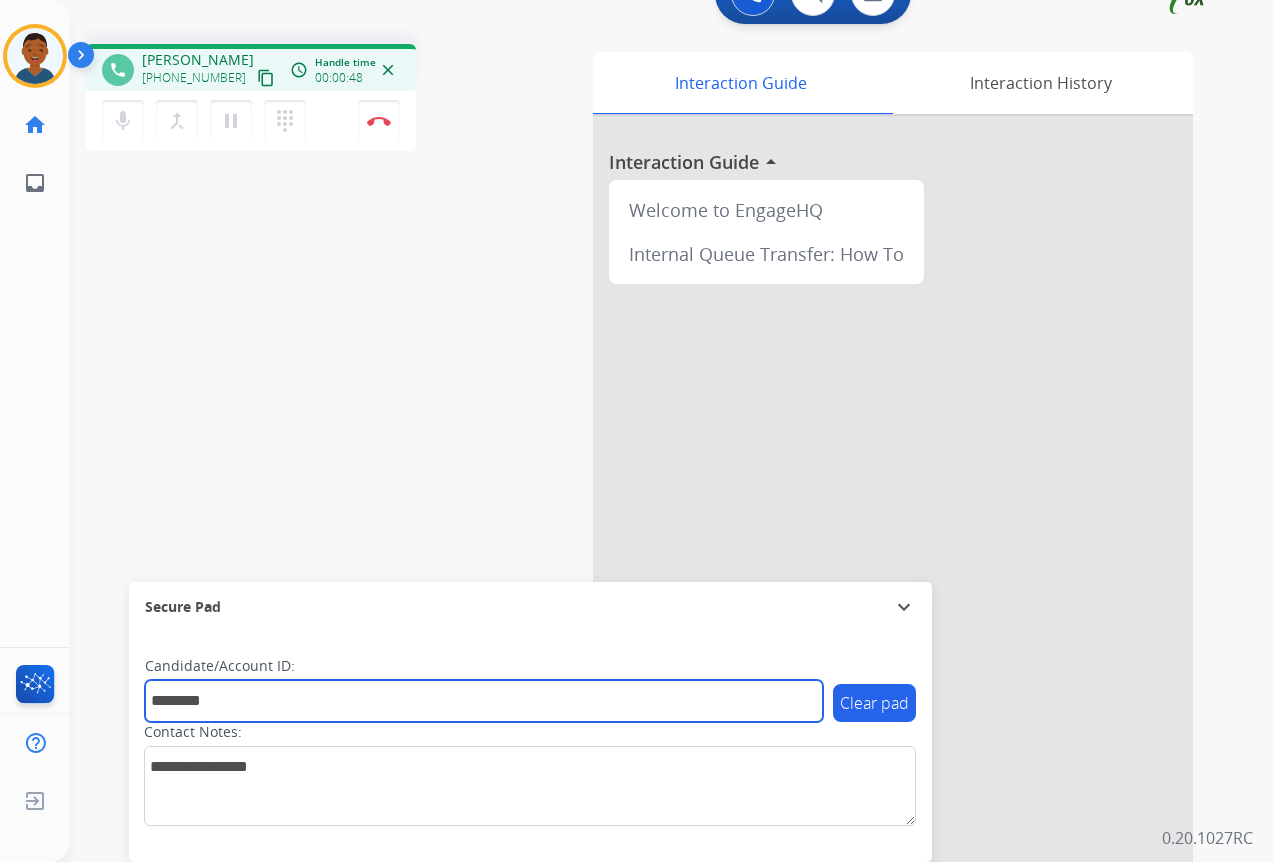 type on "*******" 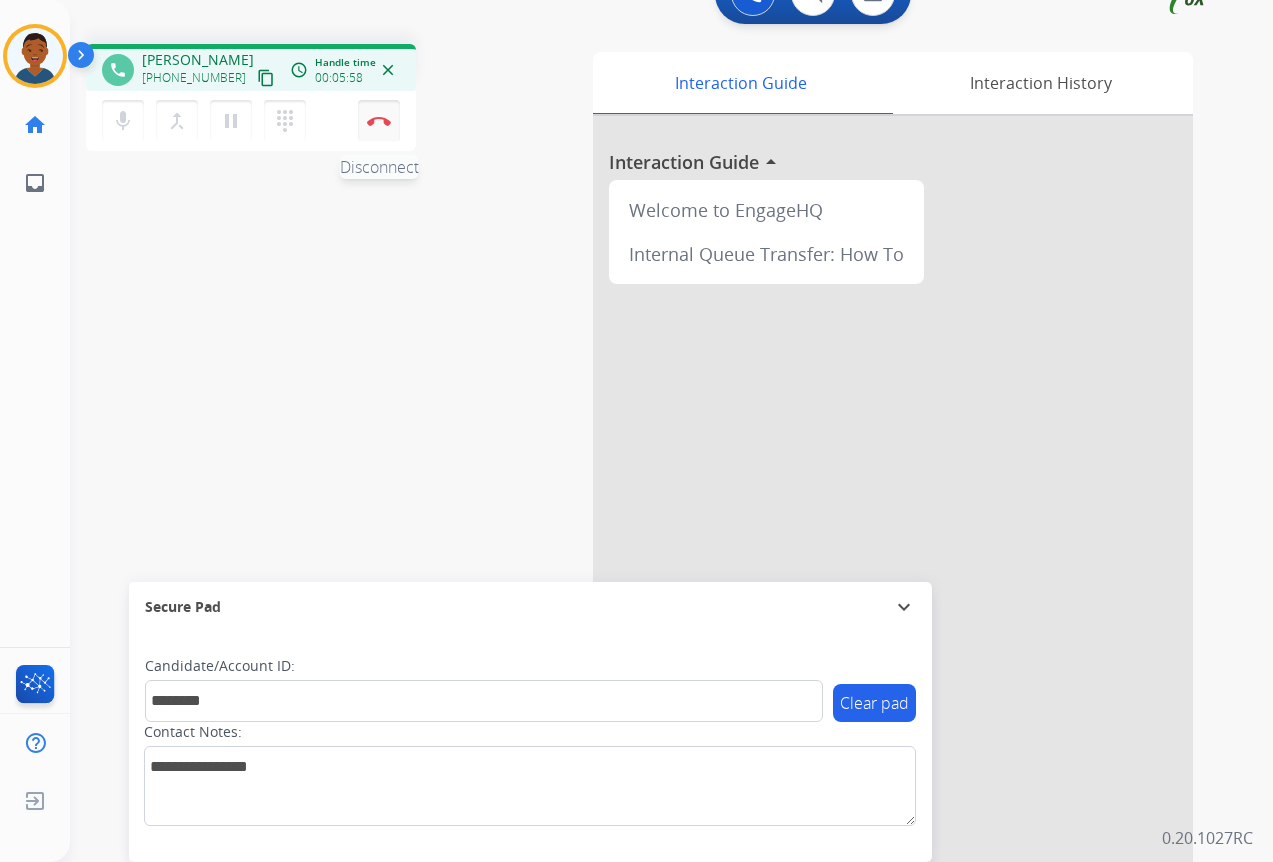 click at bounding box center (379, 121) 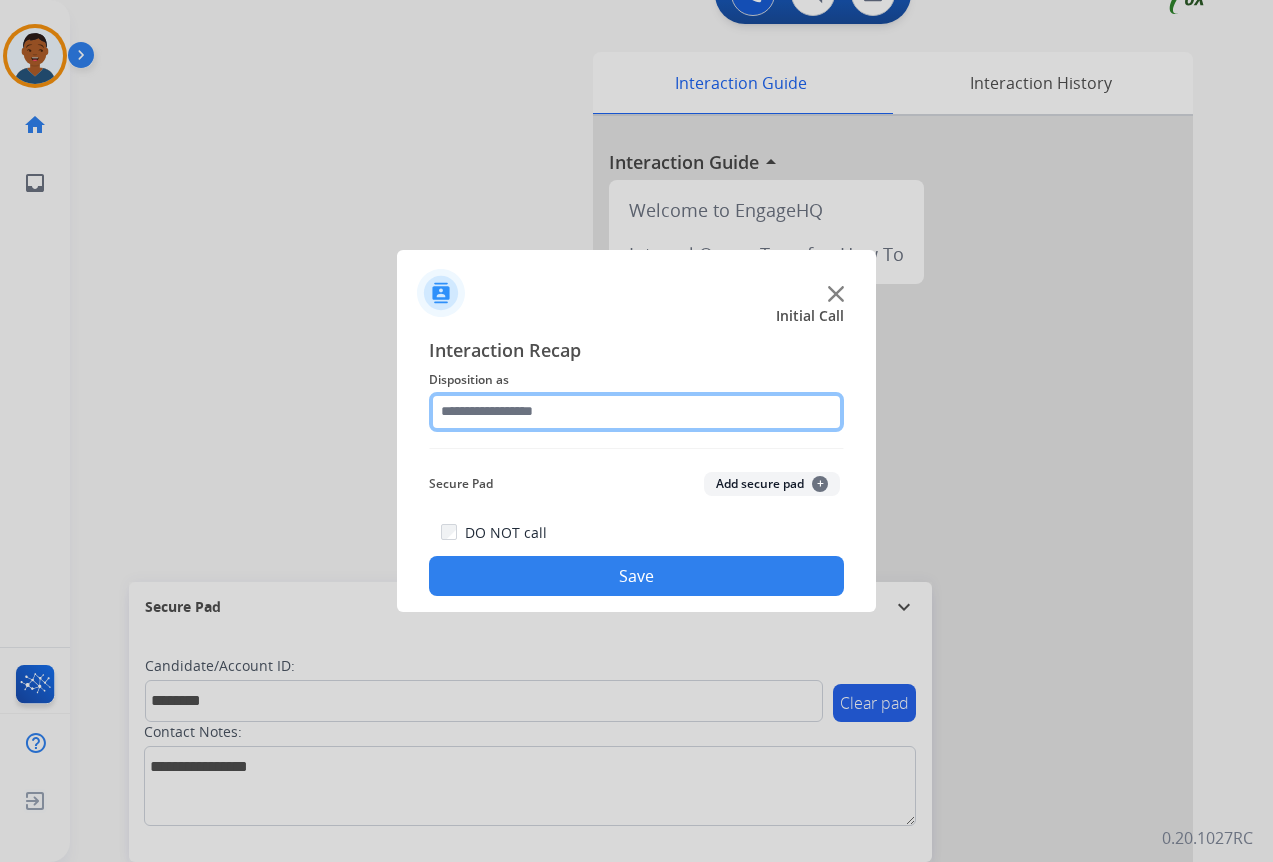 click 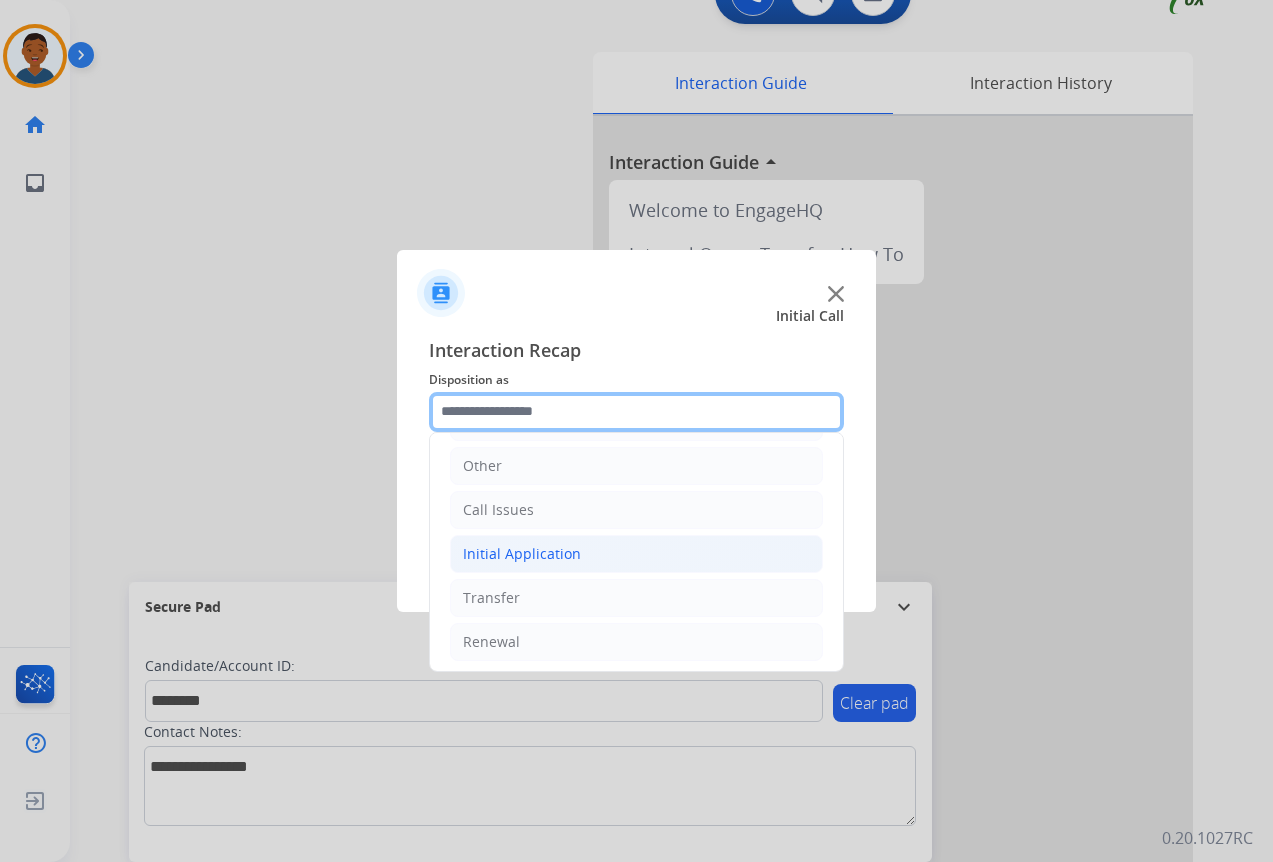 scroll, scrollTop: 136, scrollLeft: 0, axis: vertical 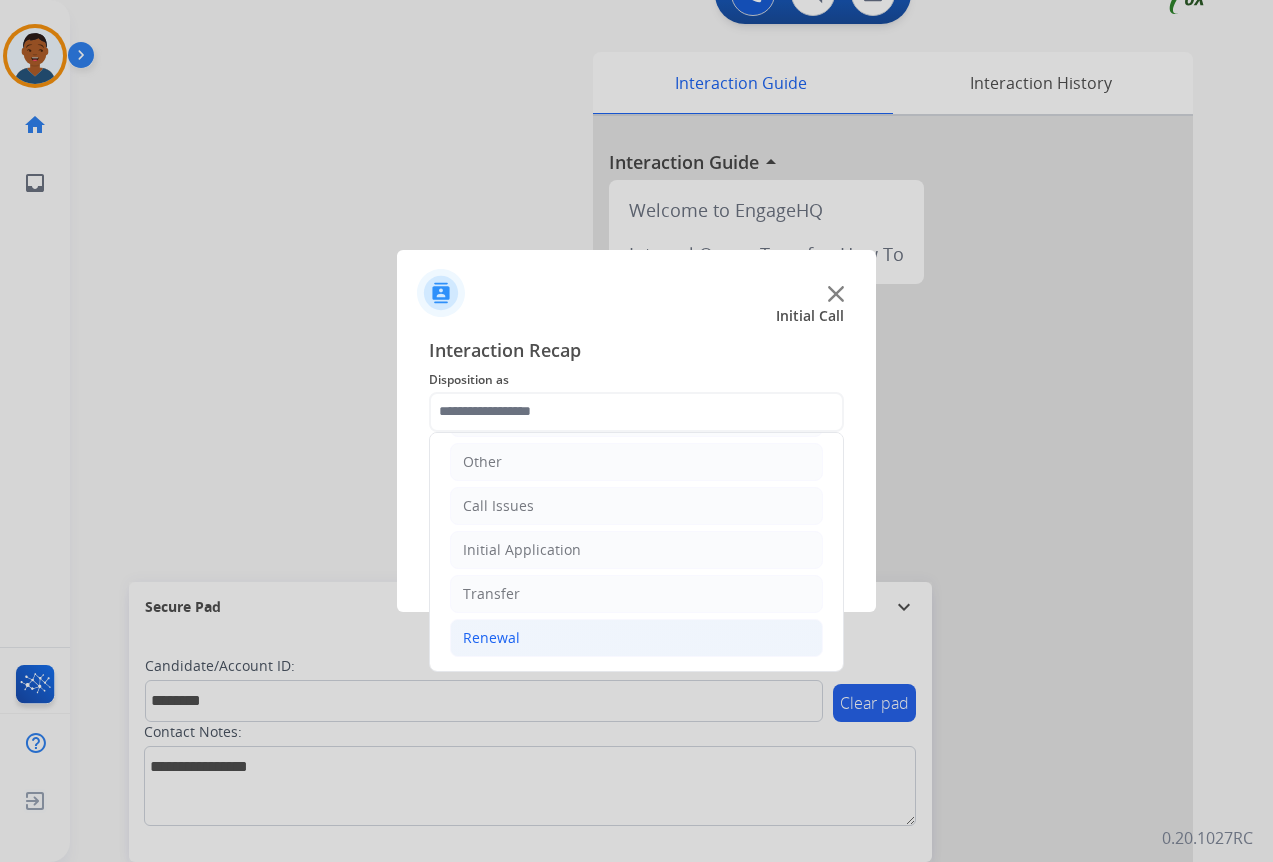 click on "Renewal" 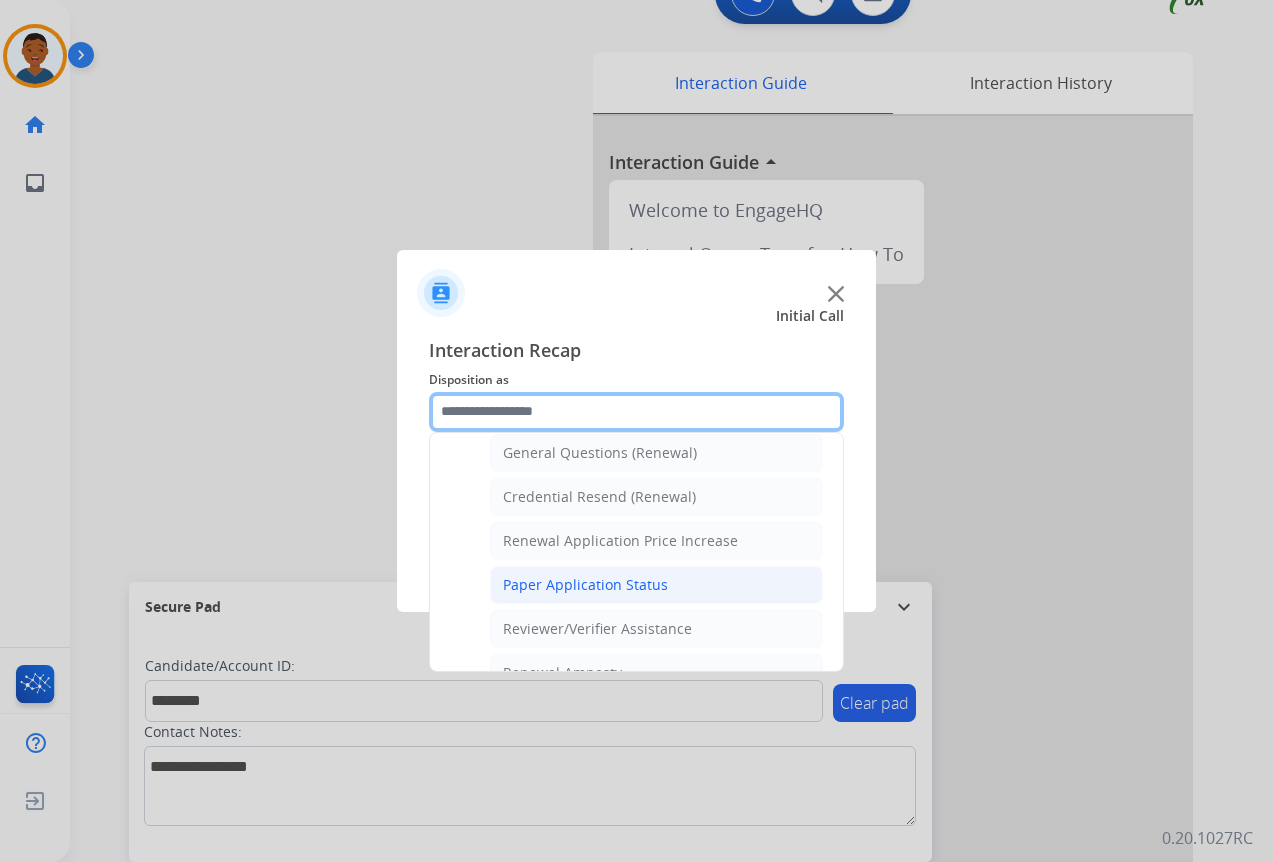scroll, scrollTop: 636, scrollLeft: 0, axis: vertical 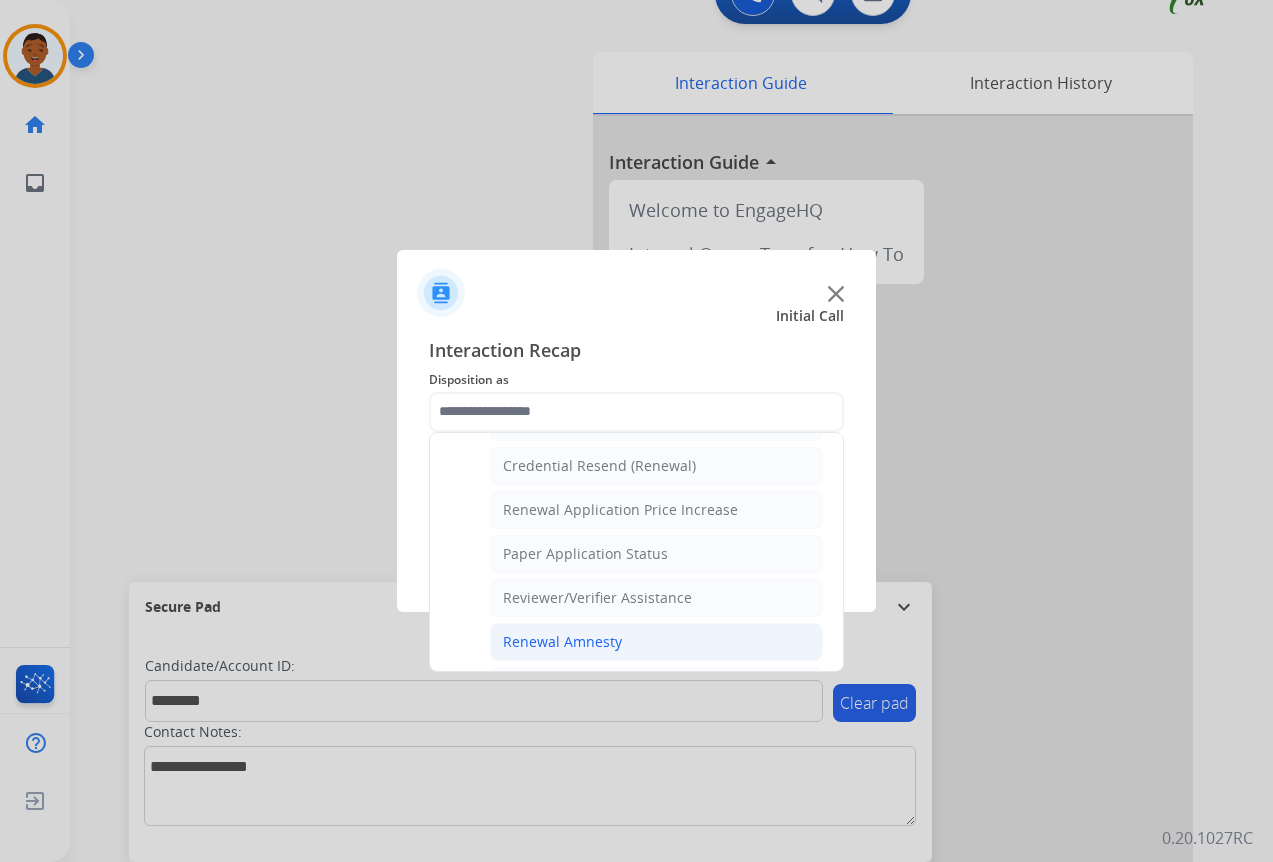 click on "Renewal Amnesty" 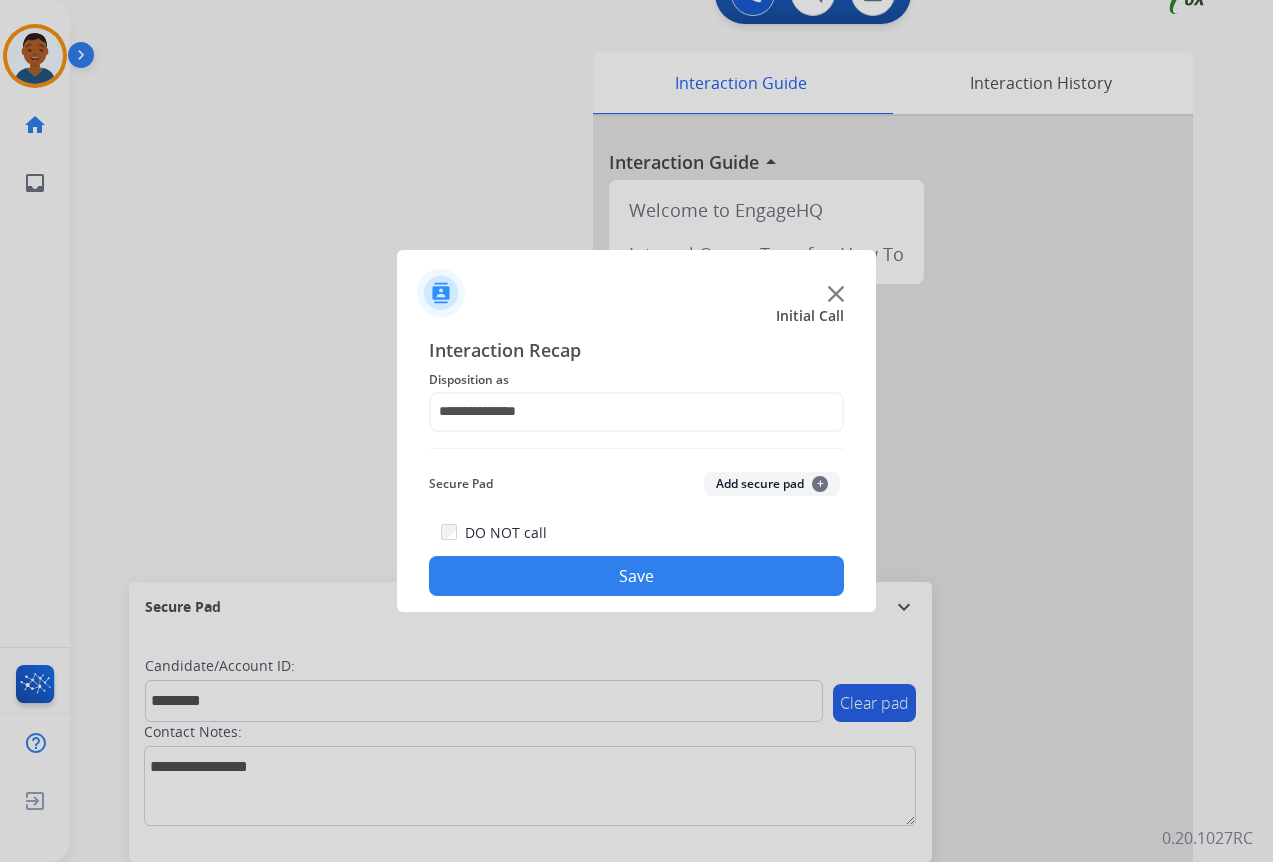 click on "Add secure pad  +" 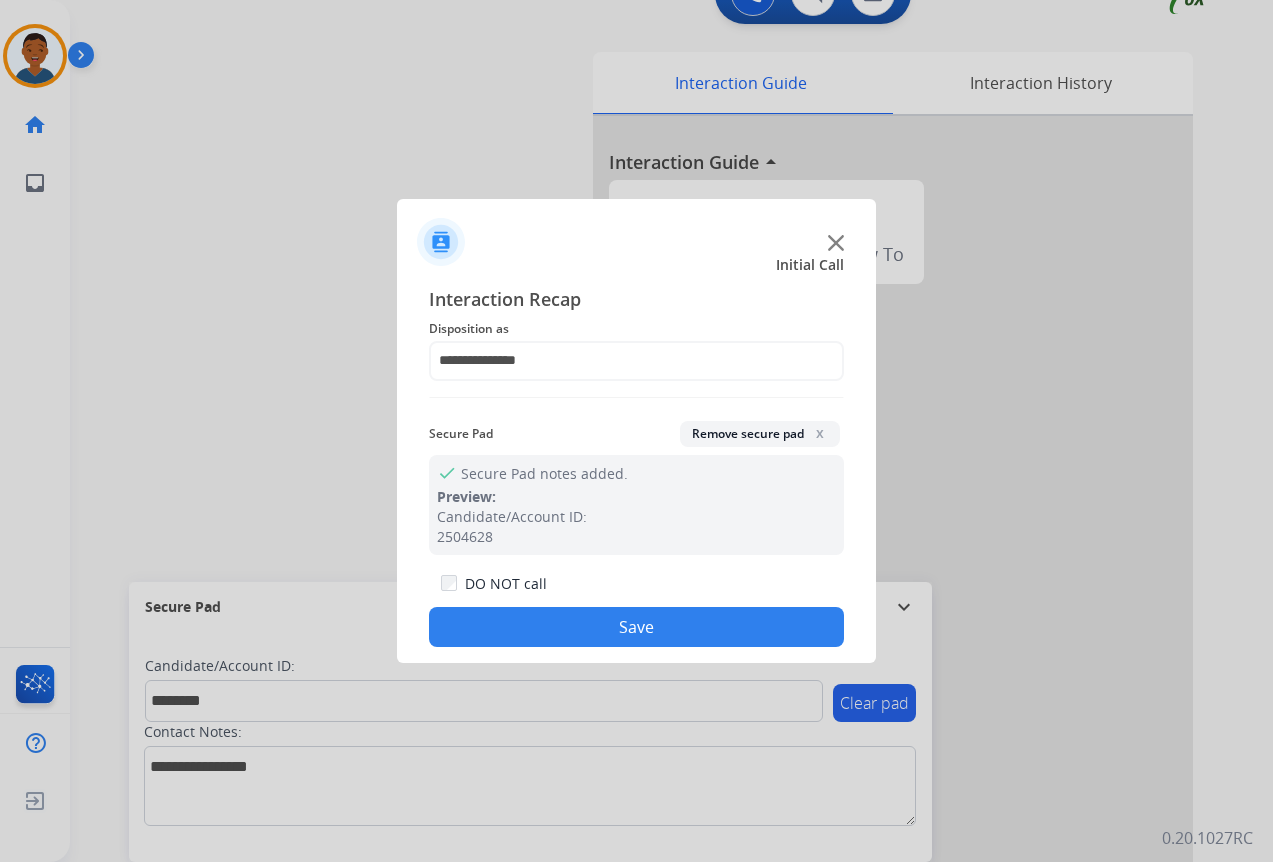 click on "Save" 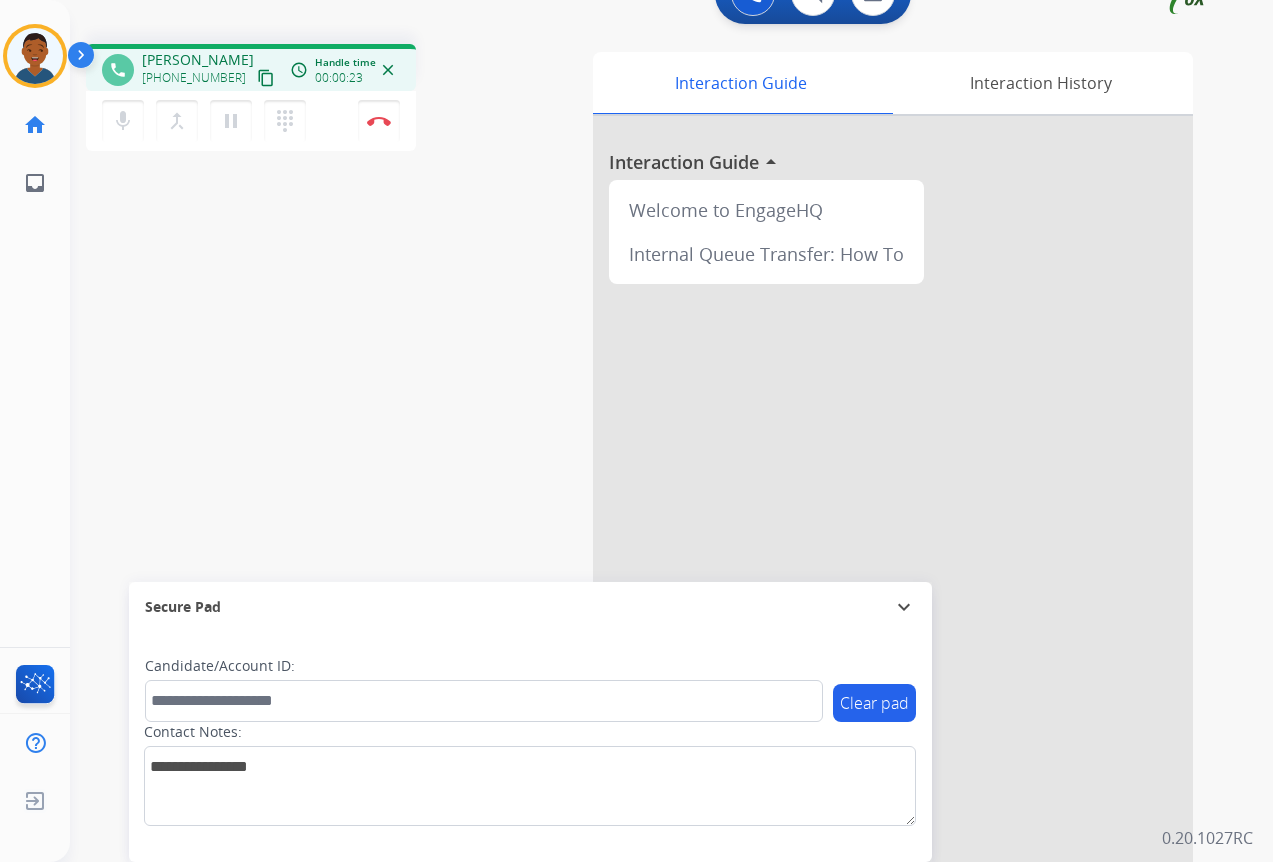 click on "content_copy" at bounding box center [266, 78] 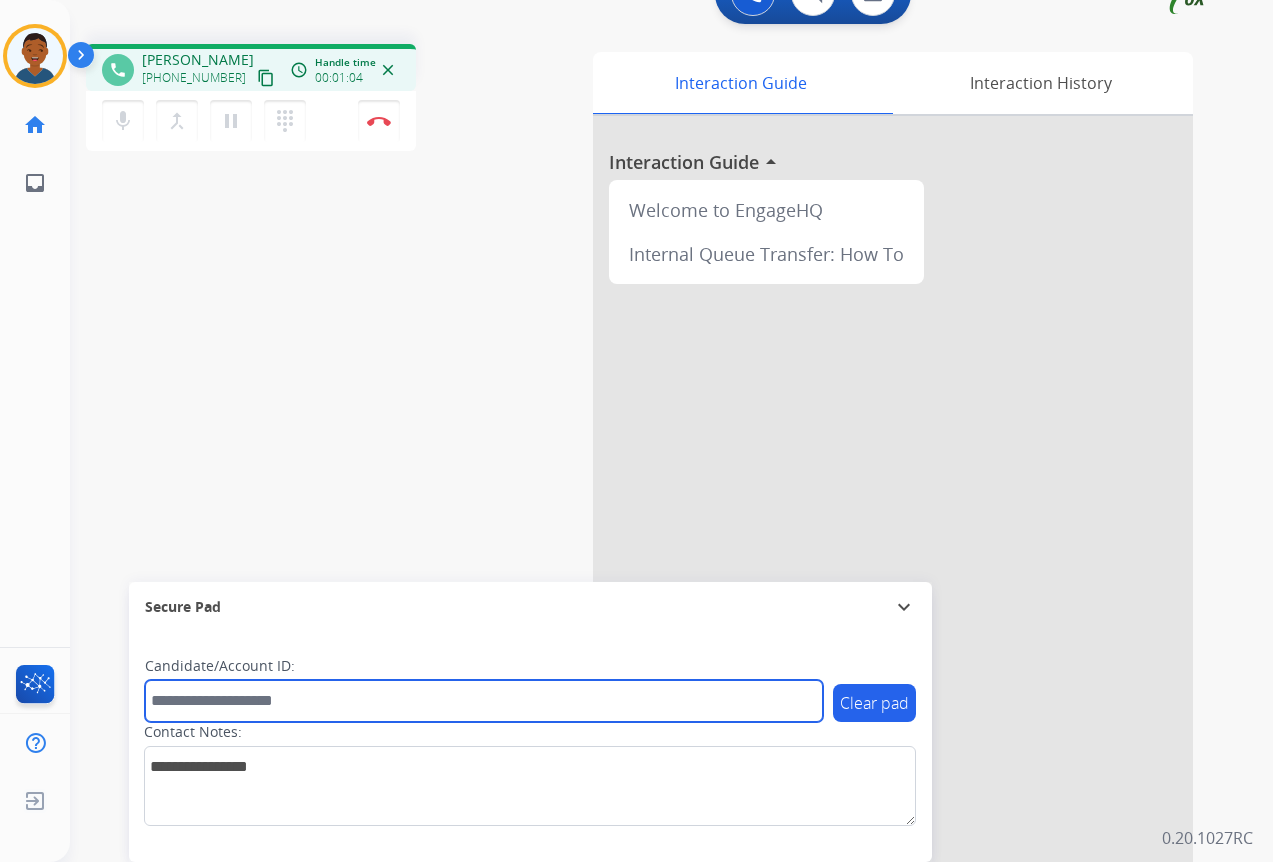 click at bounding box center [484, 701] 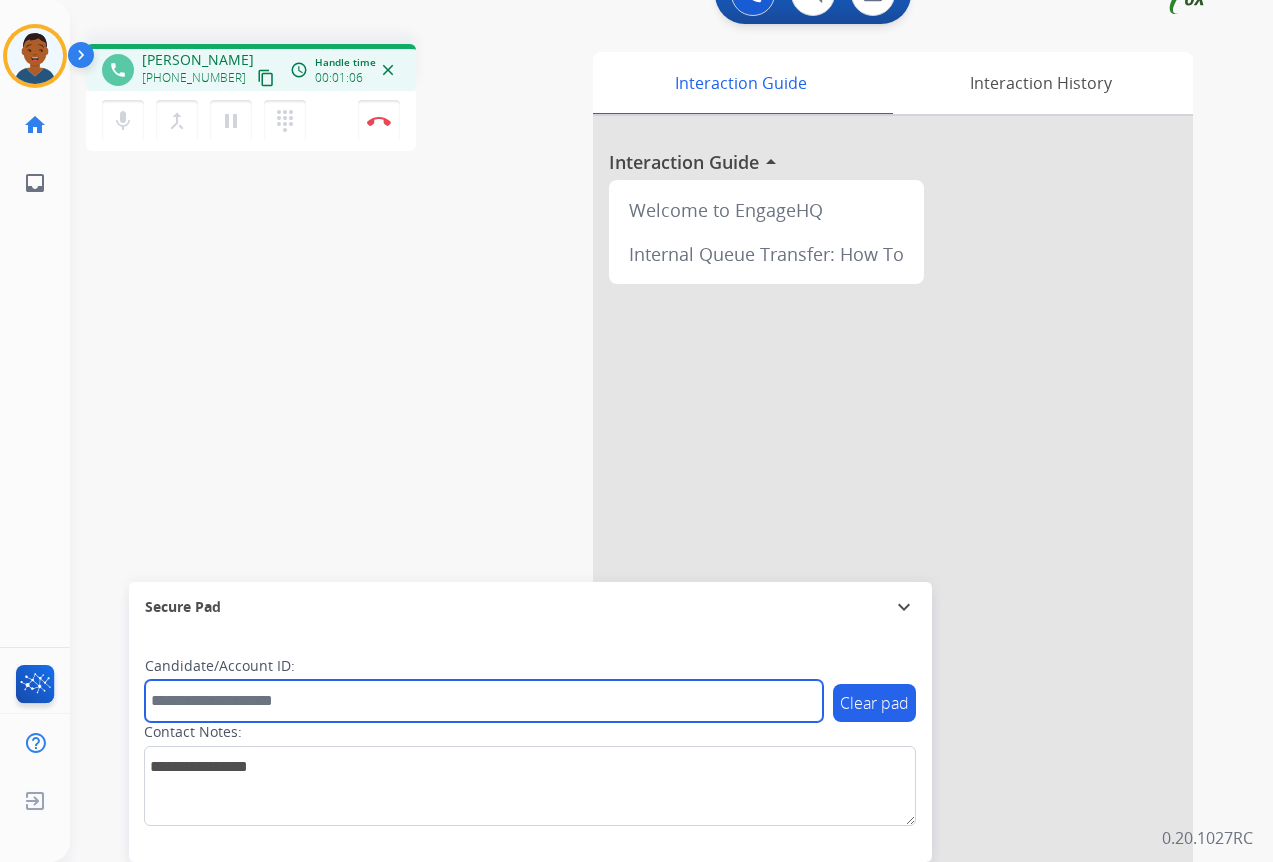 paste on "*******" 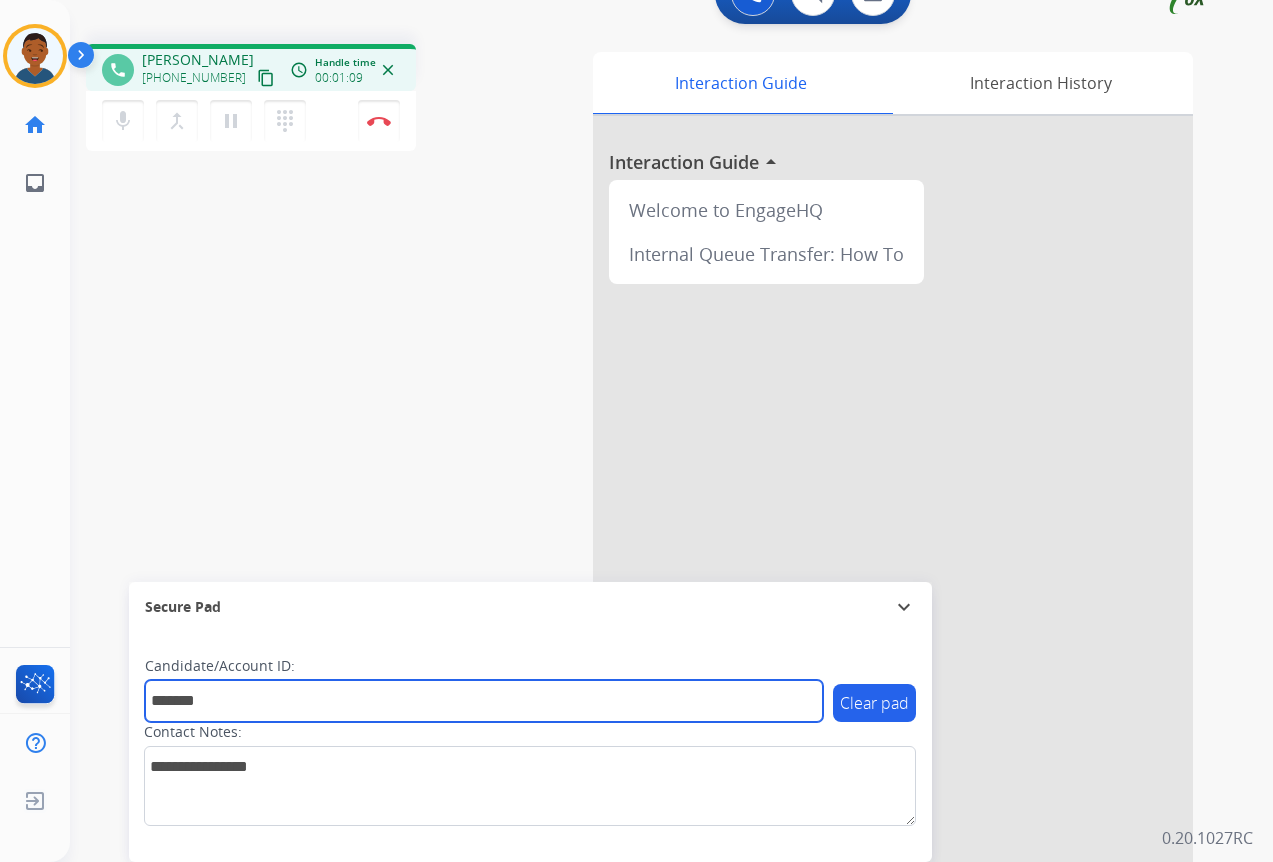type on "*******" 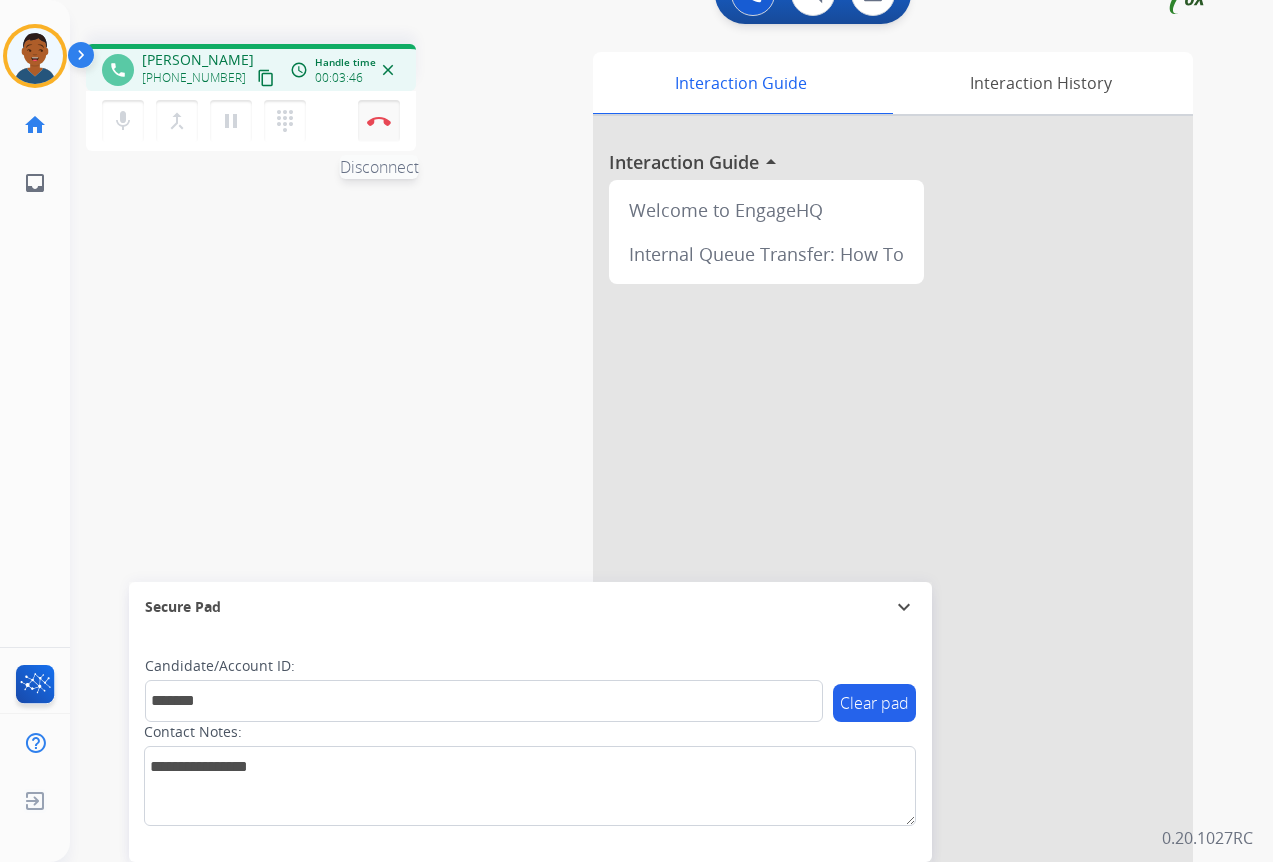 click on "Disconnect" at bounding box center [379, 121] 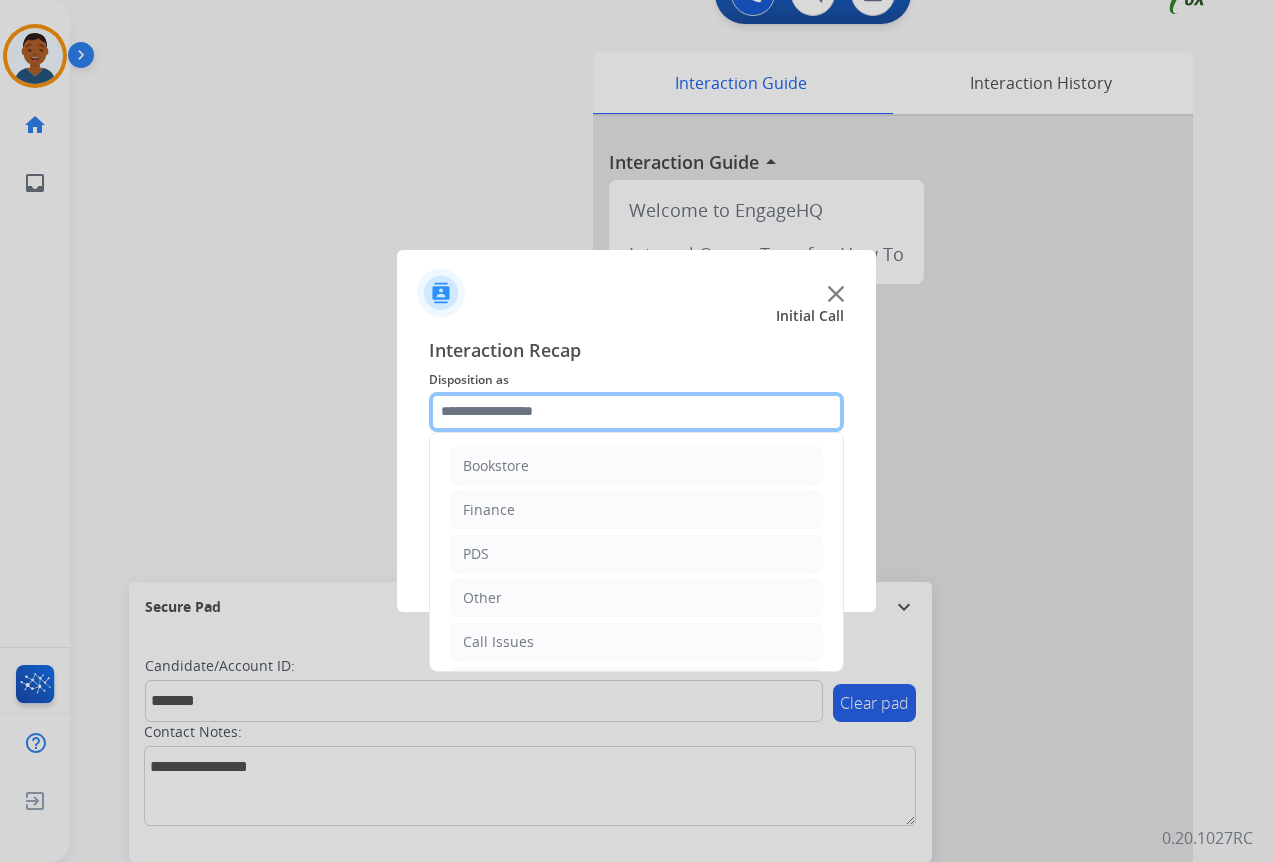 click 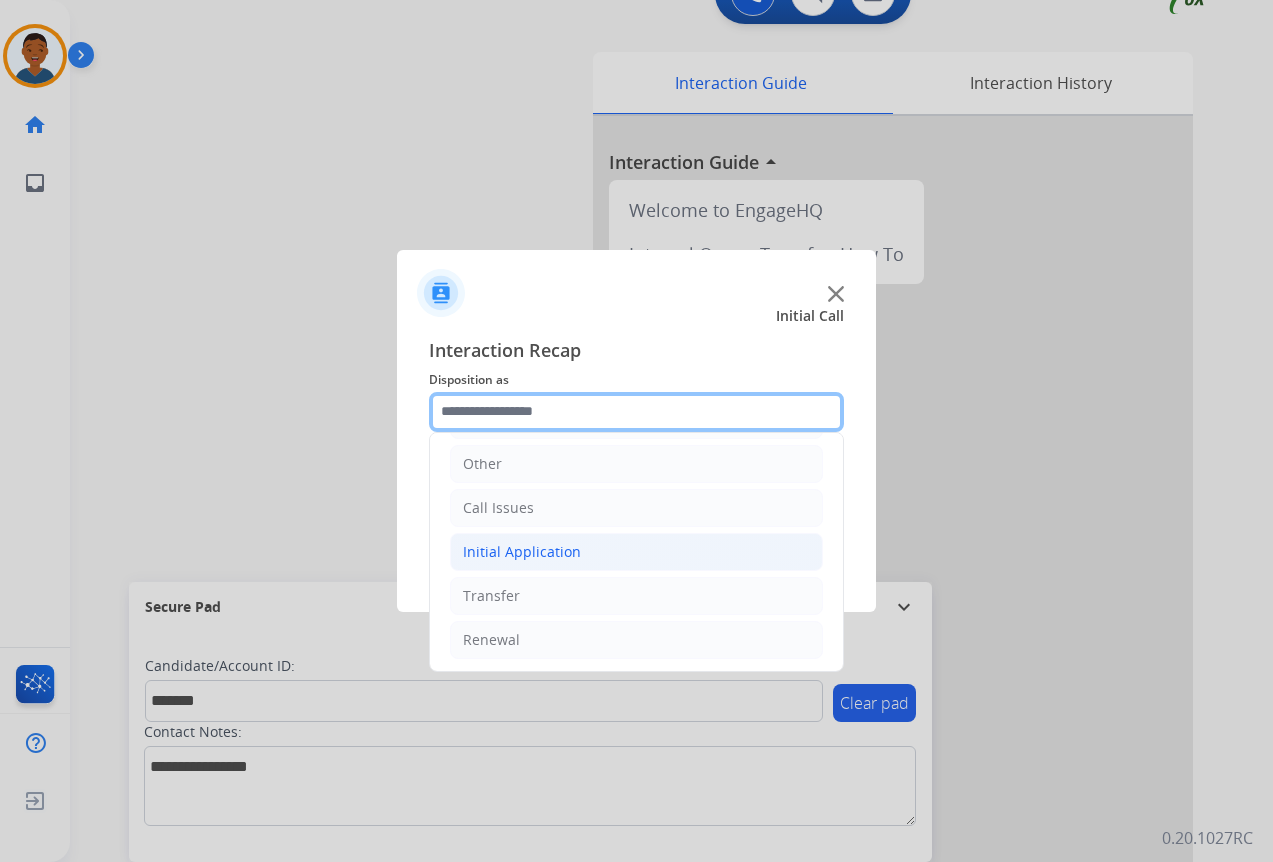 scroll, scrollTop: 136, scrollLeft: 0, axis: vertical 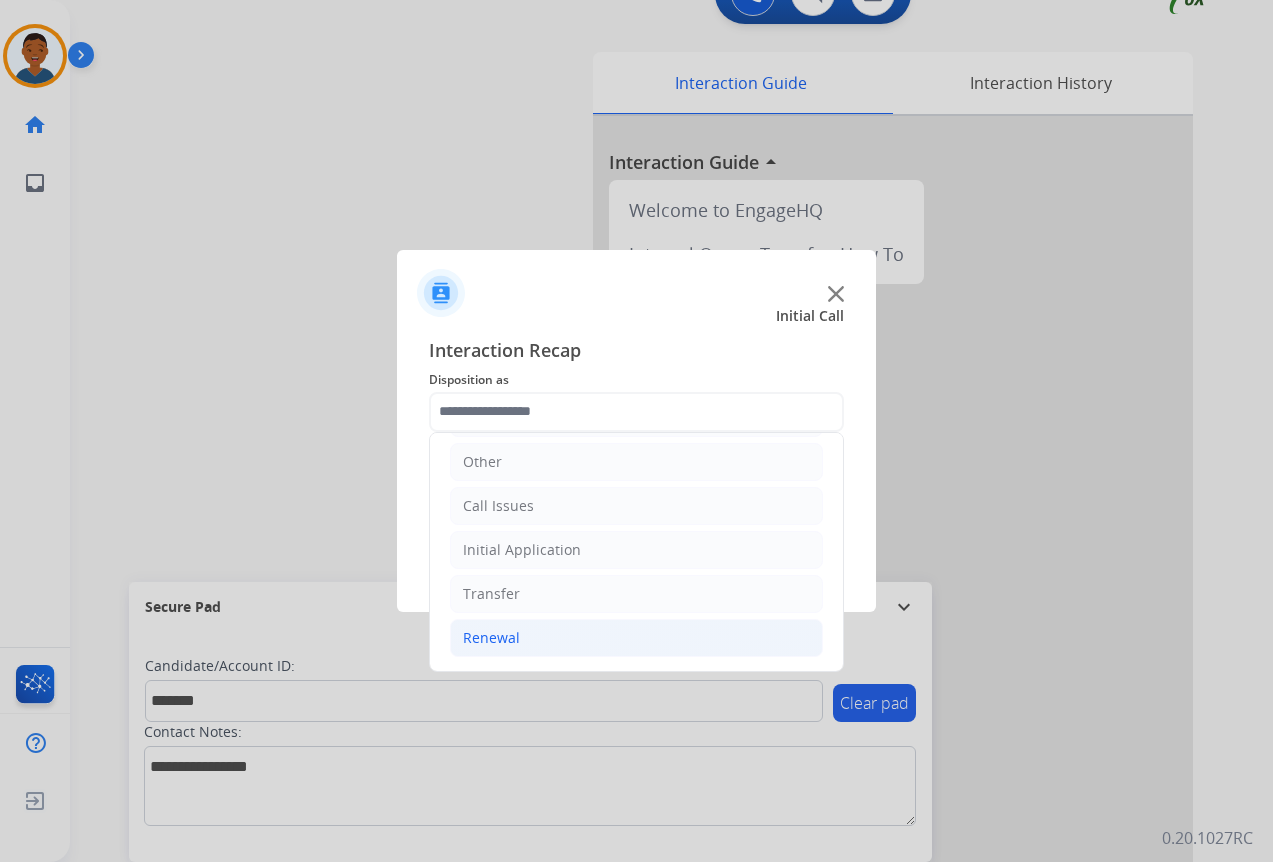click on "Renewal" 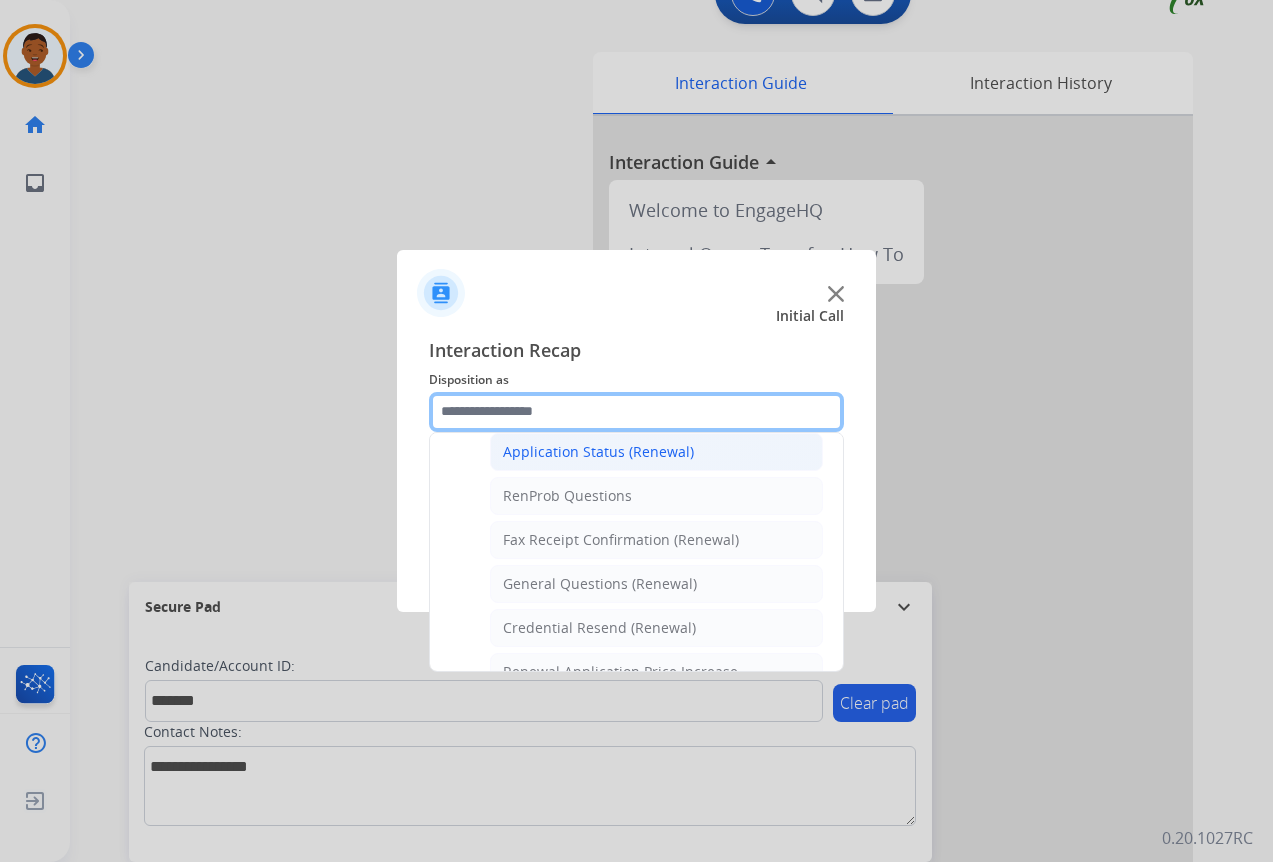 scroll, scrollTop: 536, scrollLeft: 0, axis: vertical 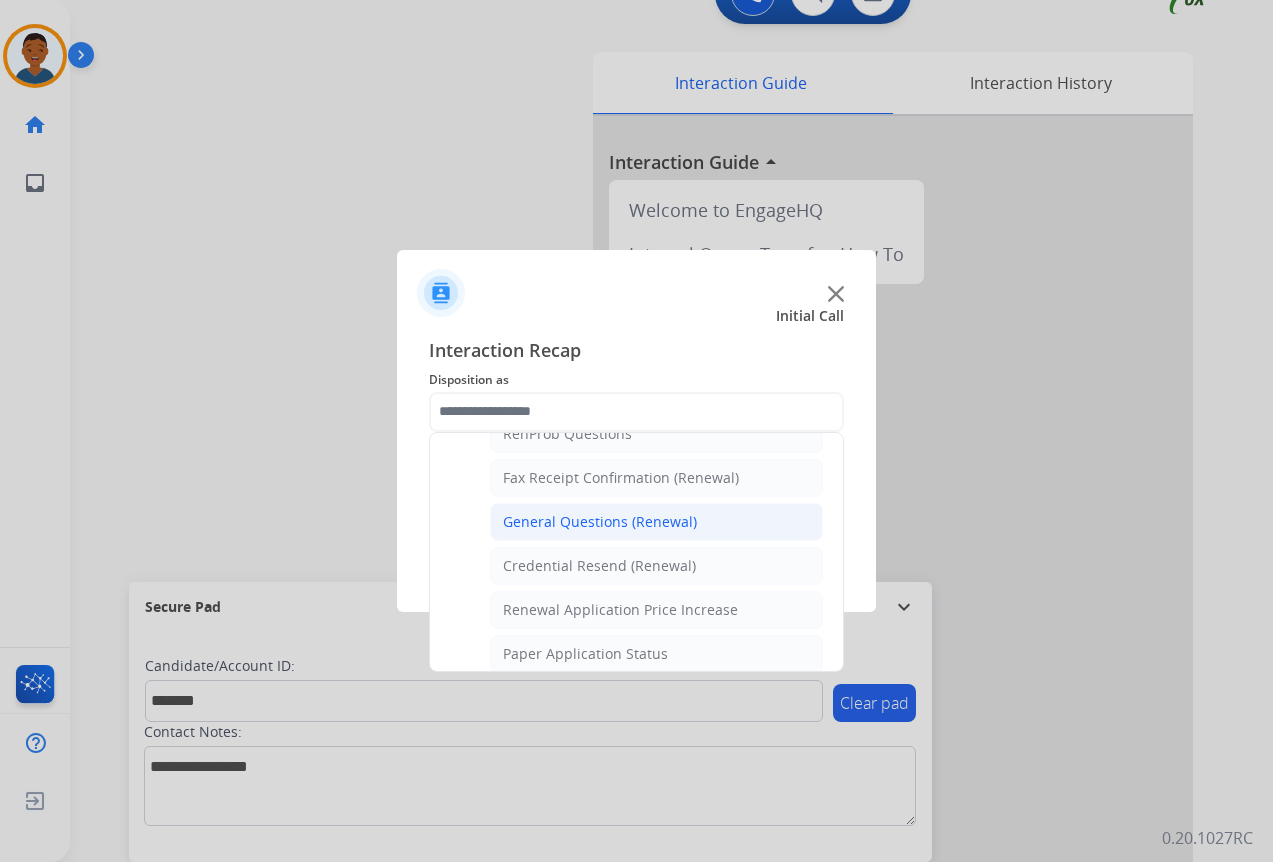 click on "General Questions (Renewal)" 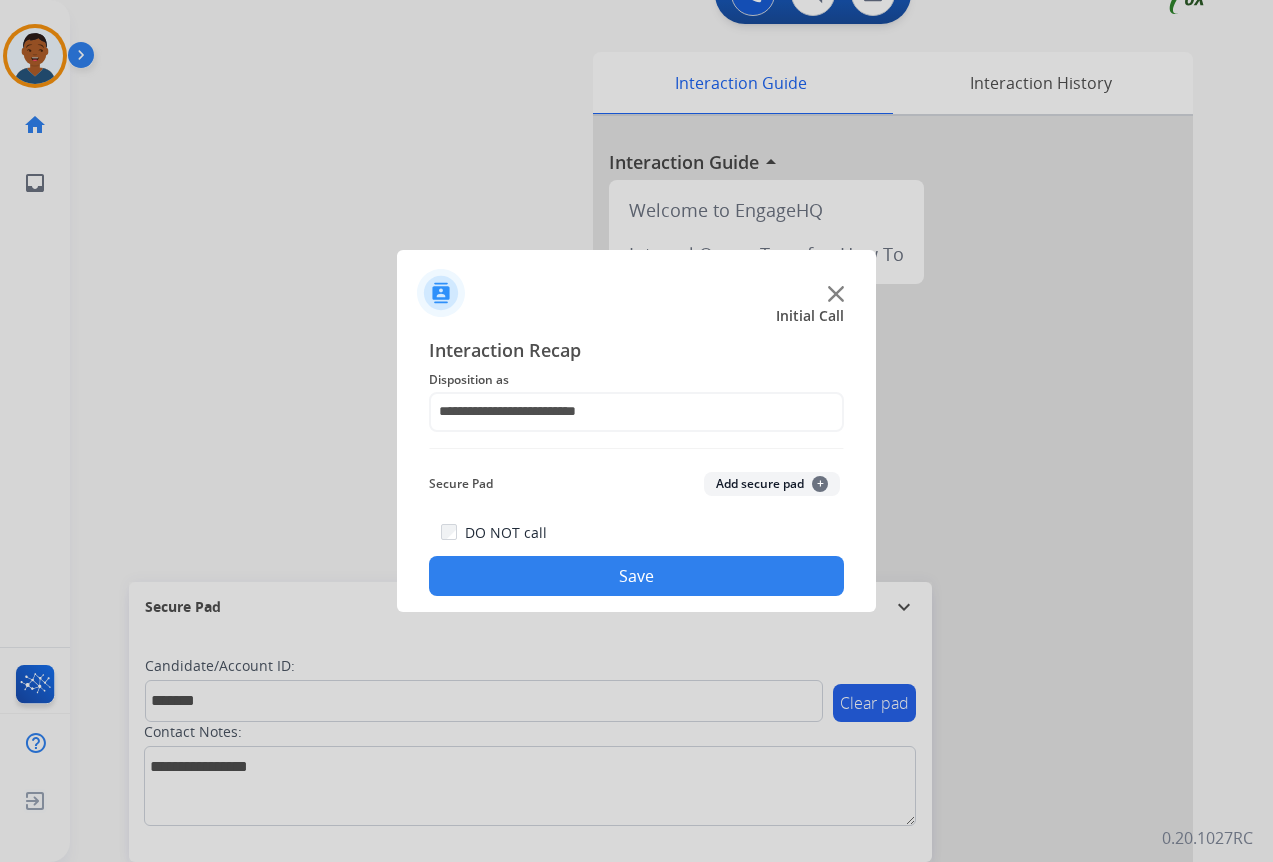 click on "Add secure pad  +" 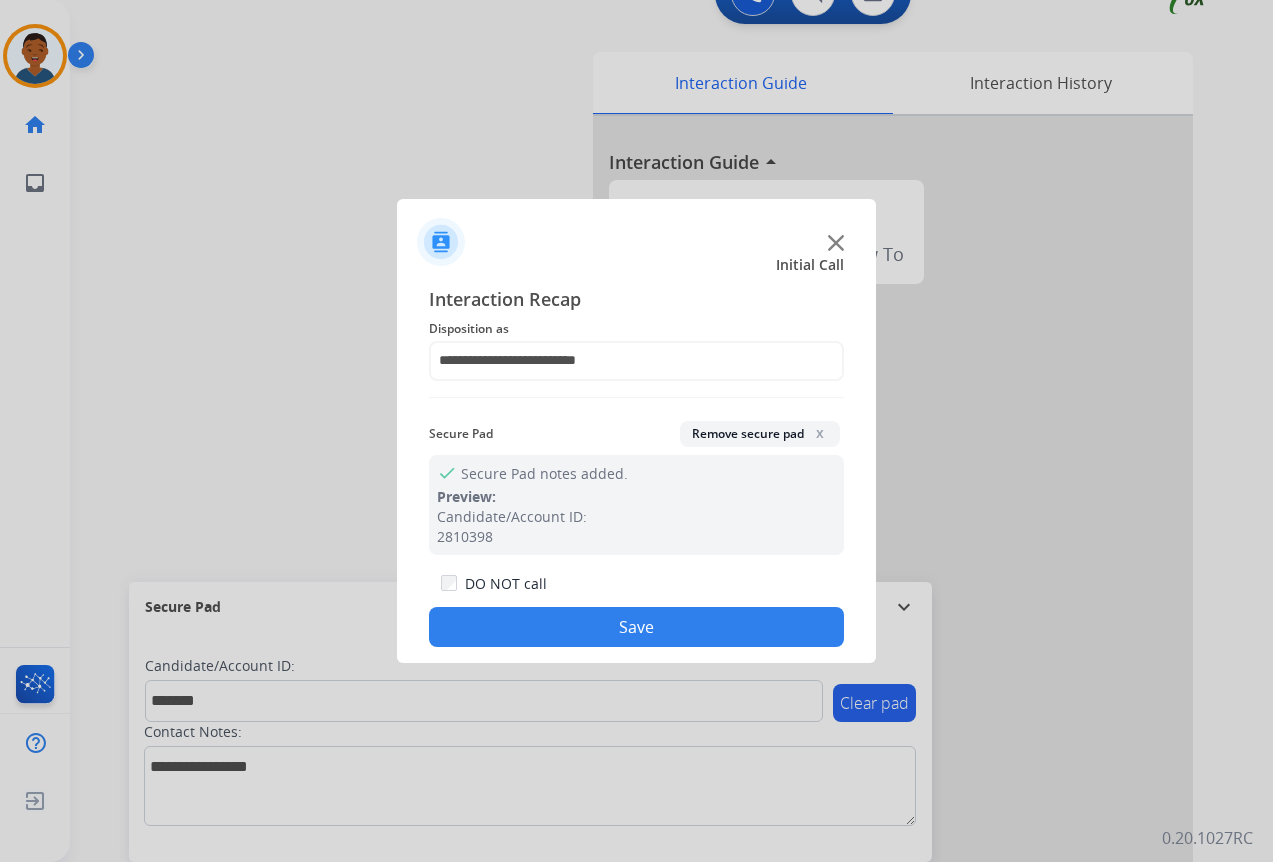 click on "Save" 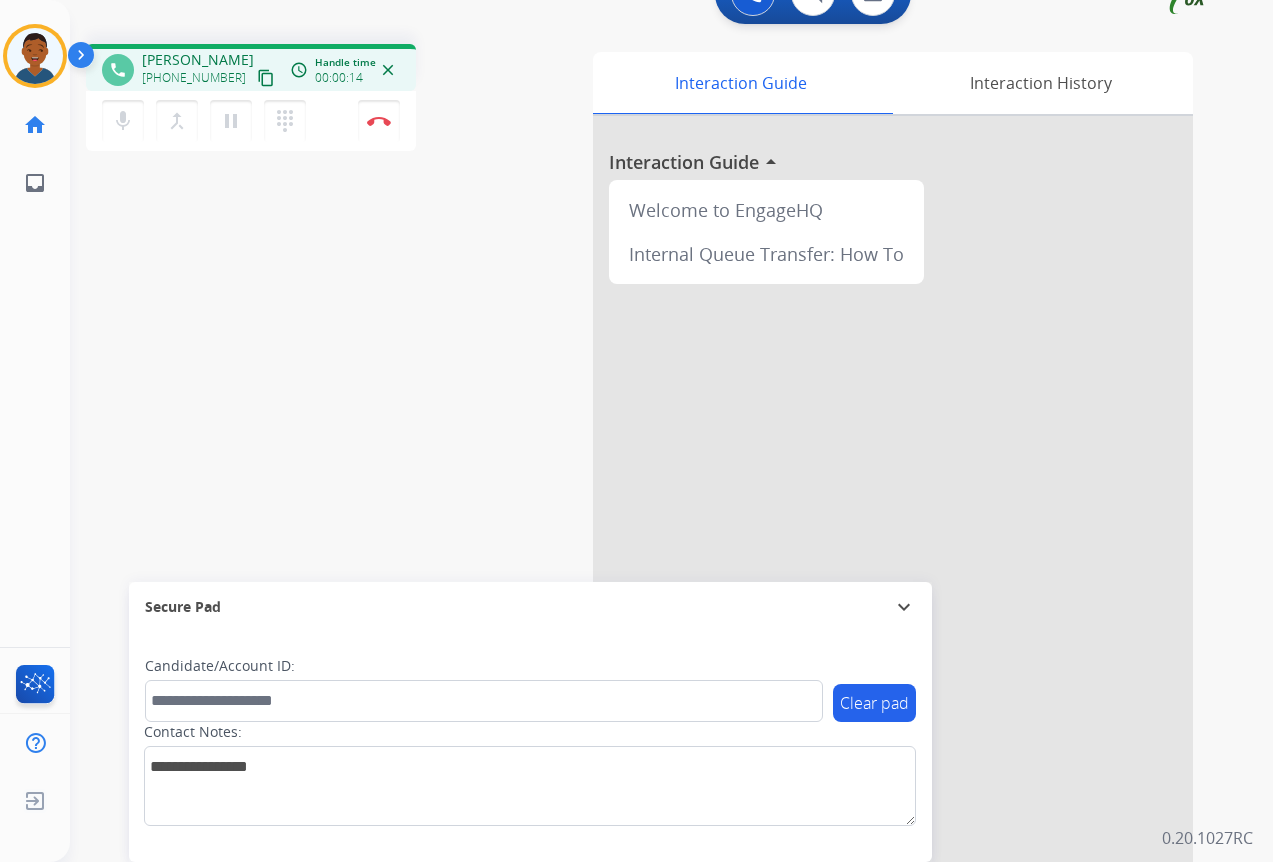 click on "content_copy" at bounding box center (266, 78) 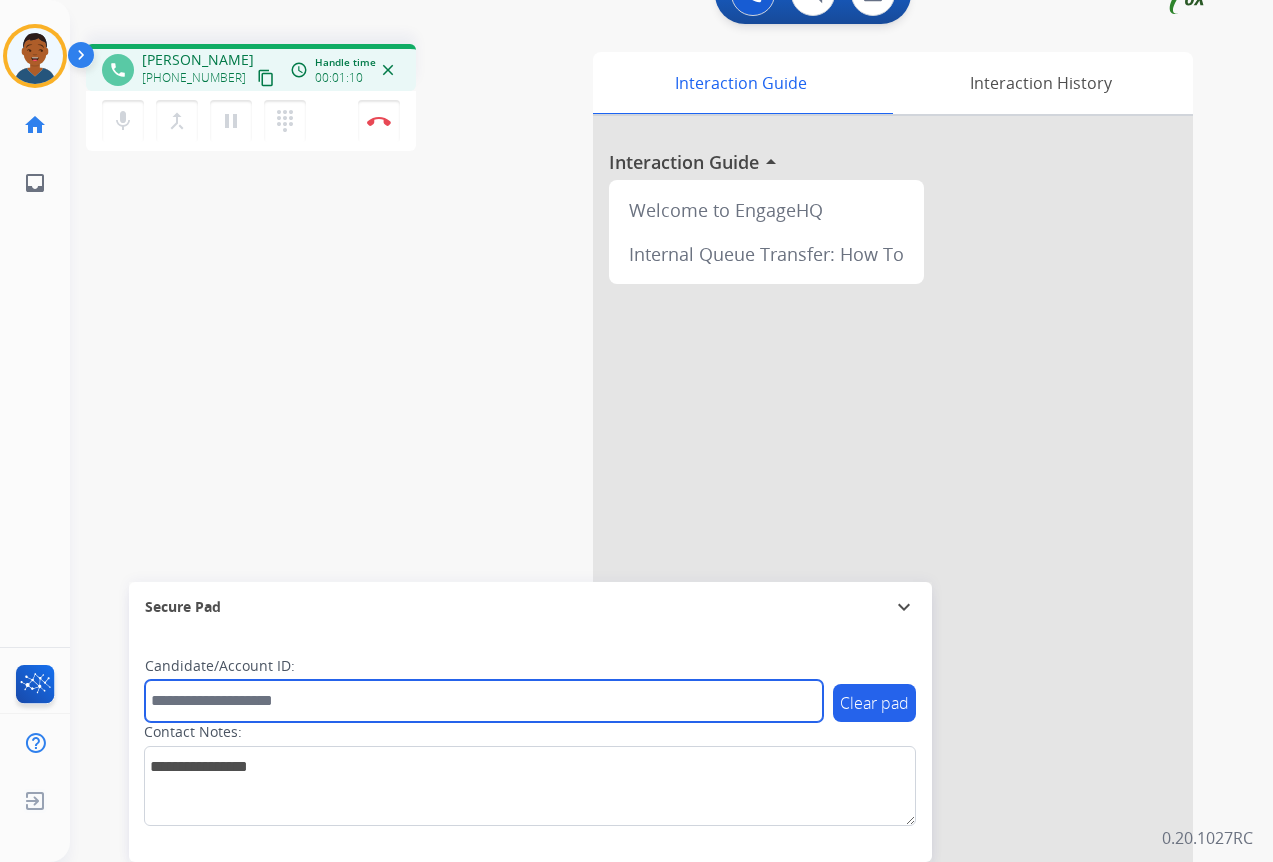 click at bounding box center (484, 701) 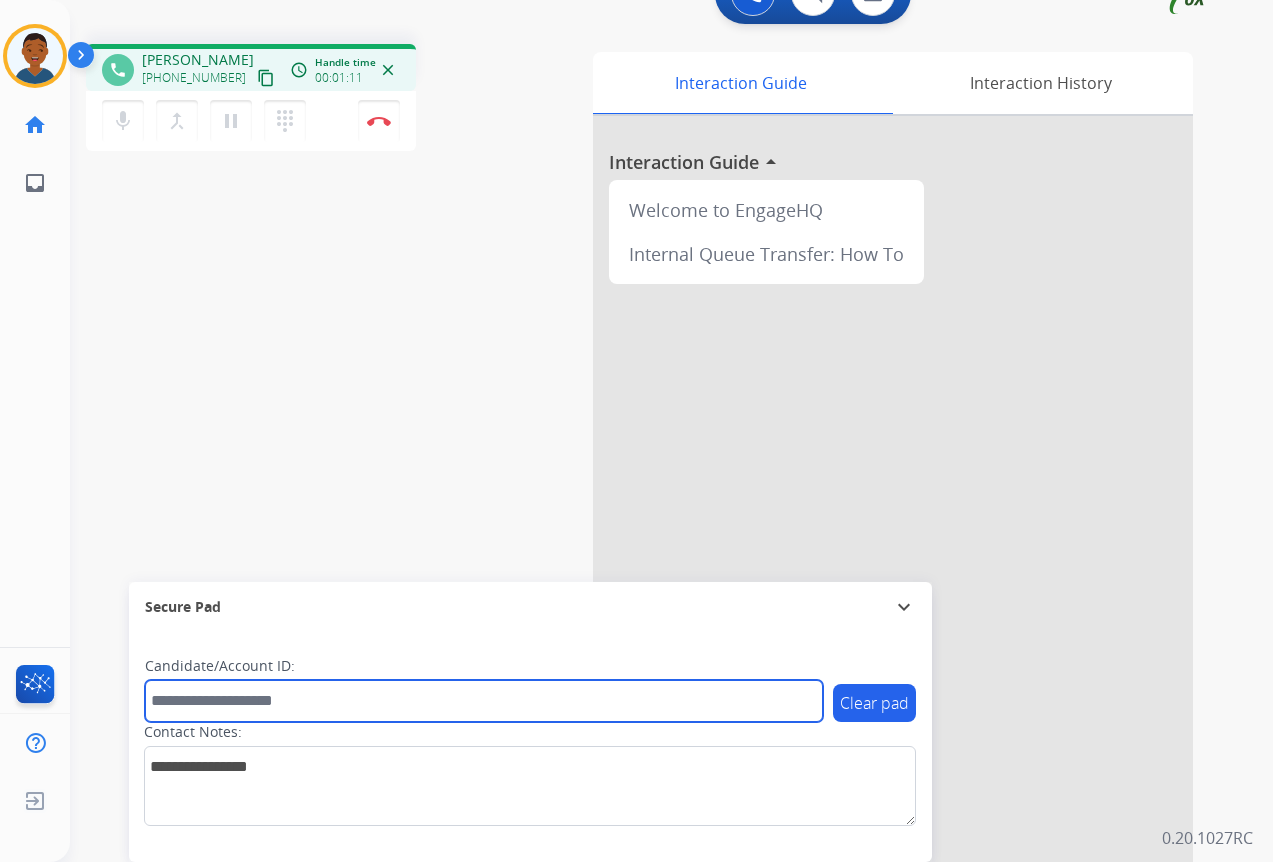 paste on "*******" 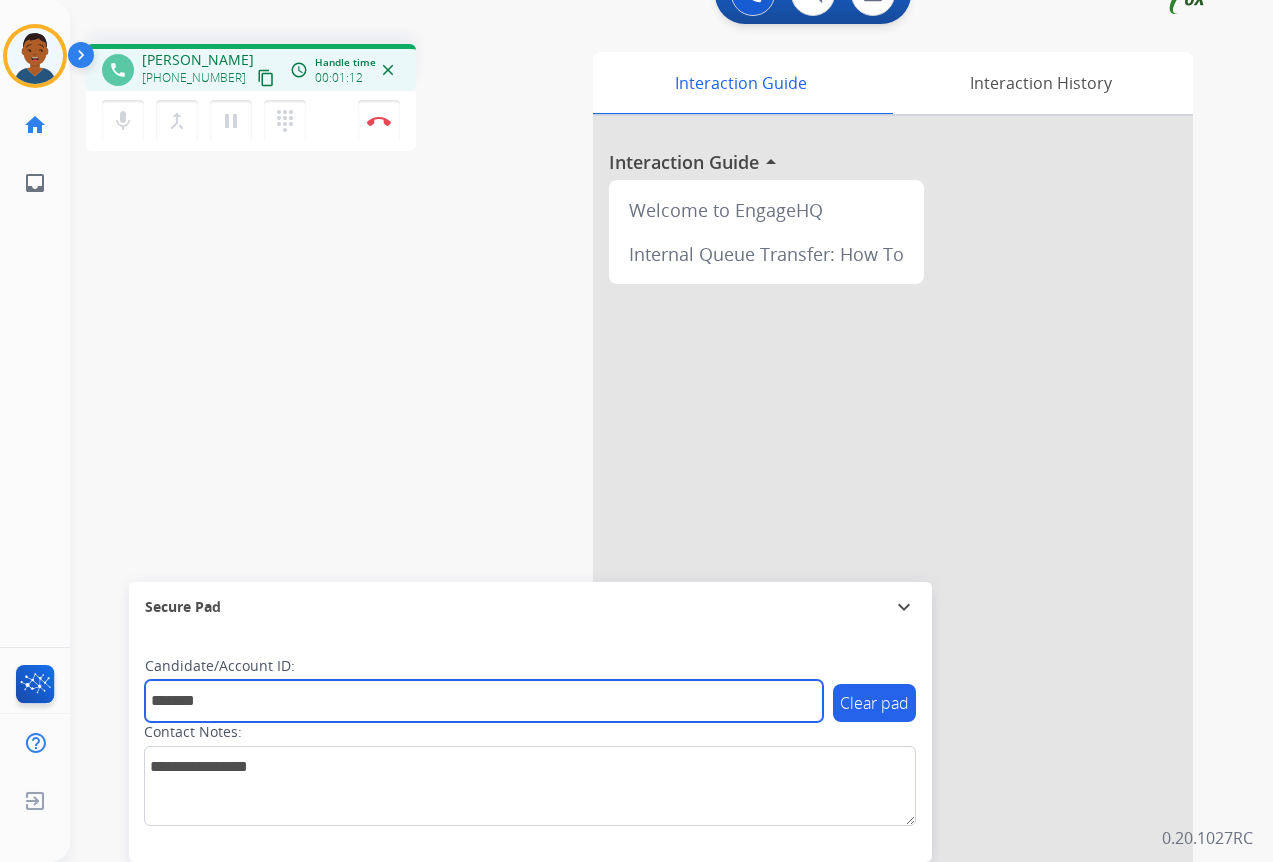 type on "*******" 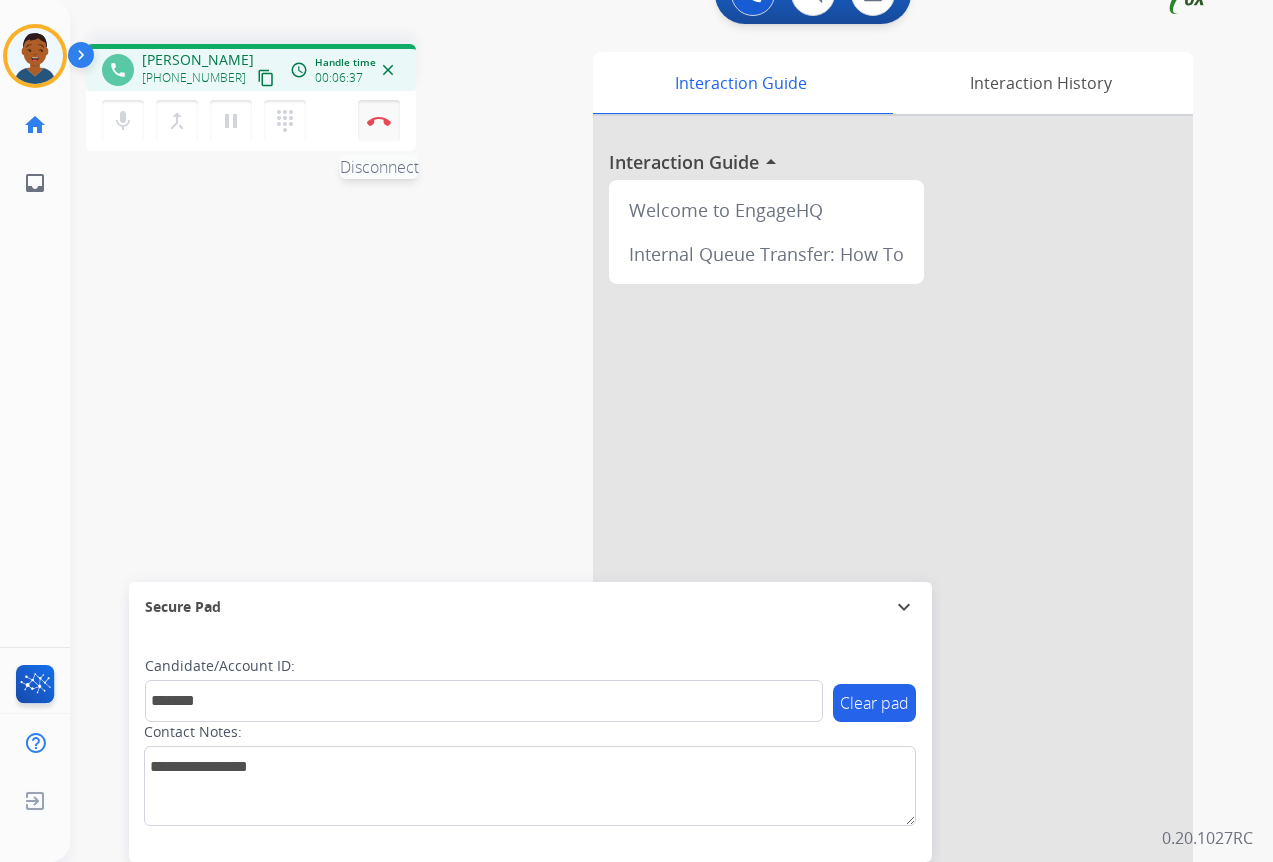 click on "Disconnect" at bounding box center (379, 121) 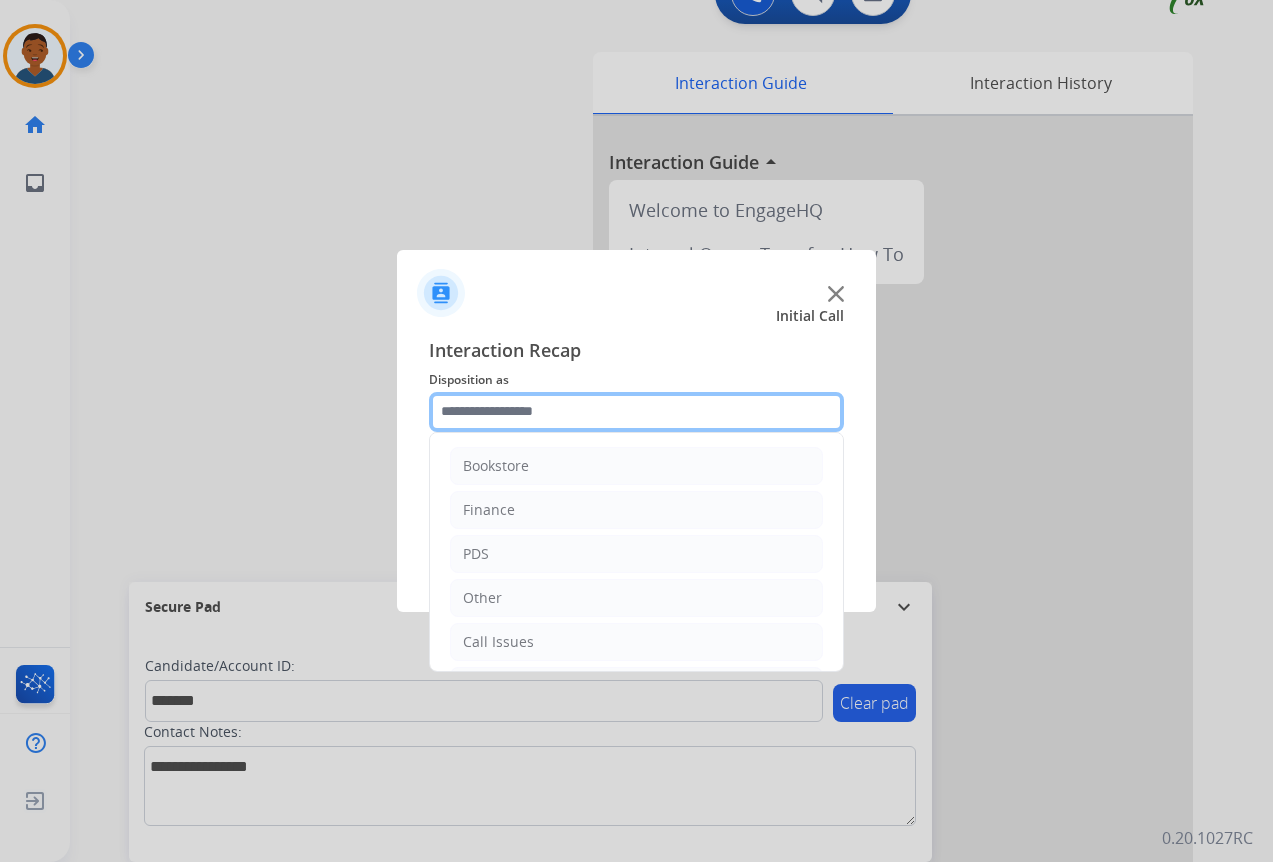 click 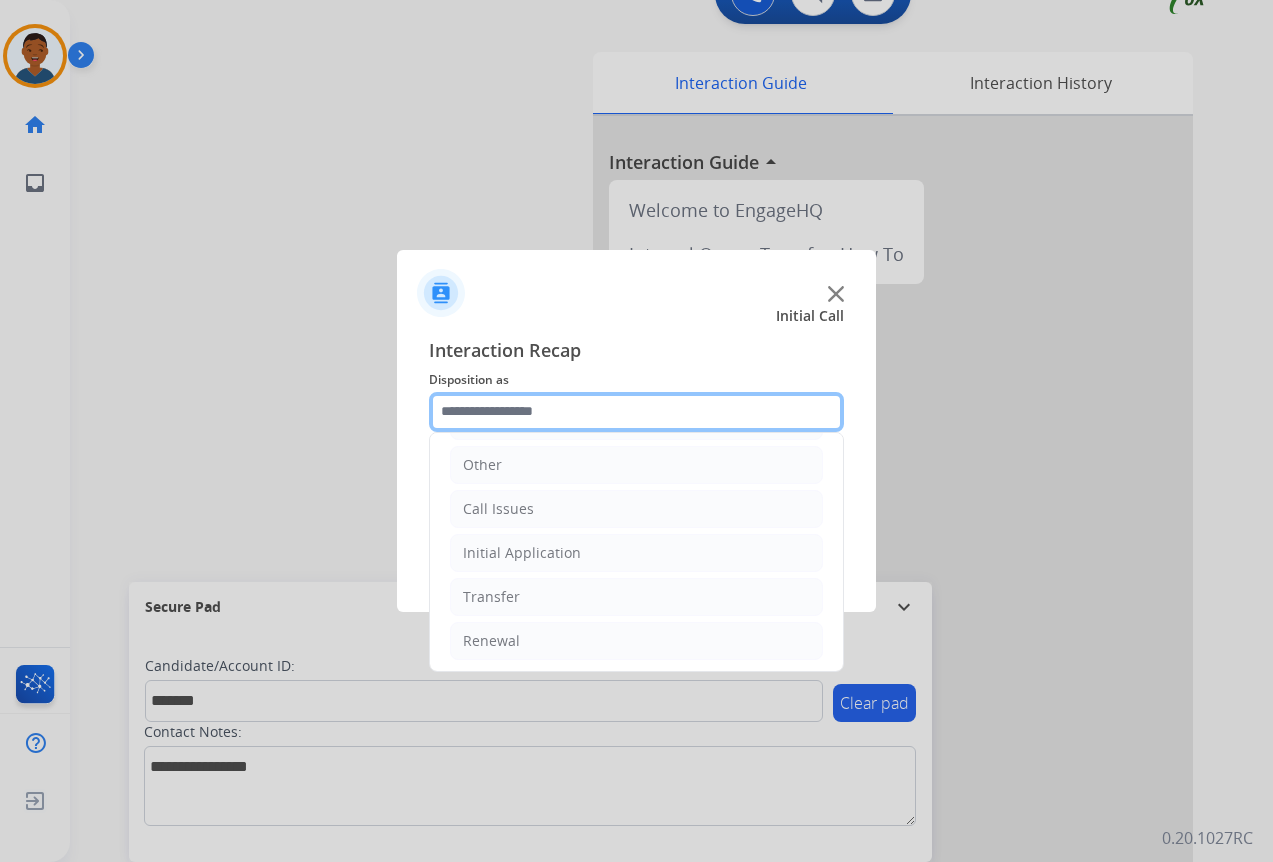 scroll, scrollTop: 136, scrollLeft: 0, axis: vertical 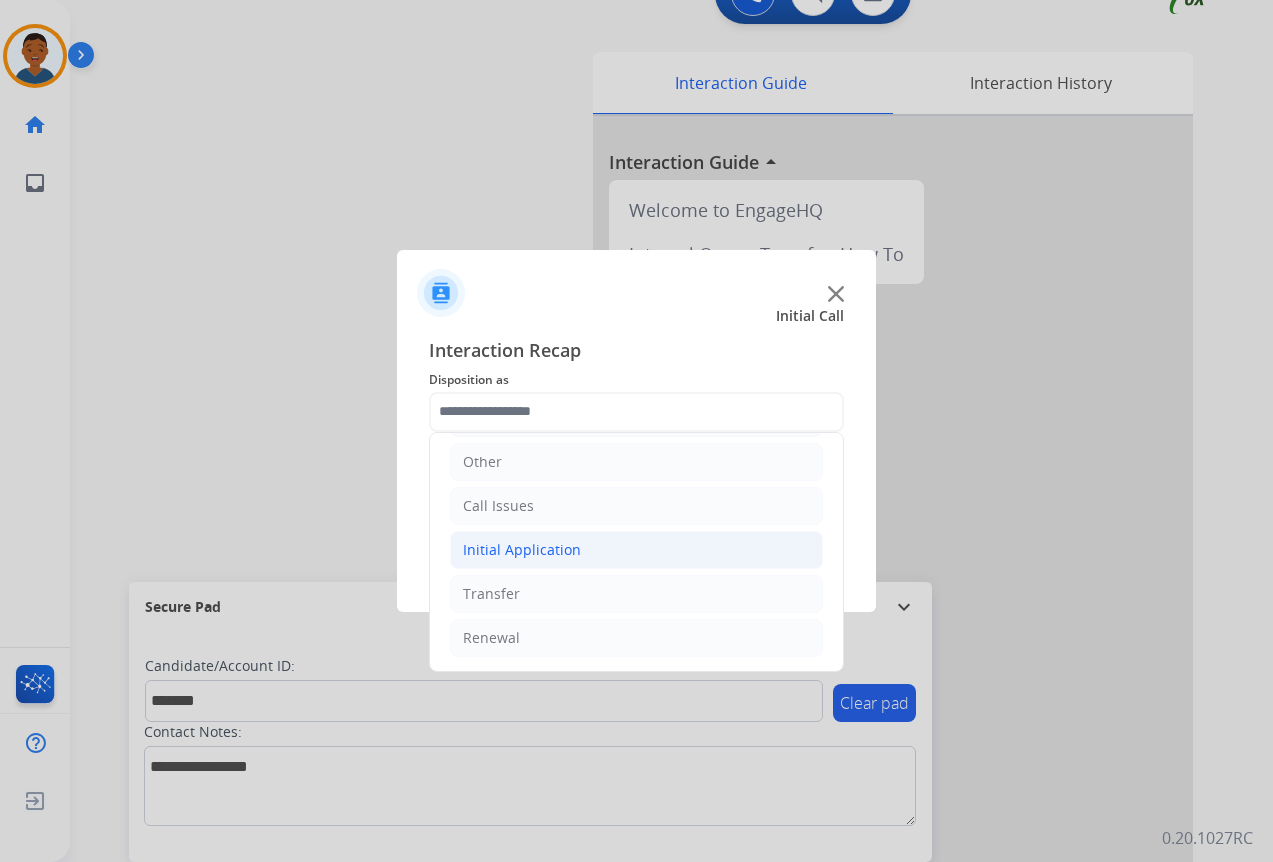 click on "Initial Application" 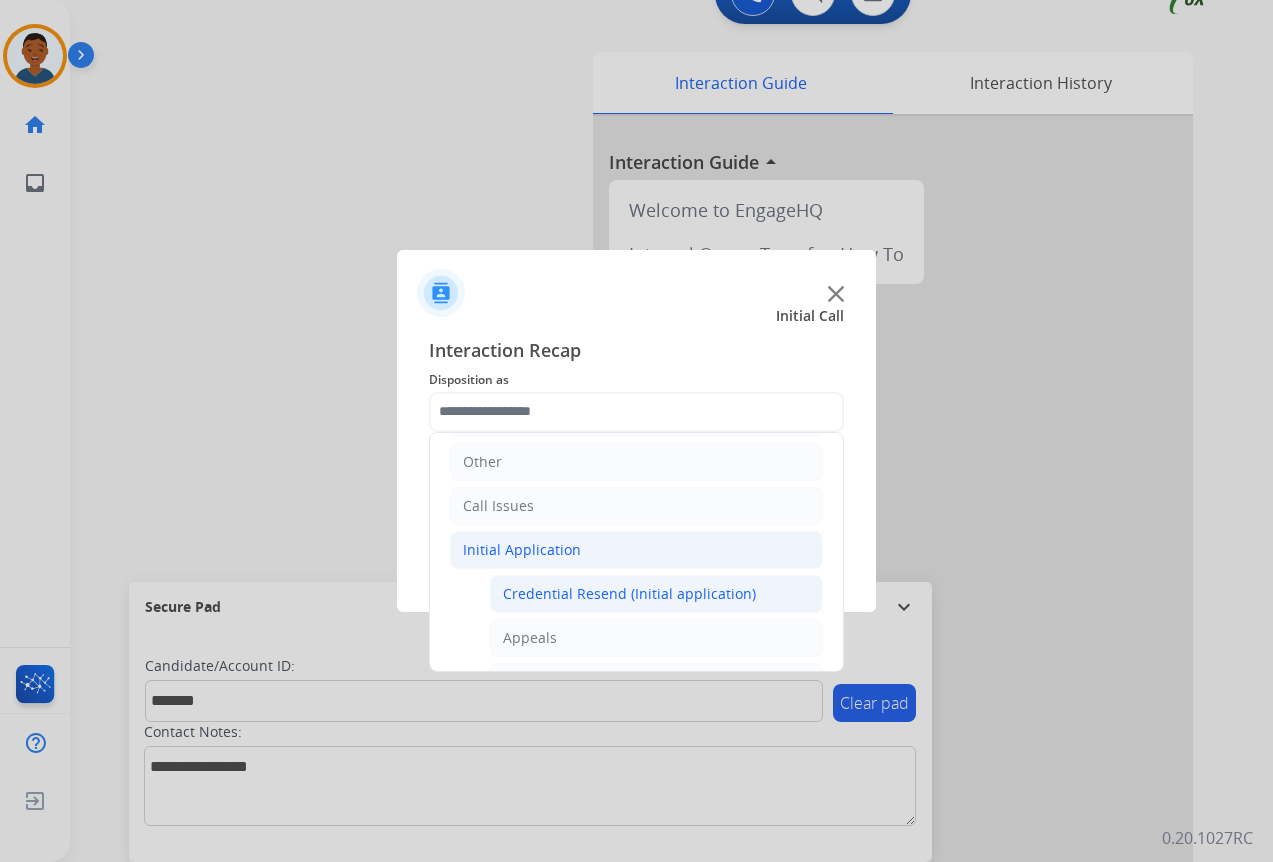 click on "Credential Resend (Initial application)" 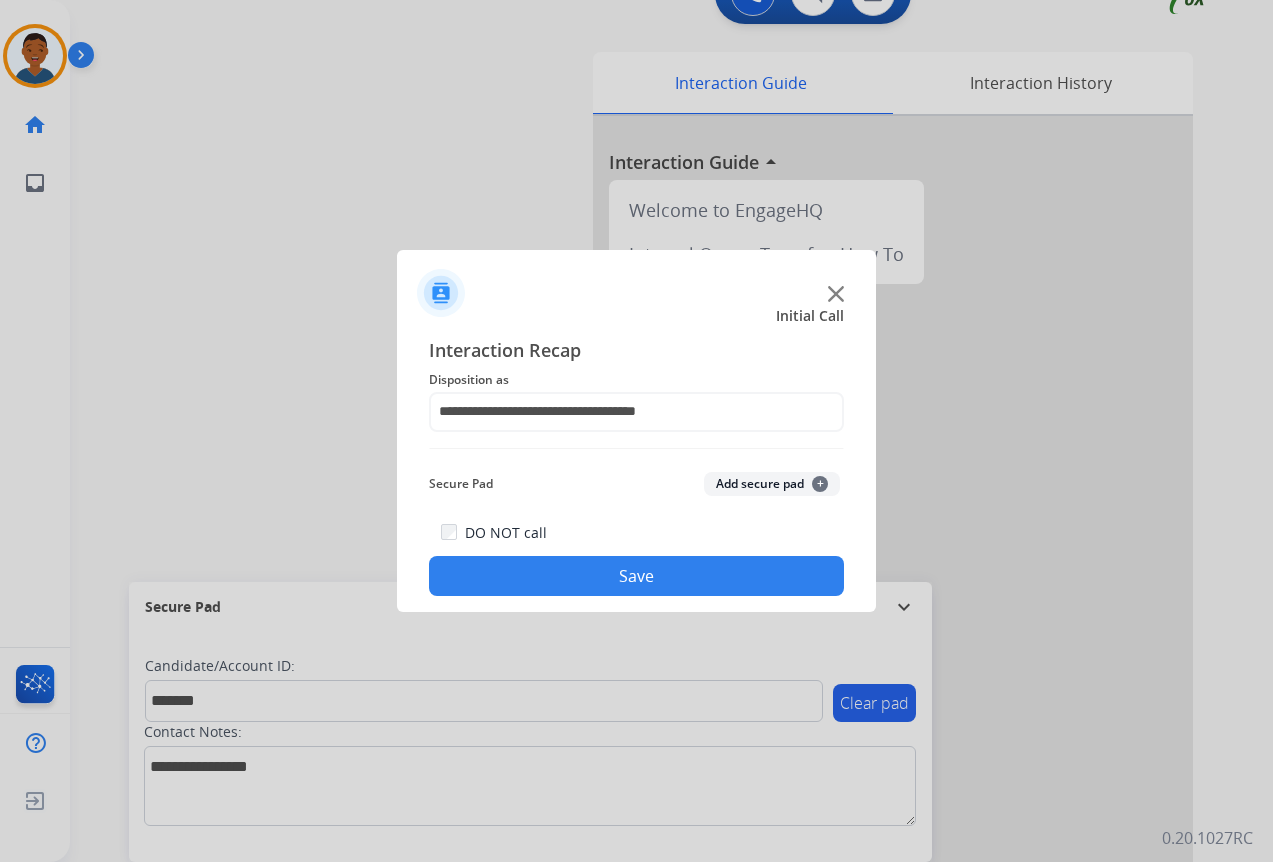 click on "Add secure pad  +" 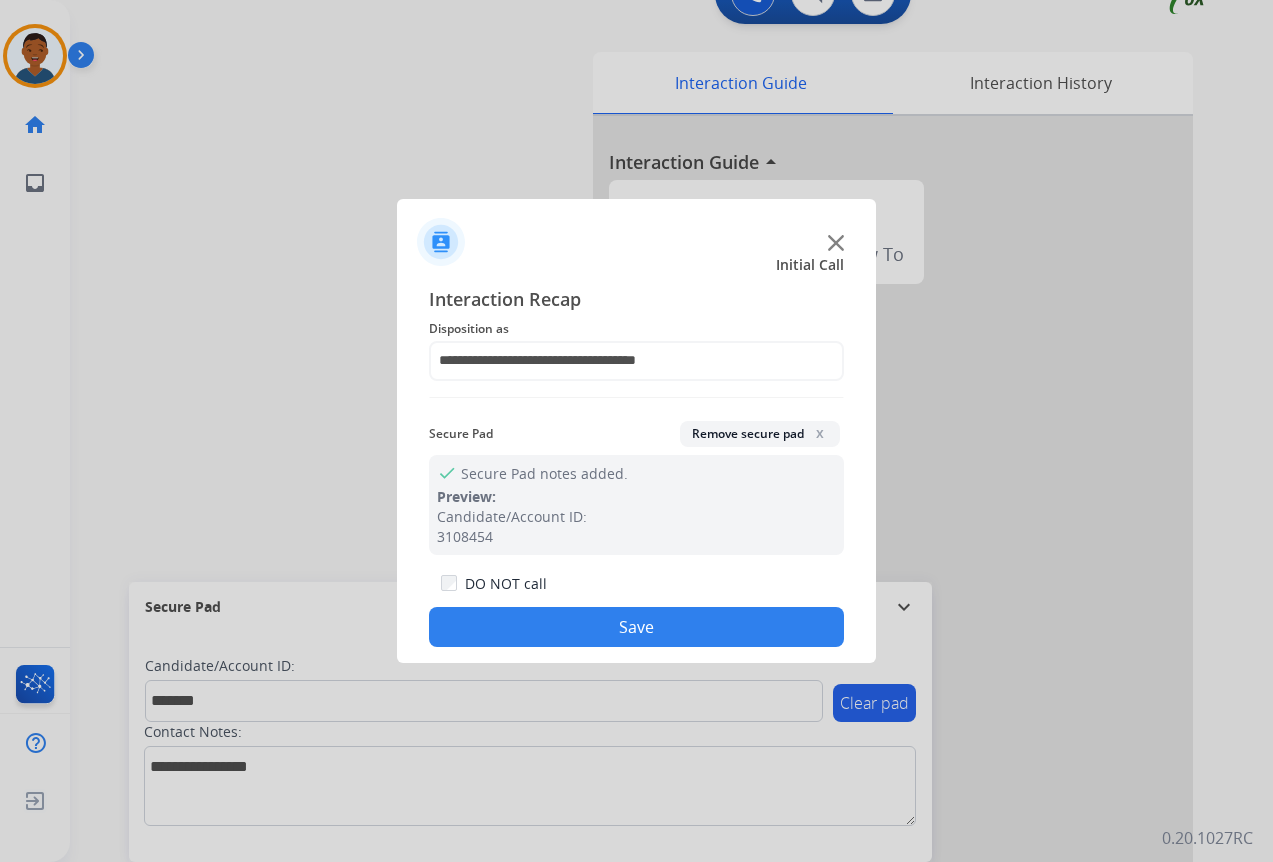 click on "Save" 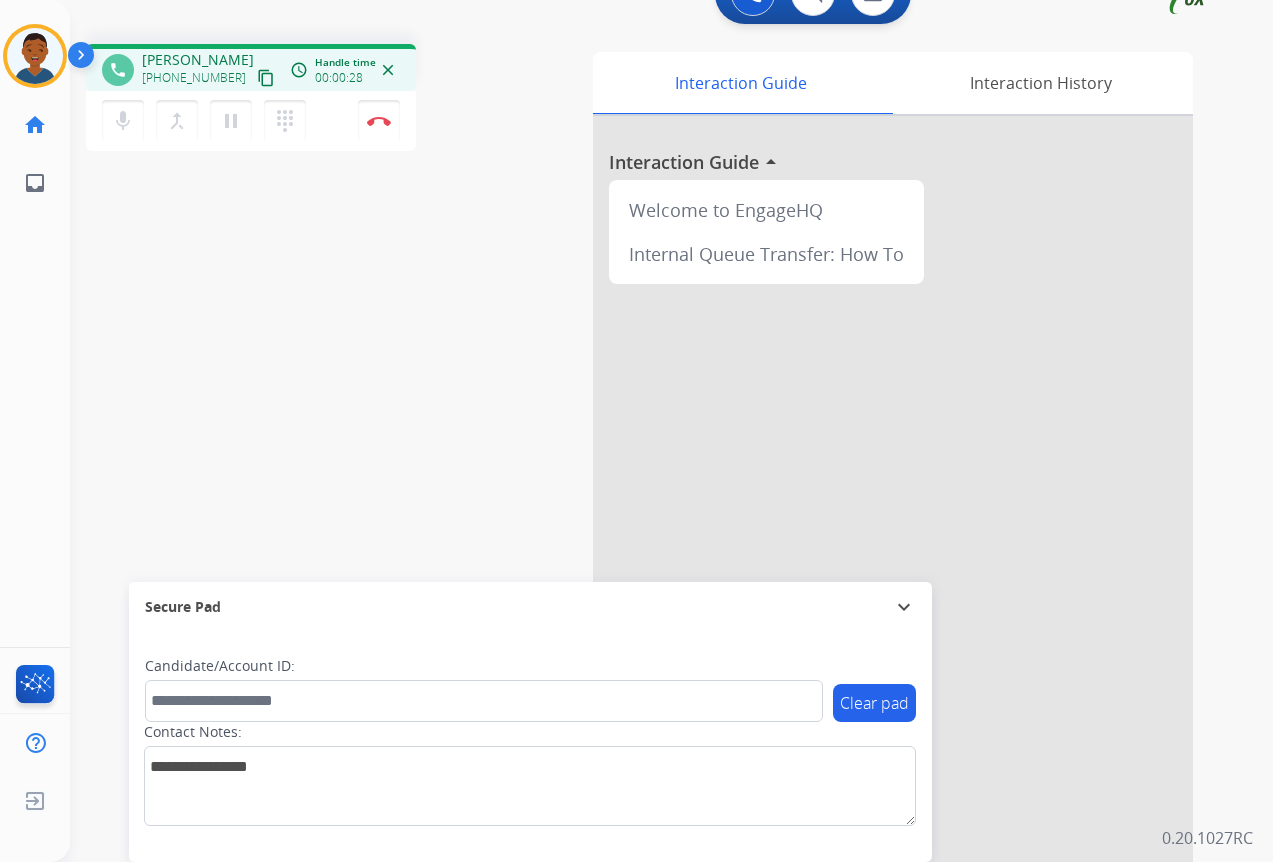 click on "content_copy" at bounding box center (266, 78) 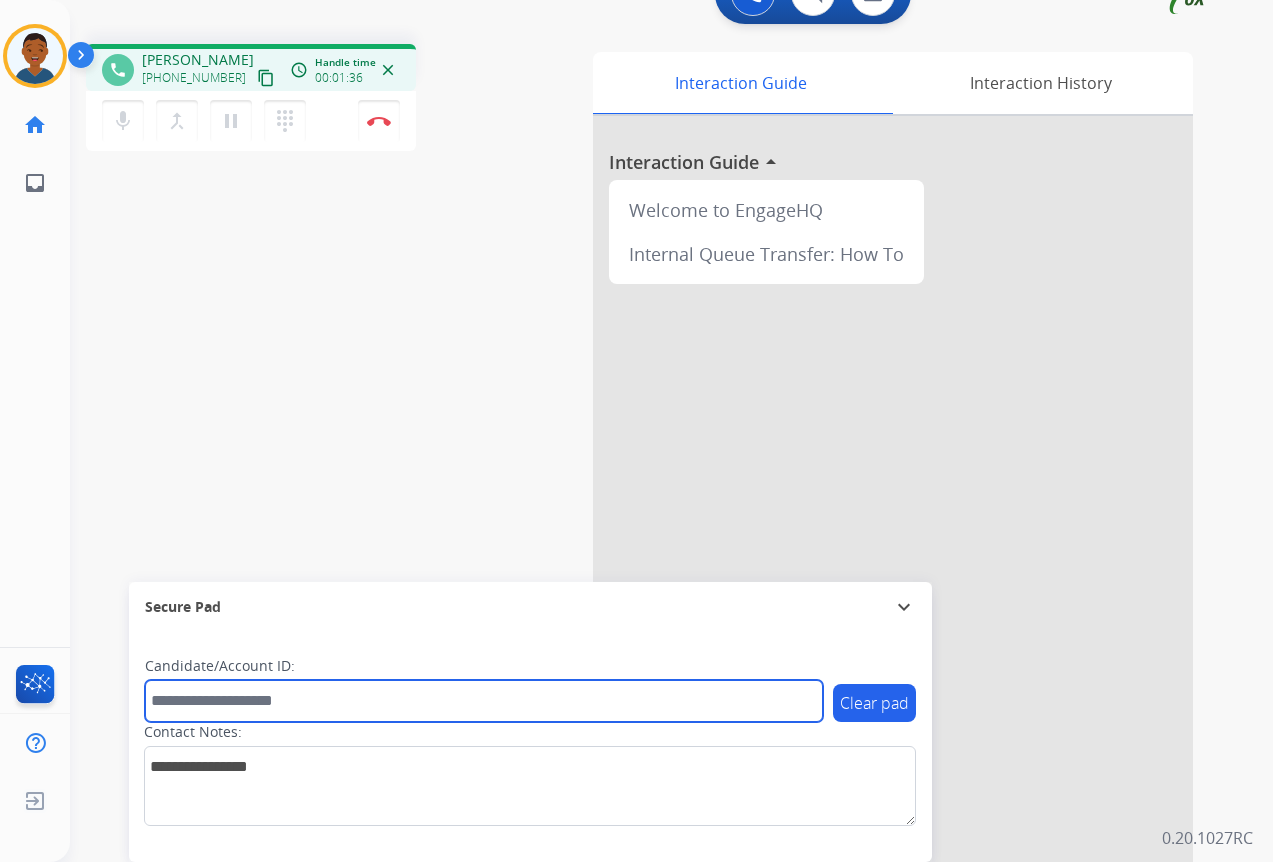 click at bounding box center [484, 701] 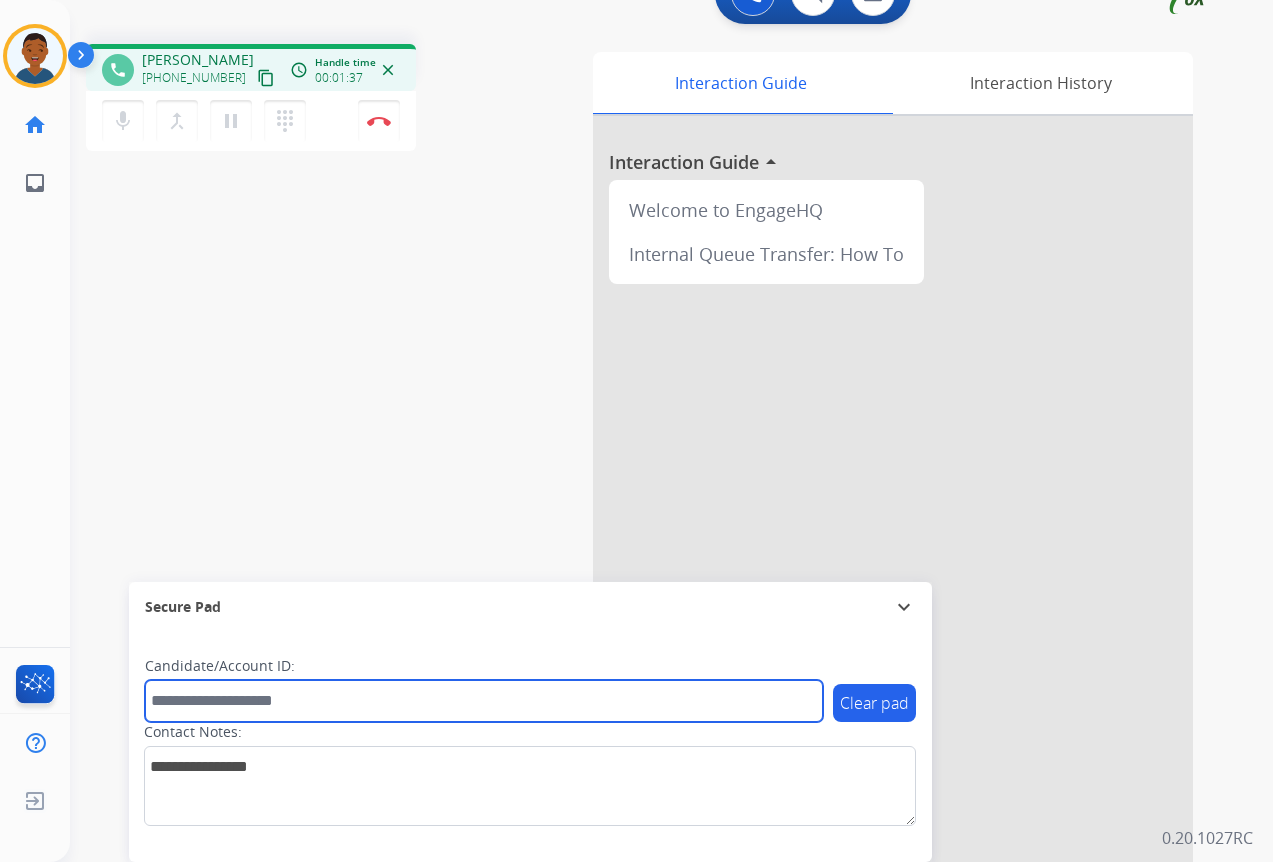 paste on "*******" 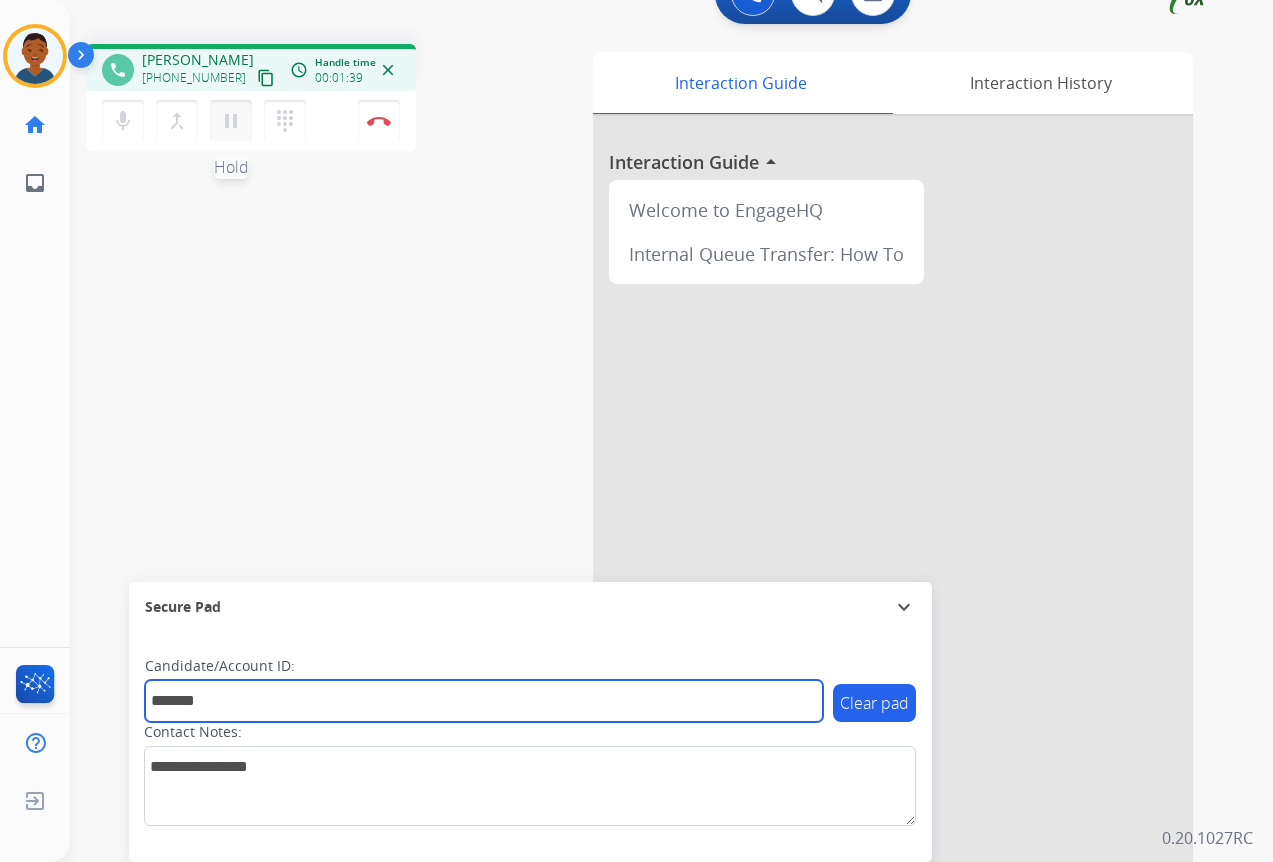 type on "*******" 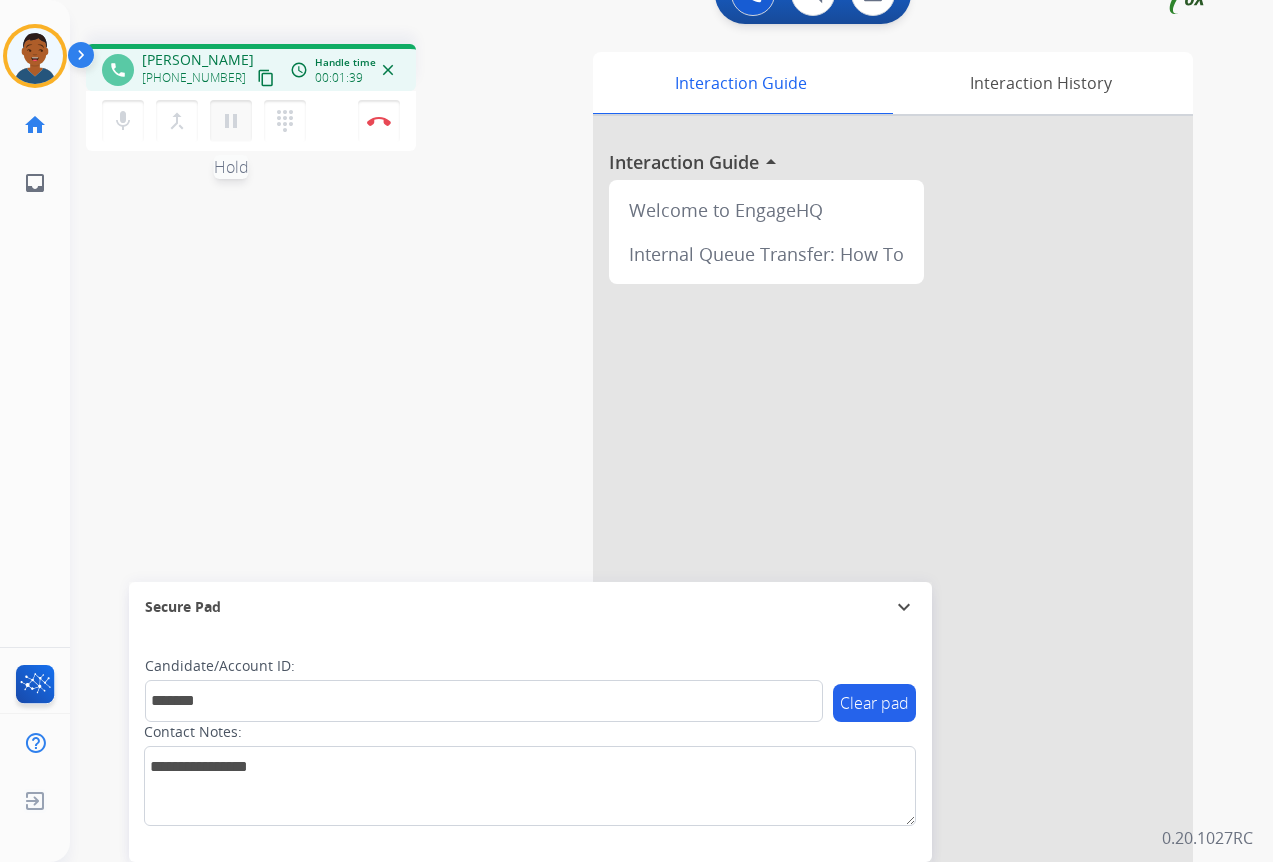 click on "pause" at bounding box center (231, 121) 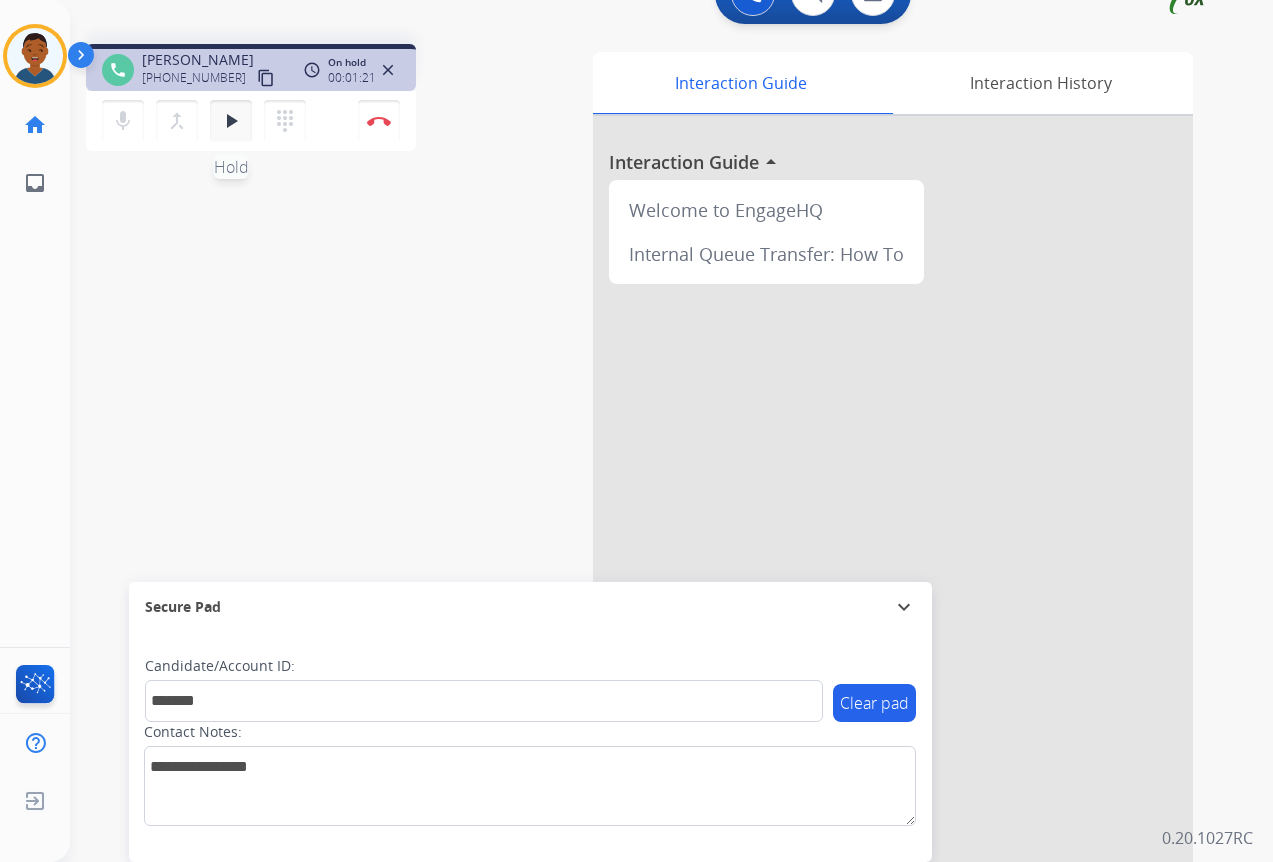 click on "play_arrow" at bounding box center [231, 121] 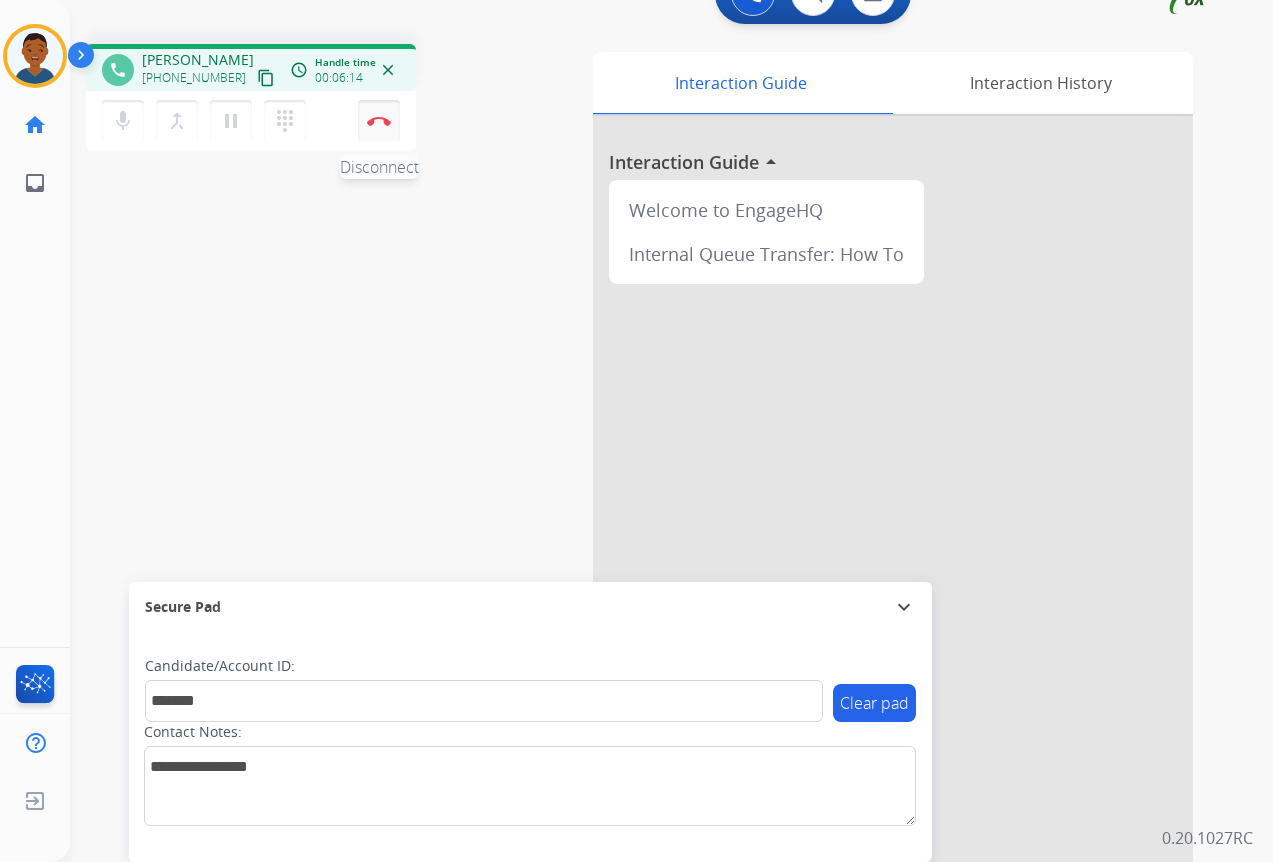click on "Disconnect" at bounding box center (379, 121) 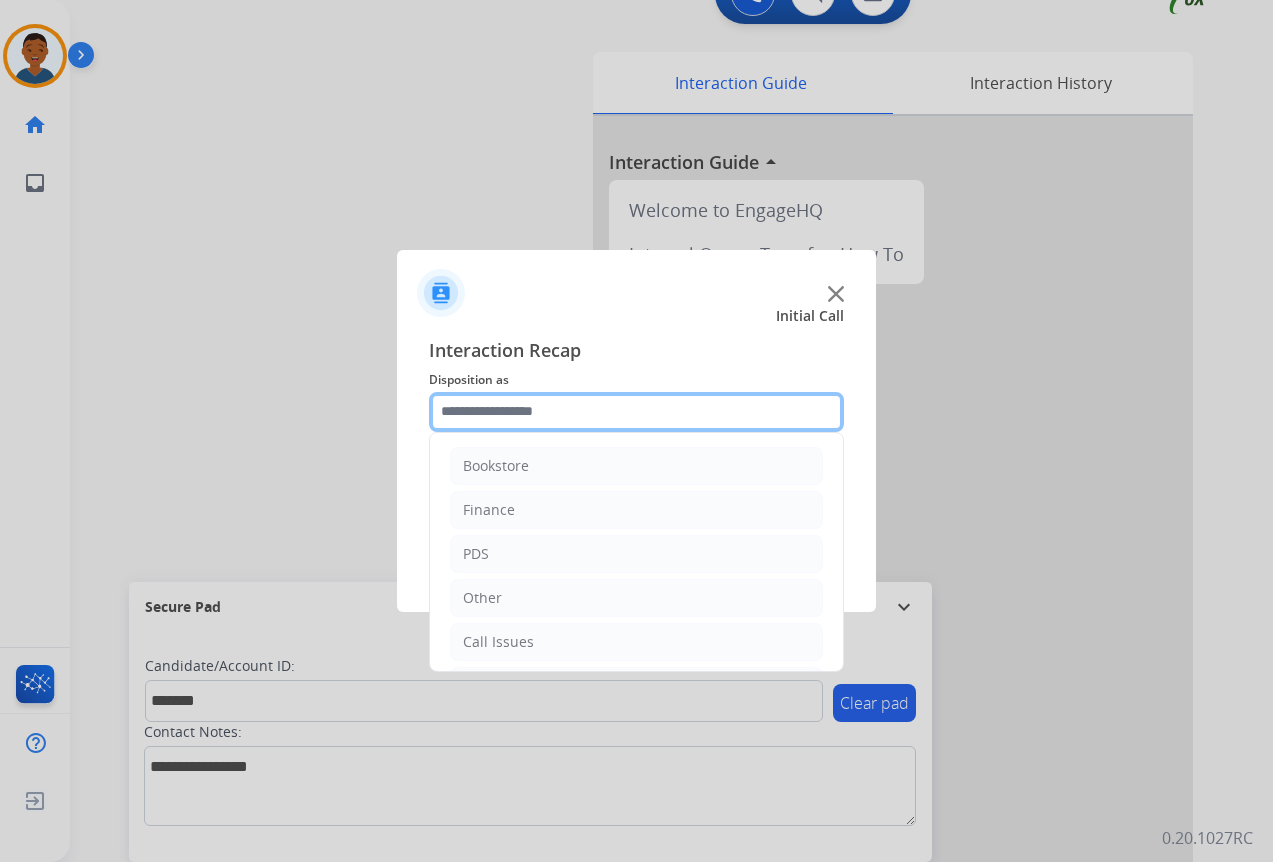 click 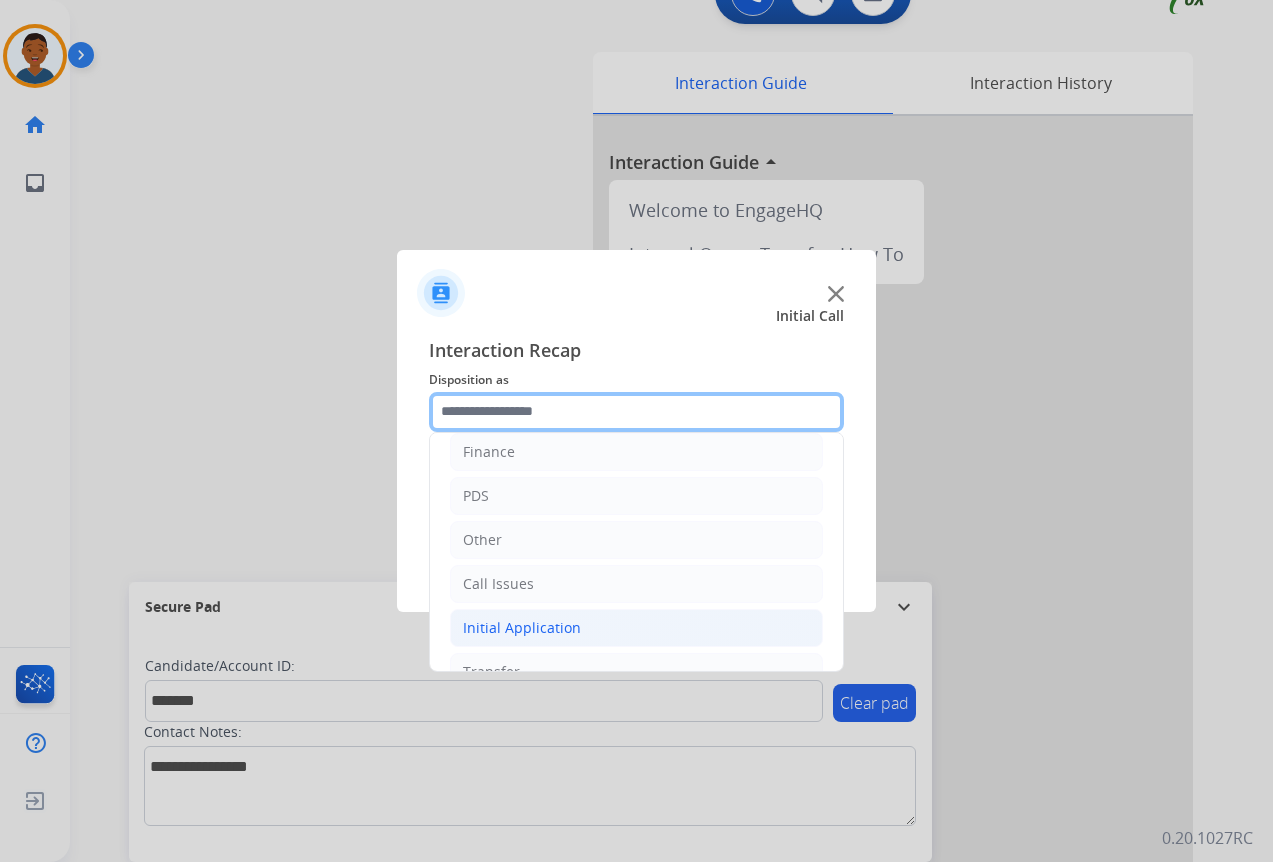scroll, scrollTop: 136, scrollLeft: 0, axis: vertical 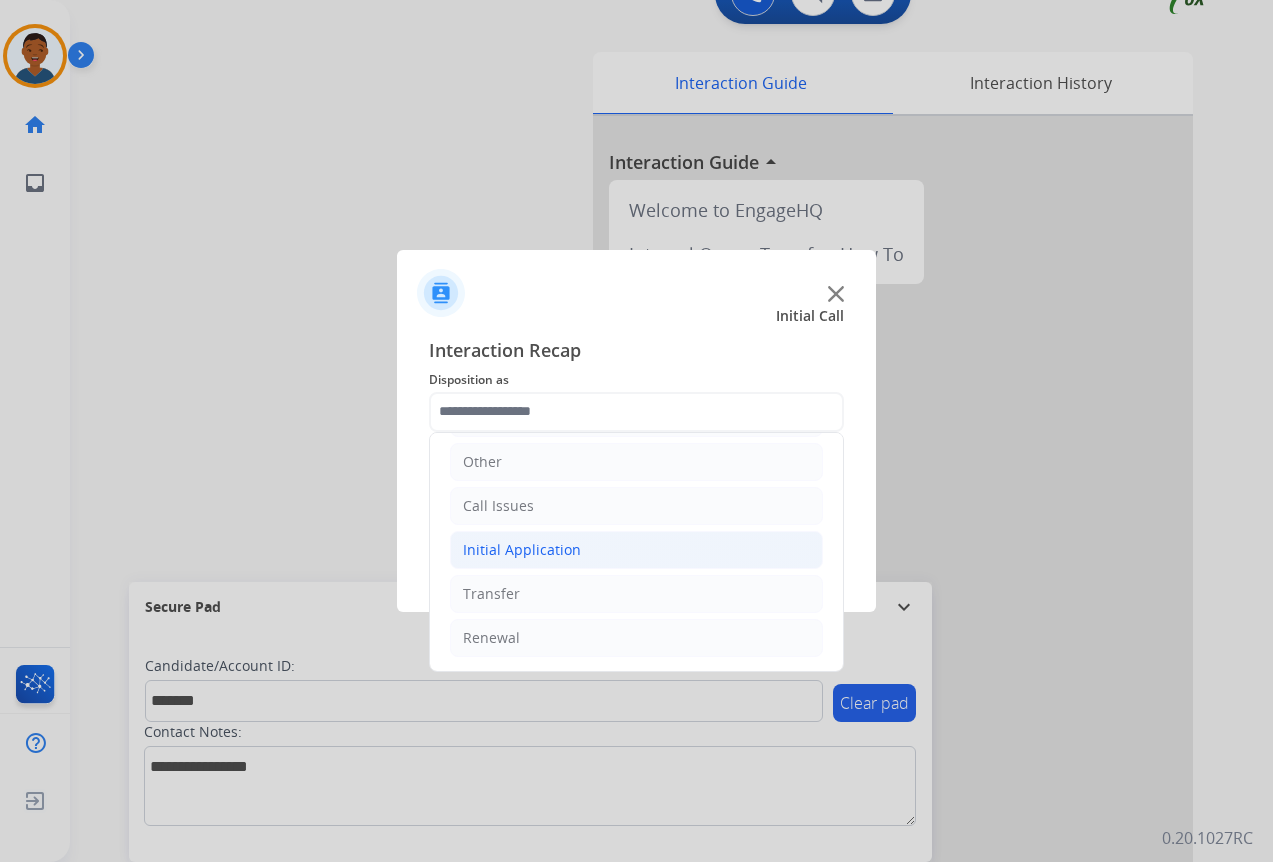 click on "Initial Application" 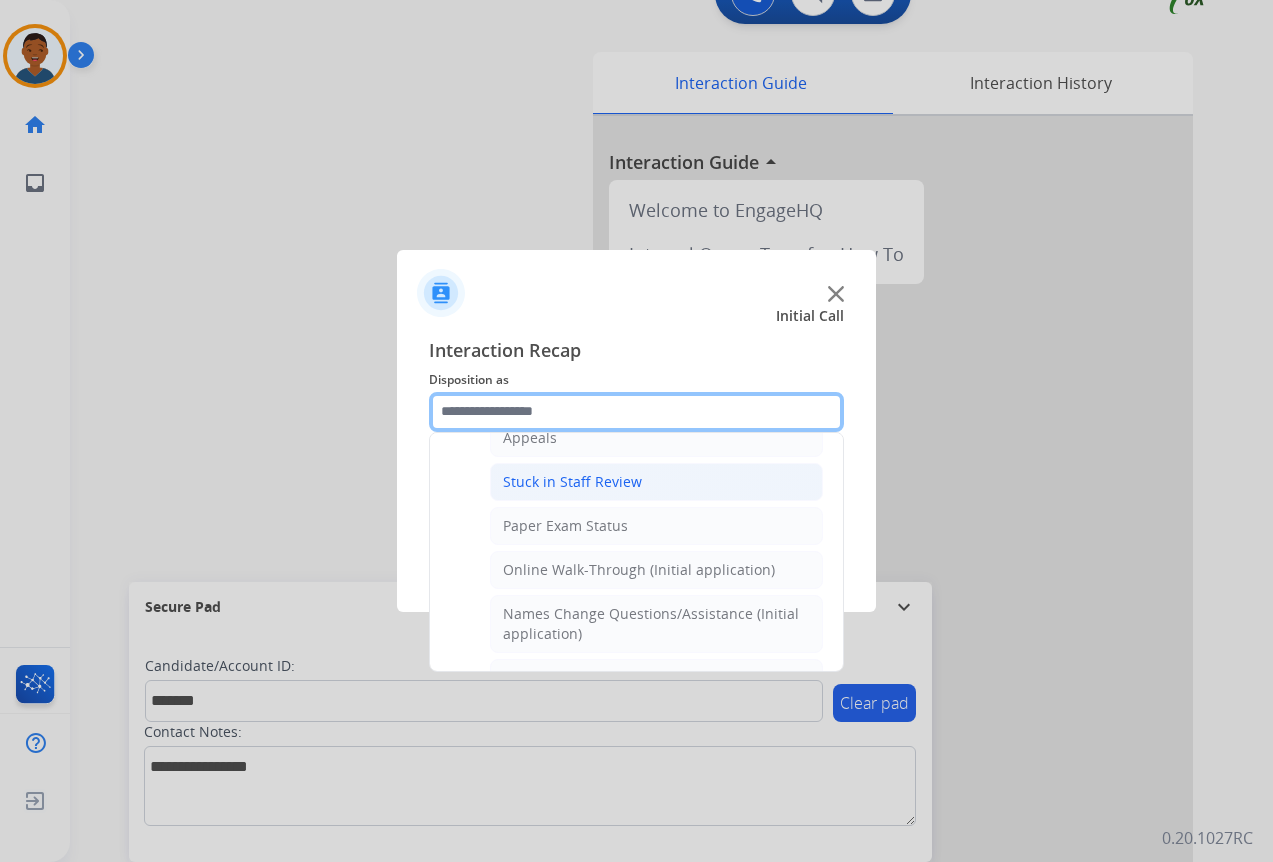 scroll, scrollTop: 236, scrollLeft: 0, axis: vertical 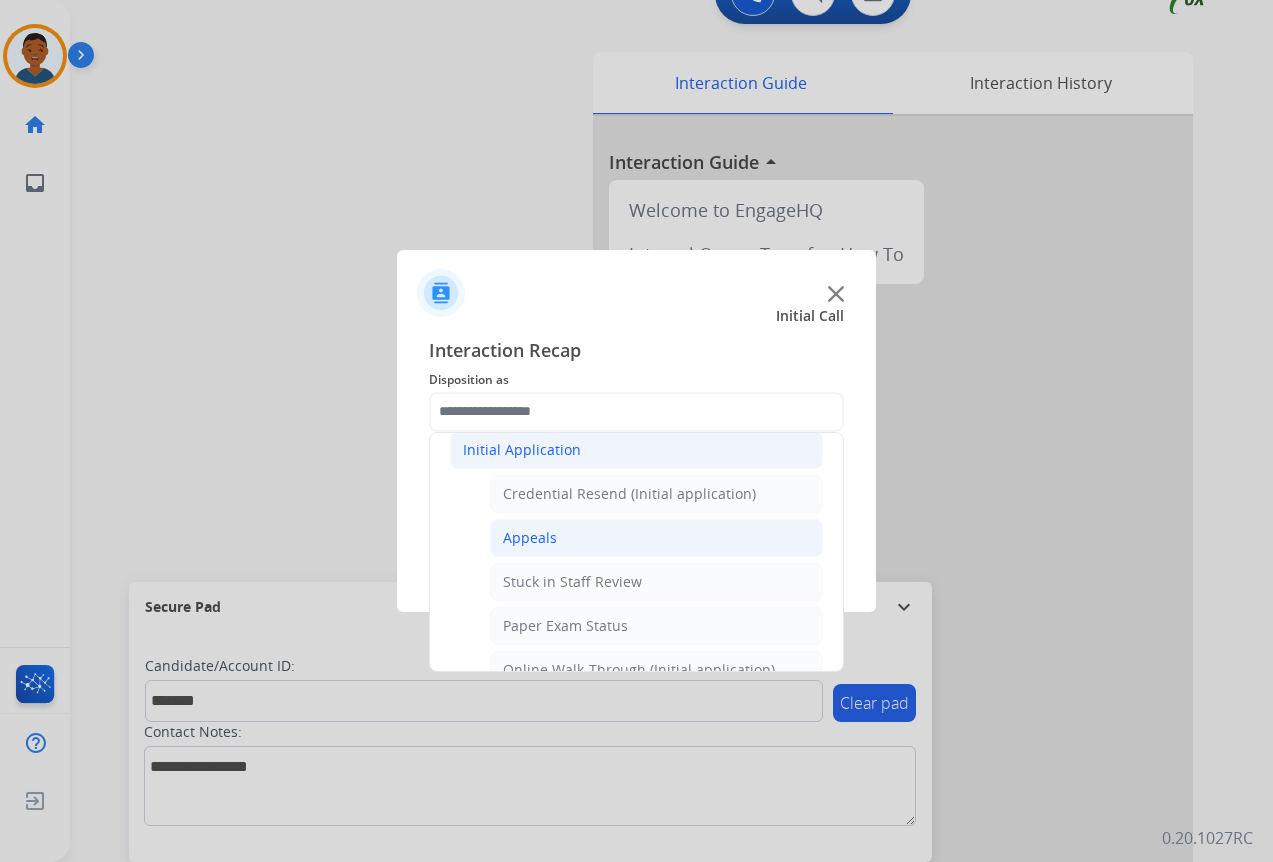 click on "Appeals" 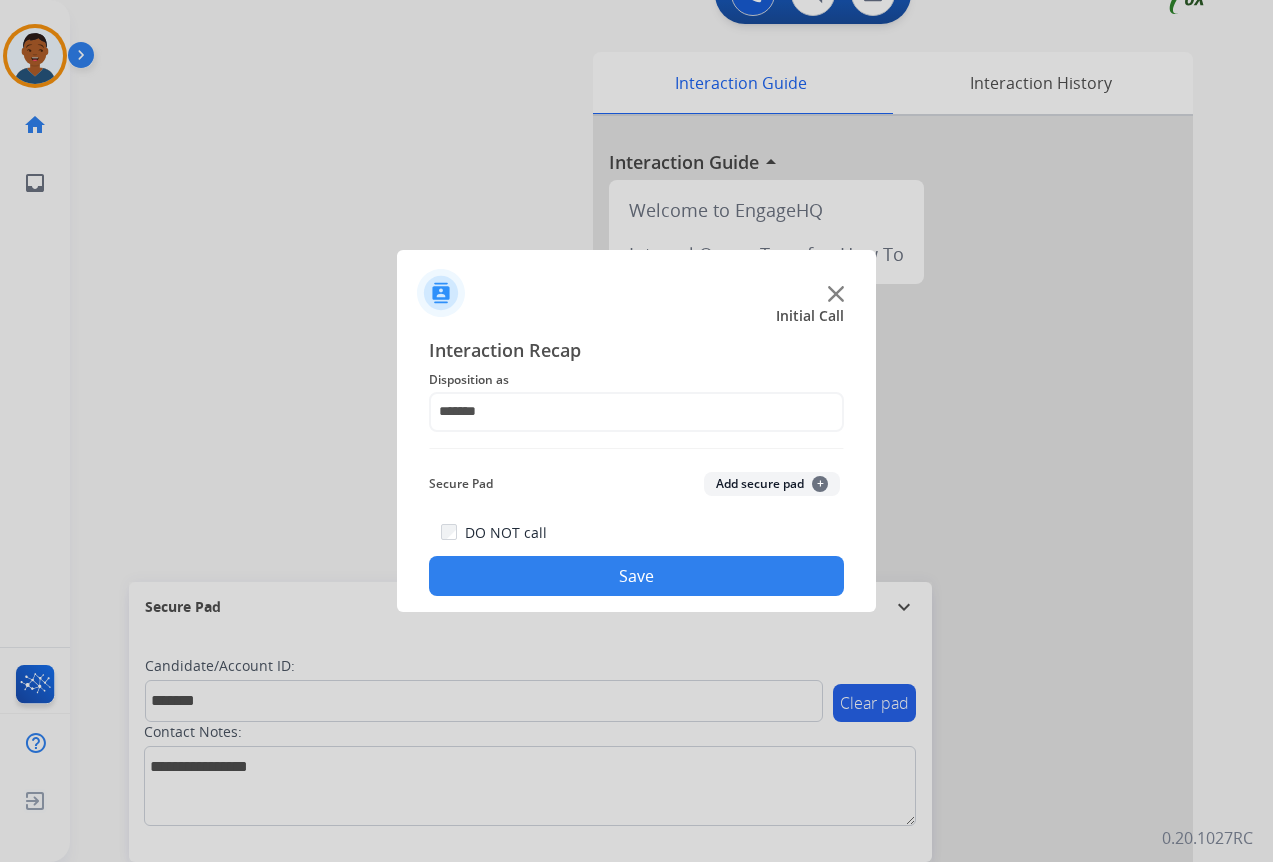 click on "Add secure pad  +" 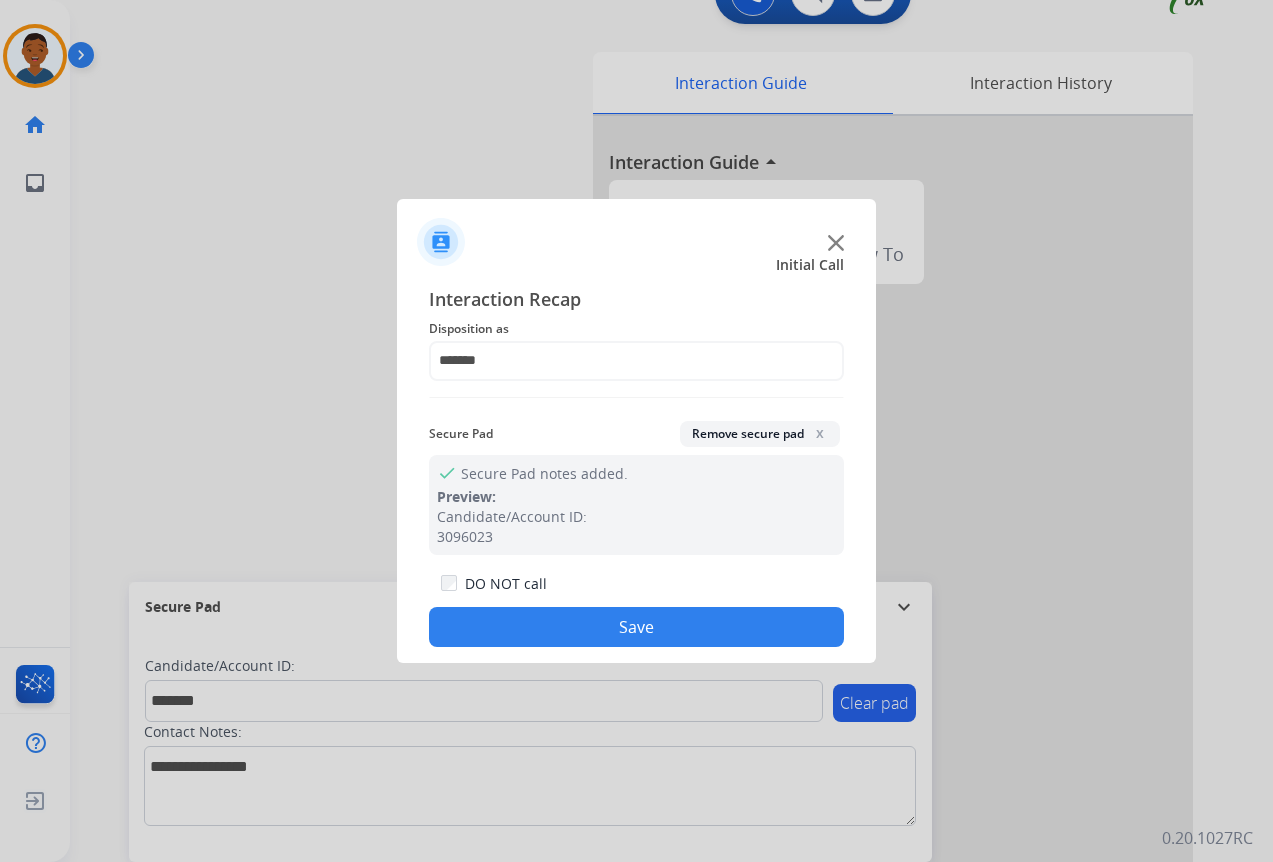 click on "Save" 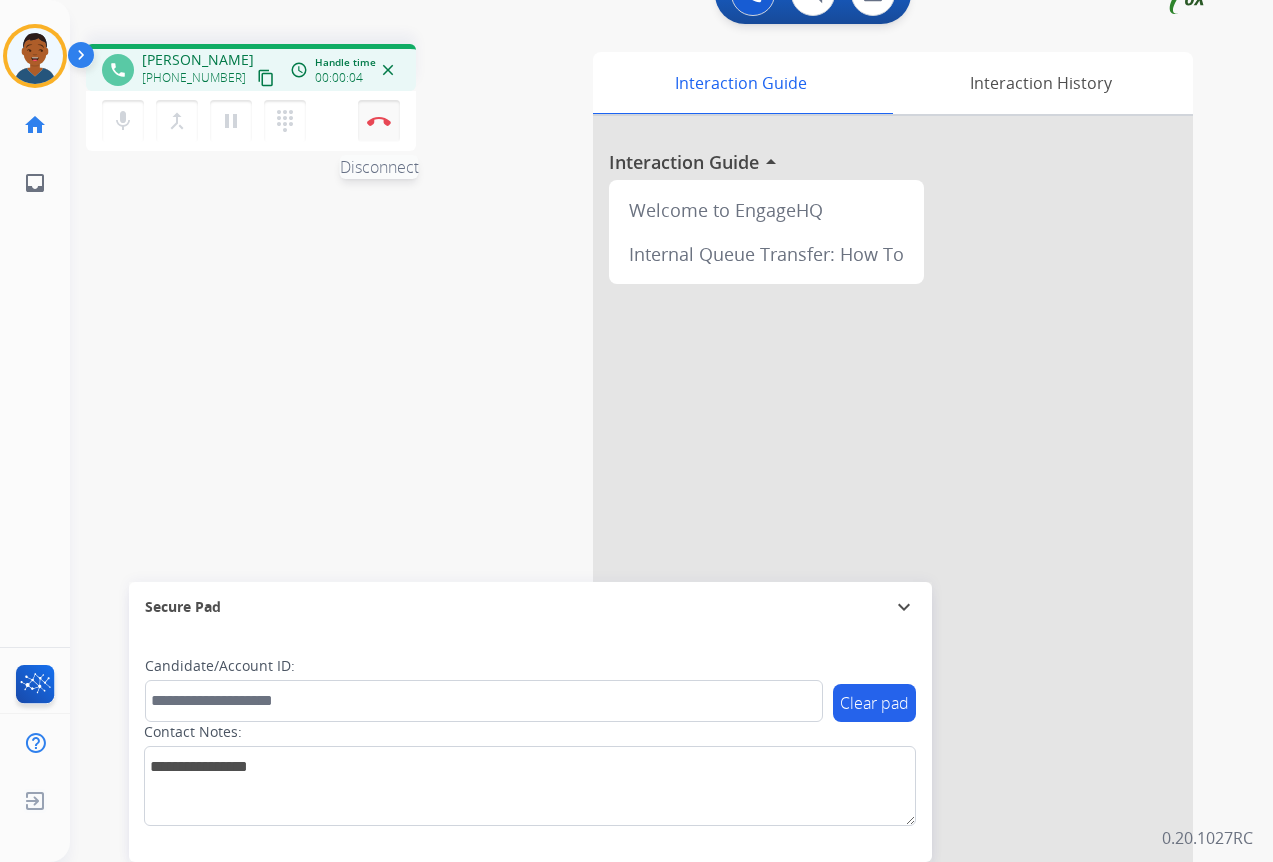 click at bounding box center [379, 121] 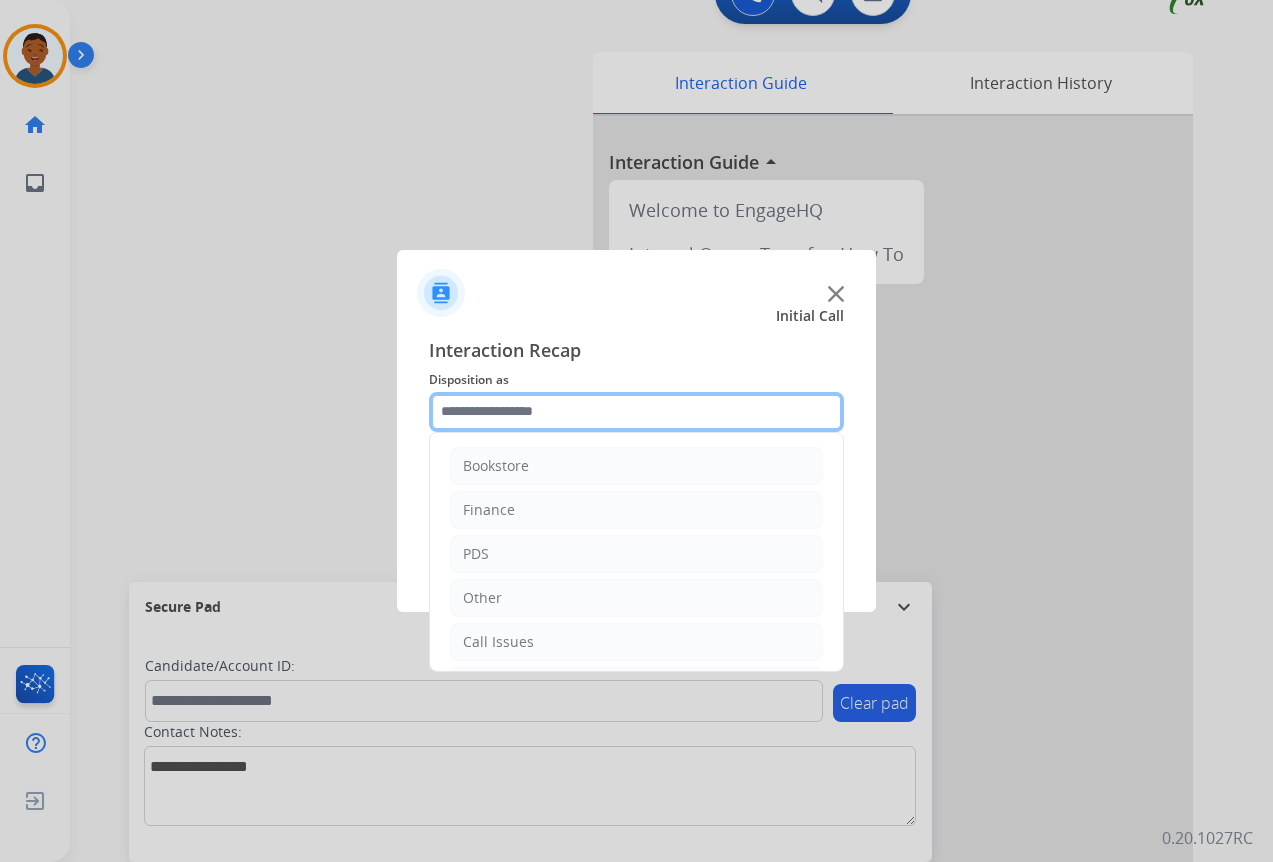 click 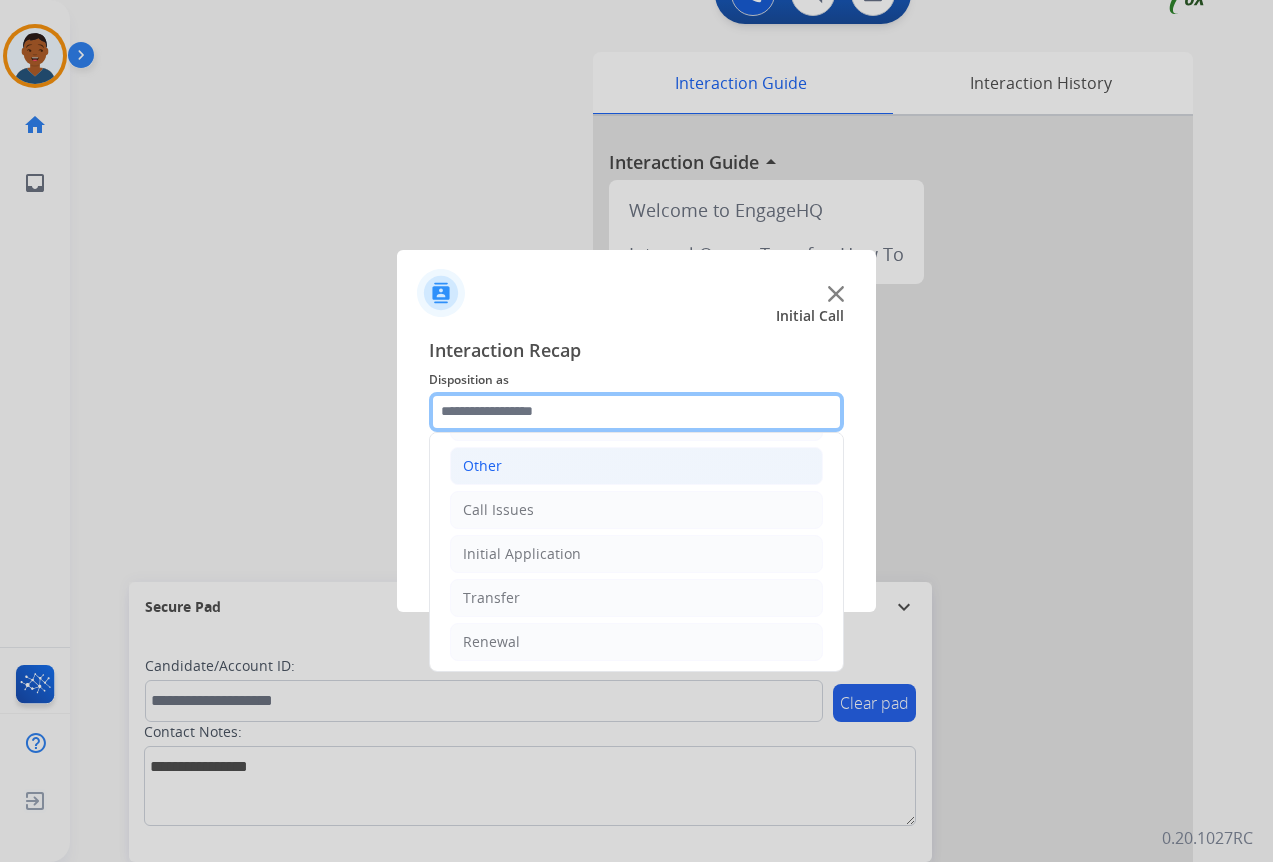 scroll, scrollTop: 136, scrollLeft: 0, axis: vertical 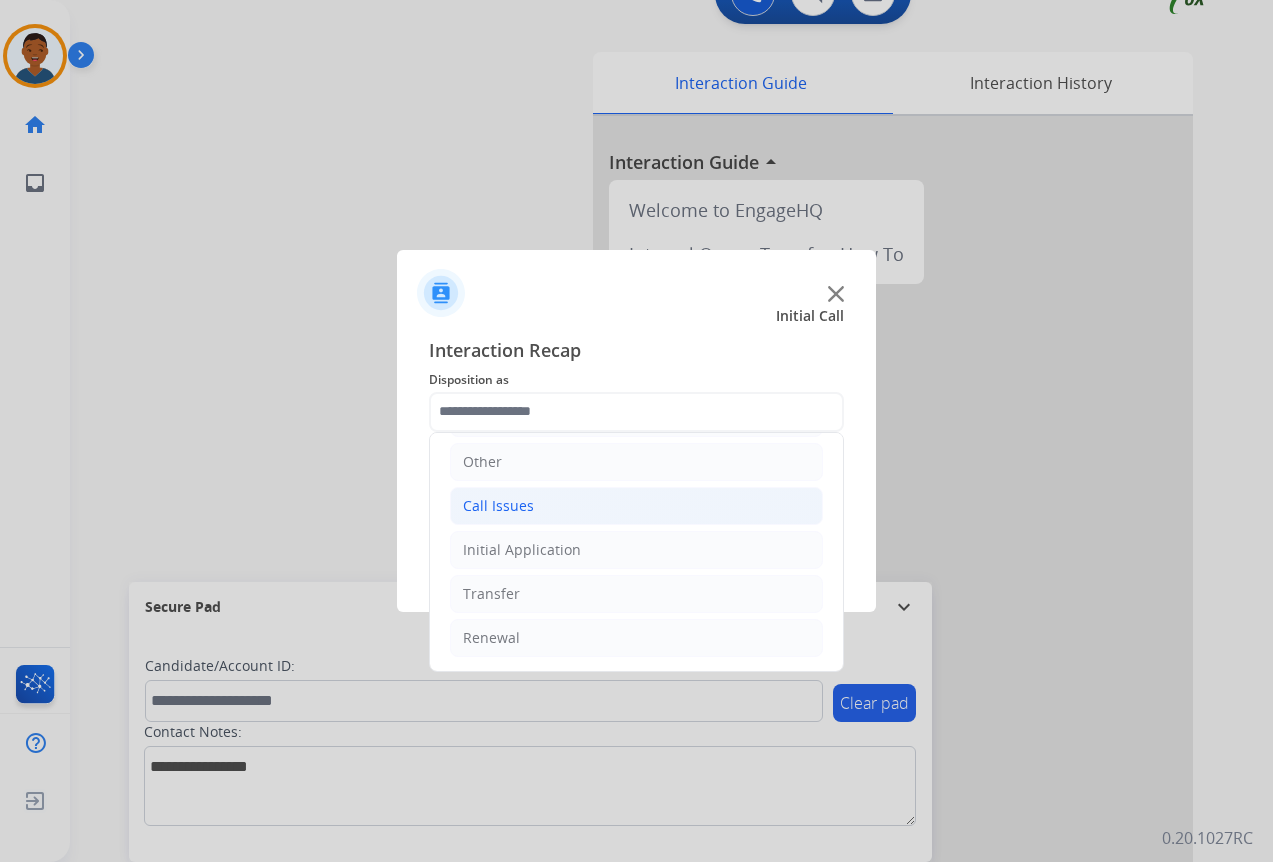 click on "Call Issues" 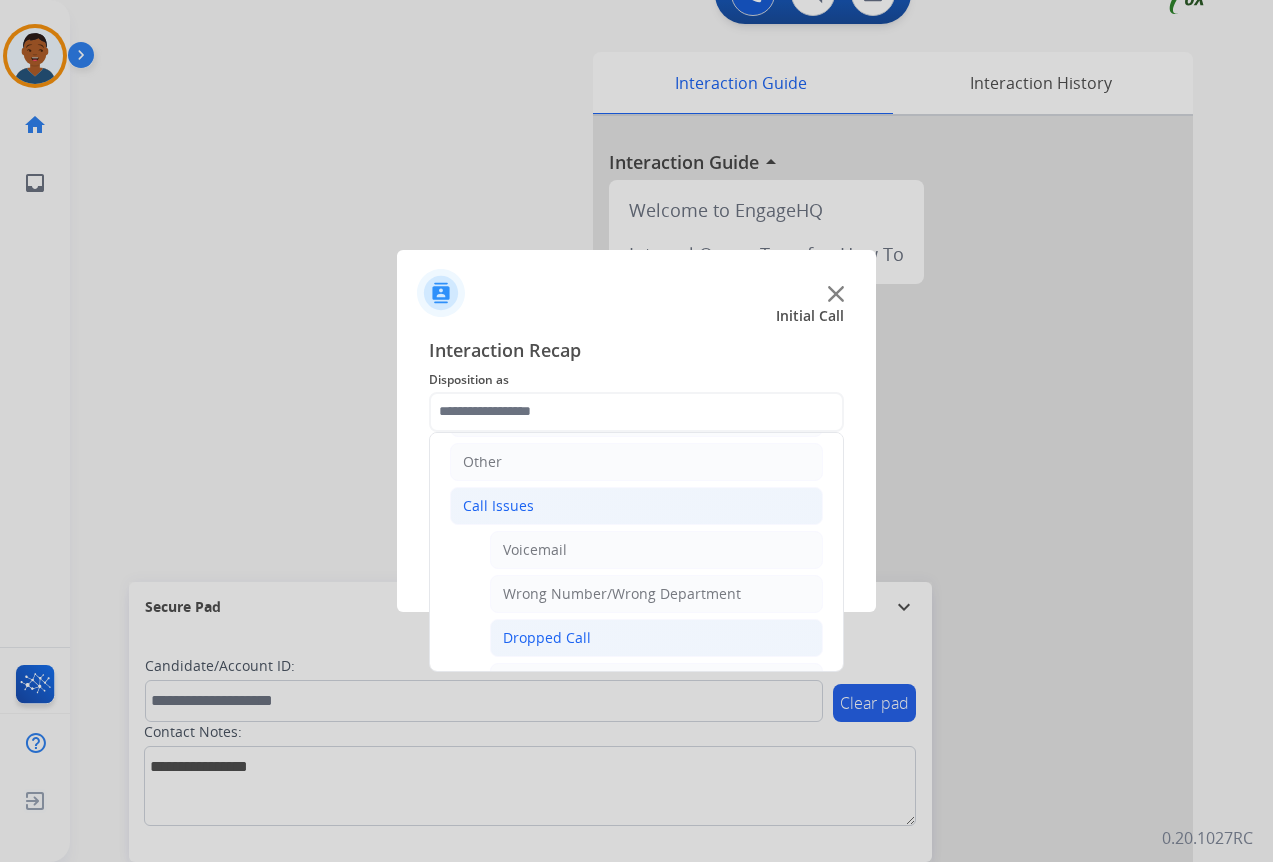 click on "Dropped Call" 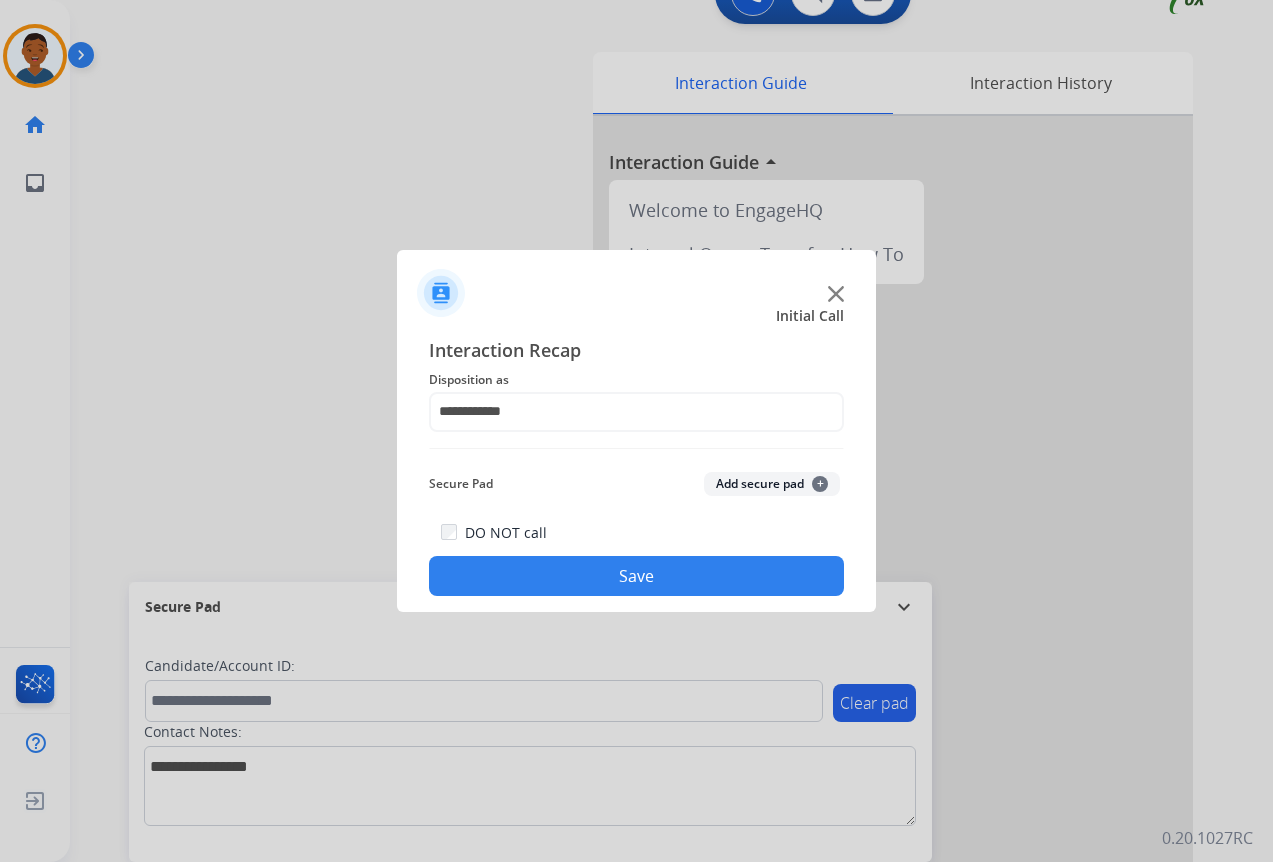 drag, startPoint x: 679, startPoint y: 570, endPoint x: 692, endPoint y: 569, distance: 13.038404 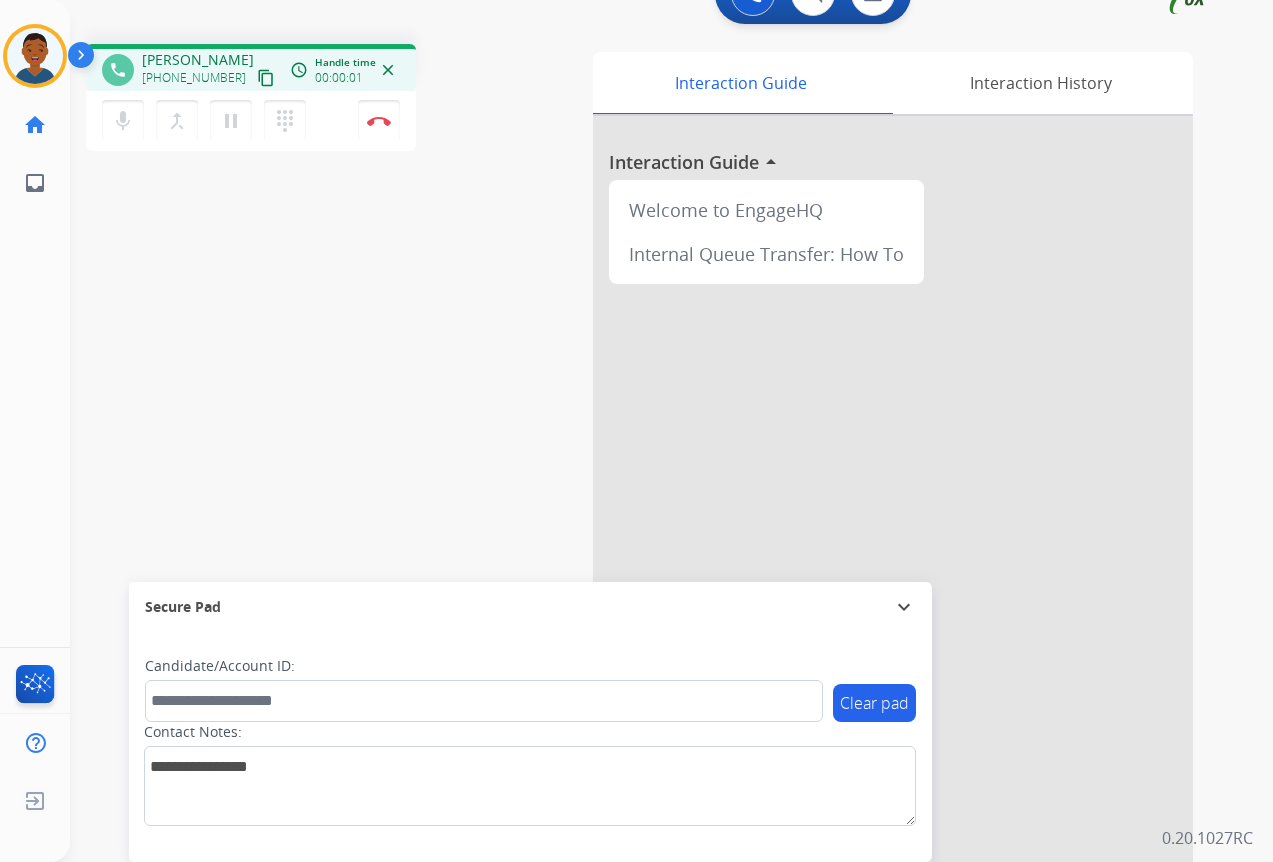 click on "content_copy" at bounding box center (266, 78) 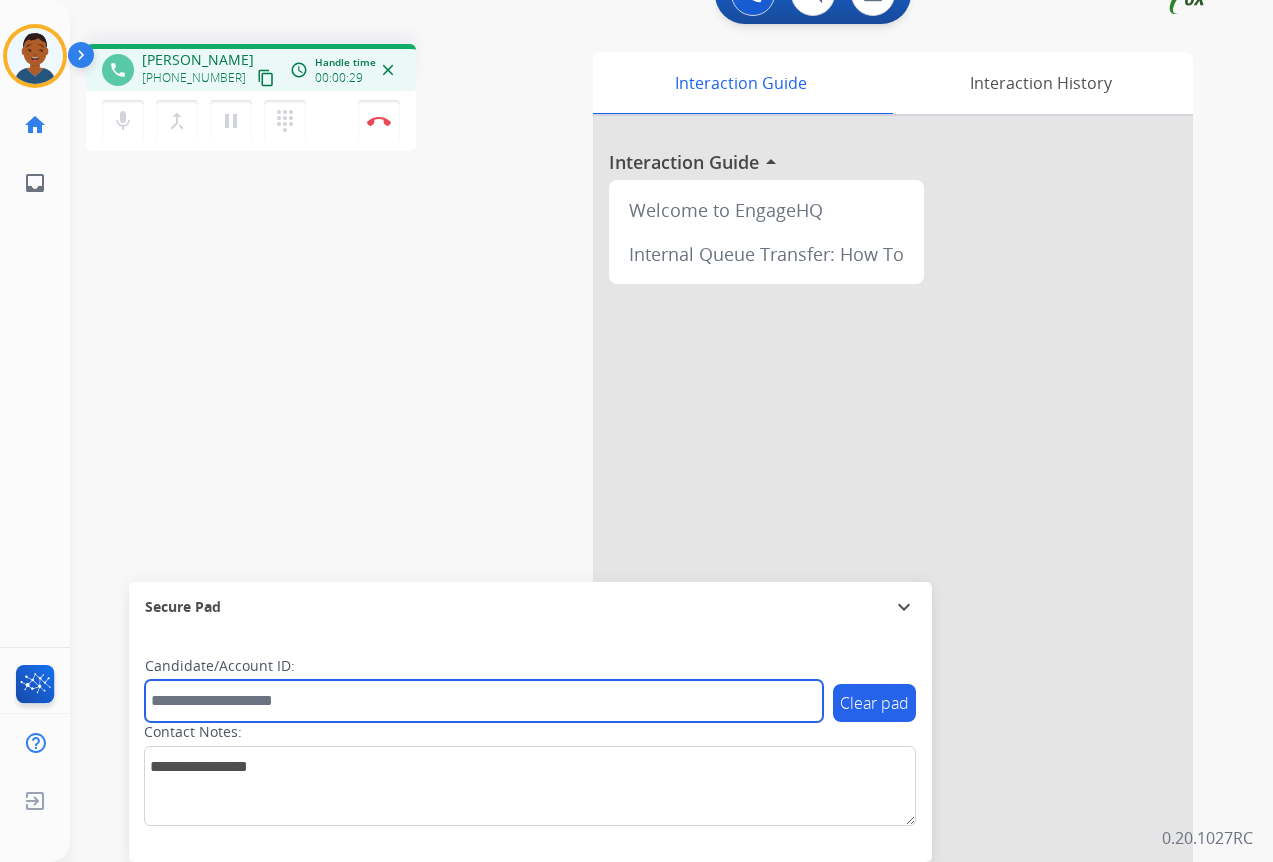 click at bounding box center (484, 701) 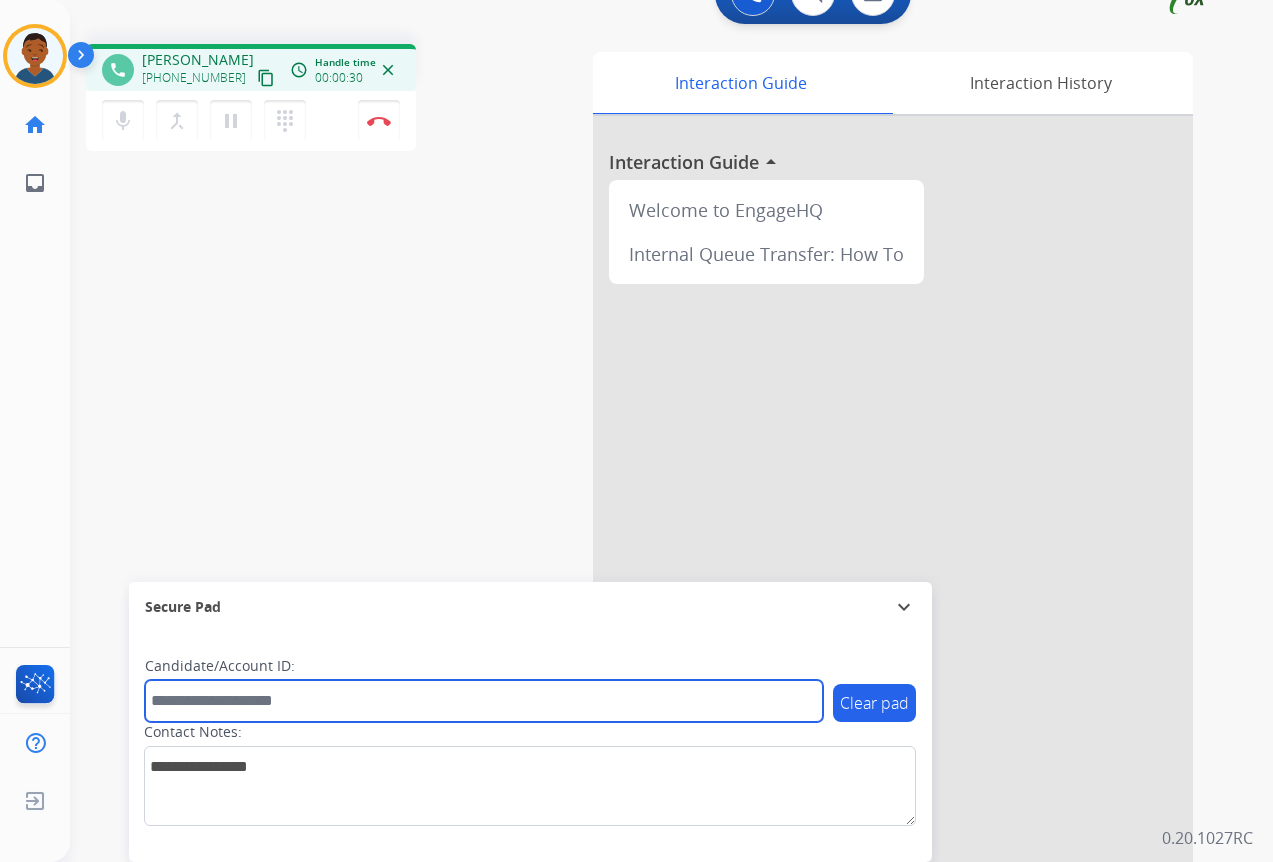 paste on "*******" 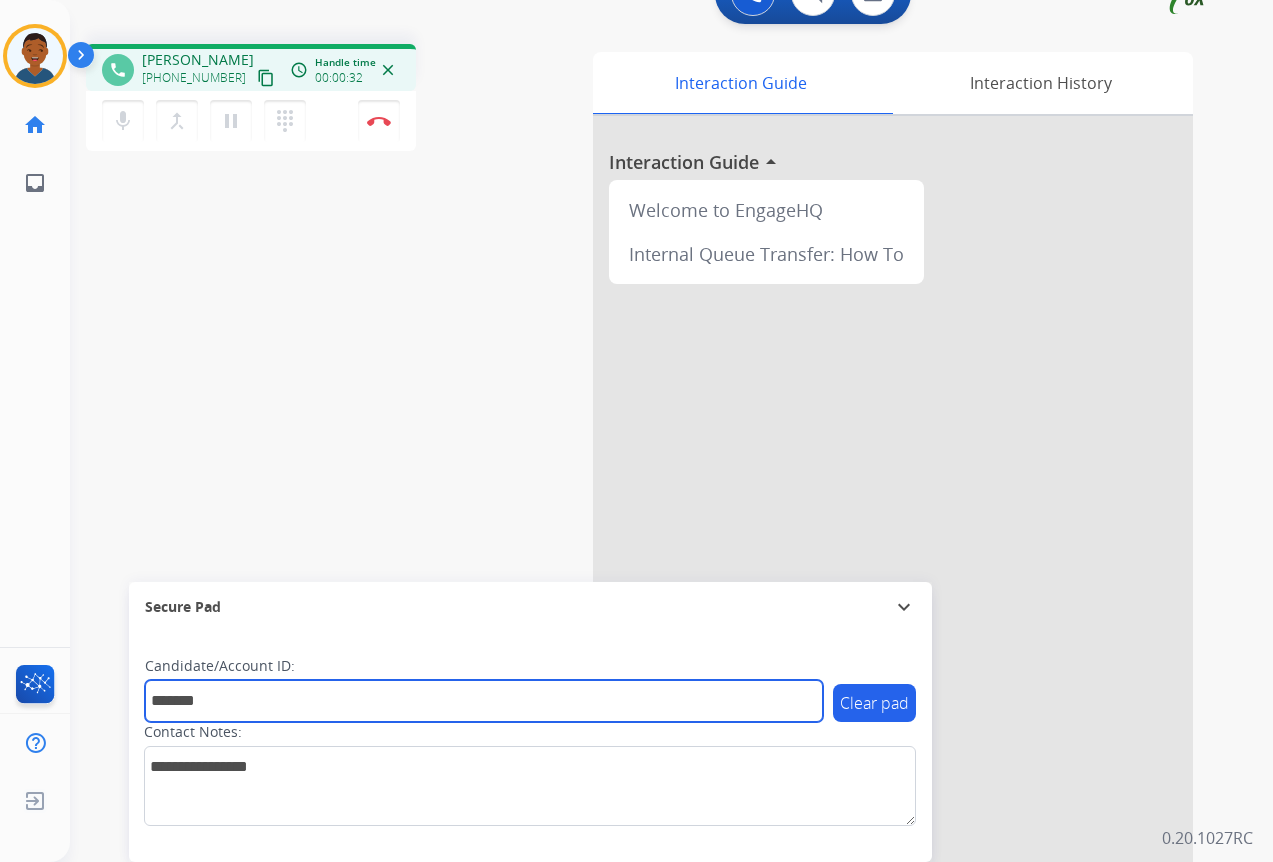 type on "*******" 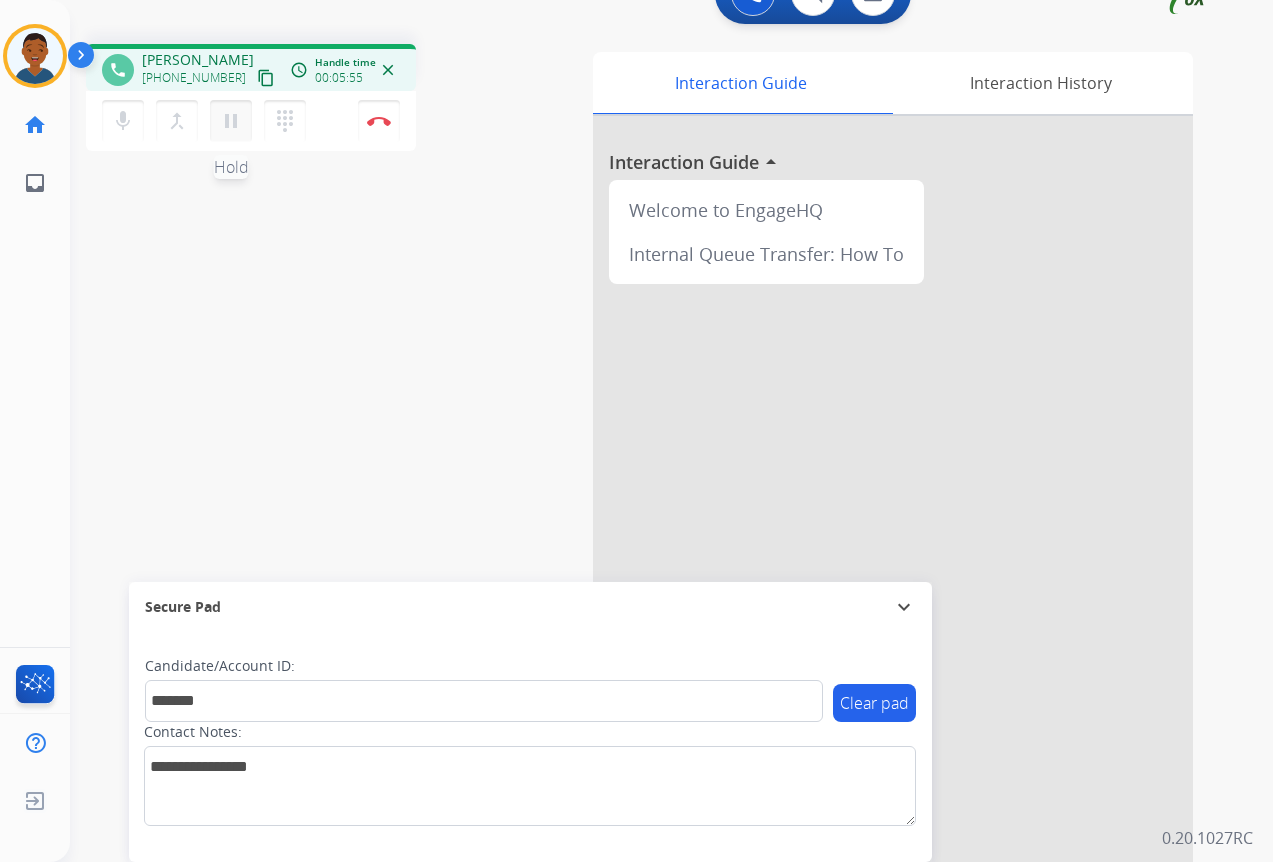 click on "pause" at bounding box center [231, 121] 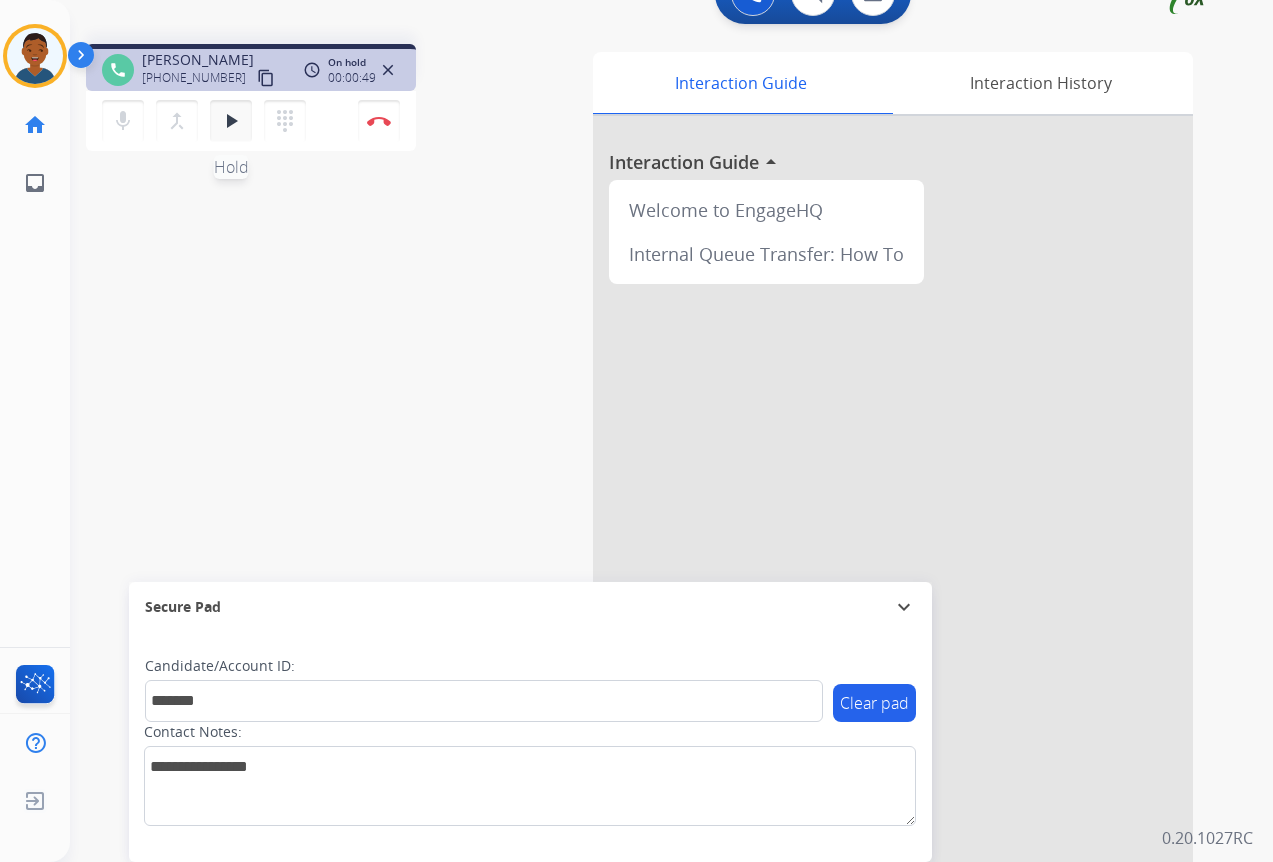 click on "play_arrow" at bounding box center [231, 121] 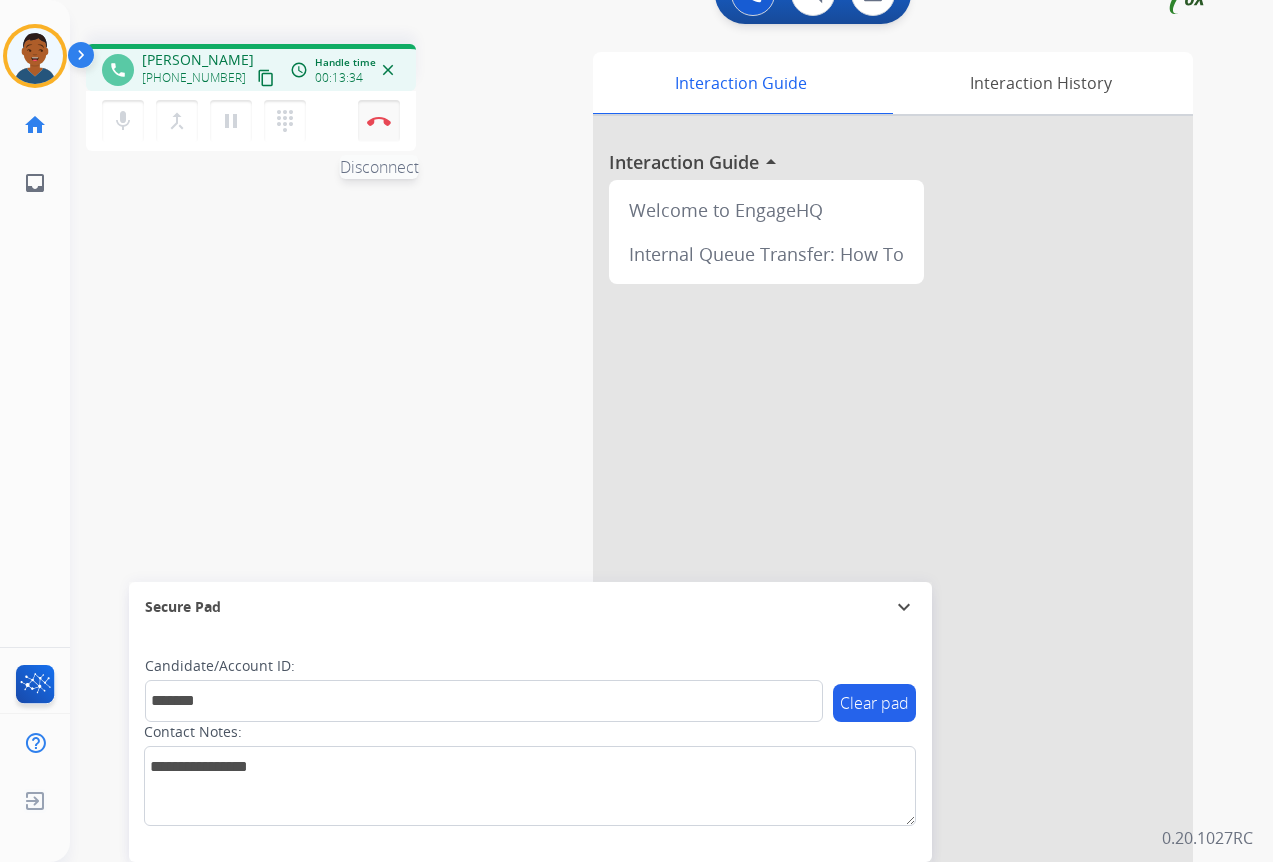 click on "Disconnect" at bounding box center [379, 121] 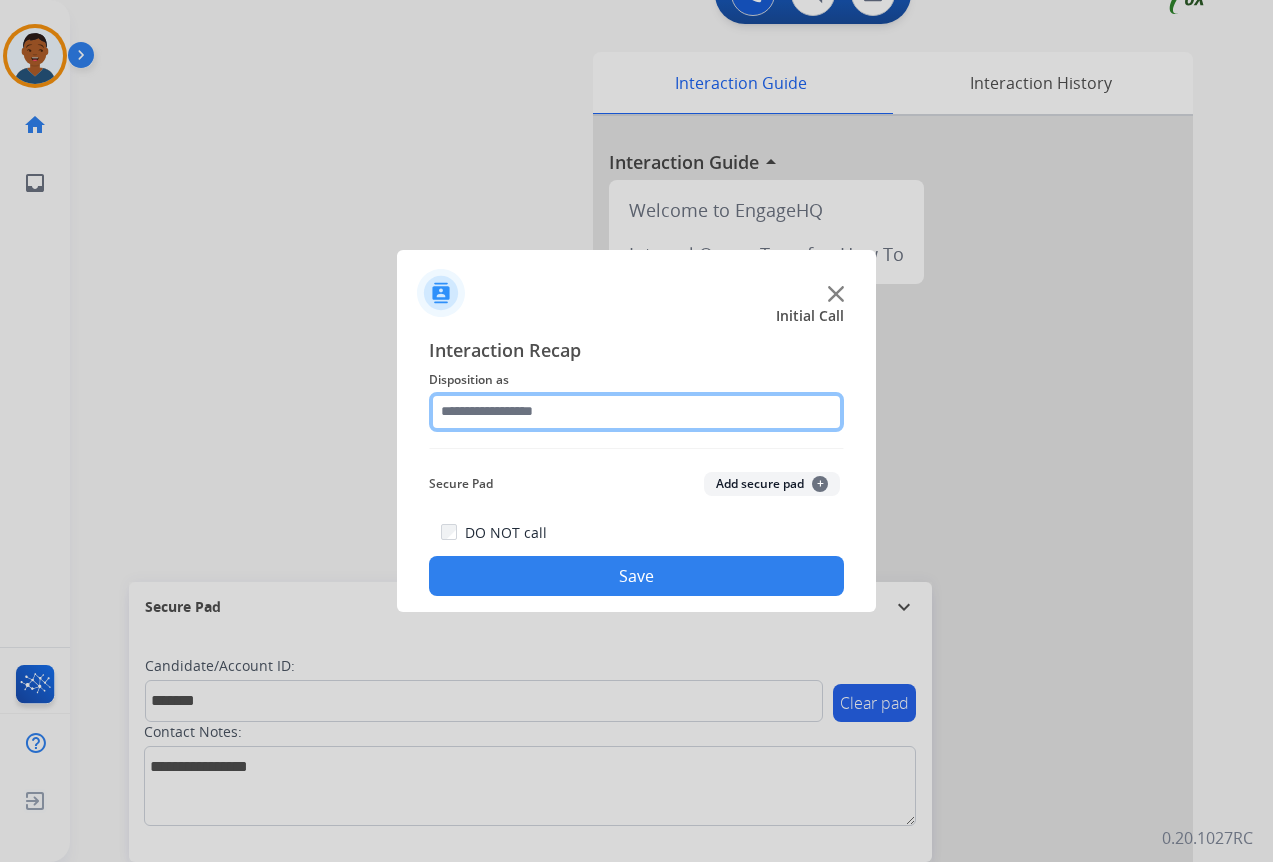click 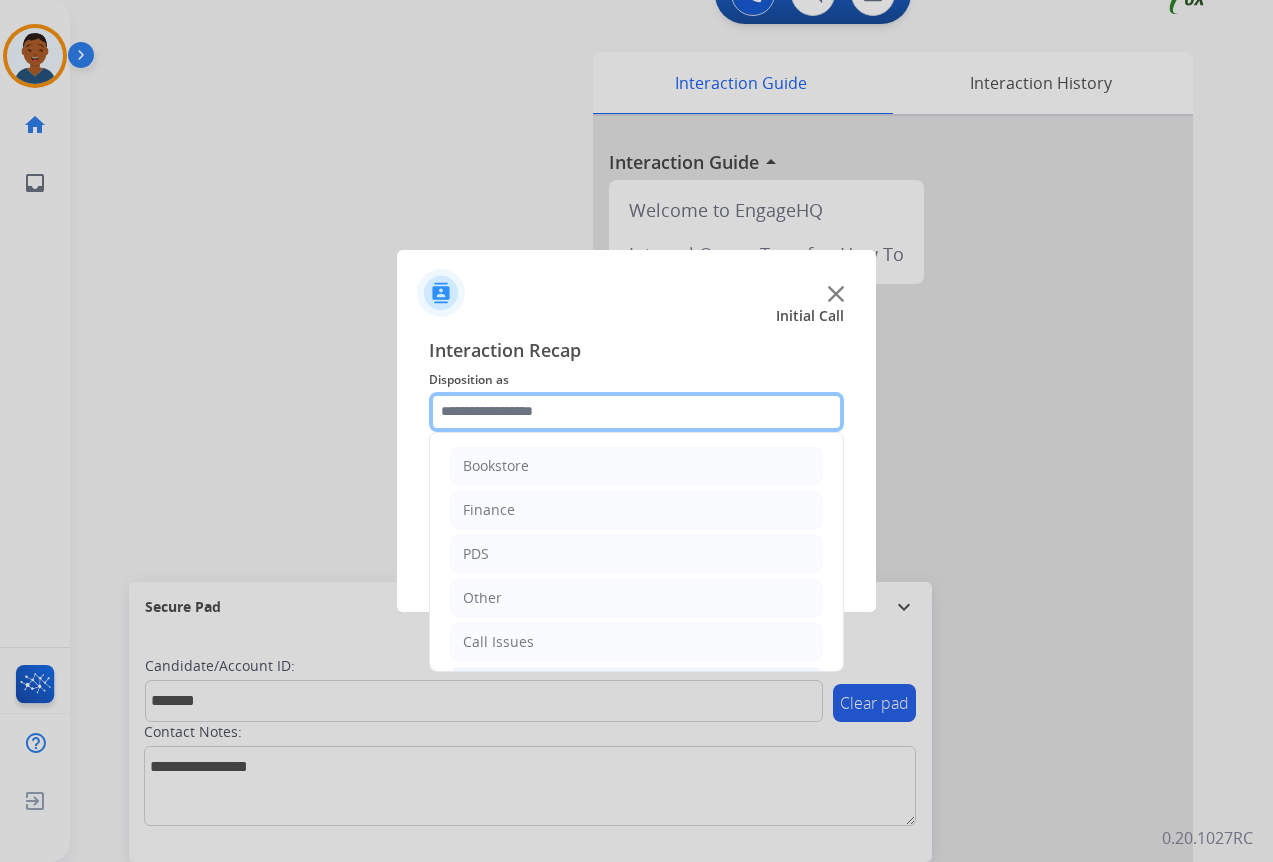 scroll, scrollTop: 100, scrollLeft: 0, axis: vertical 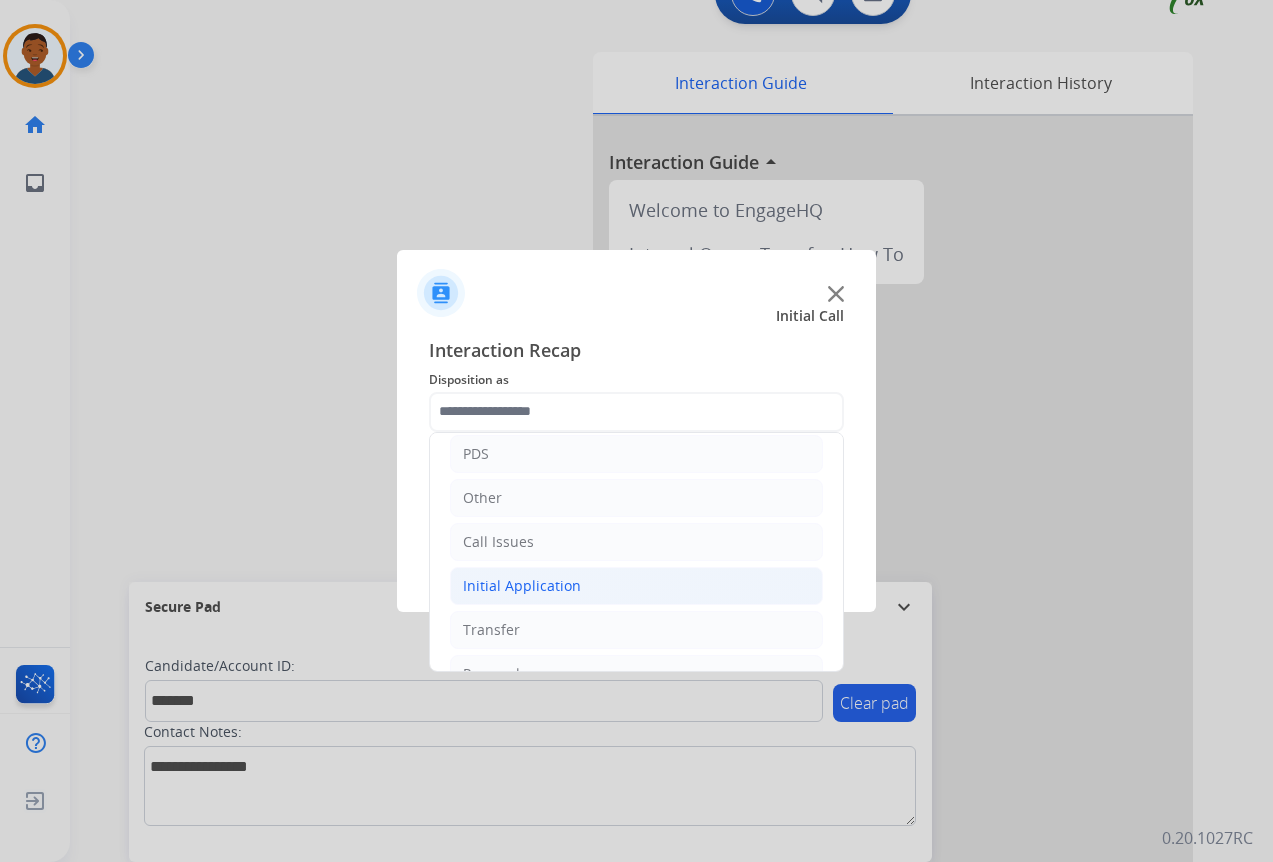 click on "Initial Application" 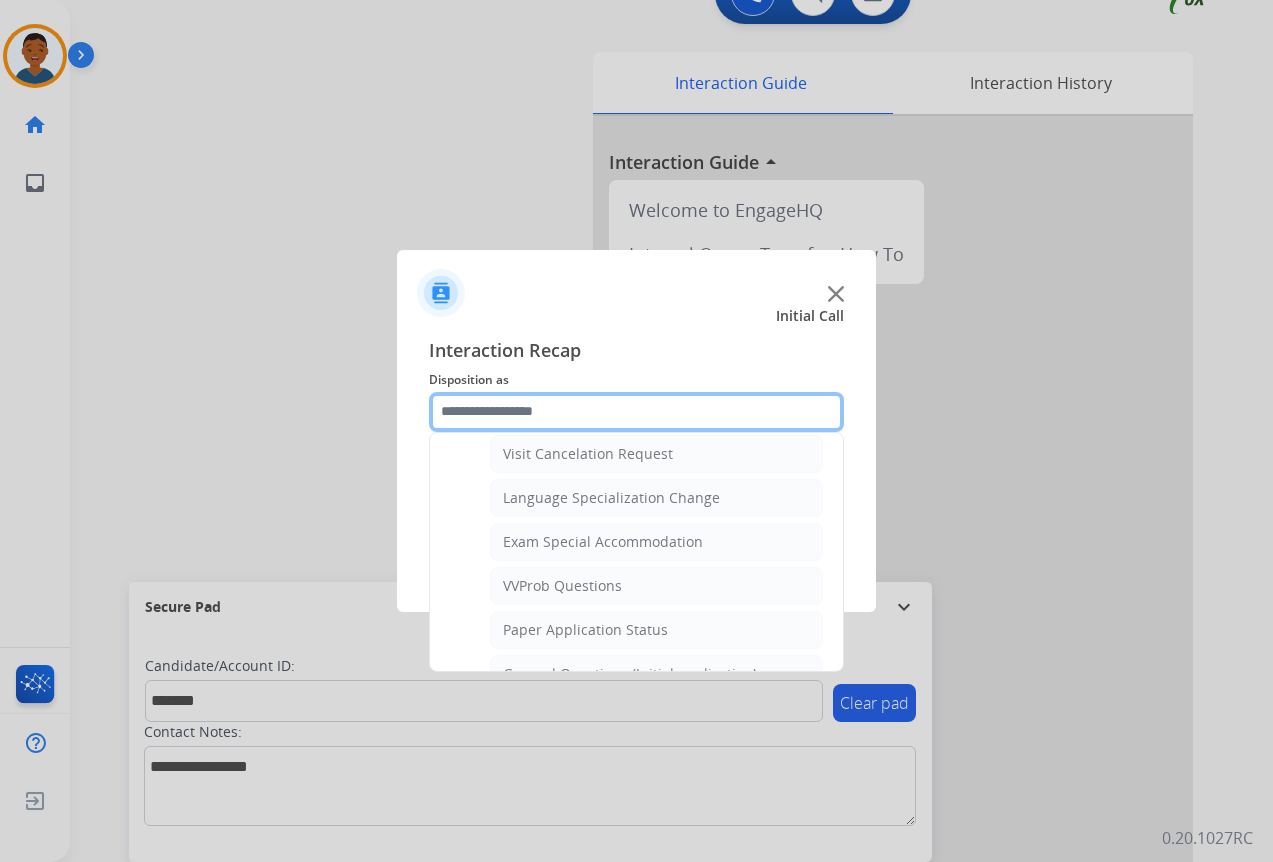 scroll, scrollTop: 1000, scrollLeft: 0, axis: vertical 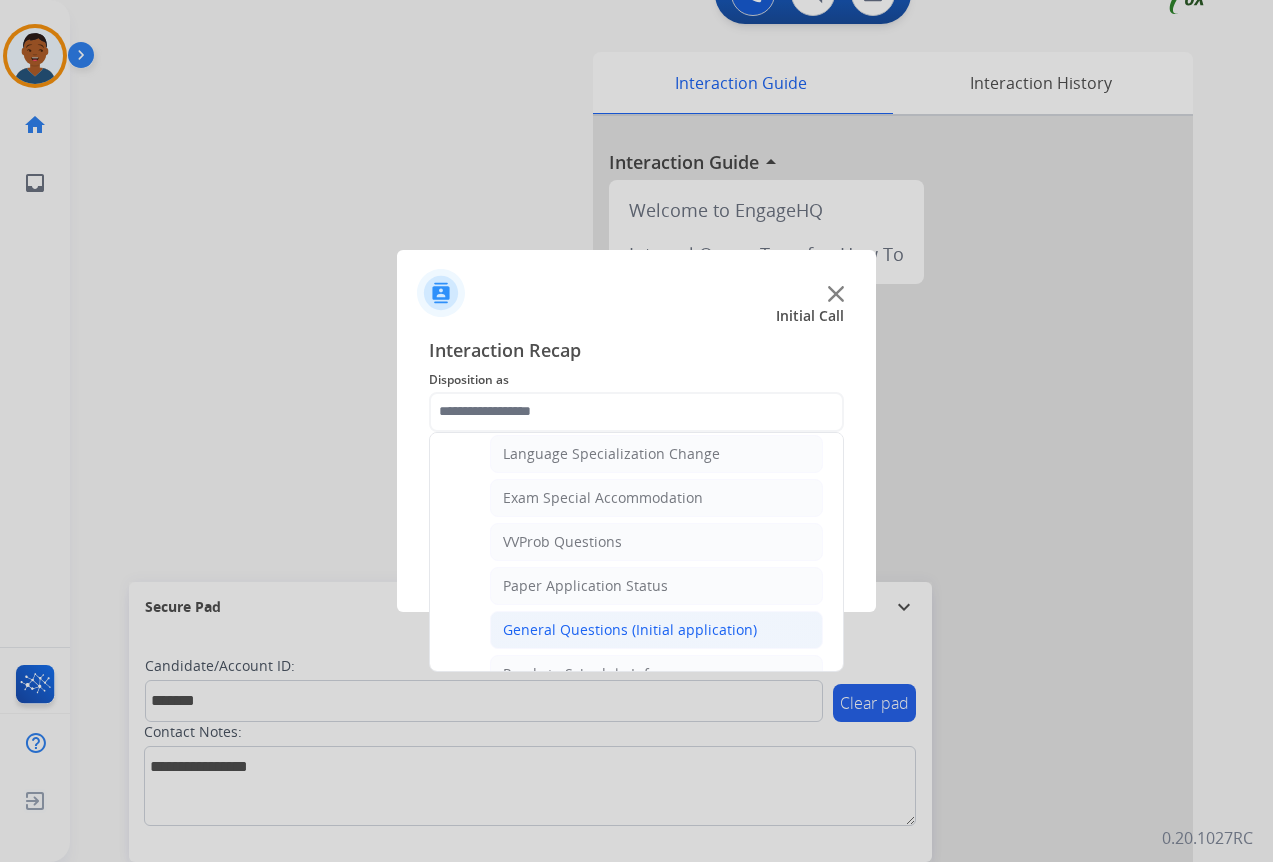 click on "General Questions (Initial application)" 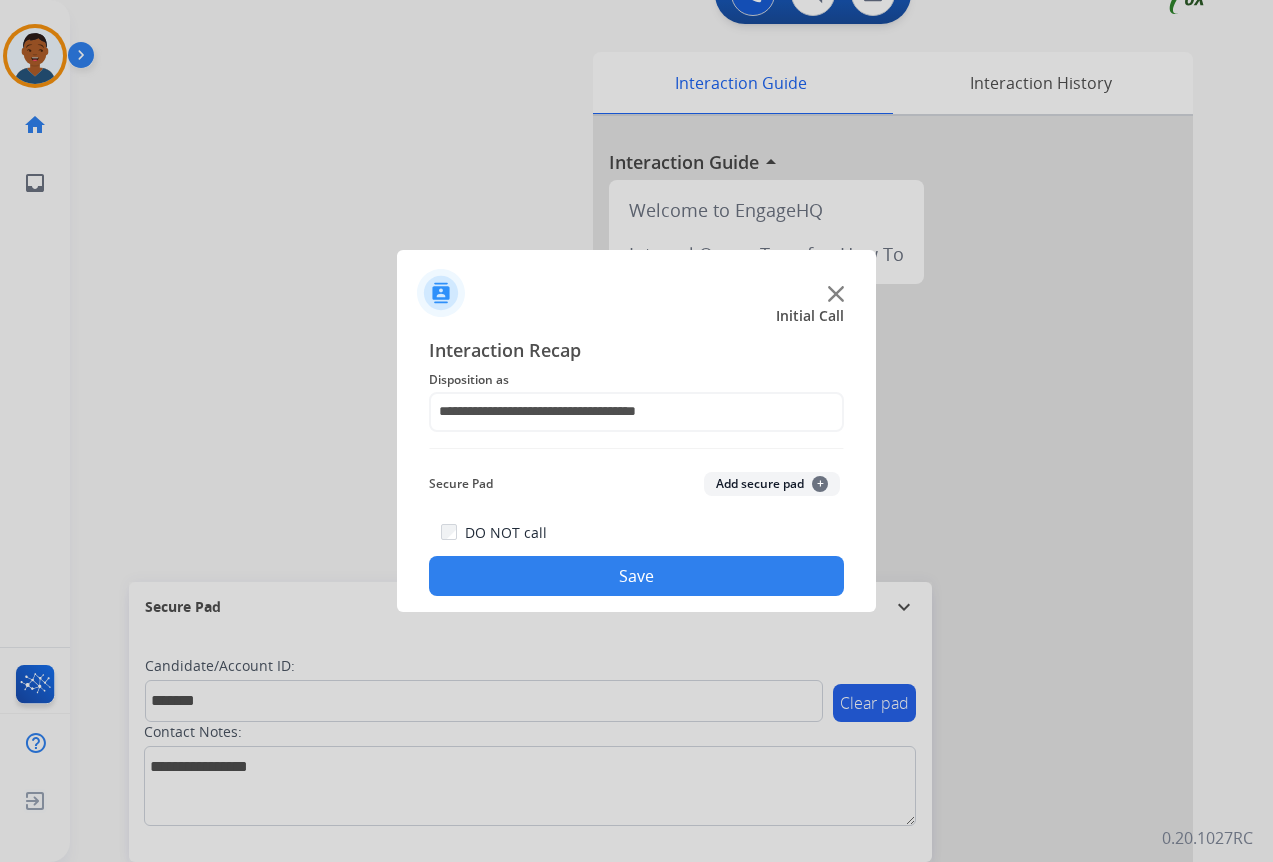 click on "Add secure pad  +" 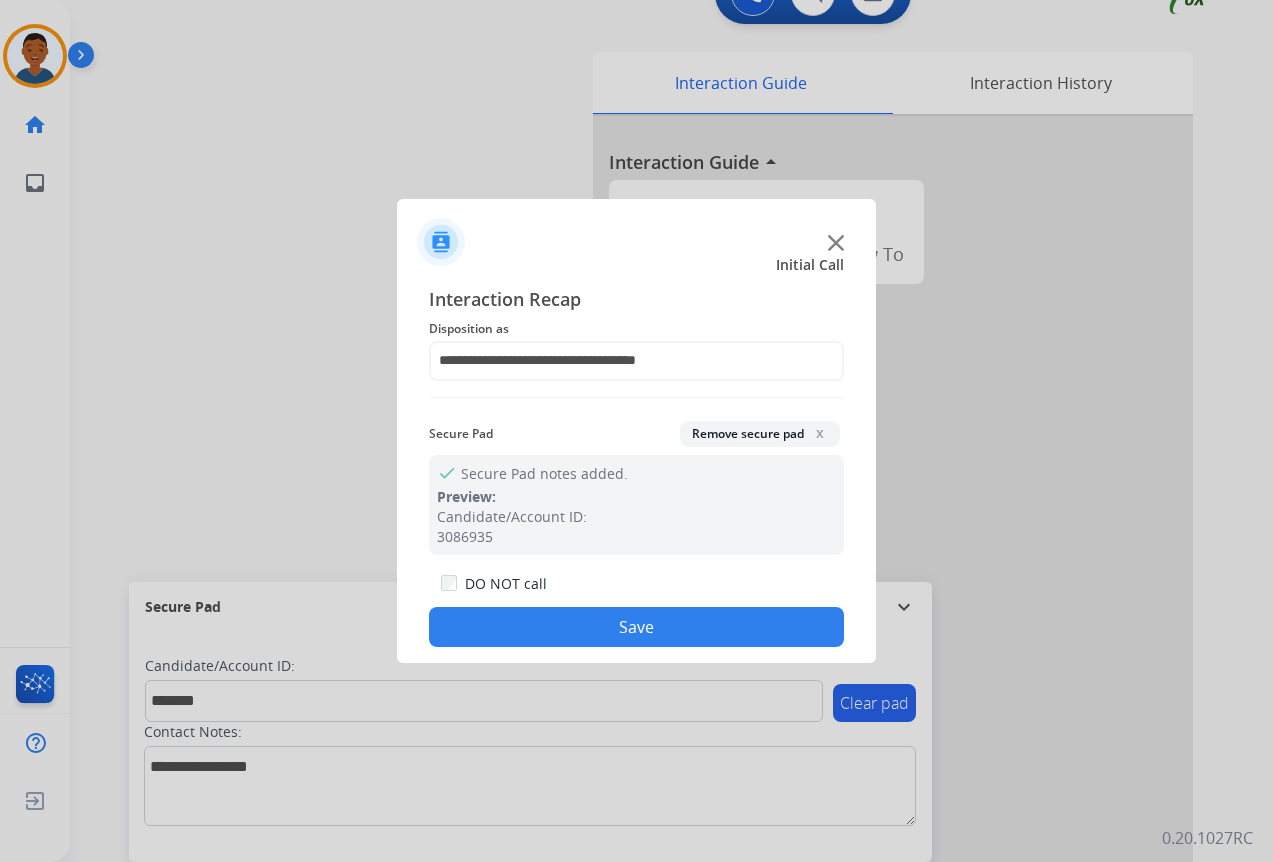click on "Save" 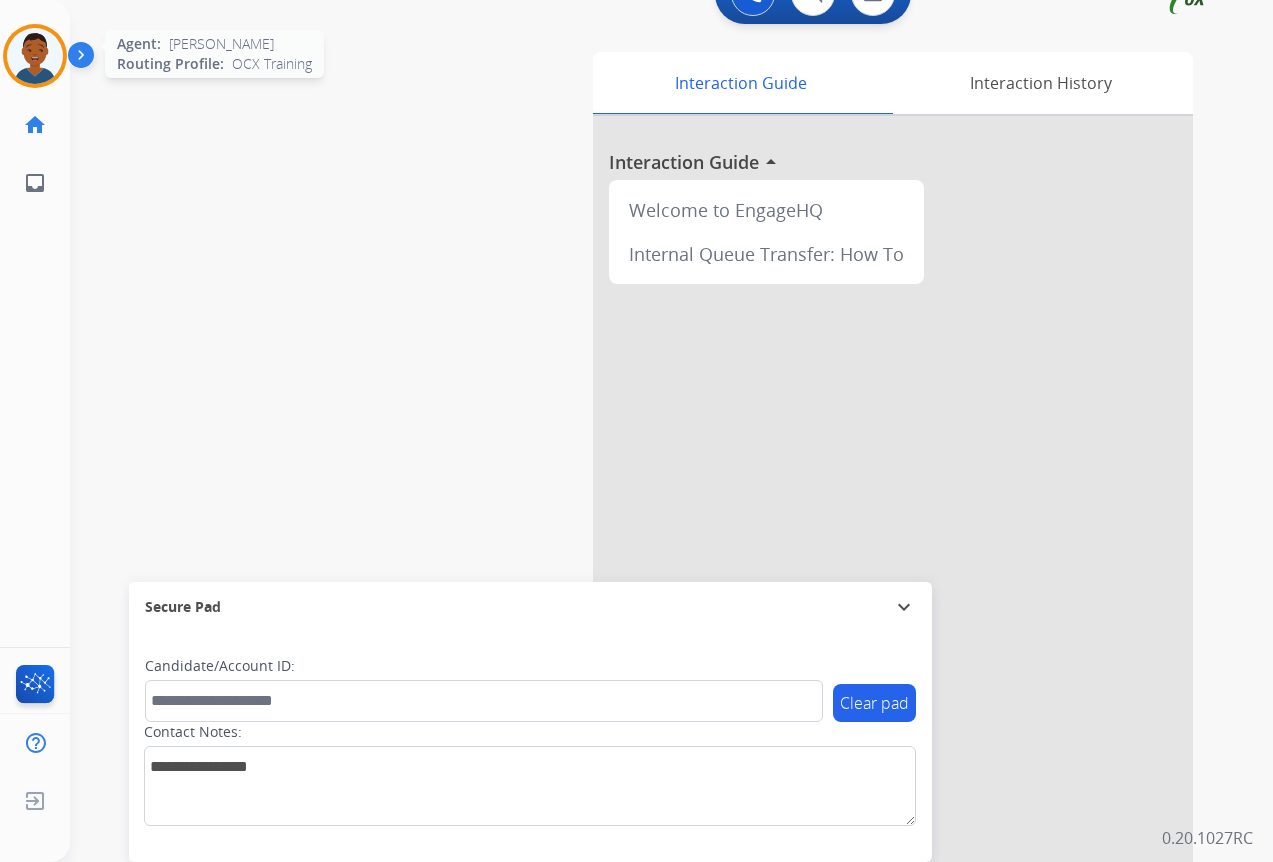 click at bounding box center [35, 56] 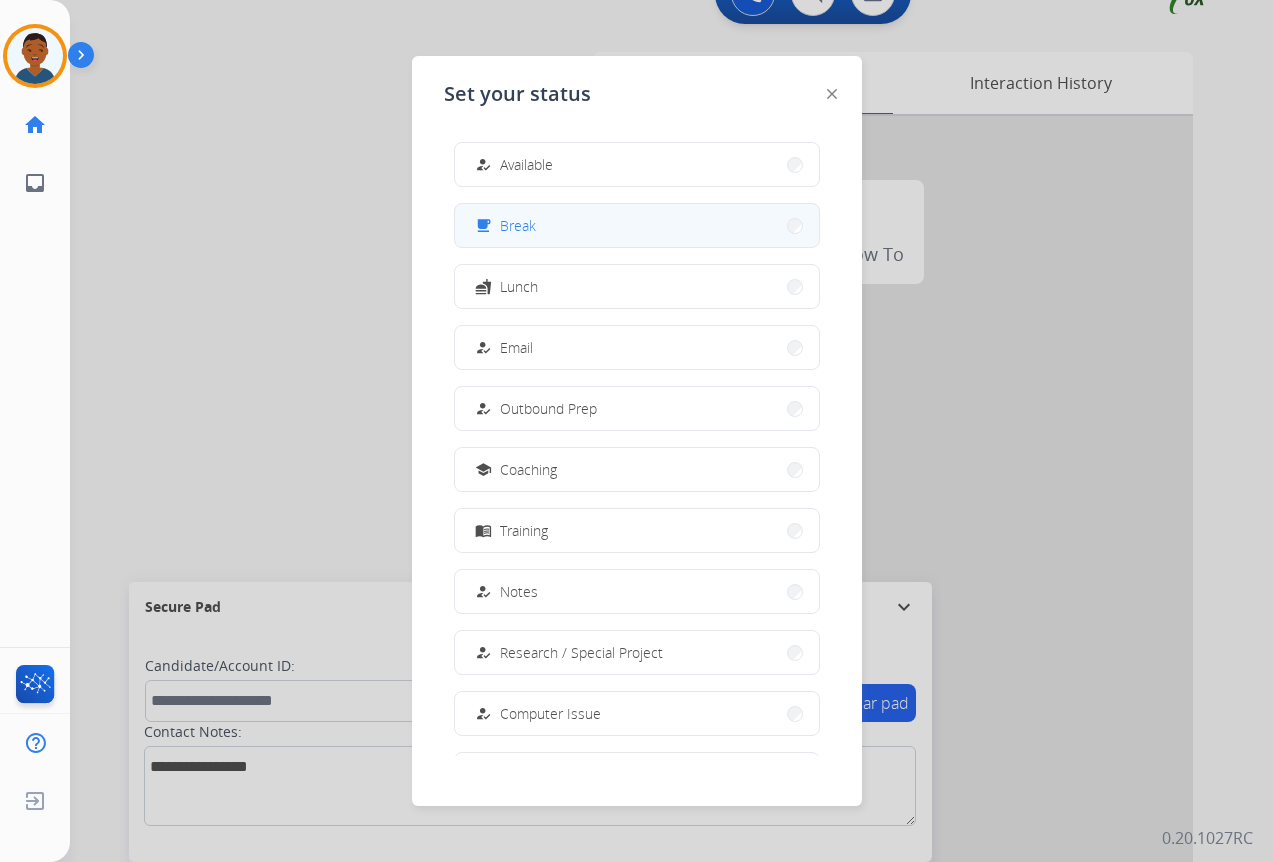 click on "free_breakfast Break" at bounding box center [637, 225] 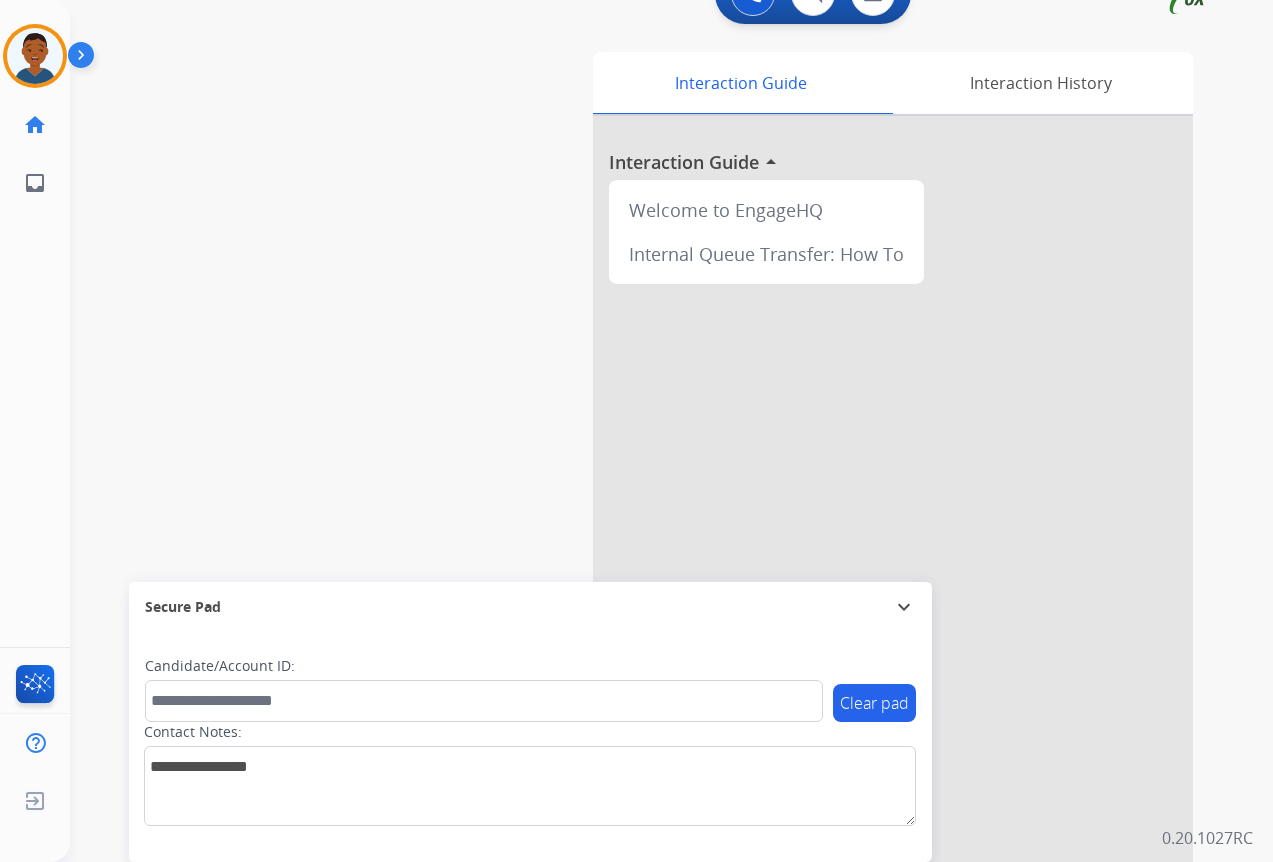 scroll, scrollTop: 0, scrollLeft: 0, axis: both 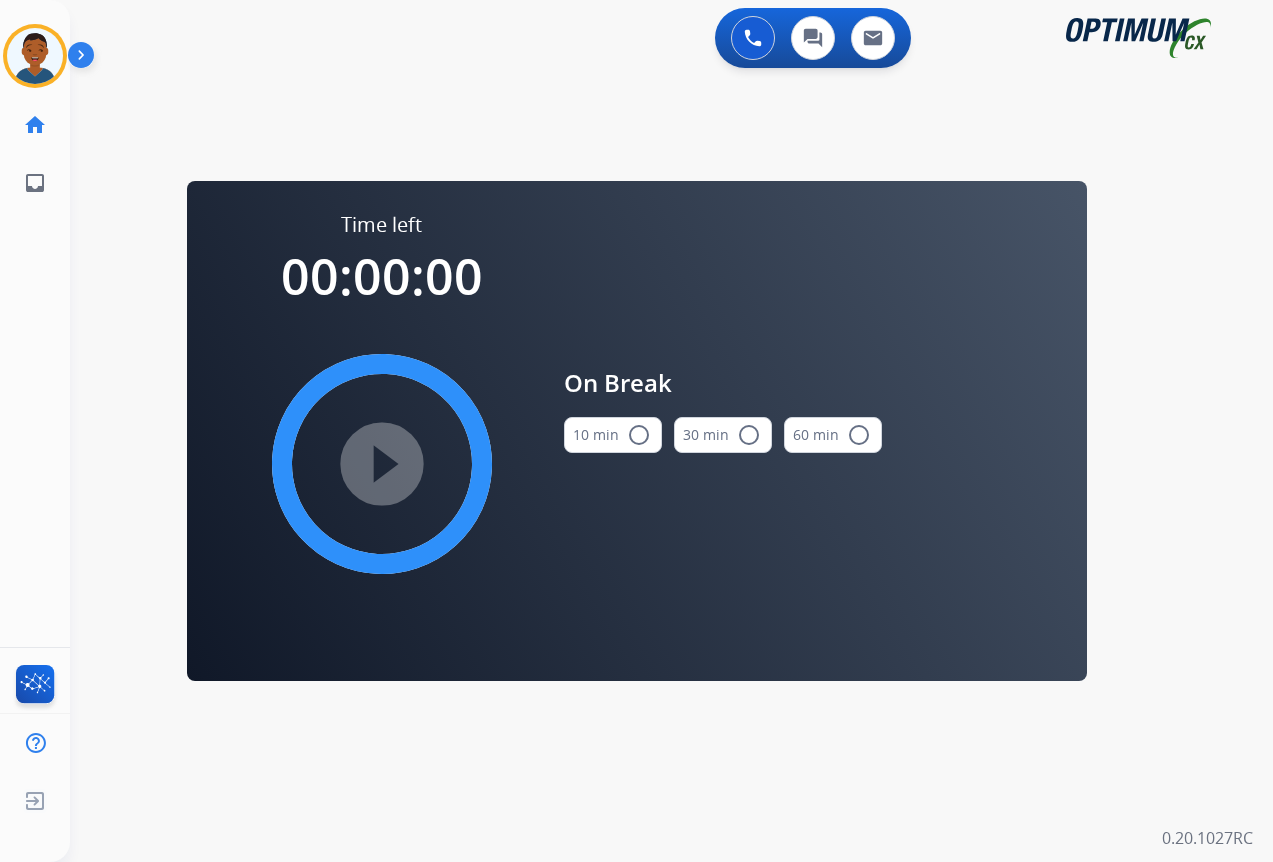 click on "radio_button_unchecked" at bounding box center [639, 435] 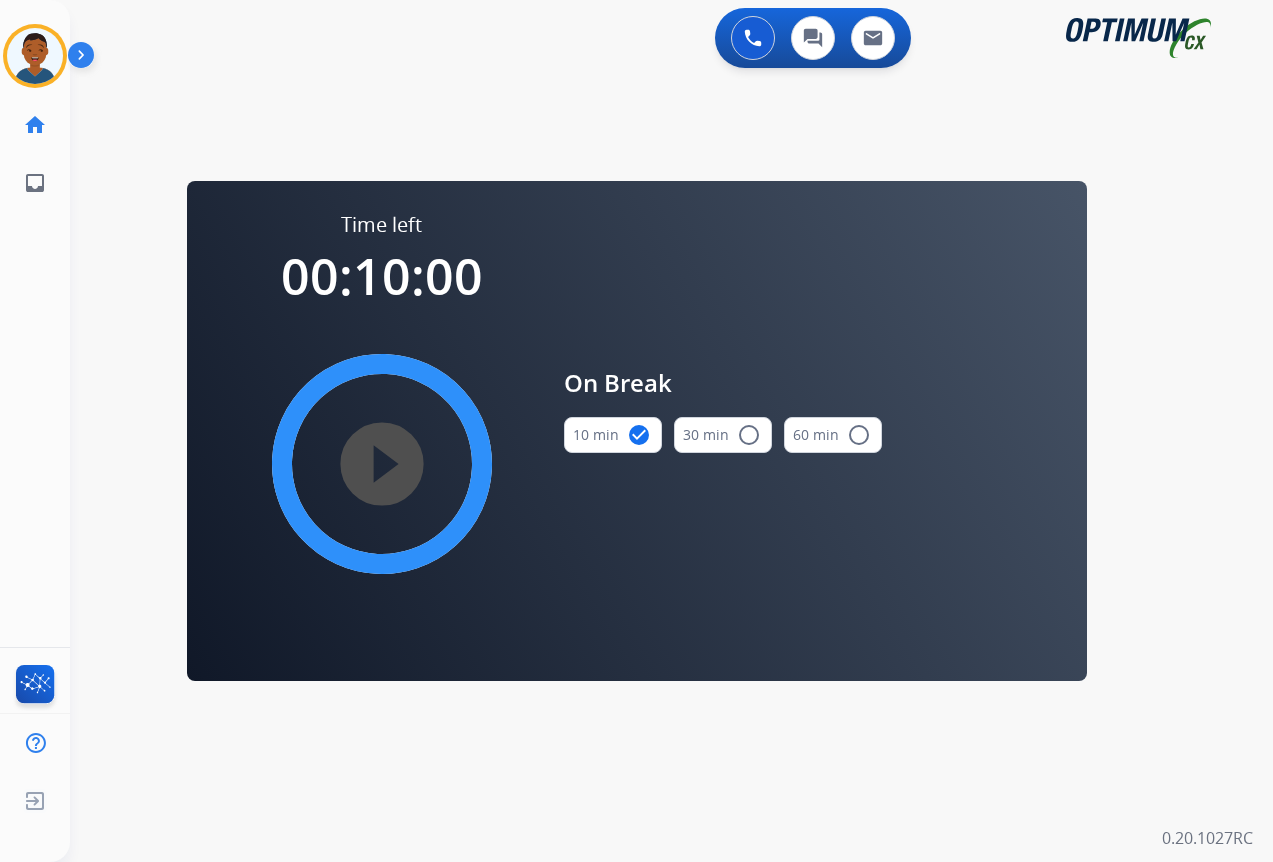 click on "play_circle_filled" at bounding box center (382, 464) 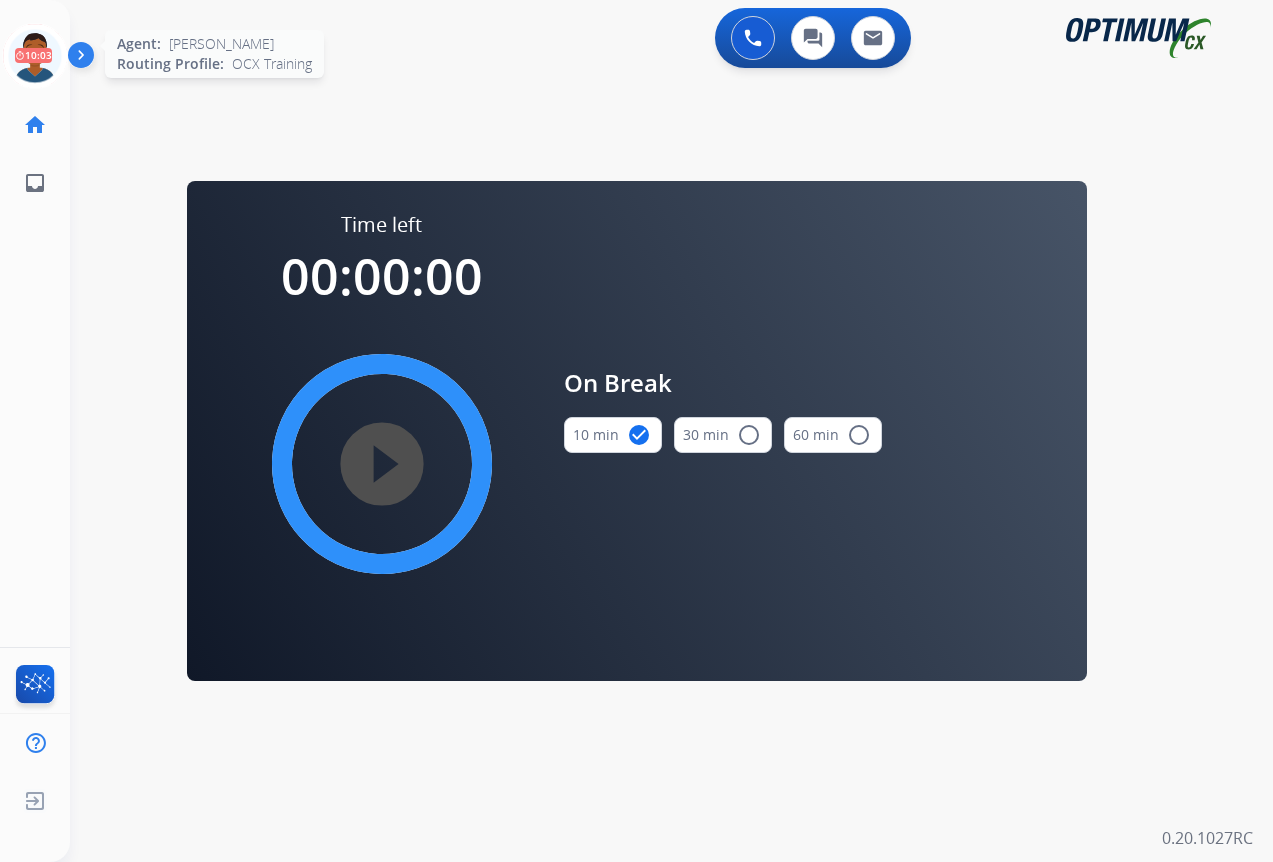 click 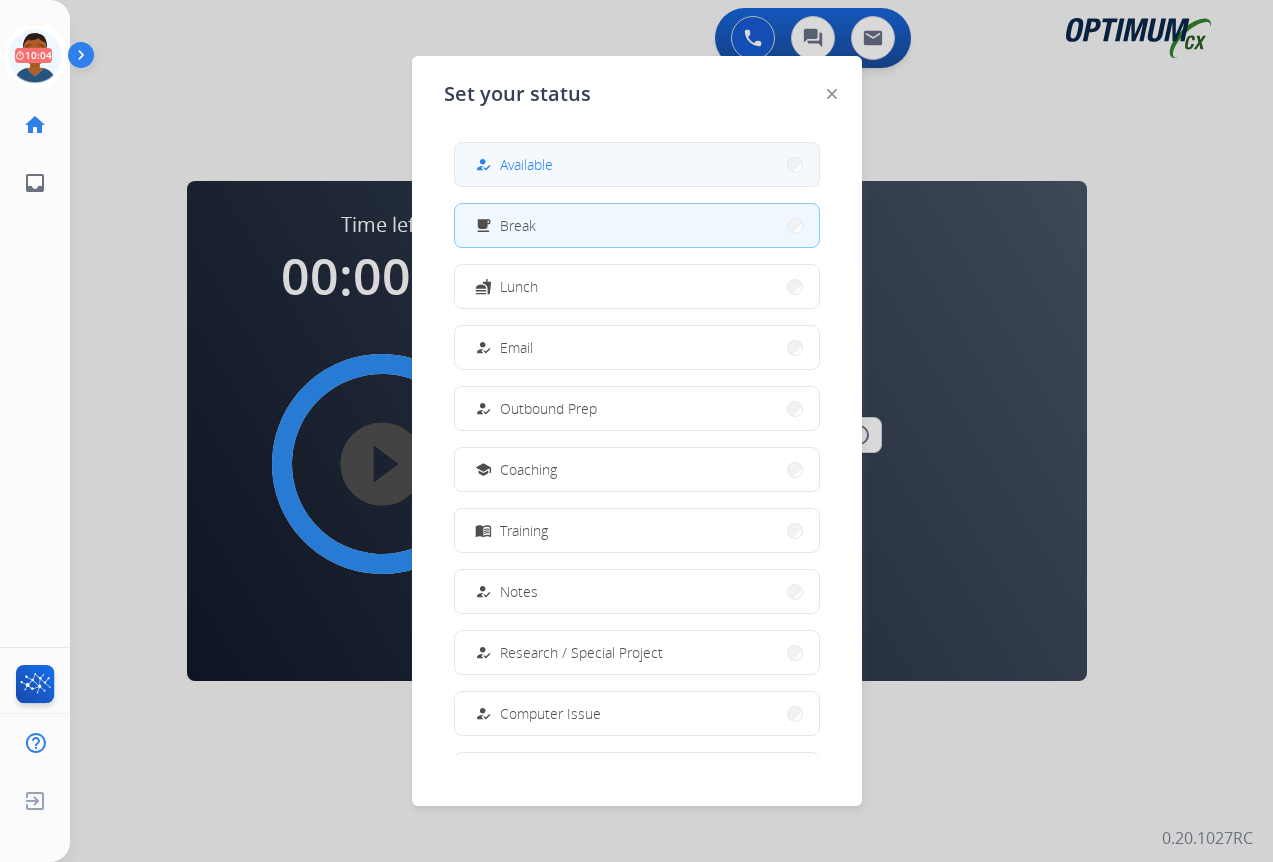 click on "Available" at bounding box center (526, 164) 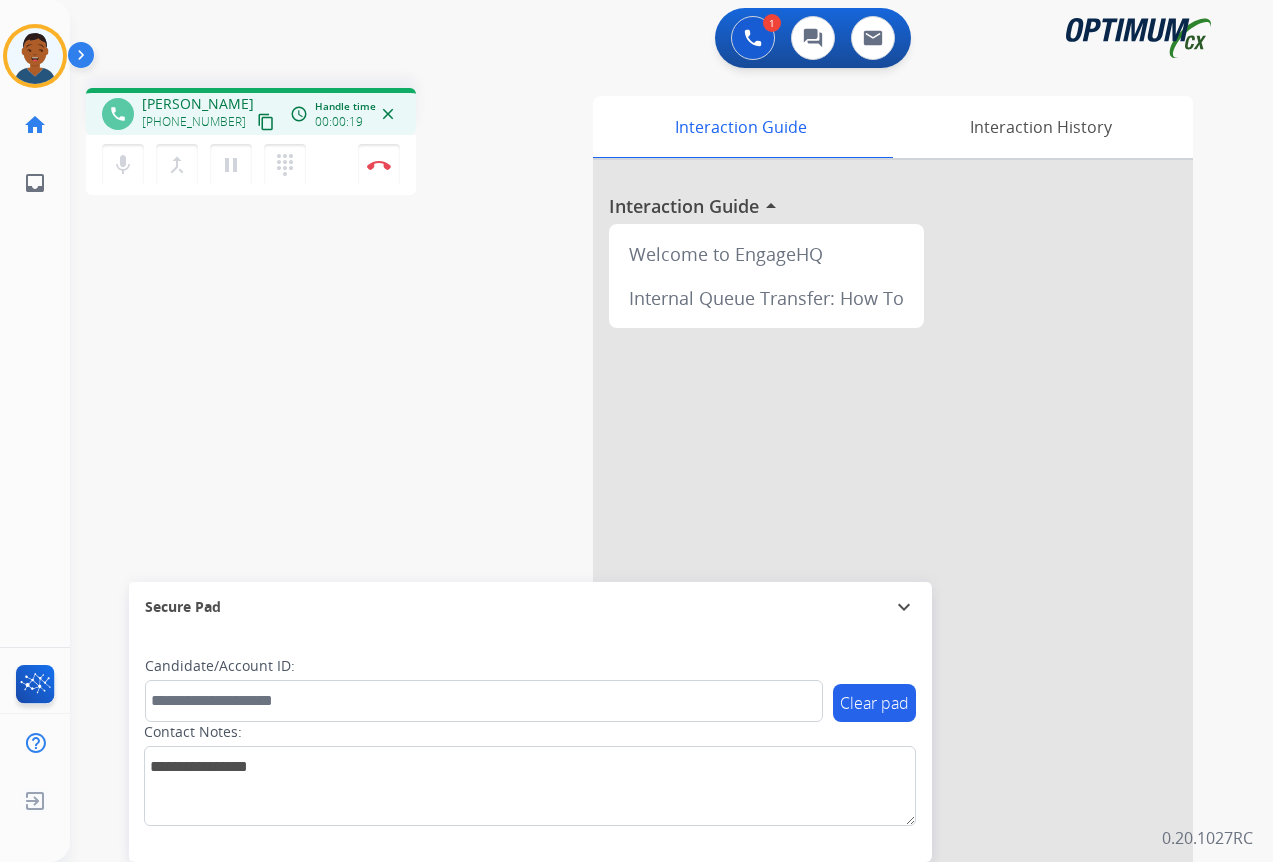 click on "content_copy" at bounding box center [266, 122] 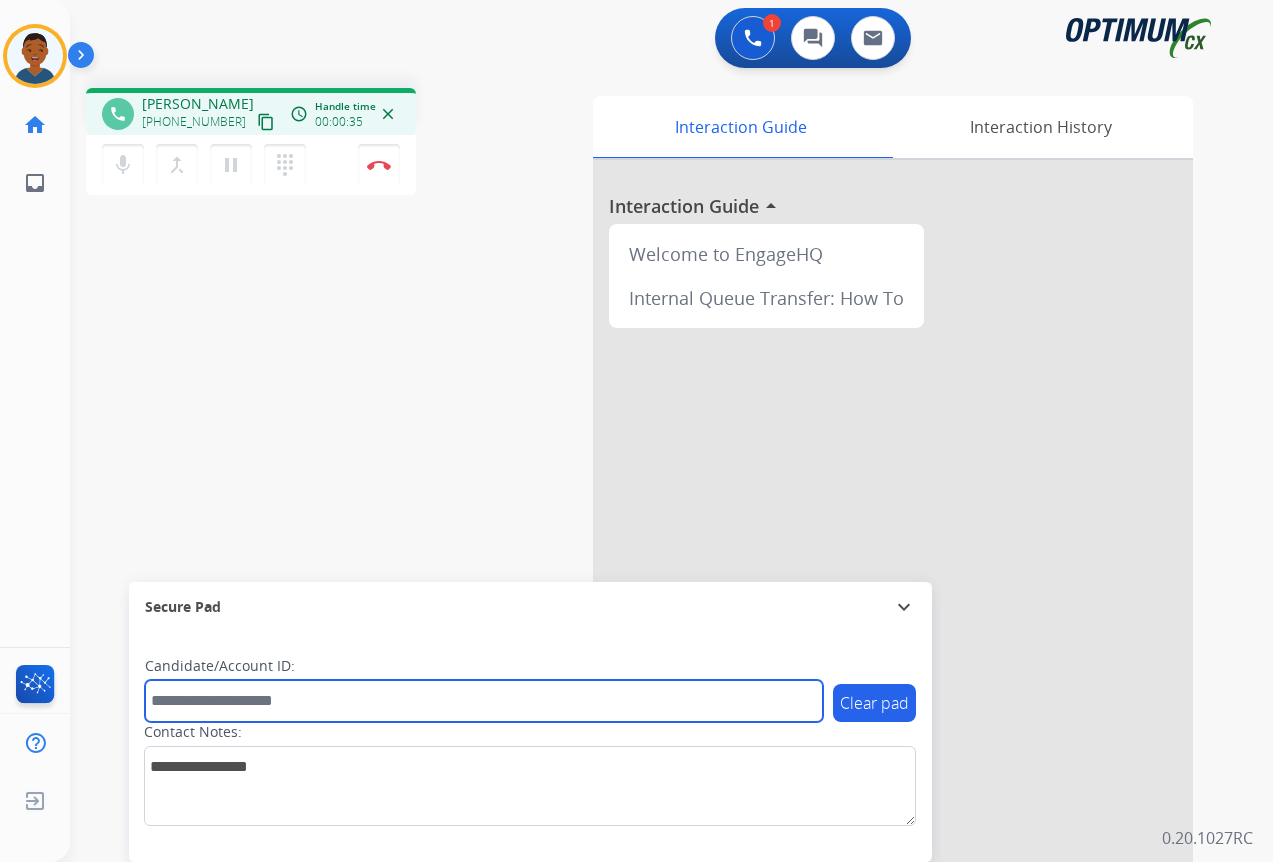 click at bounding box center (484, 701) 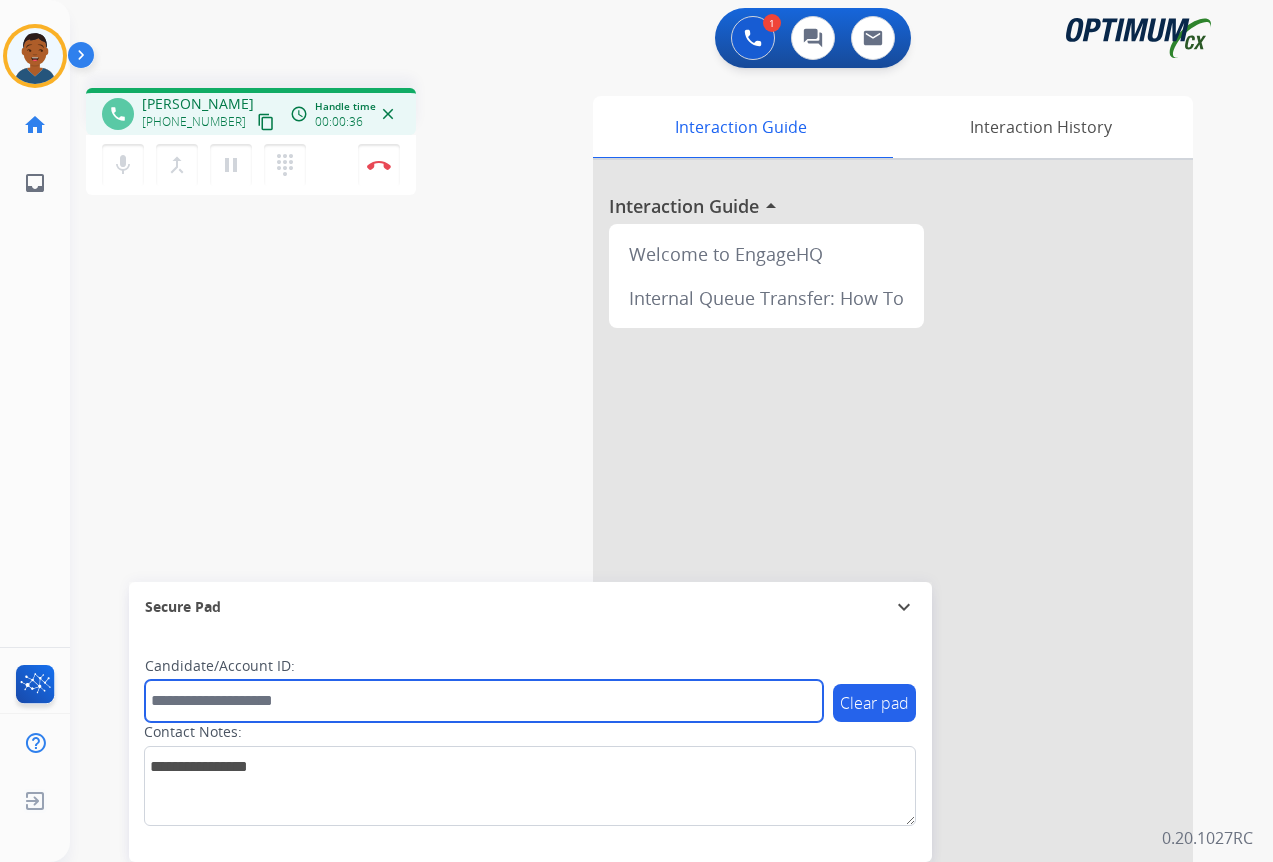 paste on "*******" 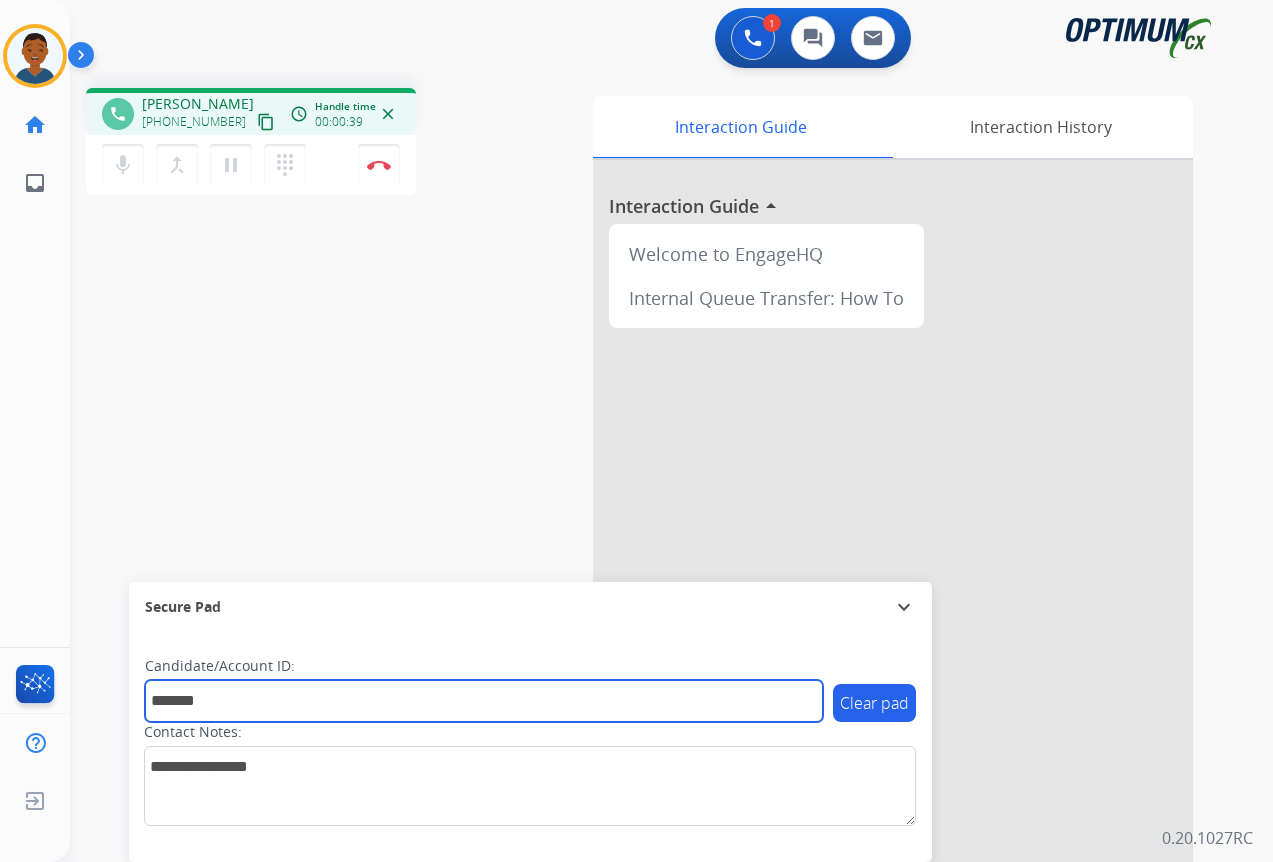 type on "*******" 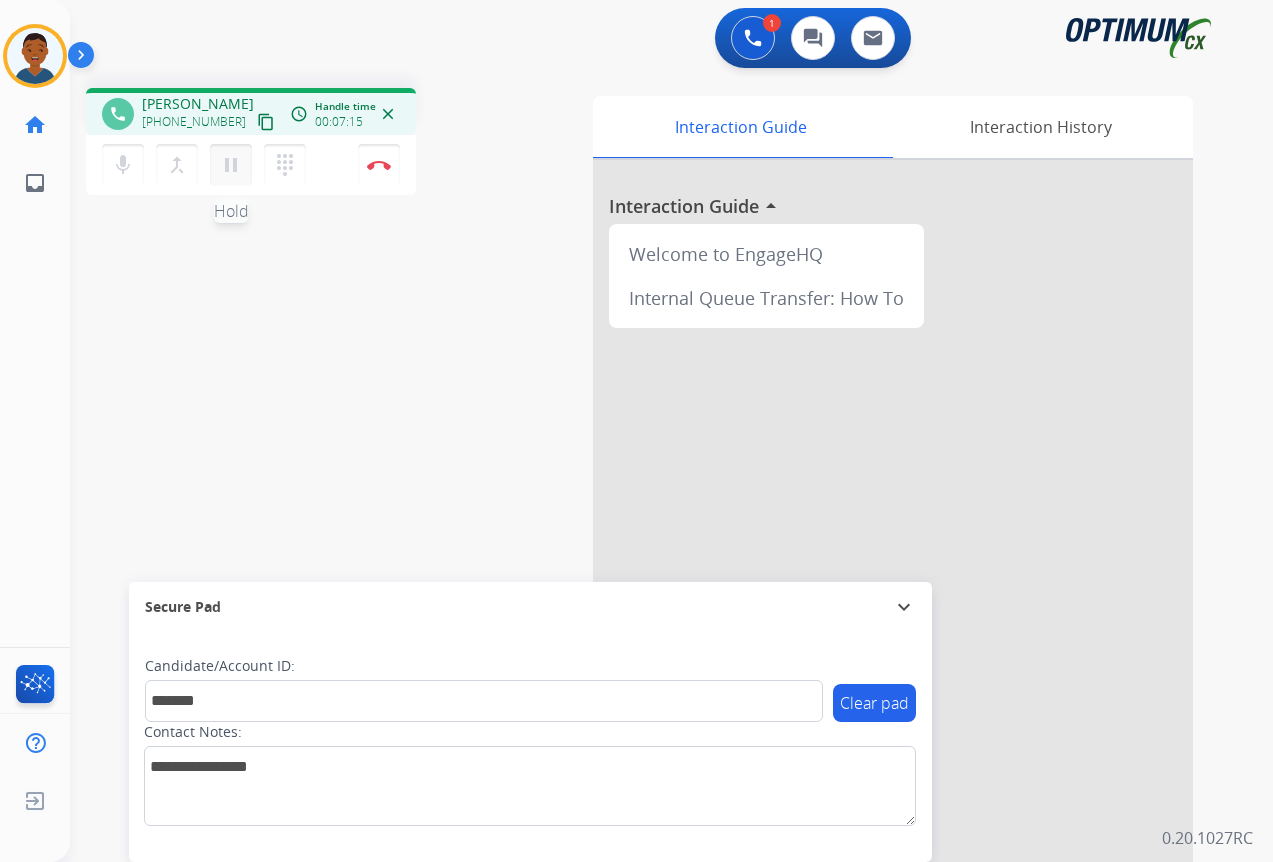 click on "pause" at bounding box center [231, 165] 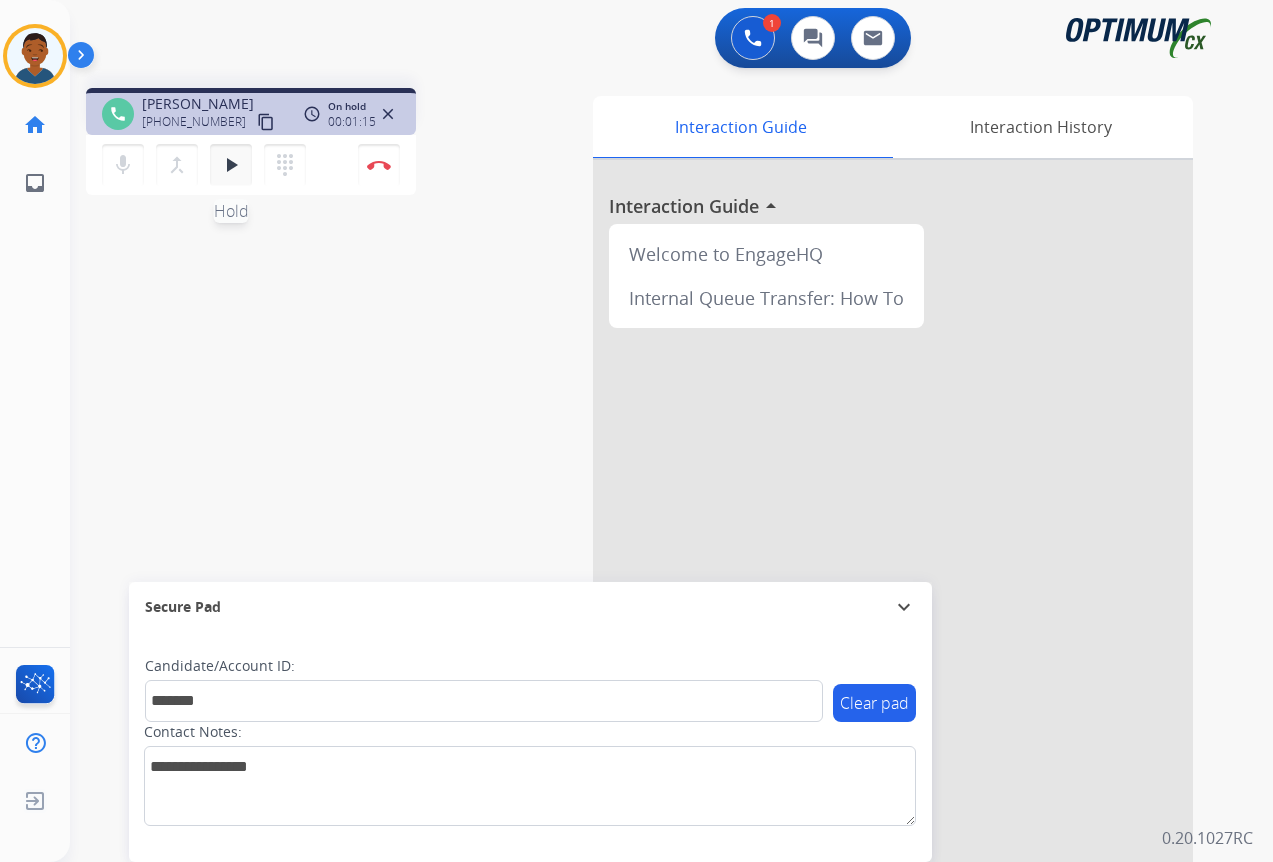 click on "play_arrow" at bounding box center (231, 165) 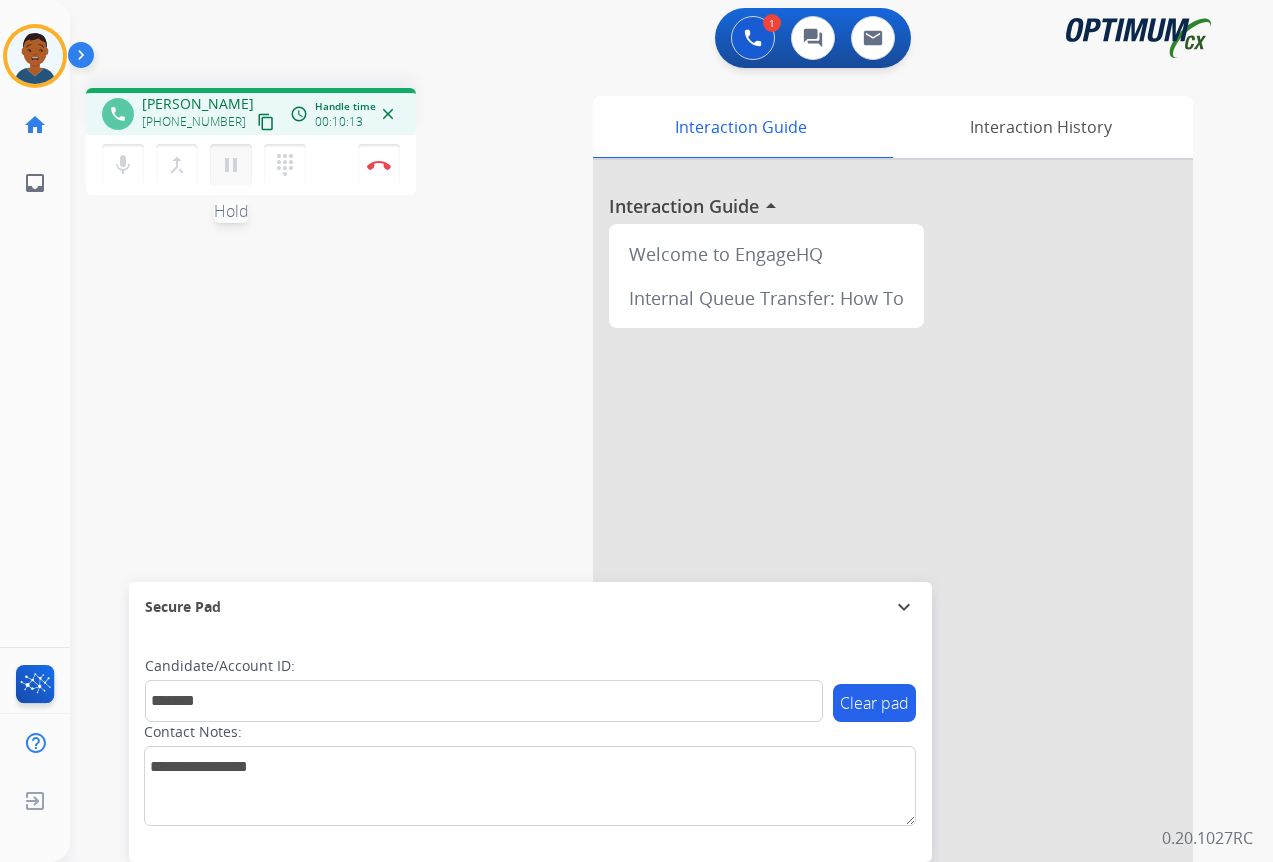 click on "pause" at bounding box center (231, 165) 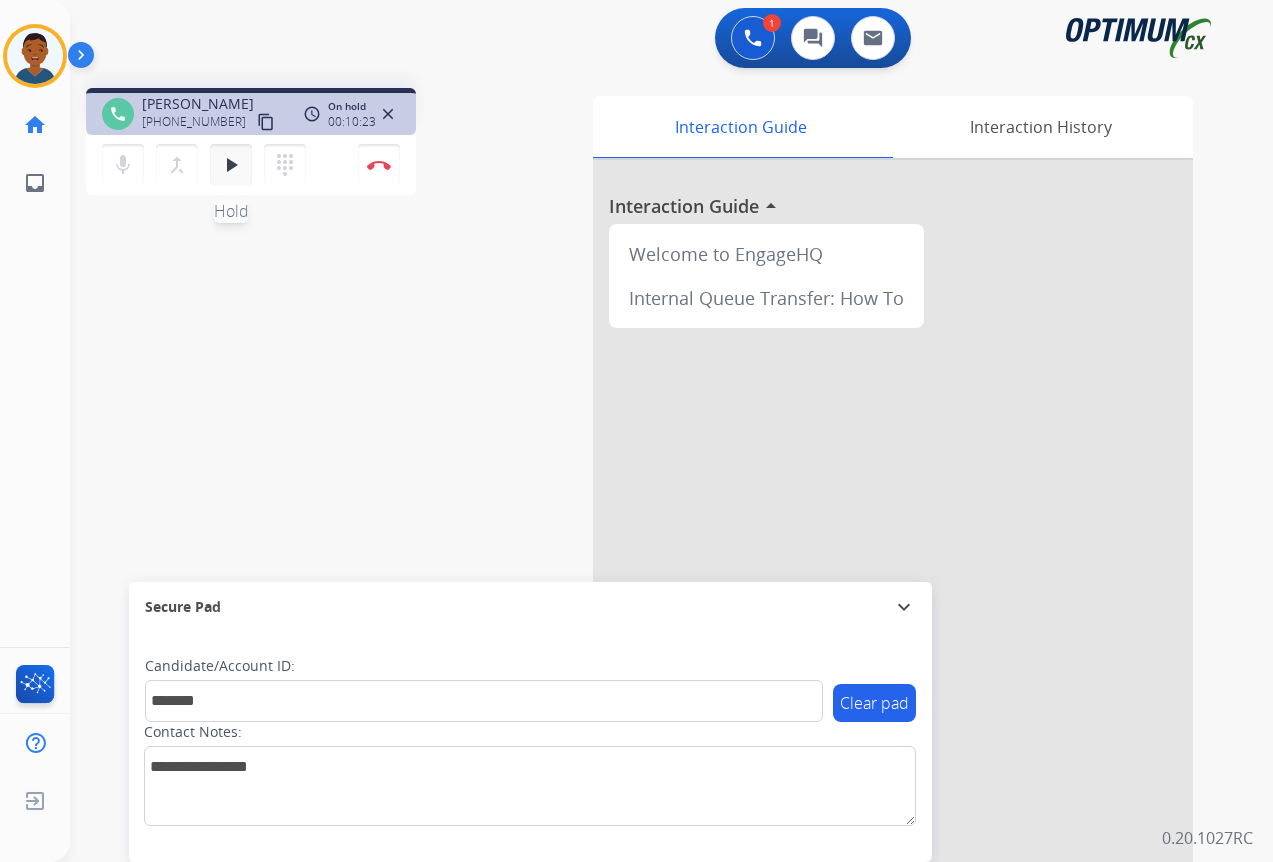 click on "play_arrow" at bounding box center [231, 165] 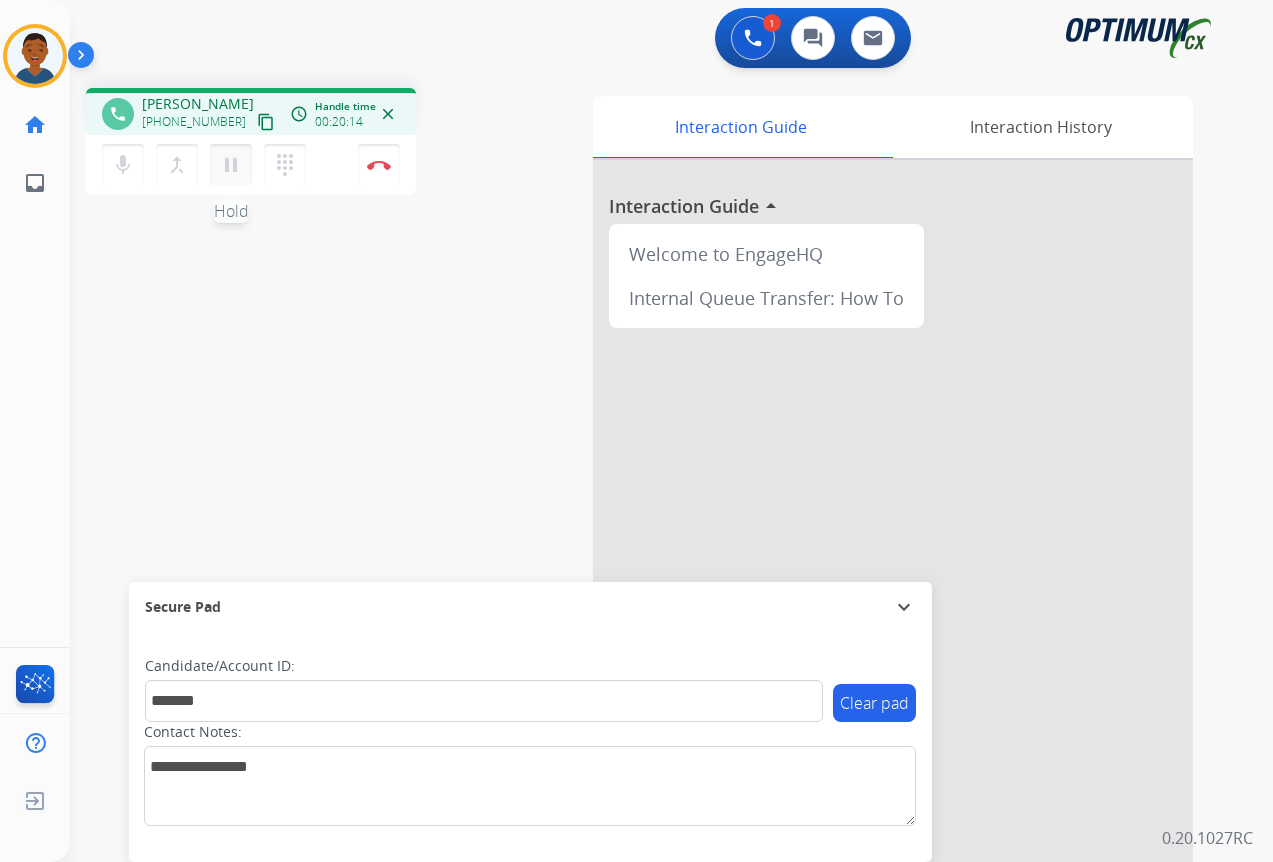 click on "pause" at bounding box center [231, 165] 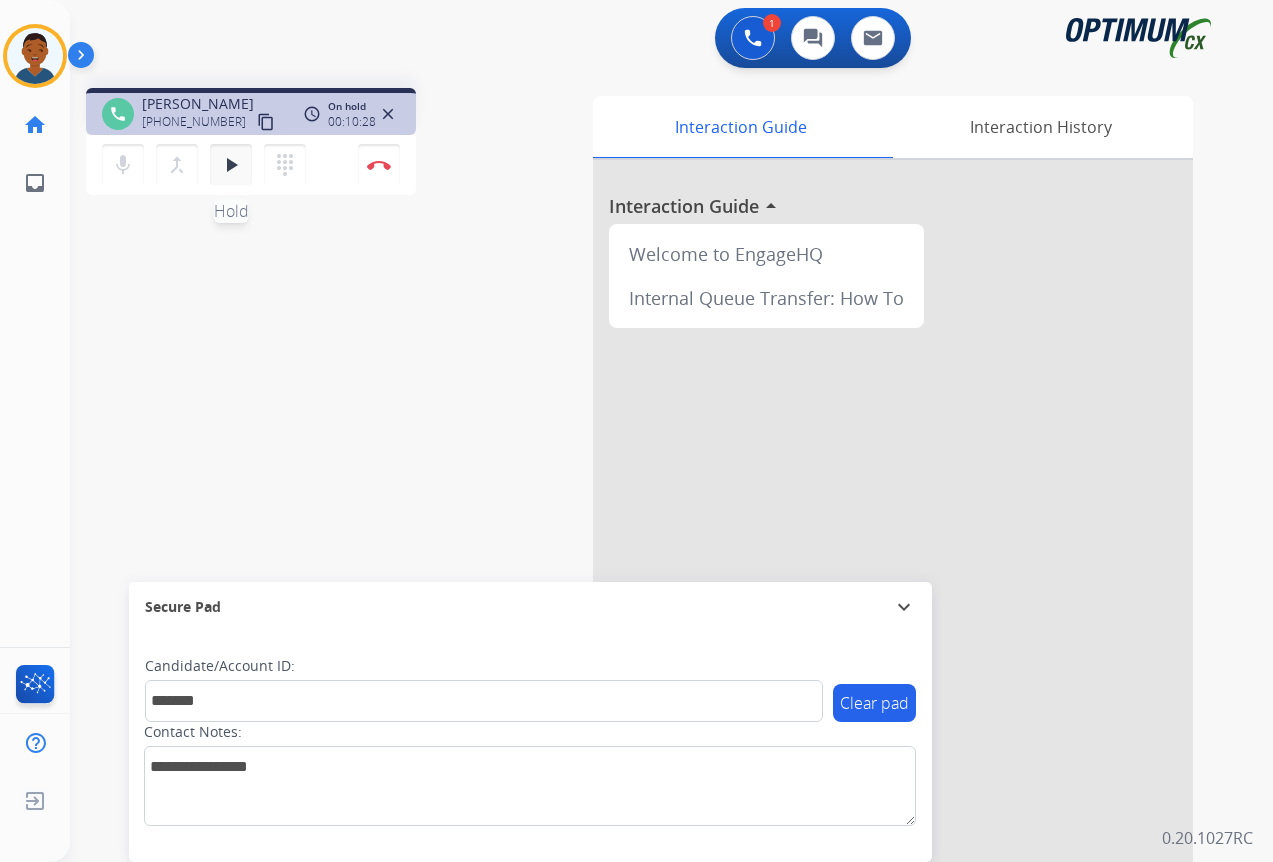 click on "play_arrow" at bounding box center (231, 165) 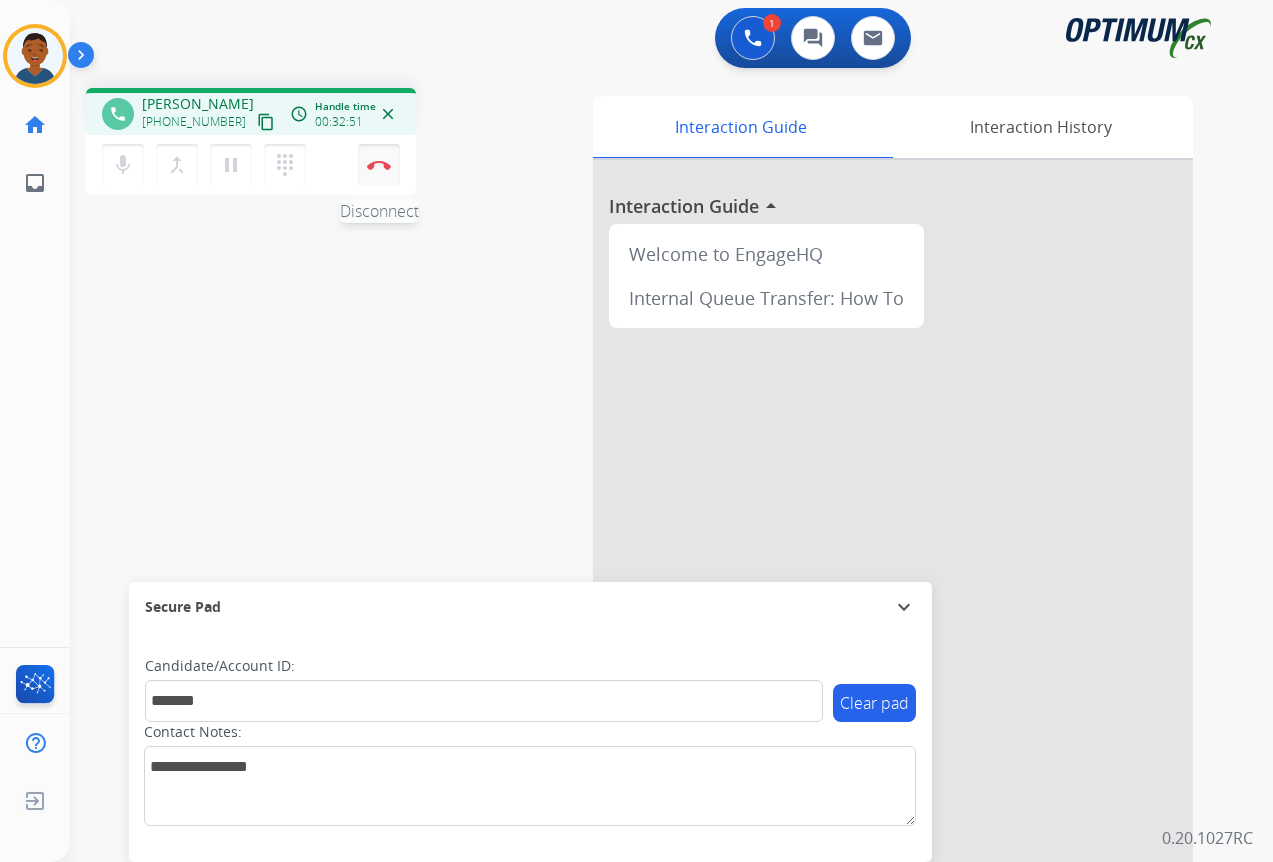click at bounding box center [379, 165] 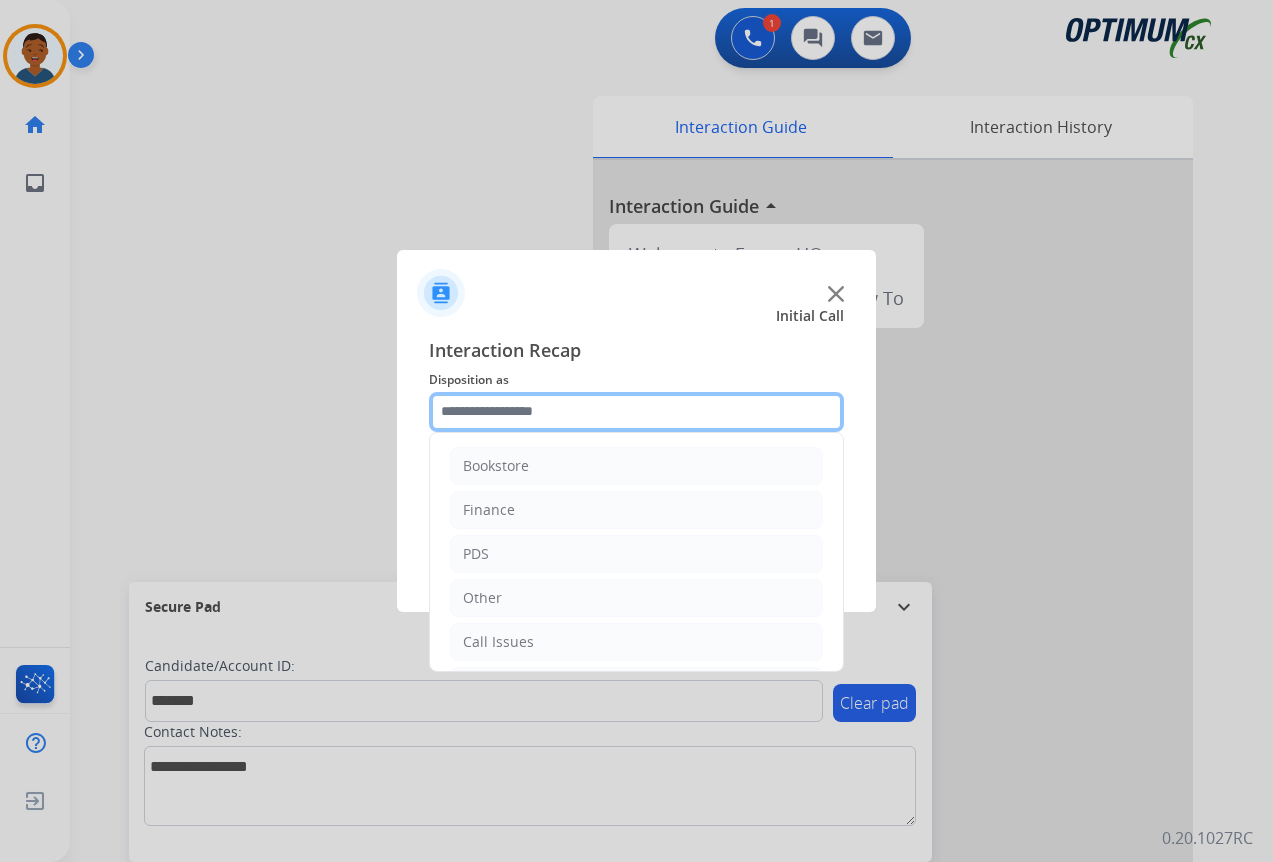 click 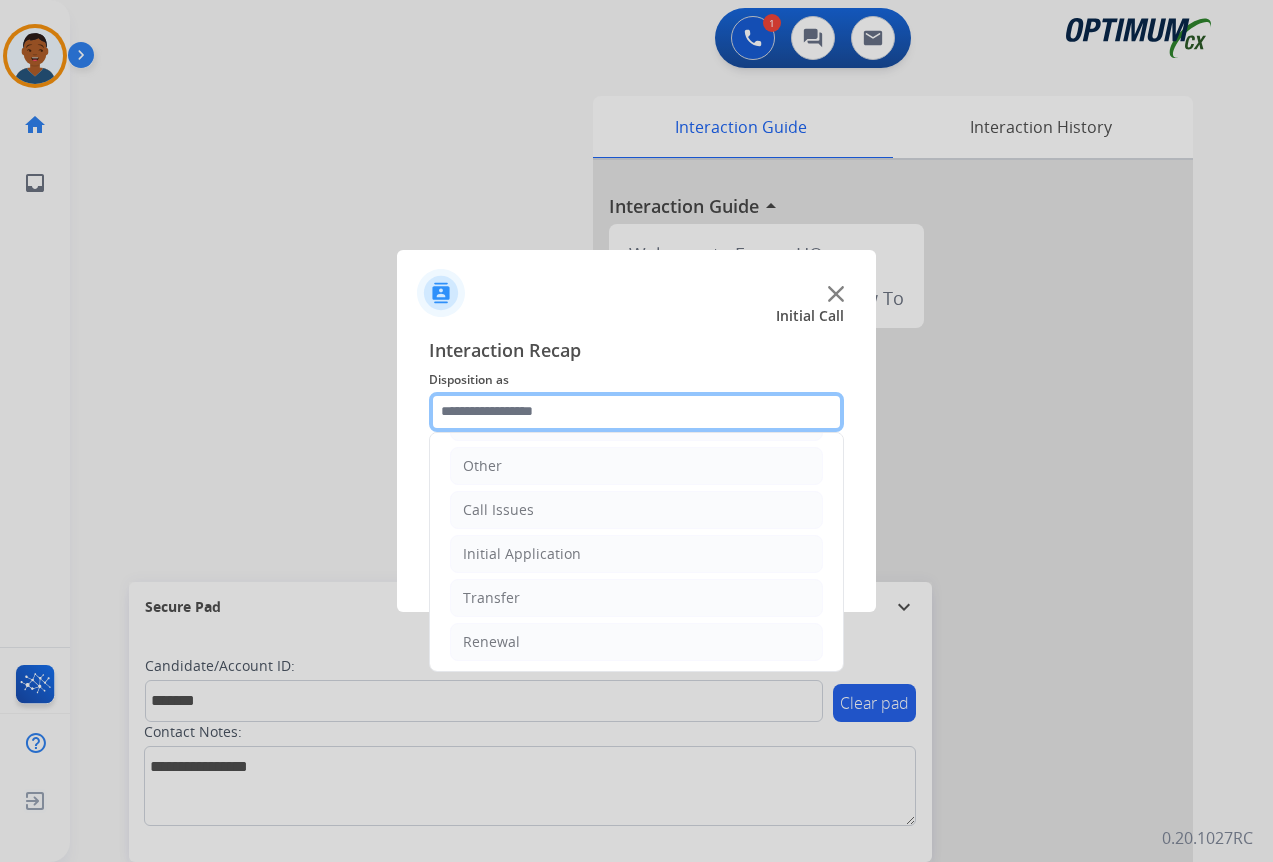 scroll, scrollTop: 136, scrollLeft: 0, axis: vertical 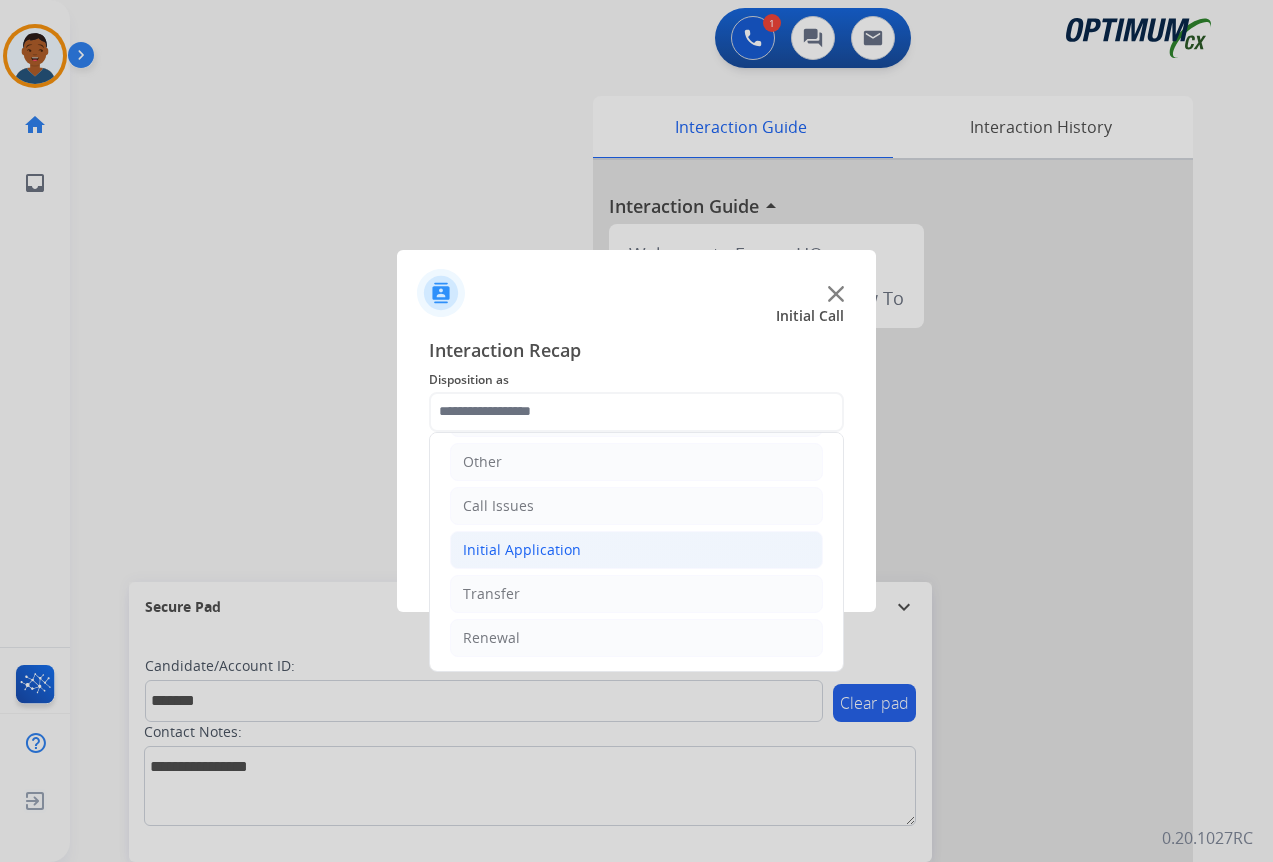 click on "Initial Application" 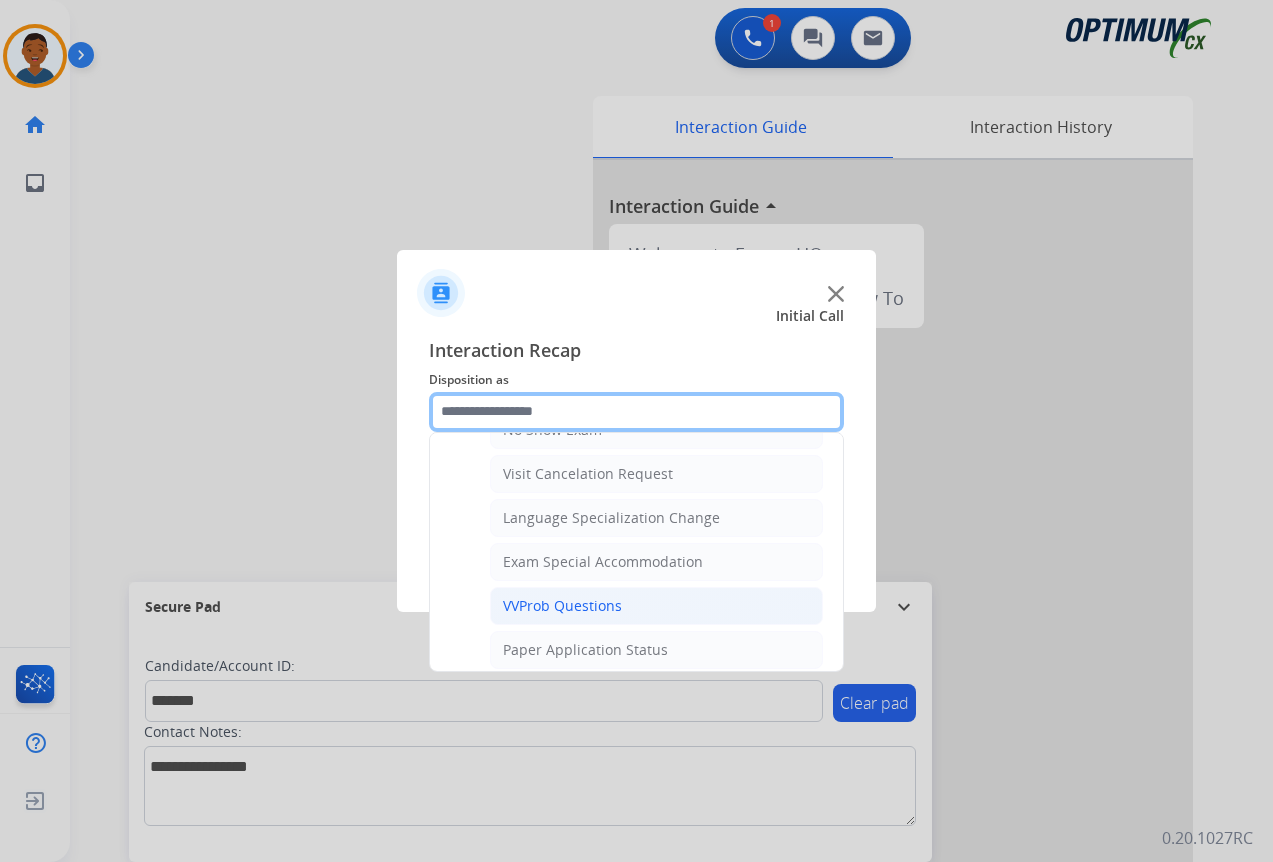scroll, scrollTop: 1036, scrollLeft: 0, axis: vertical 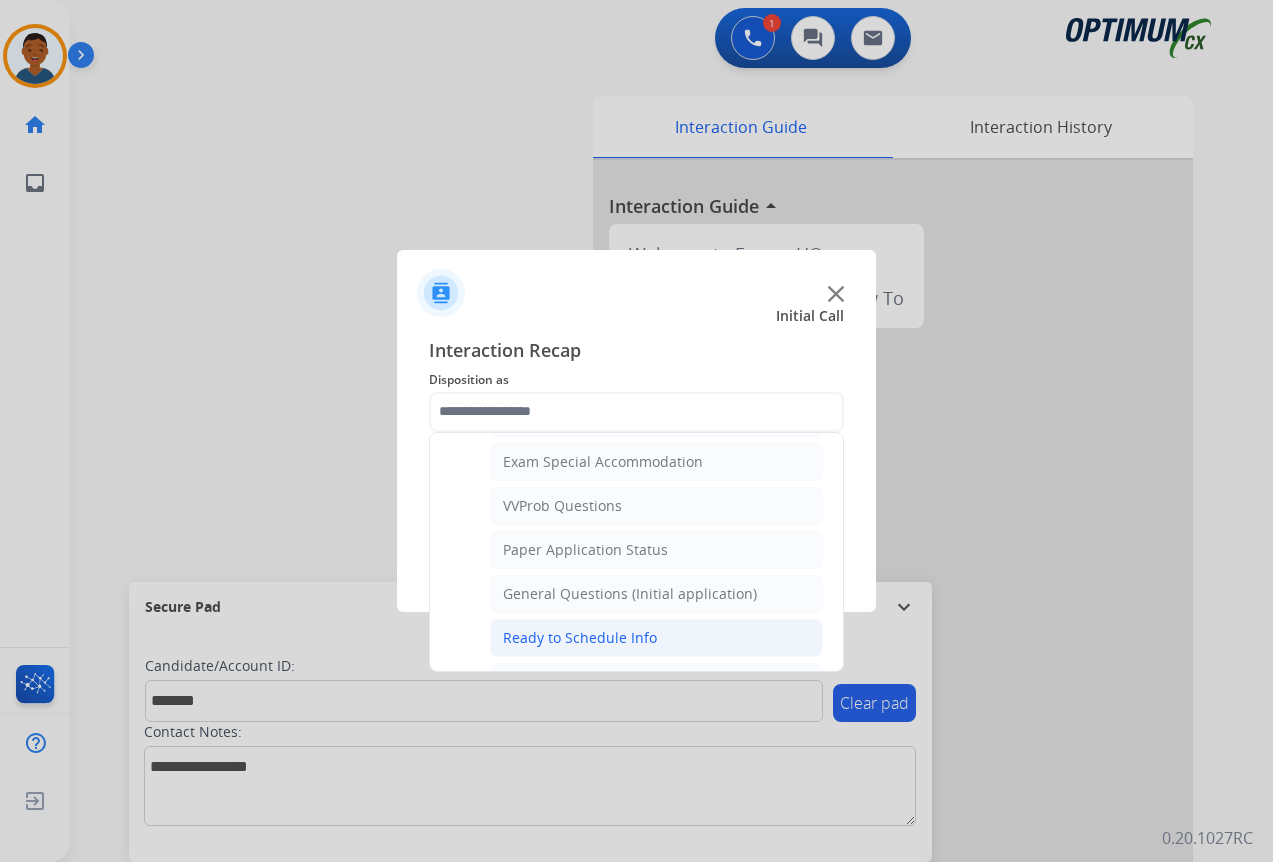 click on "Ready to Schedule Info" 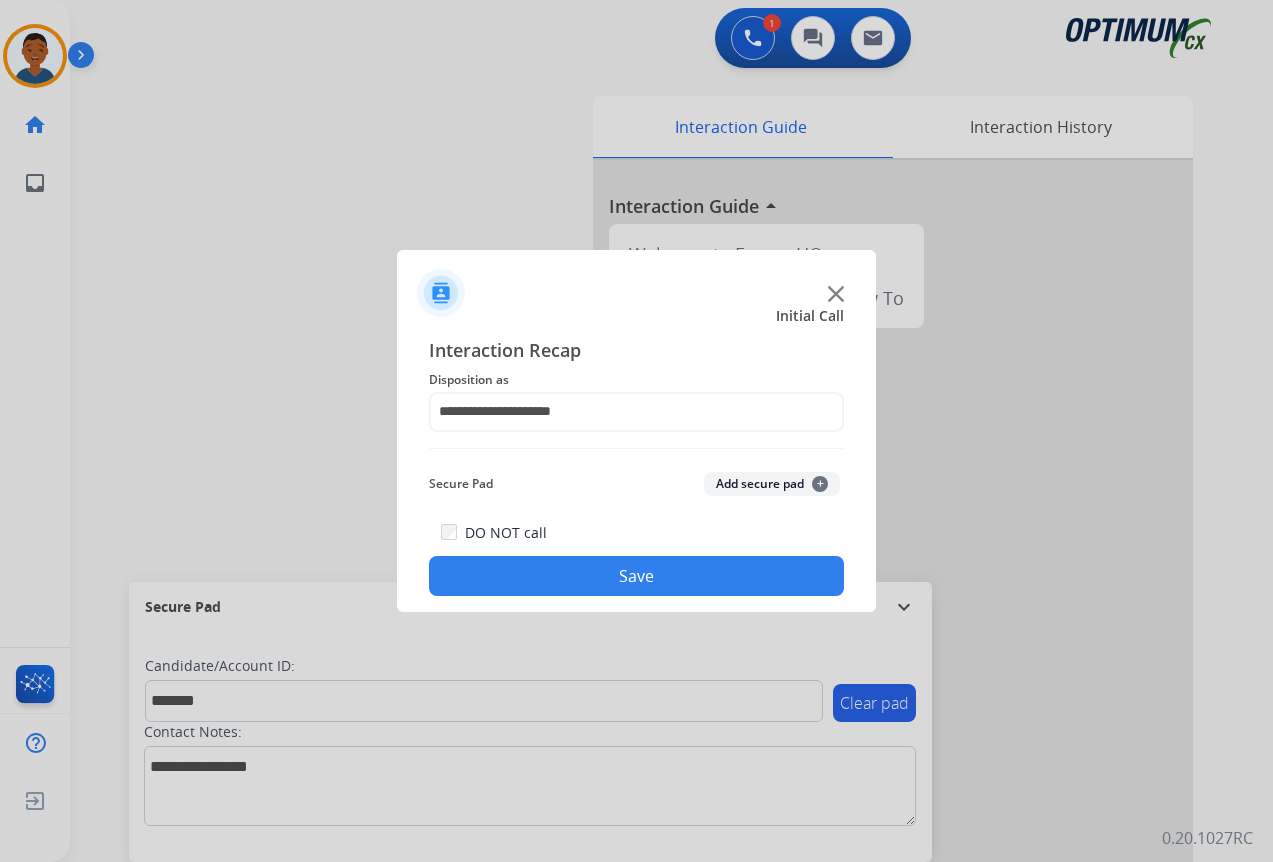 click on "Add secure pad  +" 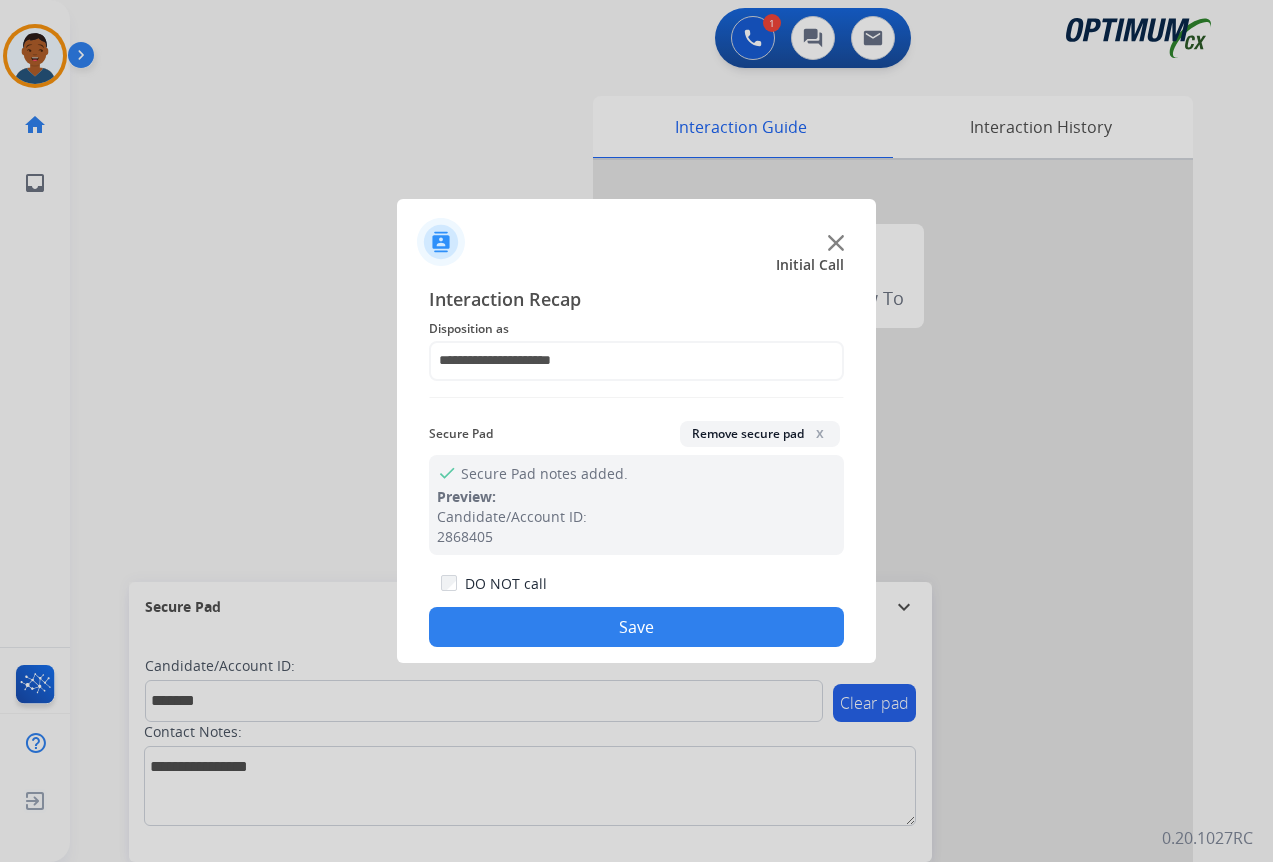 click on "Save" 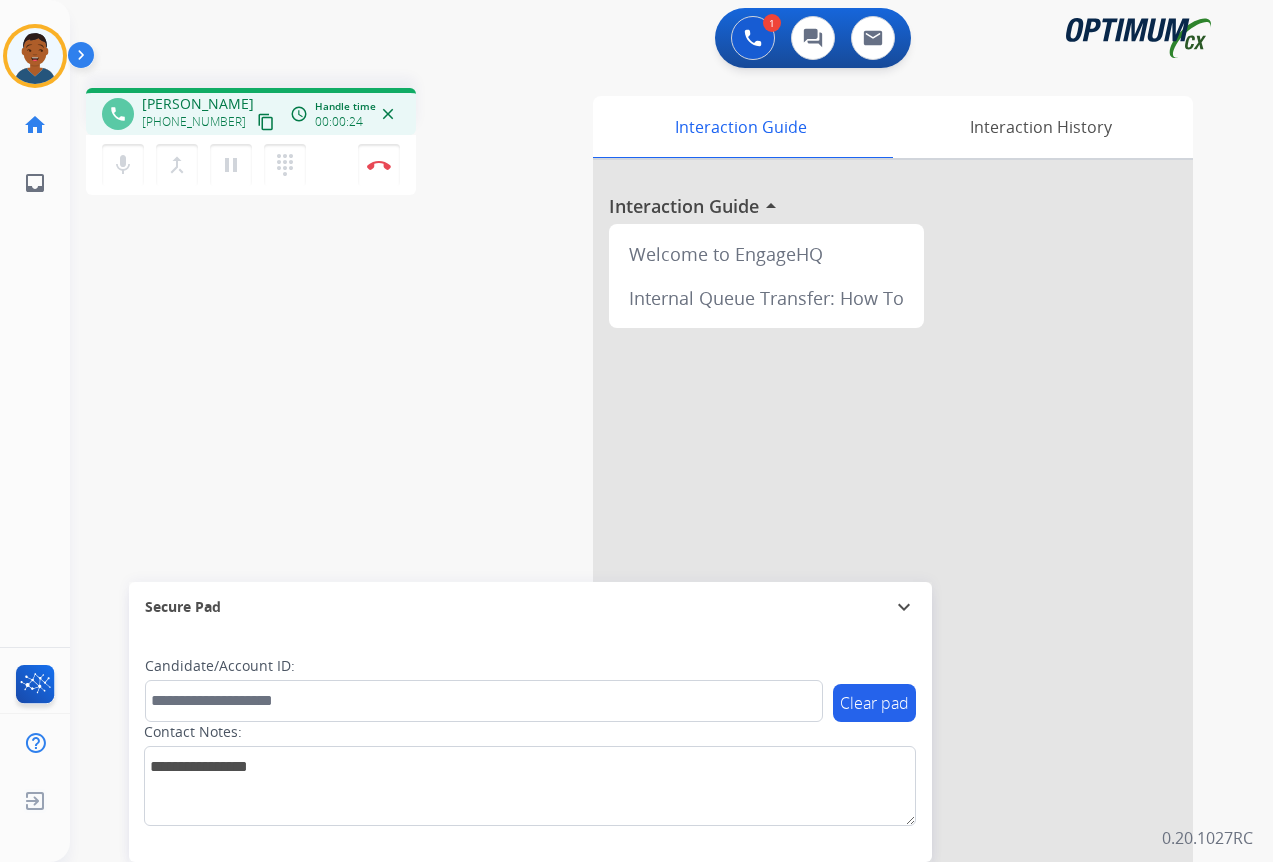click on "content_copy" at bounding box center (266, 122) 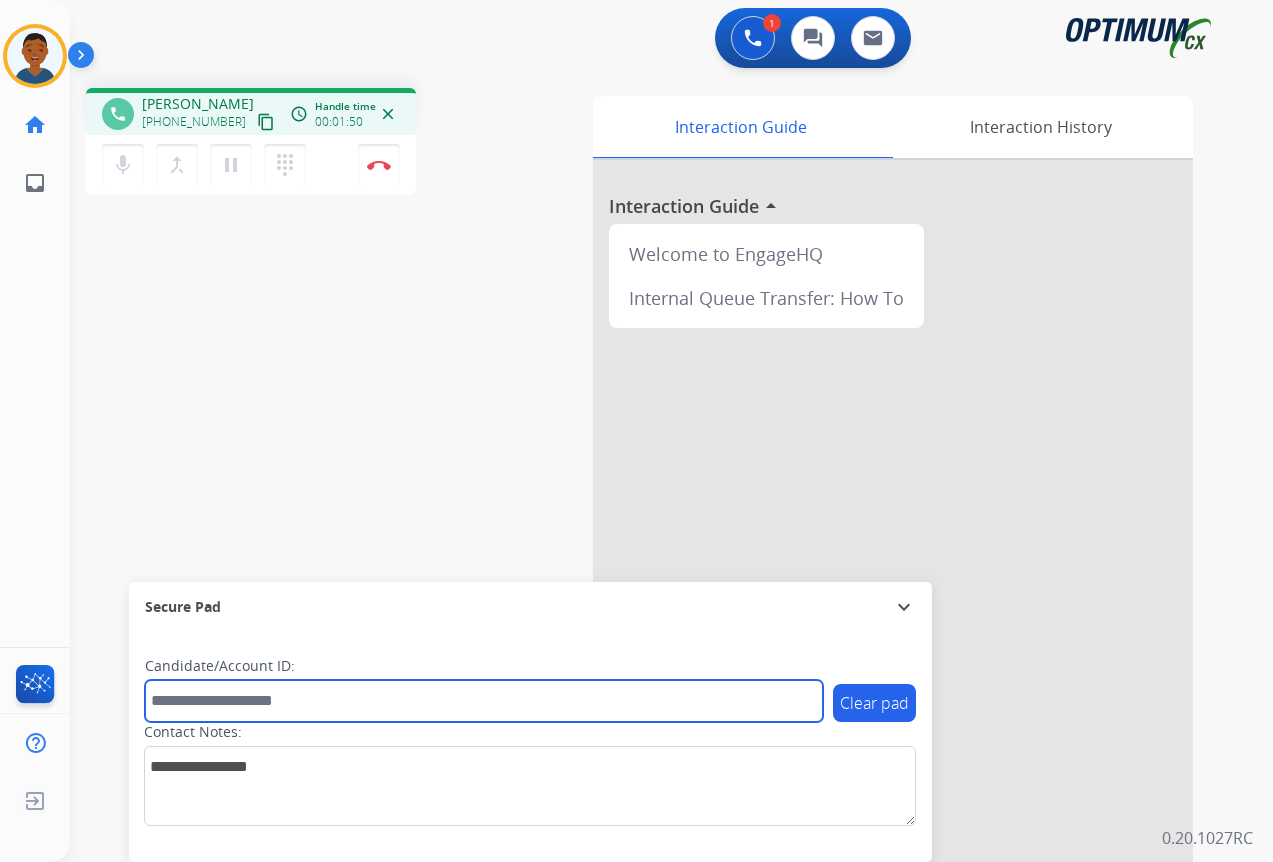 click at bounding box center (484, 701) 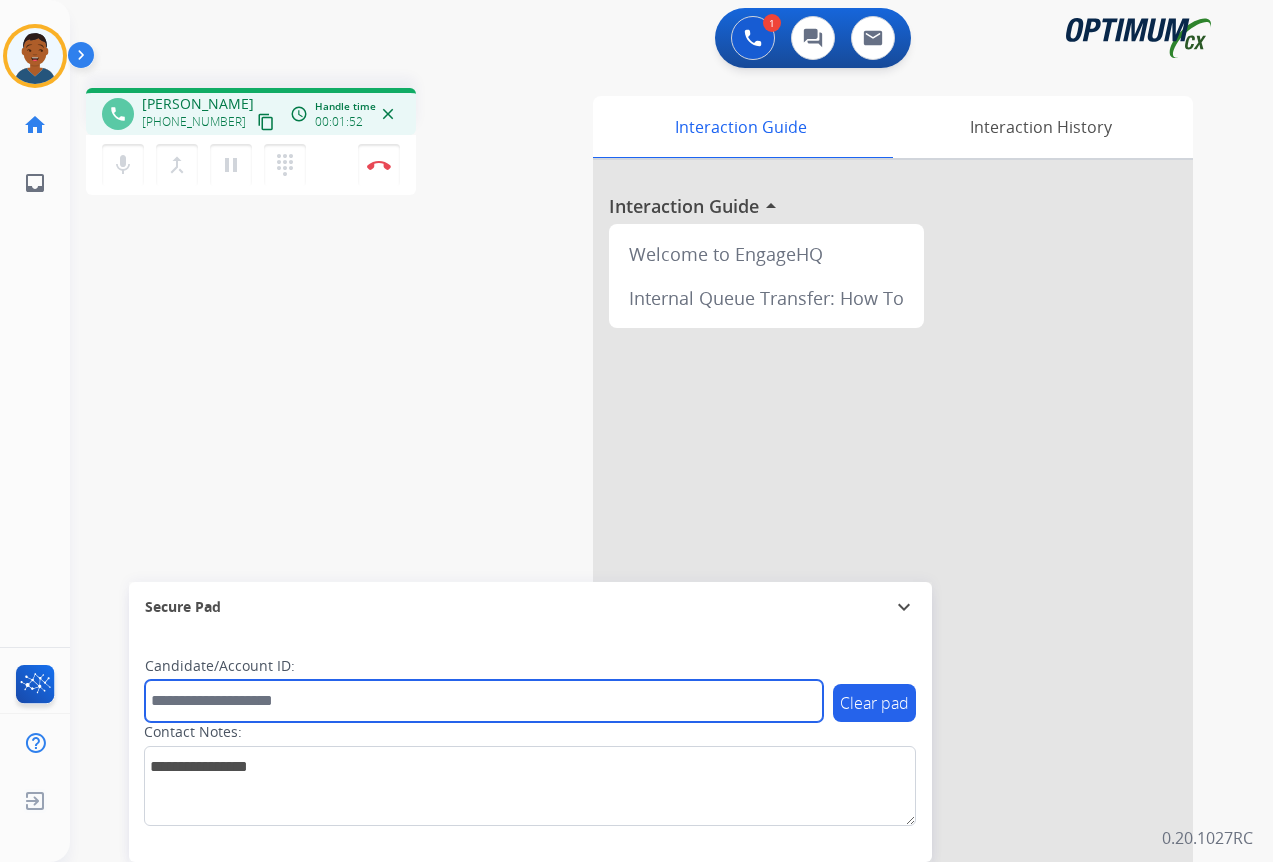 paste on "*********" 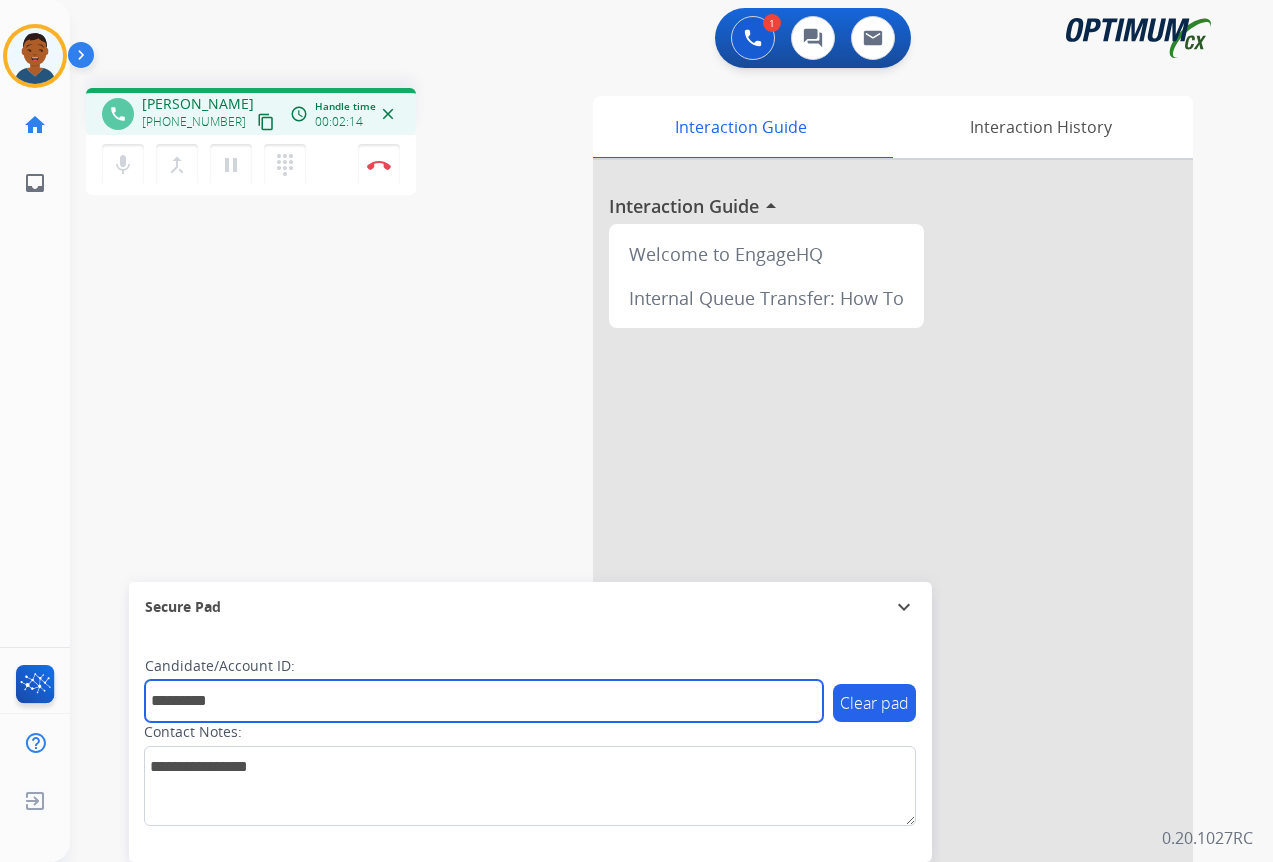 type on "*********" 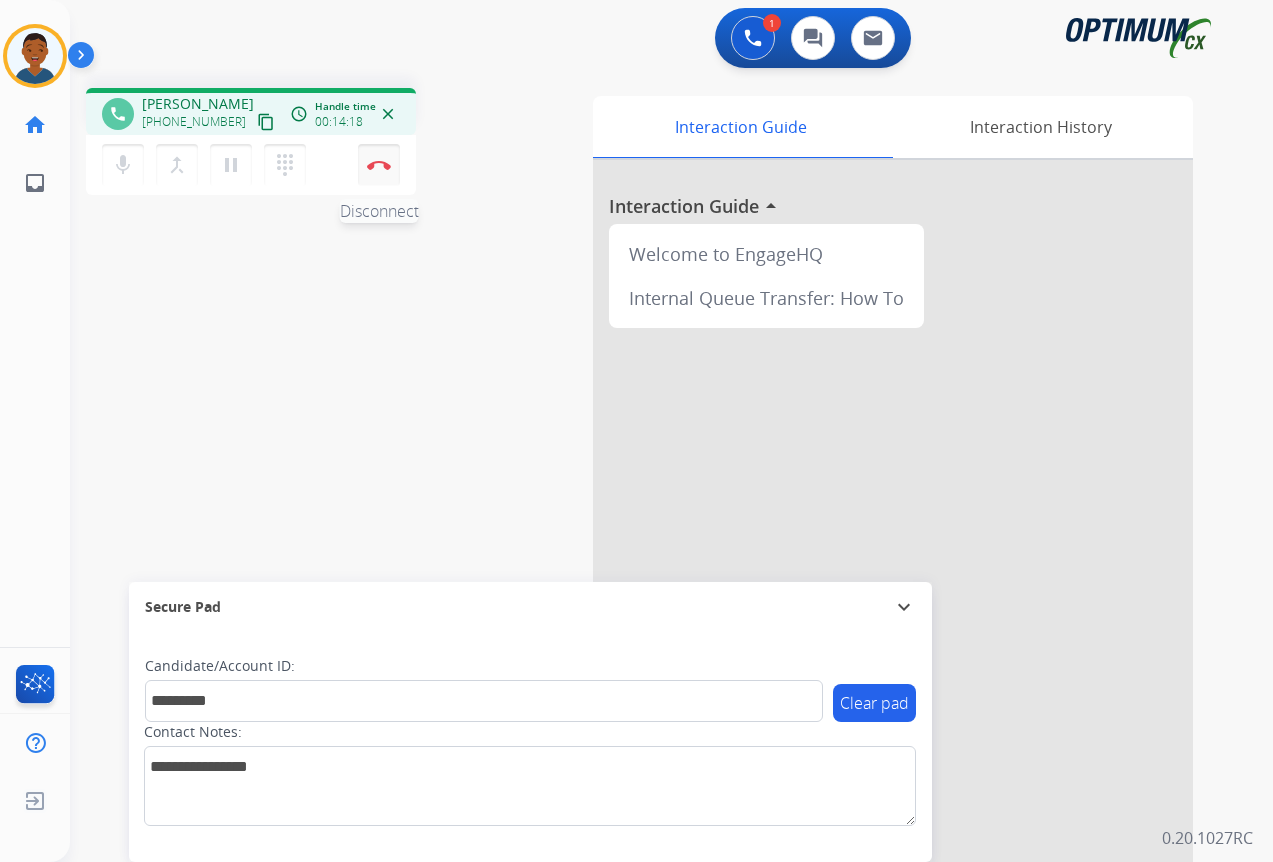 click at bounding box center (379, 165) 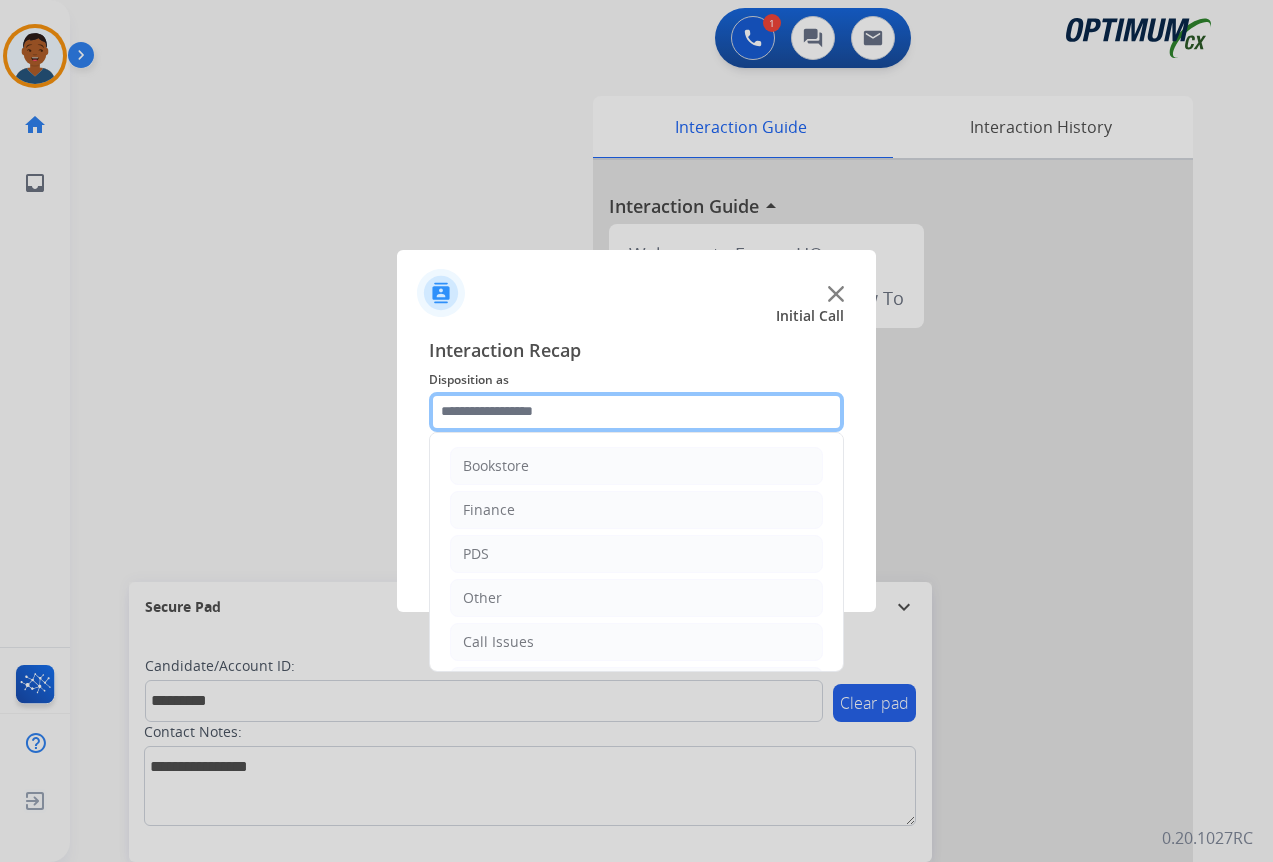click 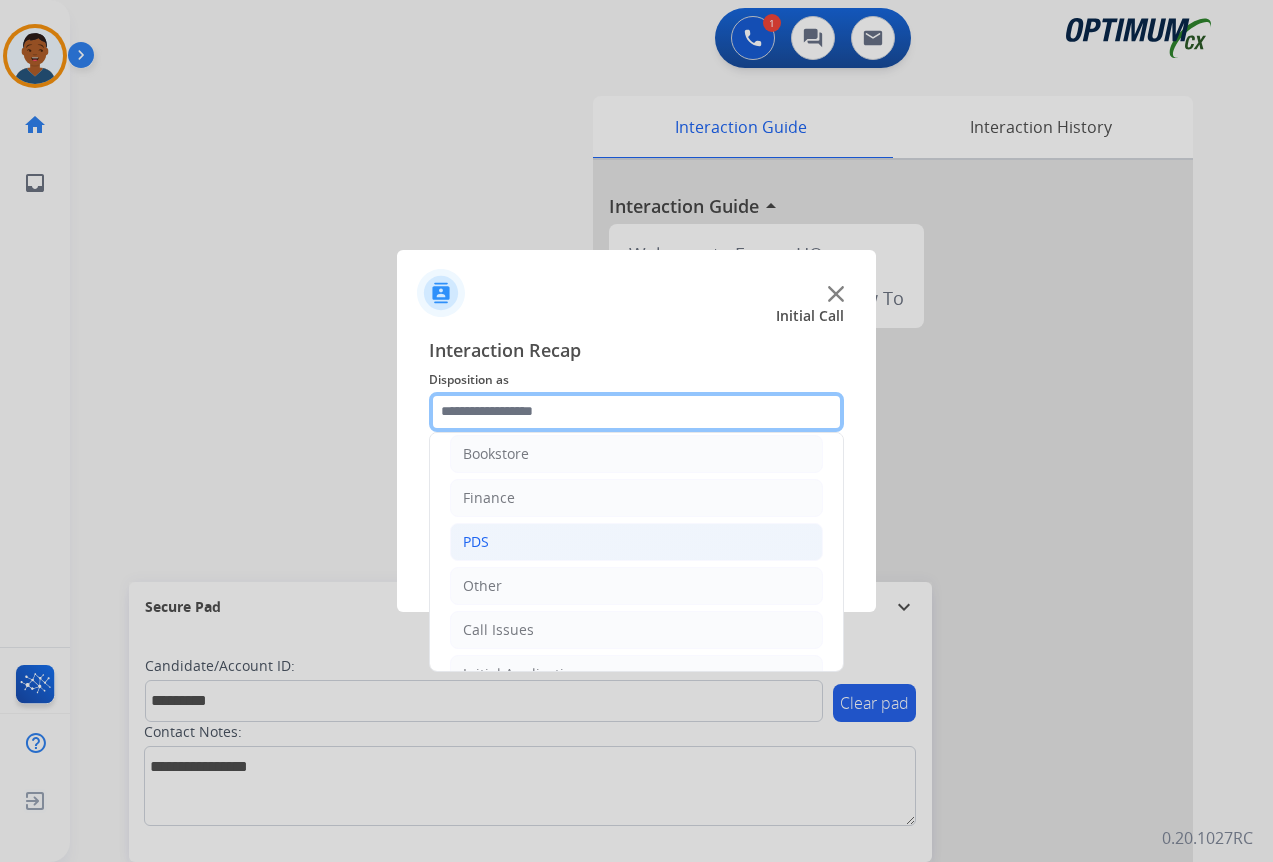 scroll, scrollTop: 0, scrollLeft: 0, axis: both 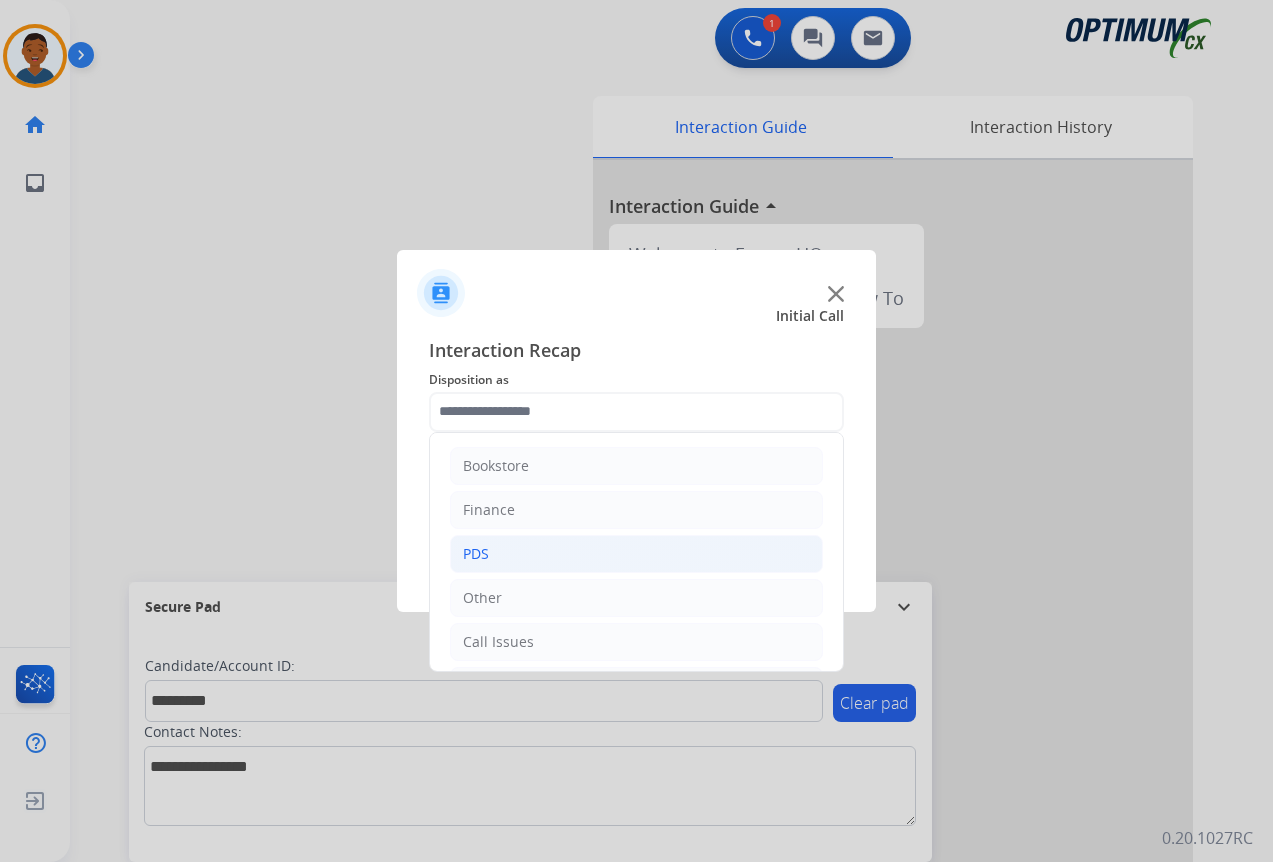 click on "PDS" 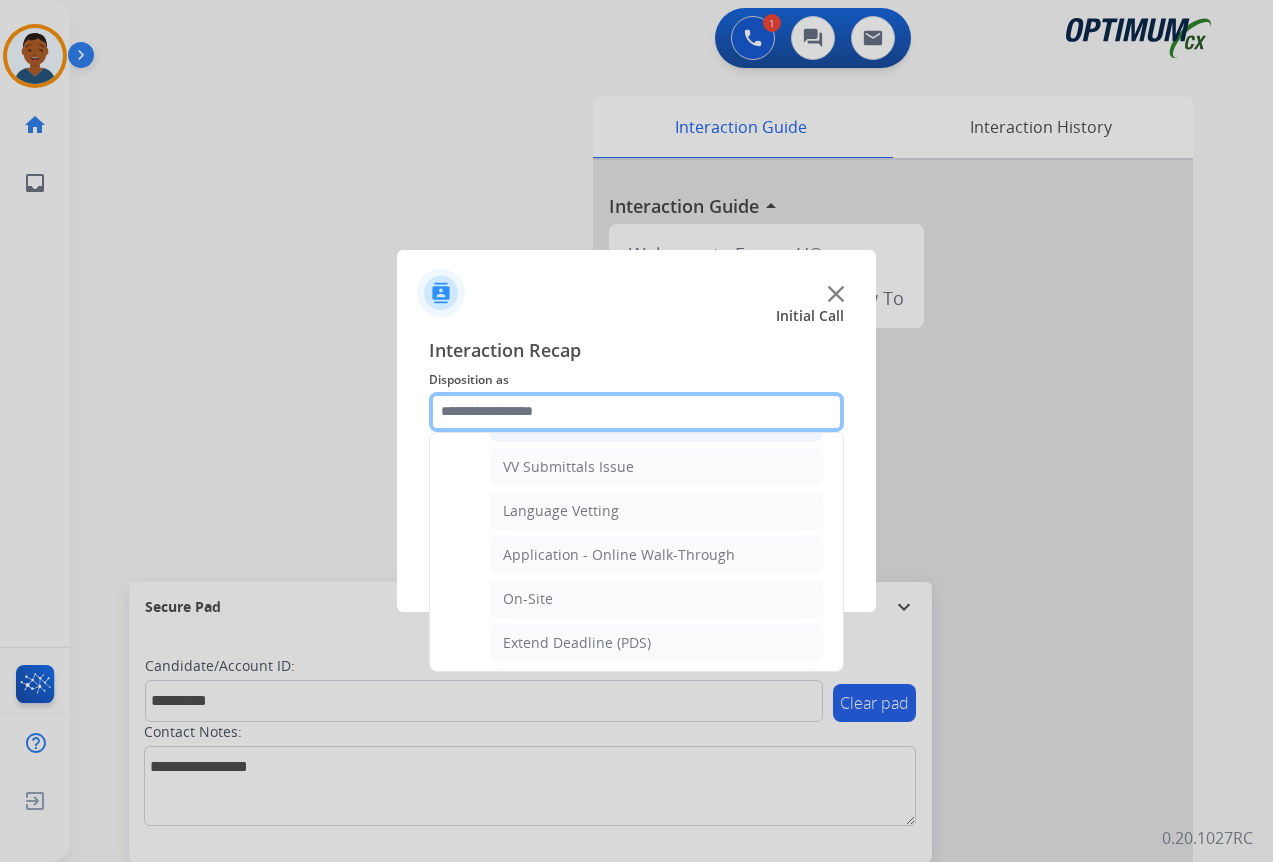 scroll, scrollTop: 400, scrollLeft: 0, axis: vertical 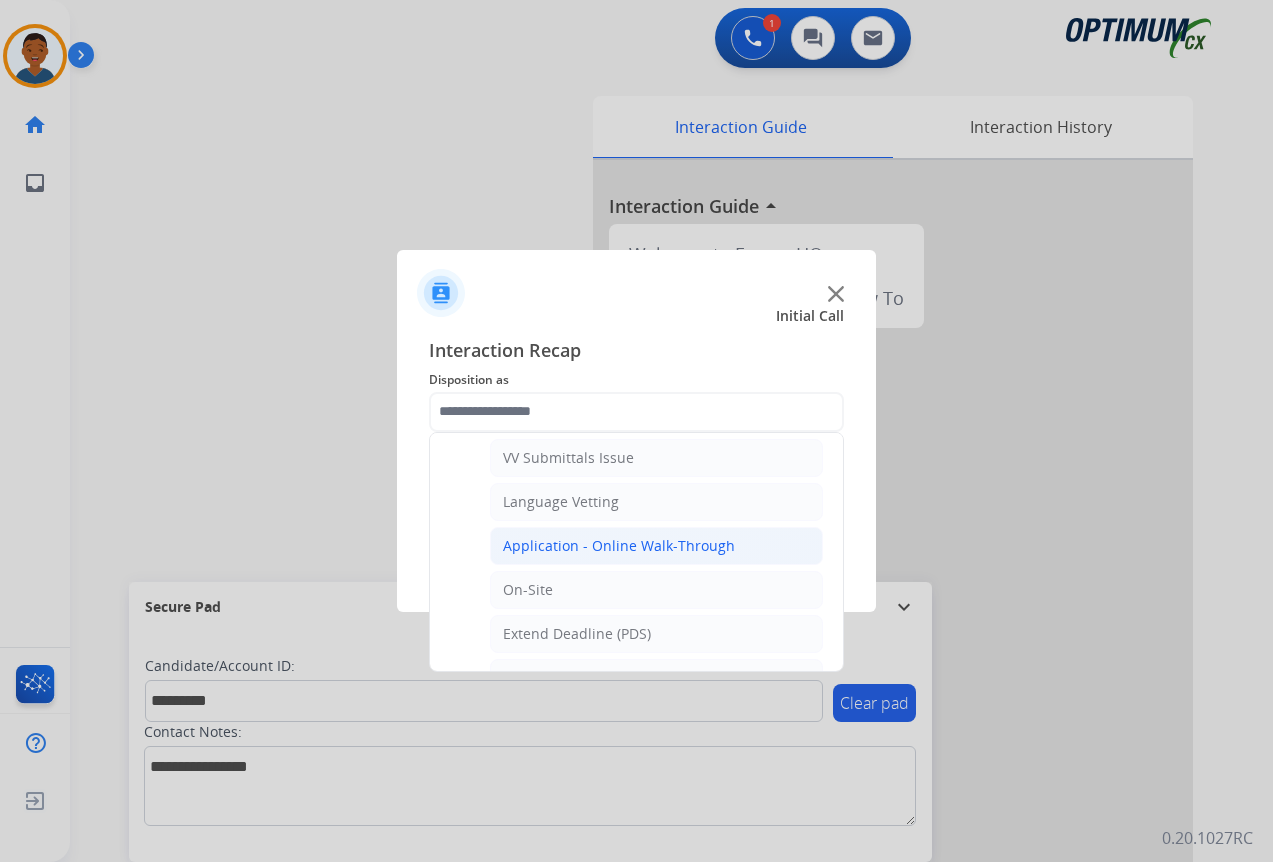 click on "Application - Online Walk-Through" 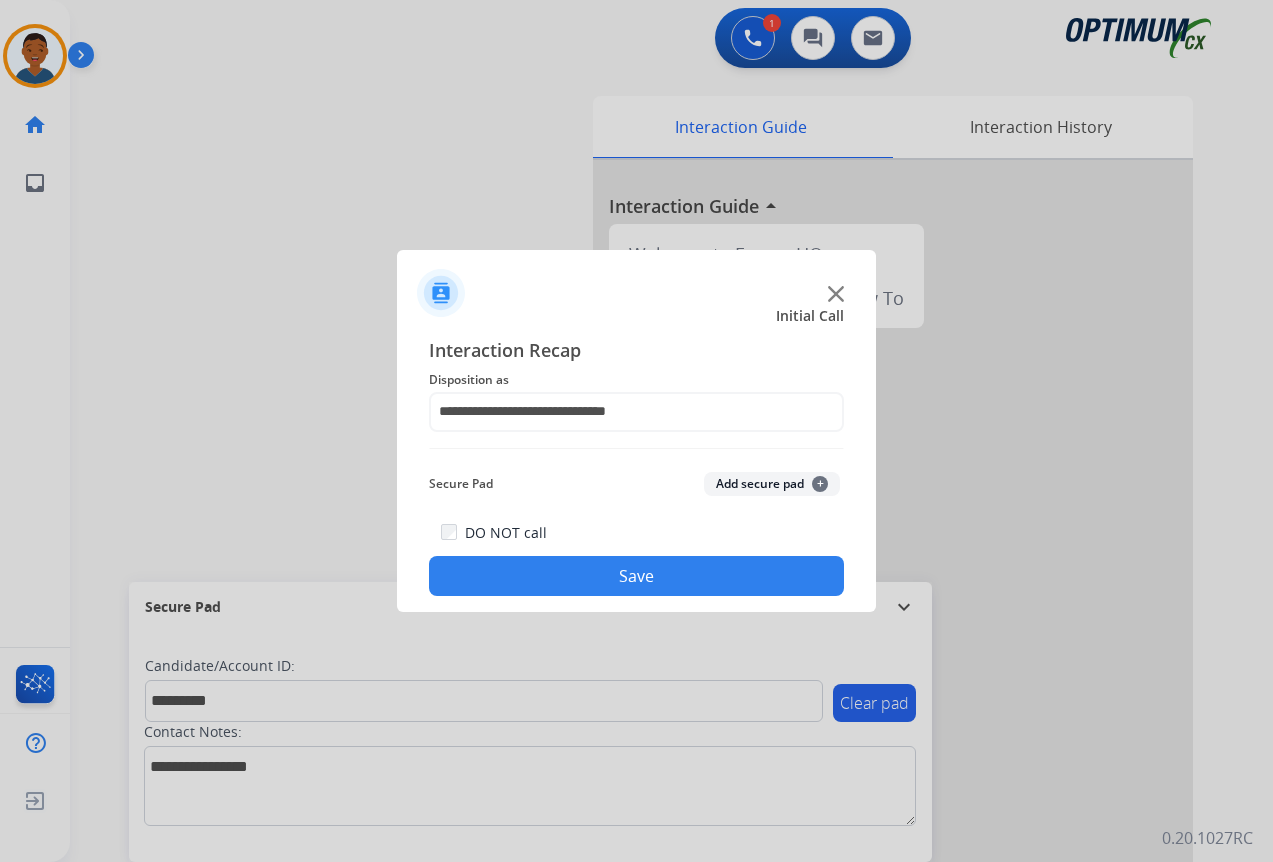 click on "Add secure pad  +" 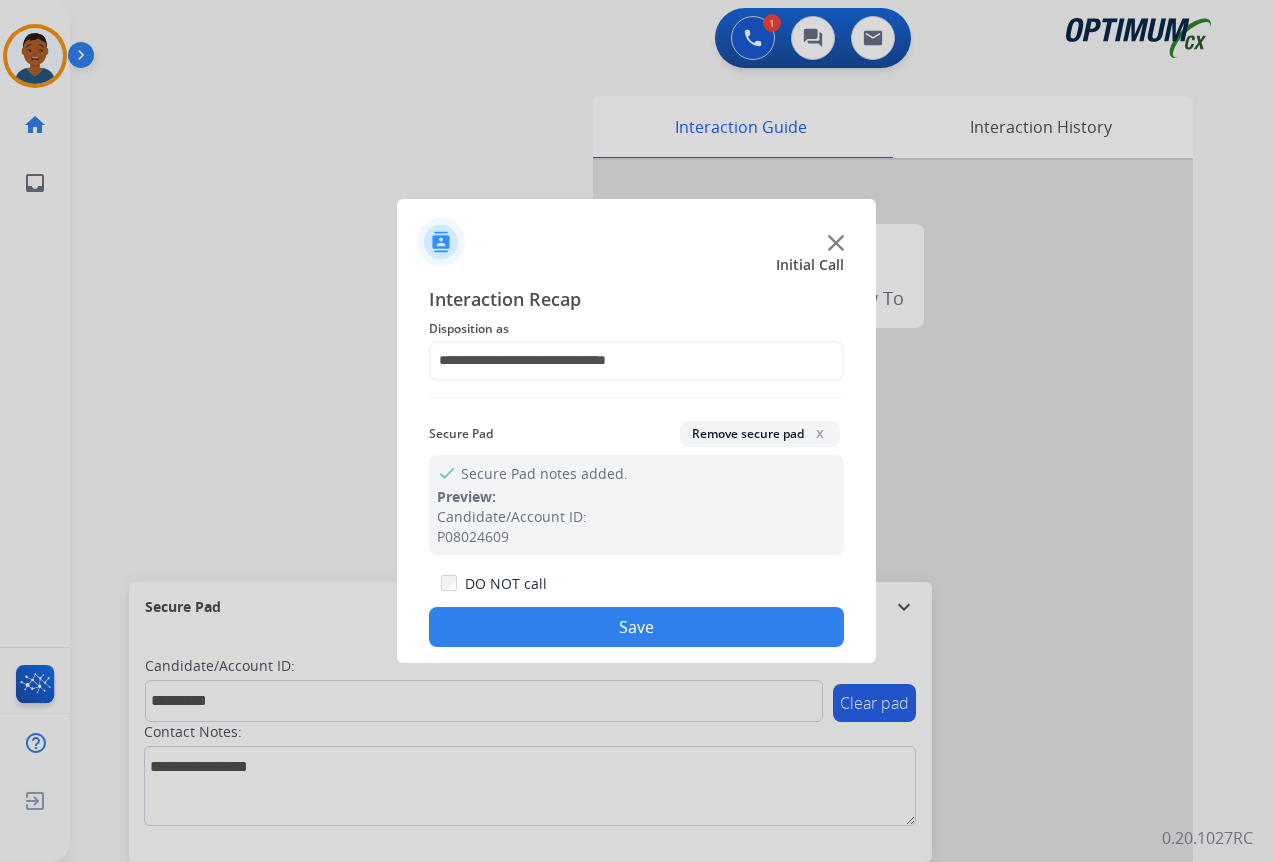 click on "Save" 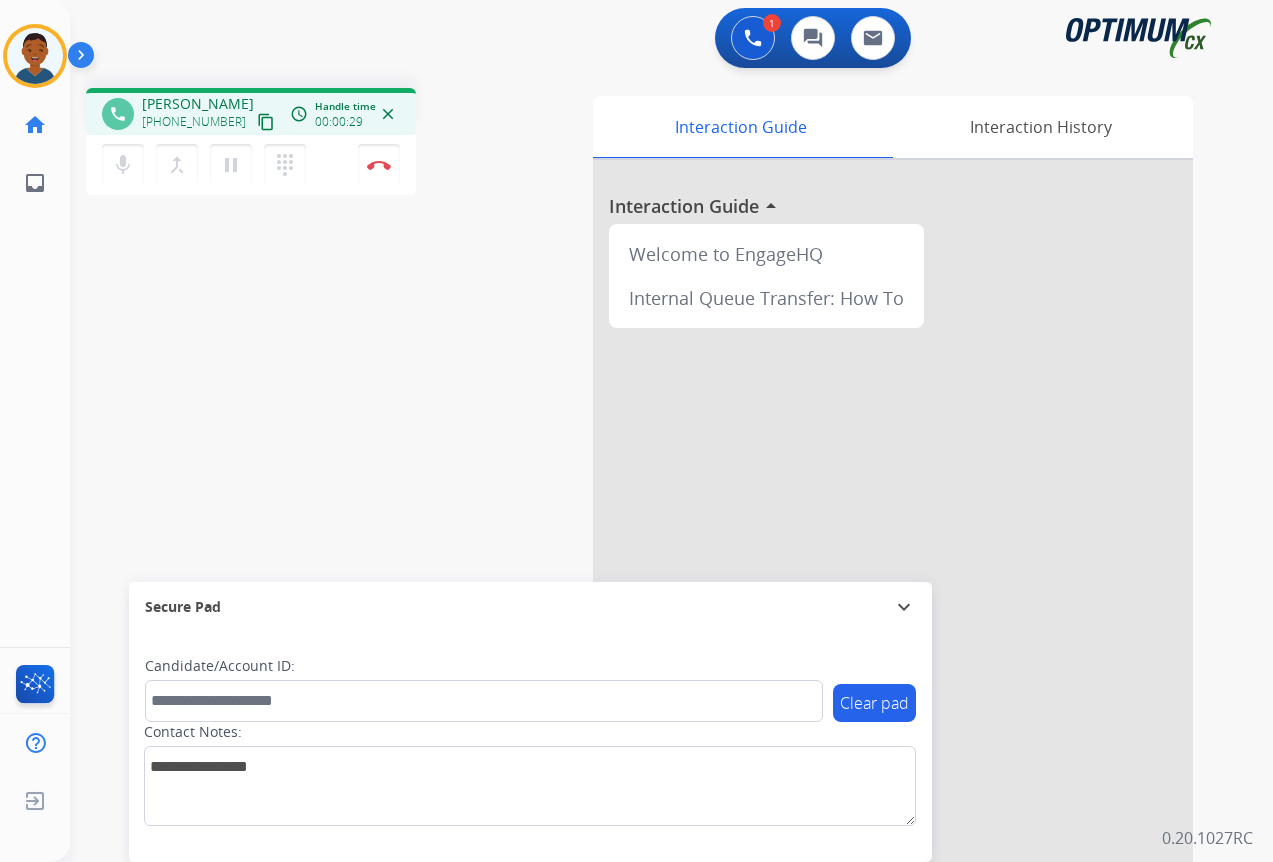 click on "content_copy" at bounding box center (266, 122) 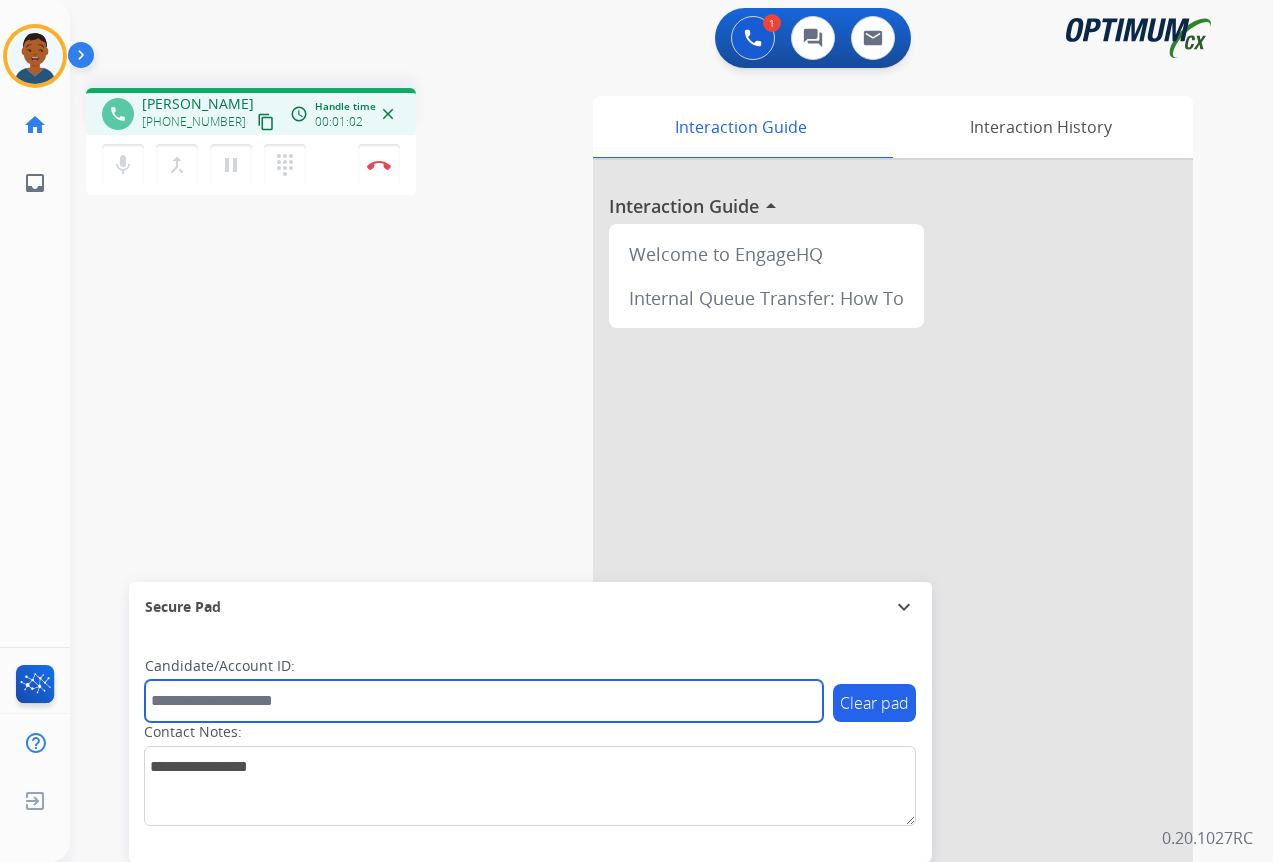 click at bounding box center (484, 701) 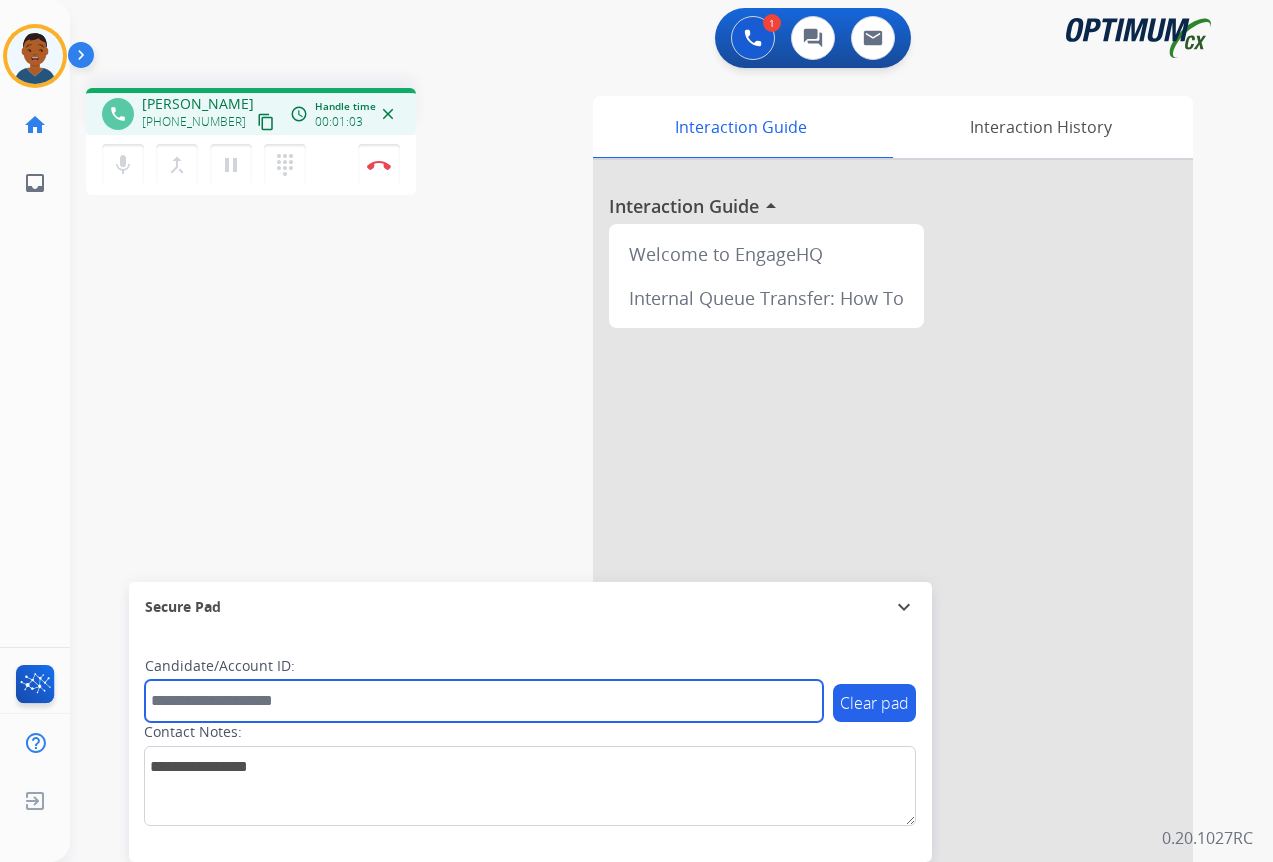 paste on "*******" 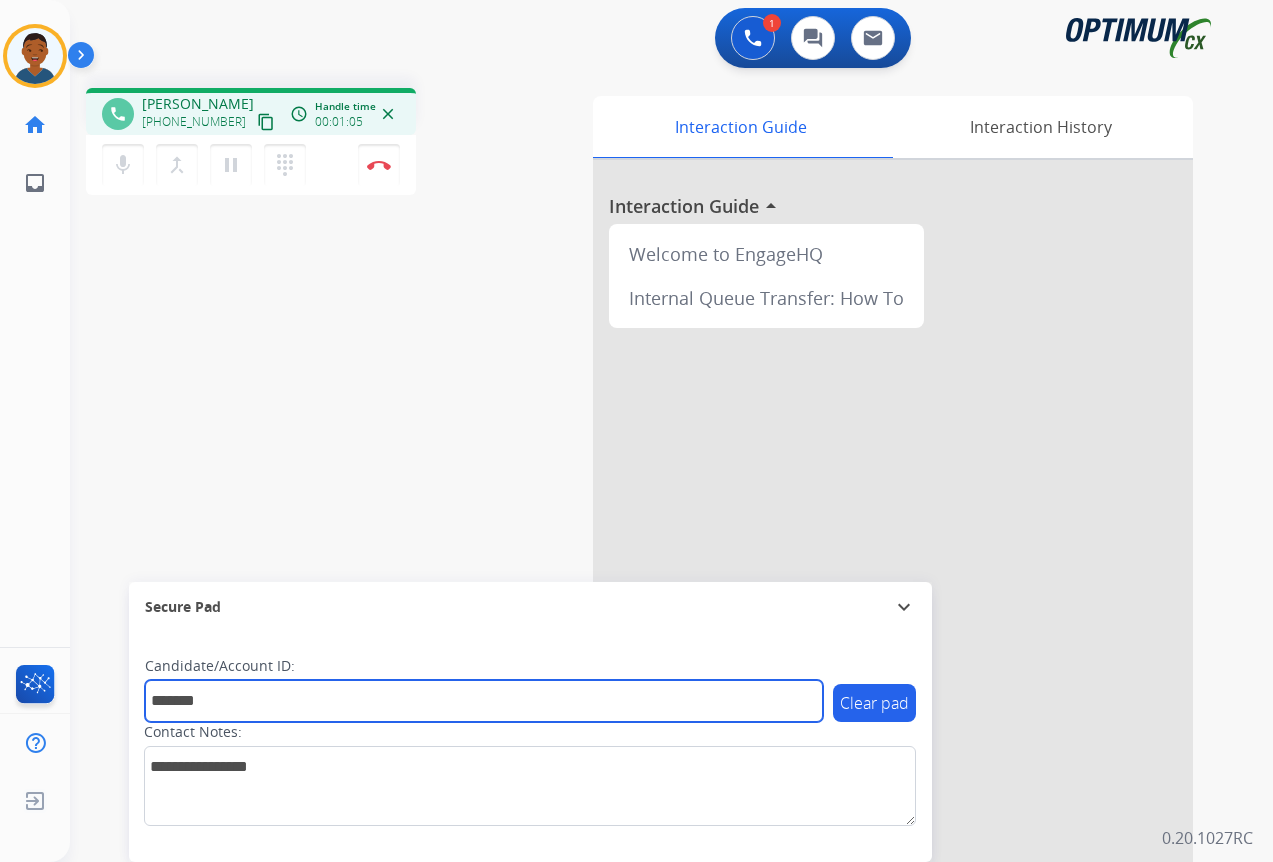 type on "*******" 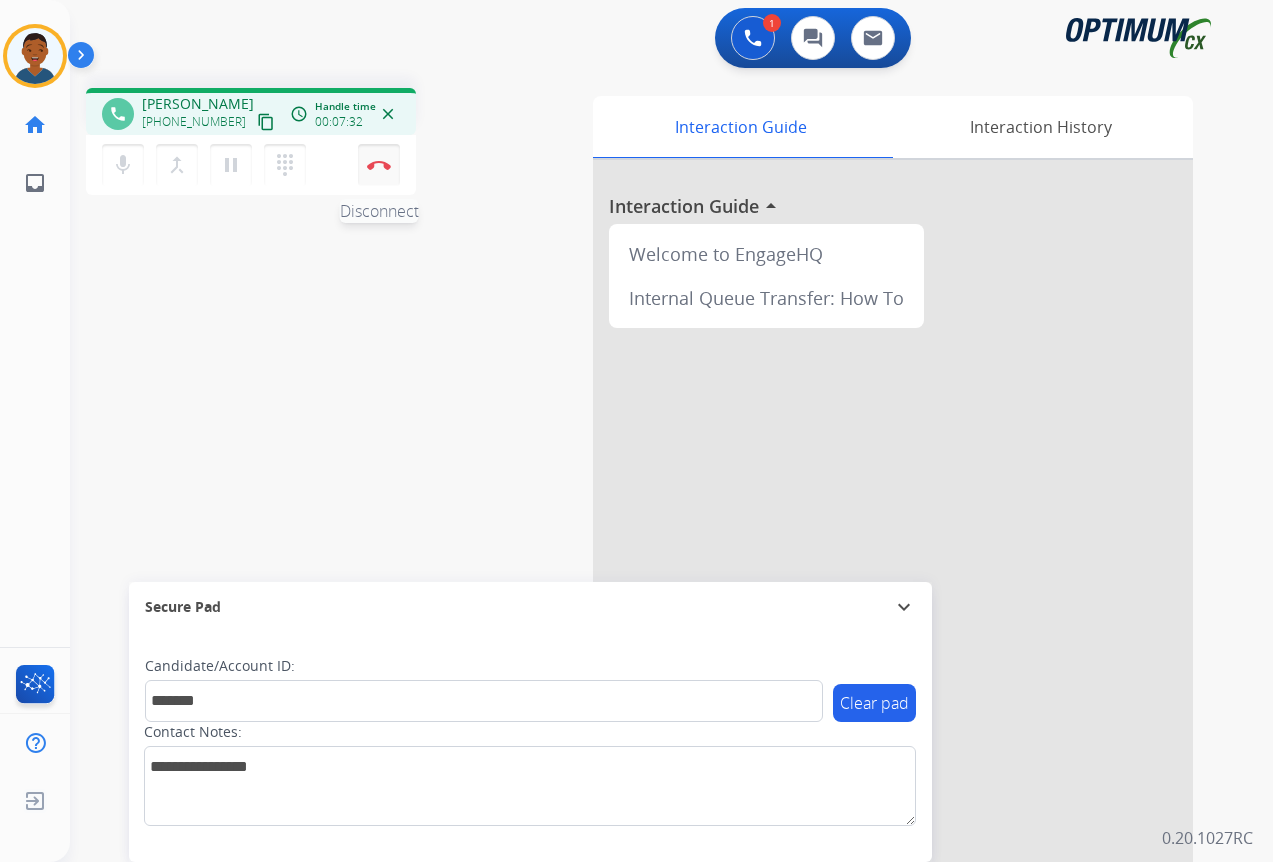 click at bounding box center [379, 165] 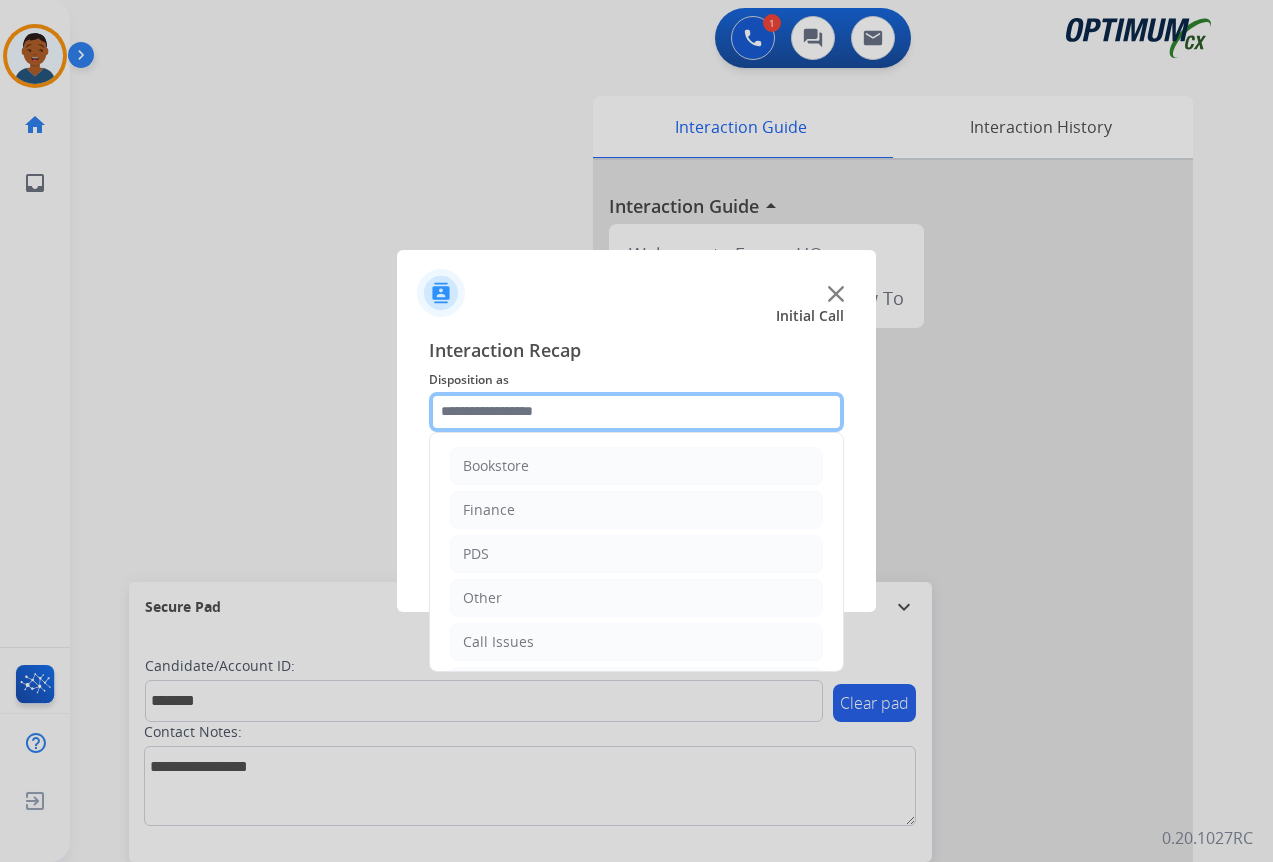 click 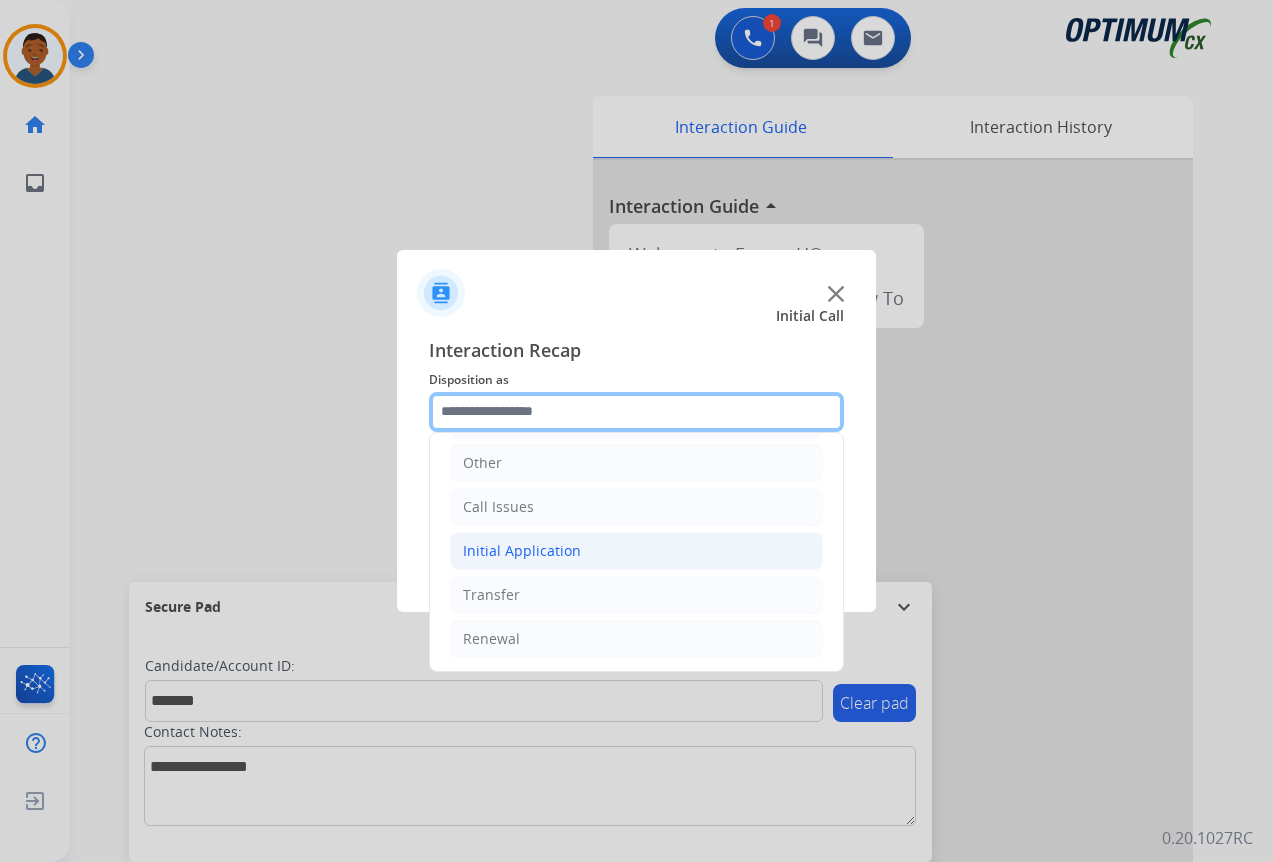 scroll, scrollTop: 136, scrollLeft: 0, axis: vertical 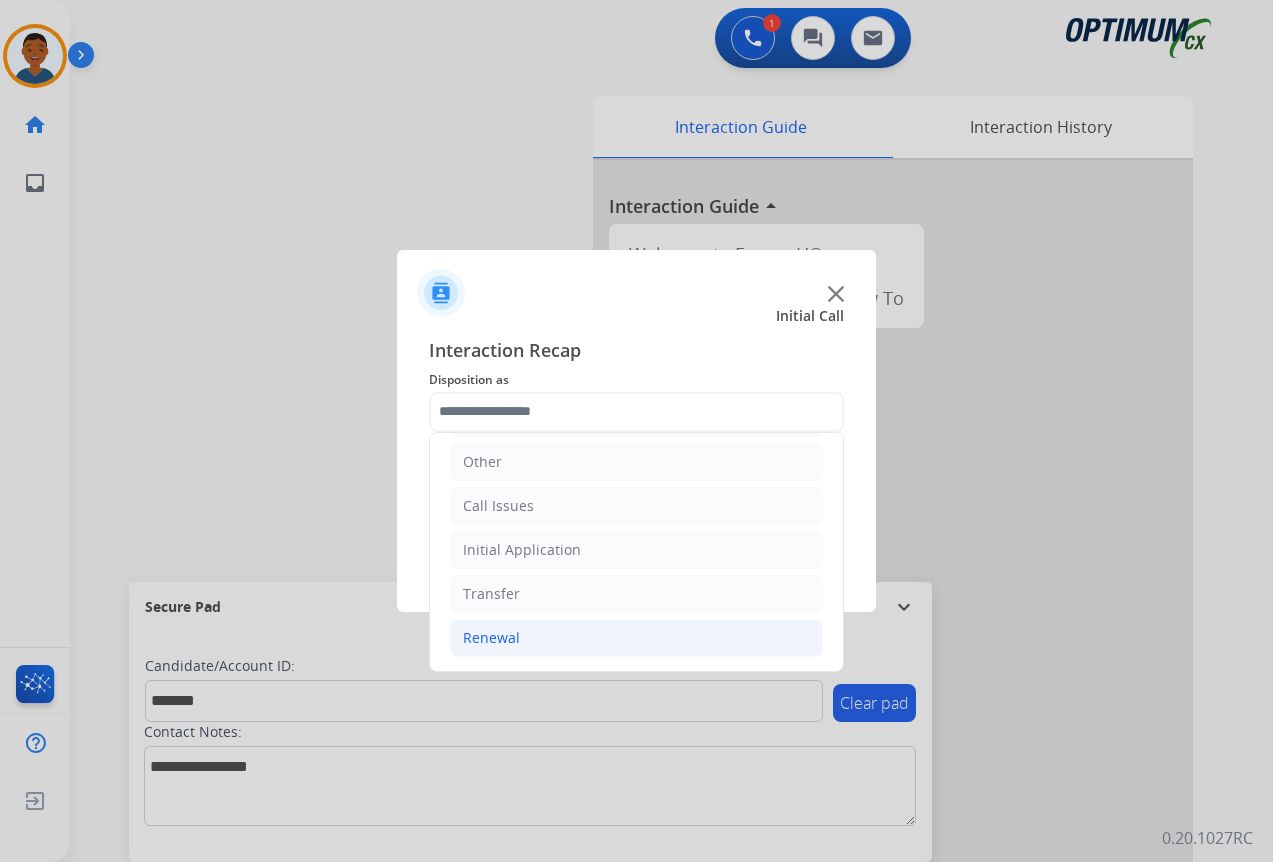 click on "Renewal" 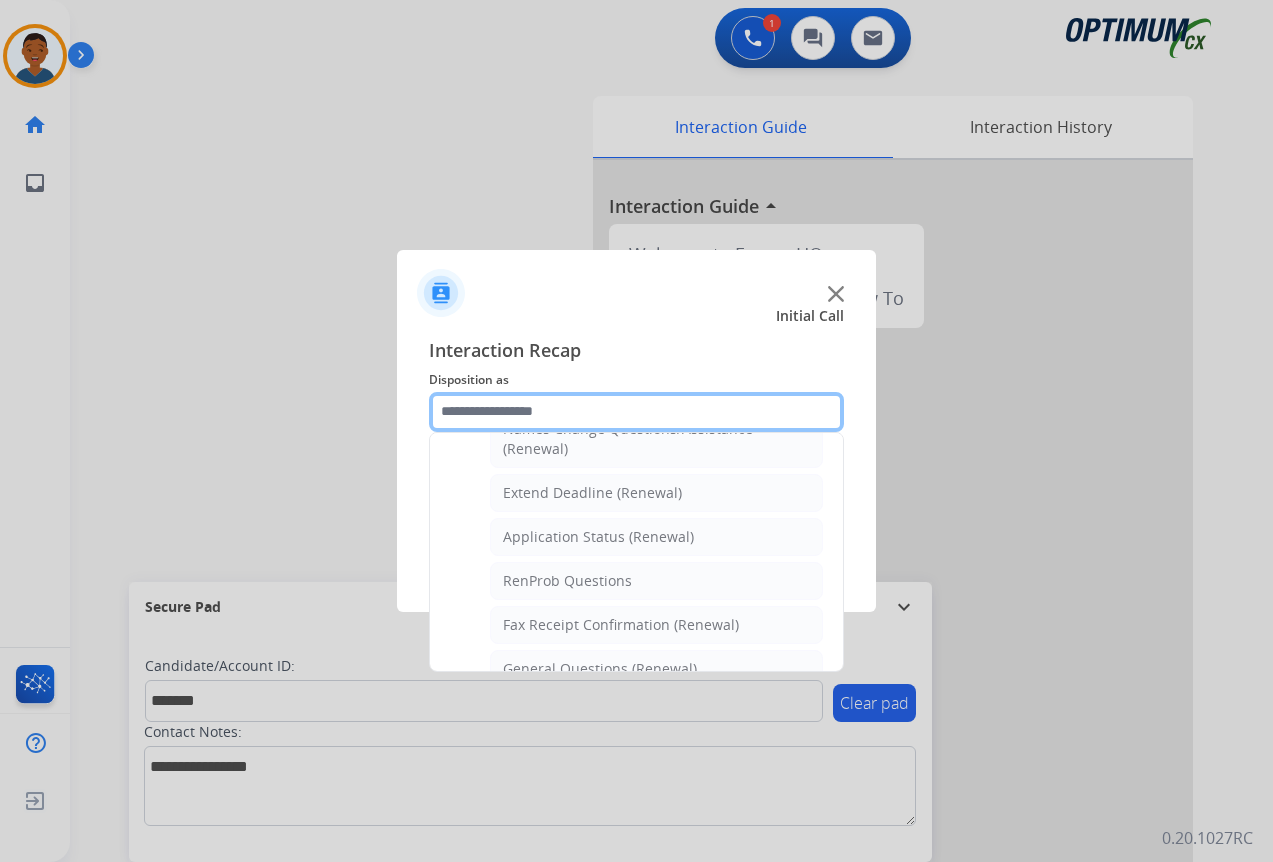 scroll, scrollTop: 436, scrollLeft: 0, axis: vertical 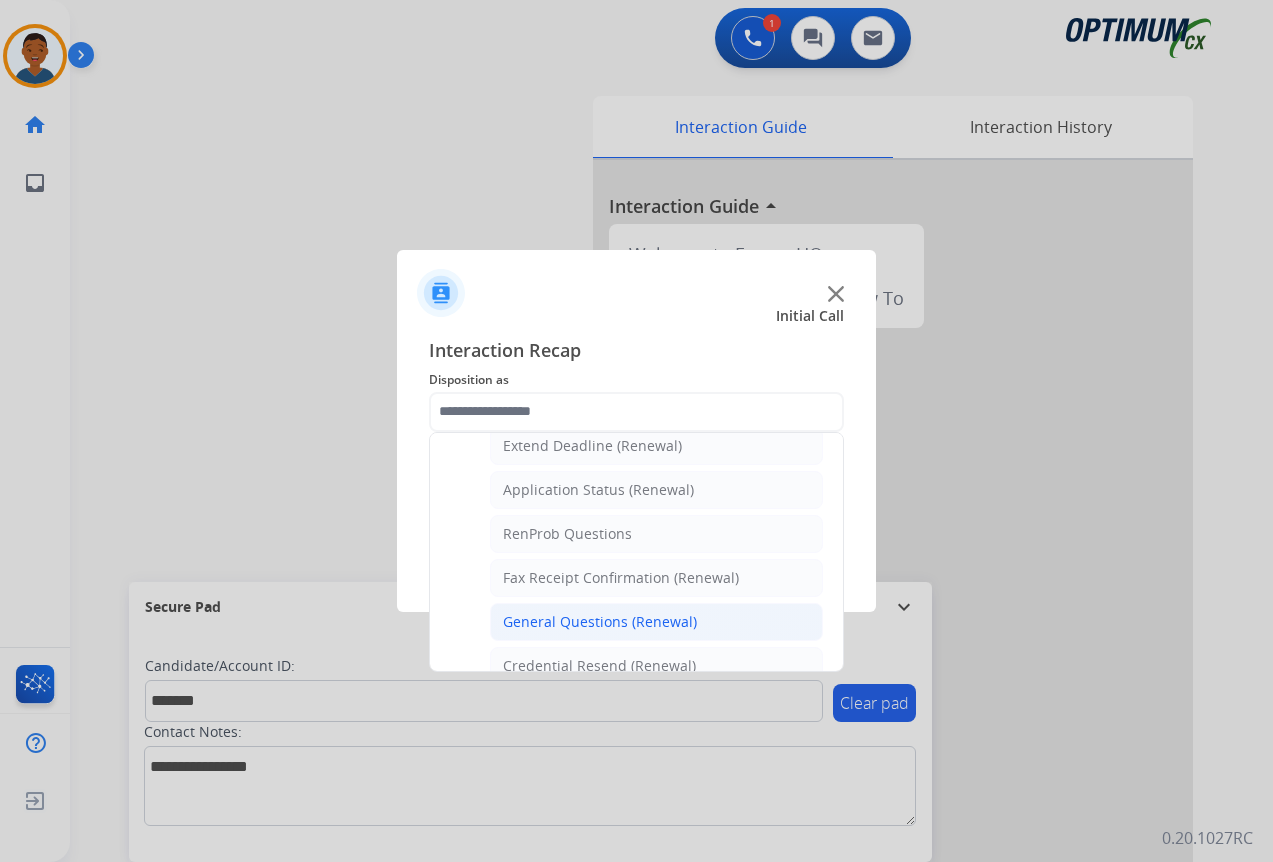 click on "General Questions (Renewal)" 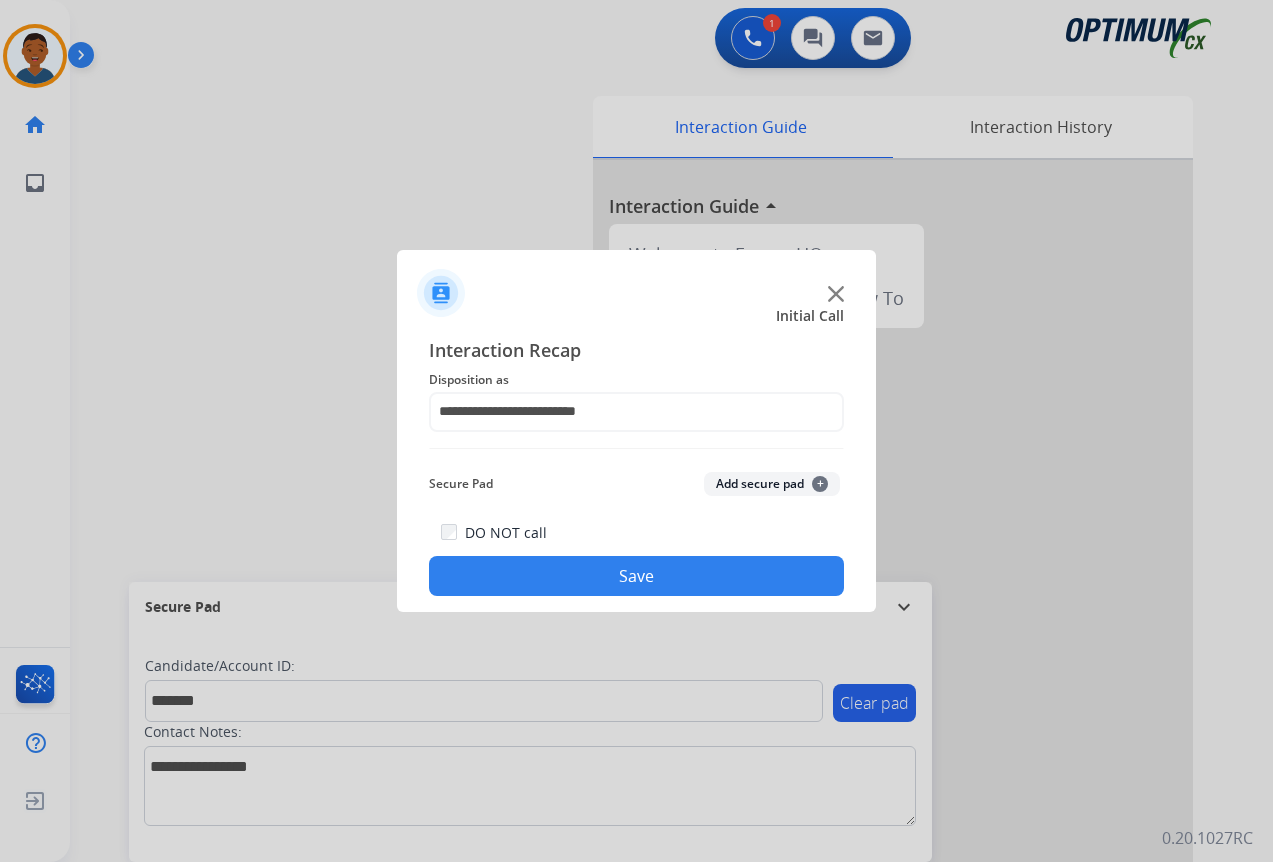 click on "Add secure pad  +" 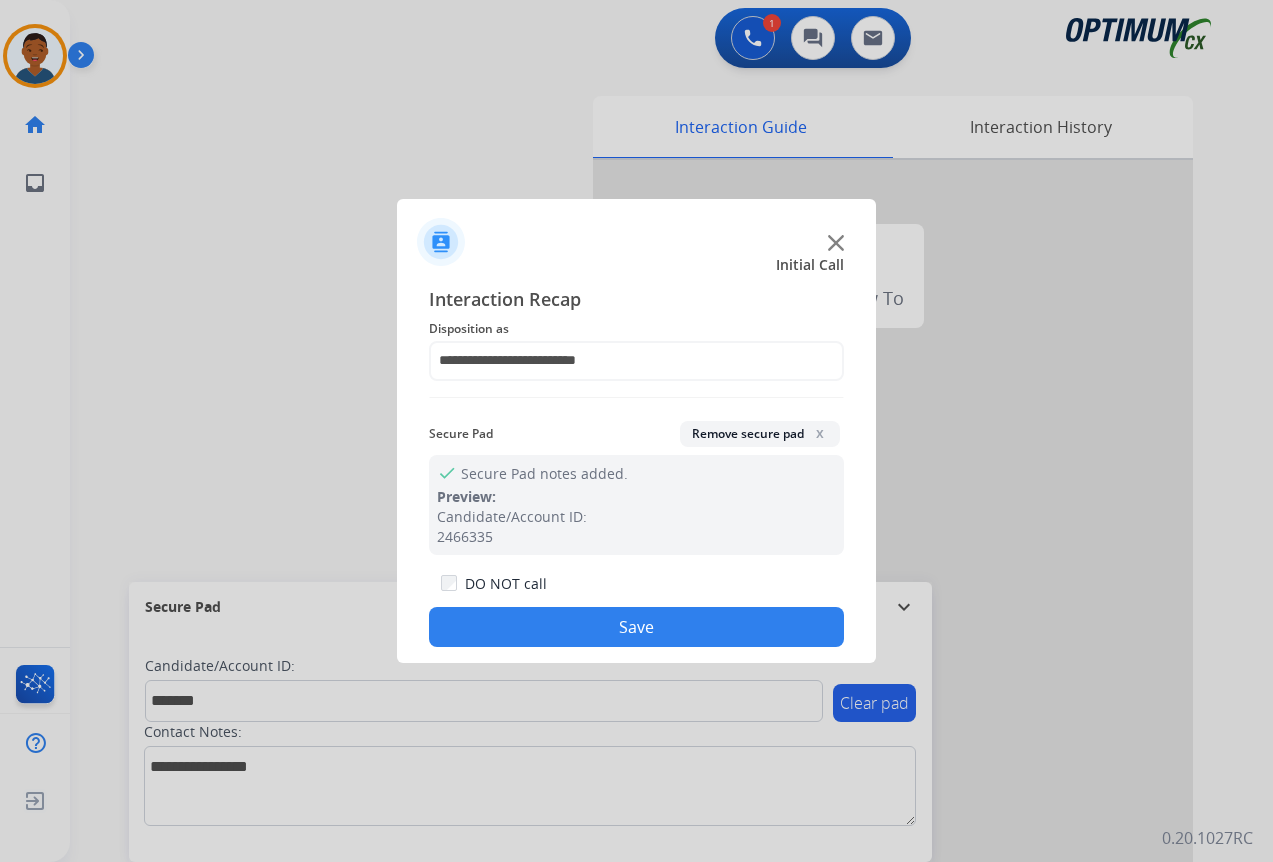 click on "Save" 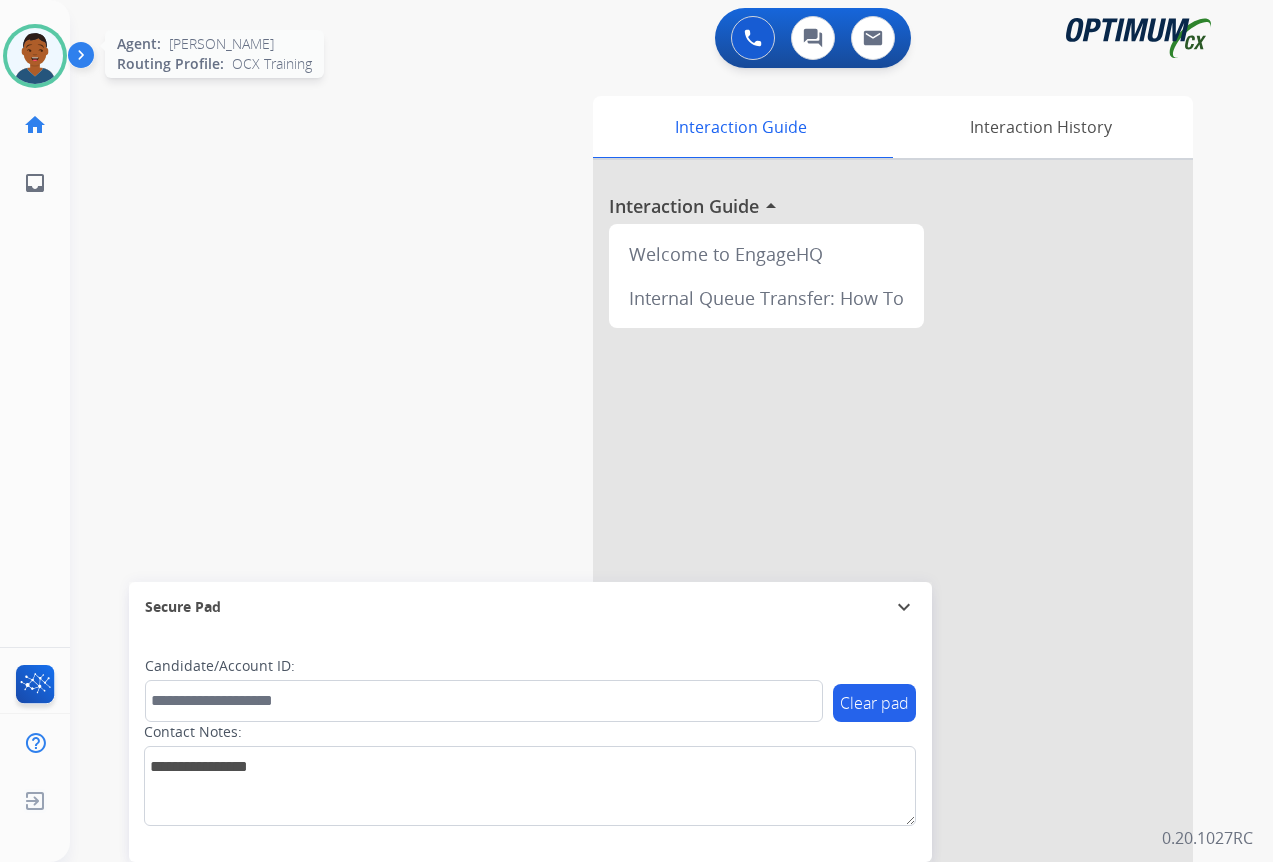 click at bounding box center [35, 56] 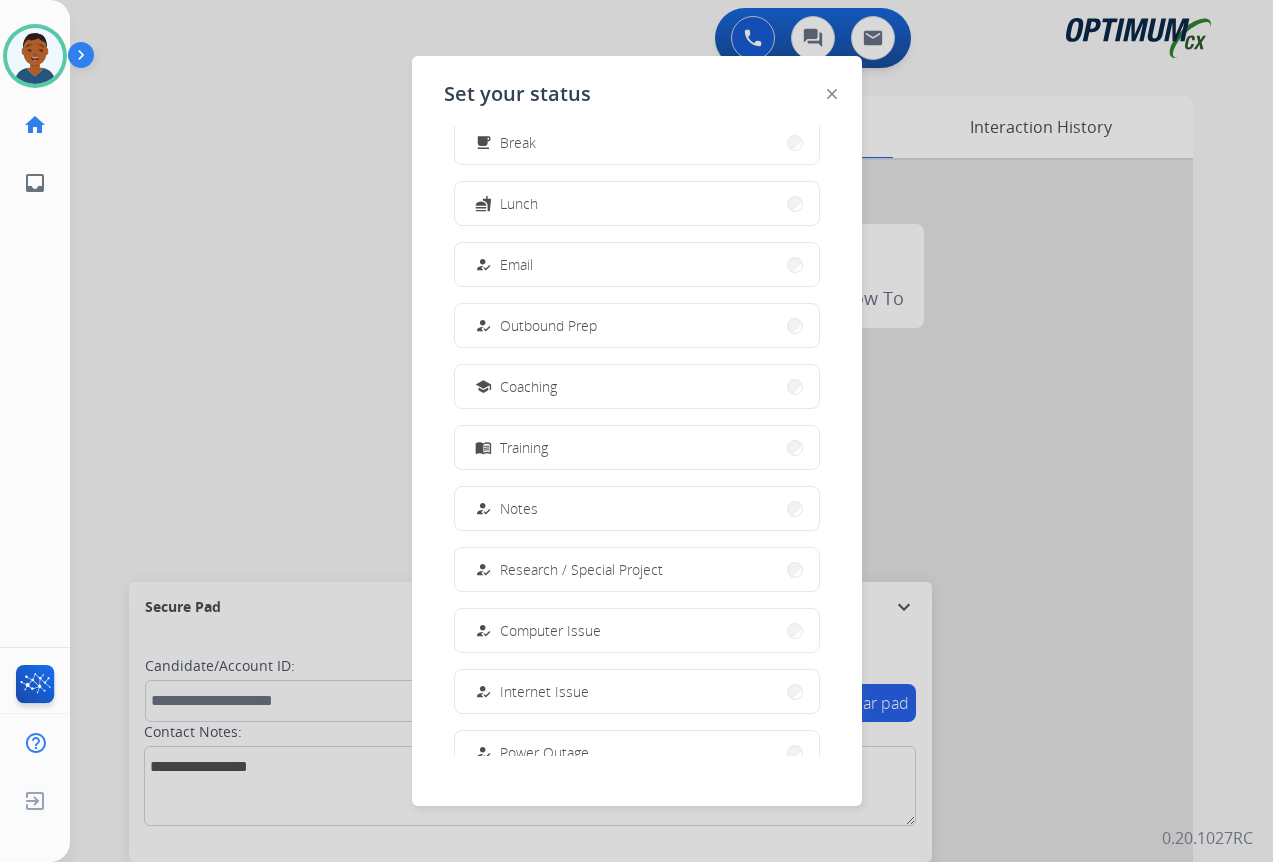 scroll, scrollTop: 189, scrollLeft: 0, axis: vertical 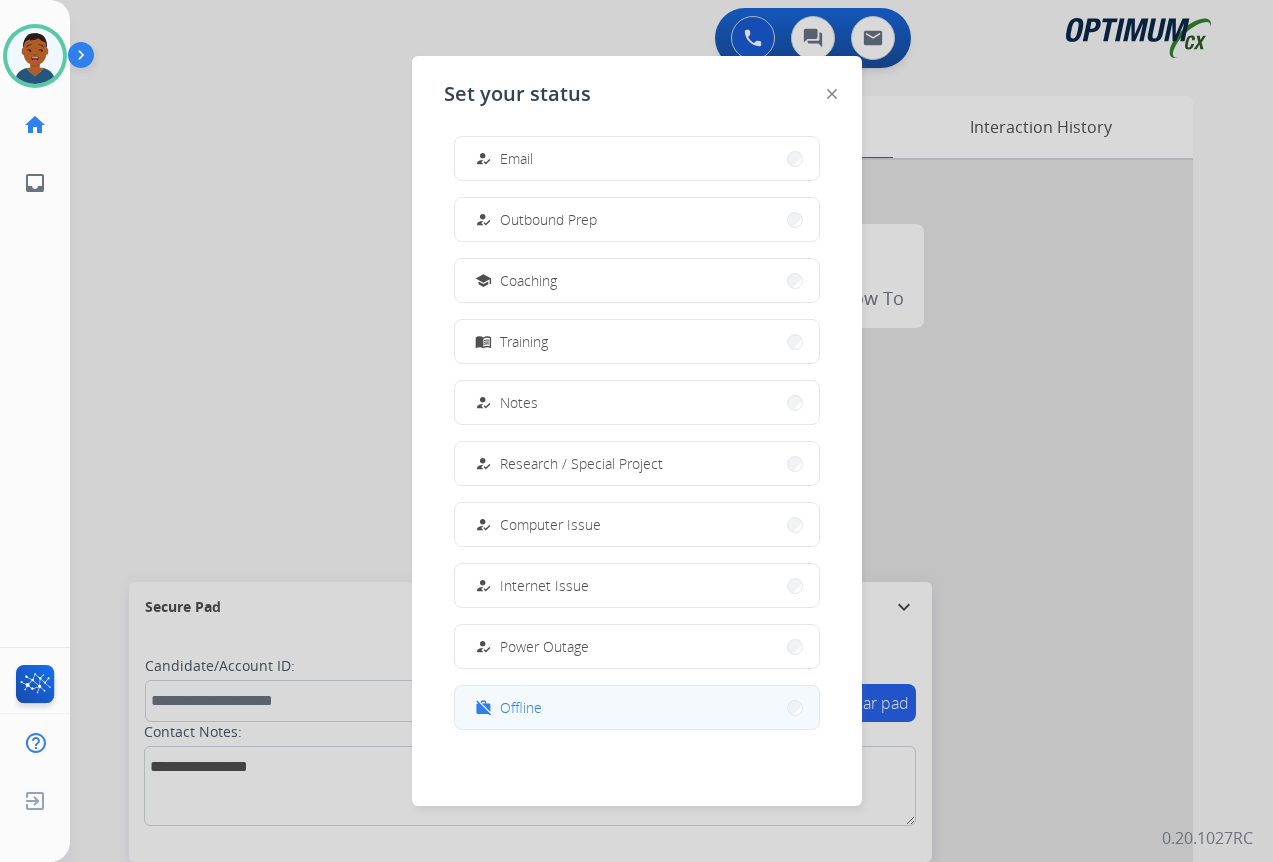 click on "Offline" at bounding box center (521, 707) 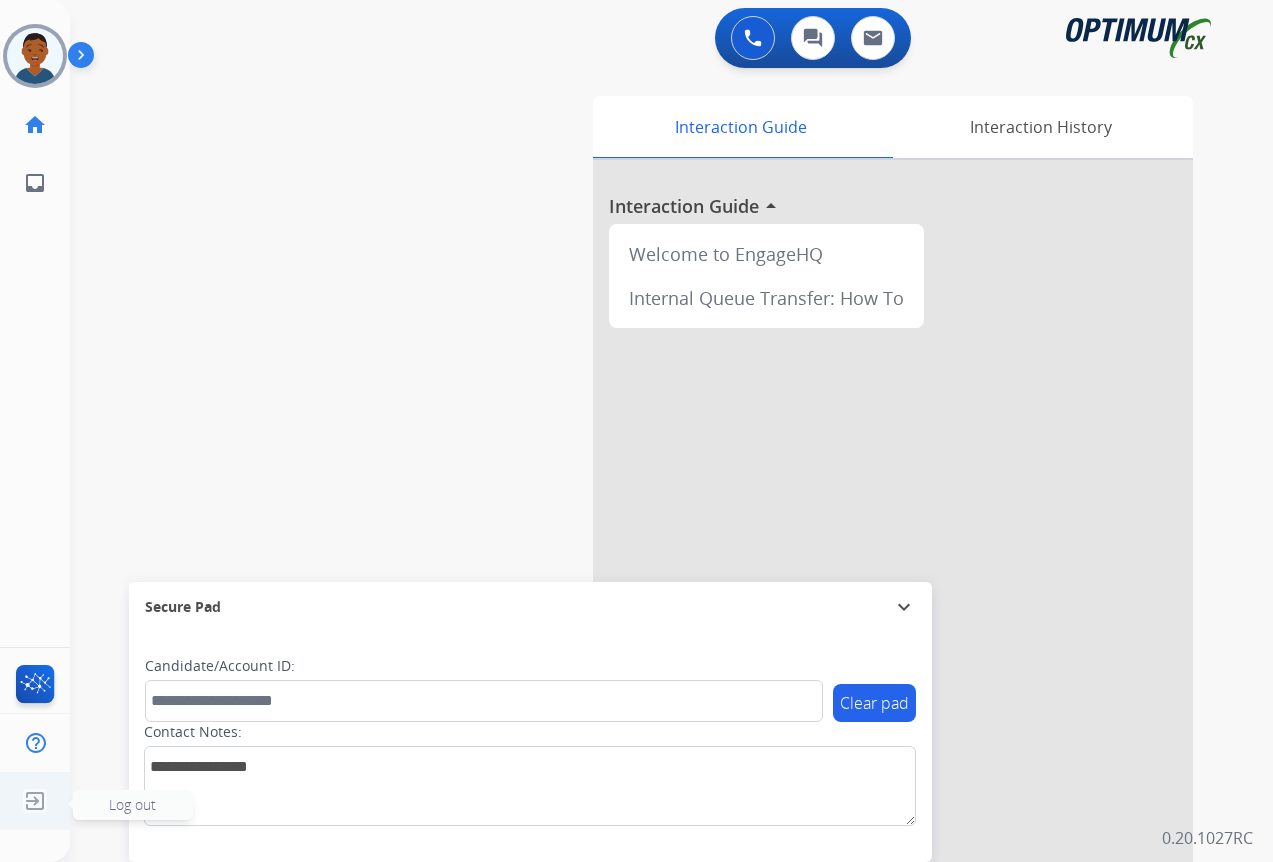 click on "Log out" 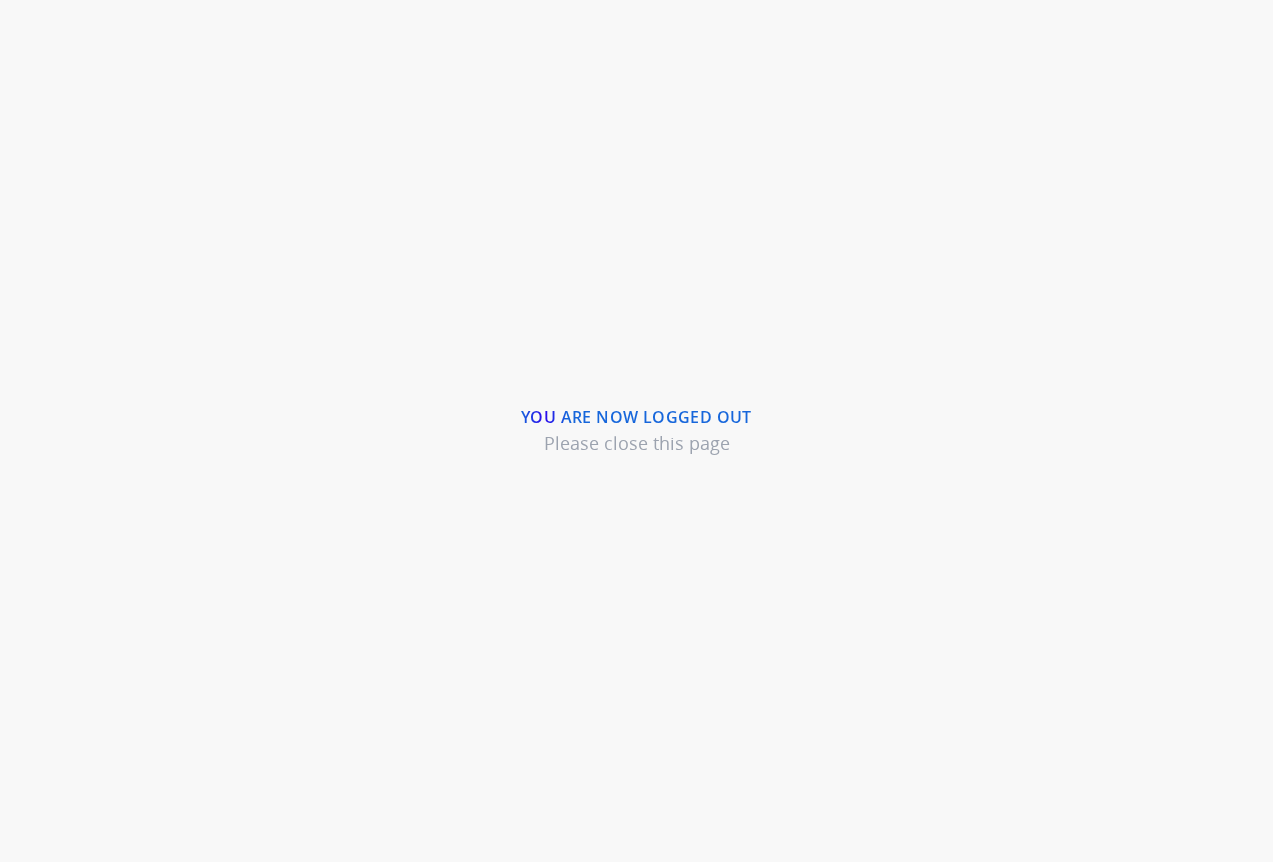 scroll, scrollTop: 0, scrollLeft: 0, axis: both 